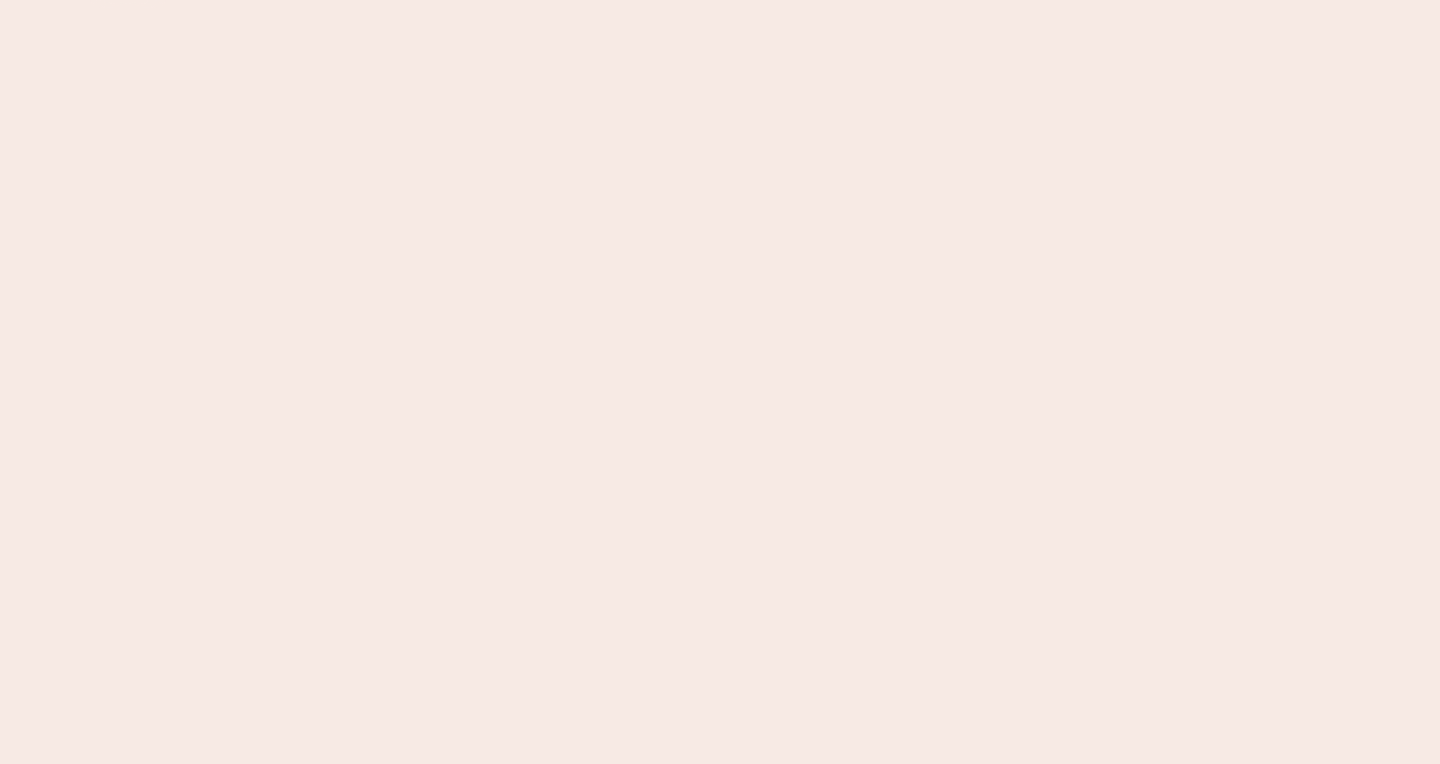 scroll, scrollTop: 0, scrollLeft: 0, axis: both 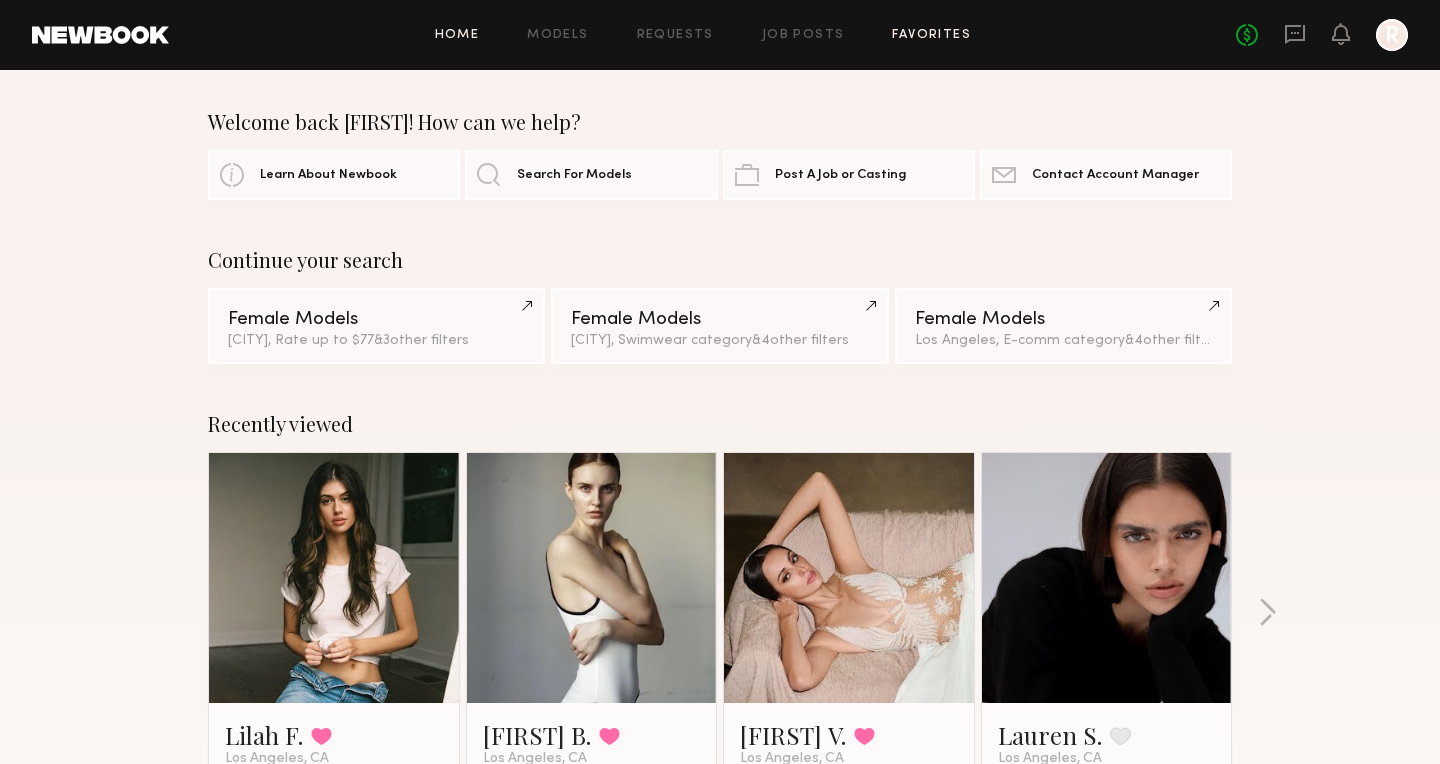 click on "Favorites" 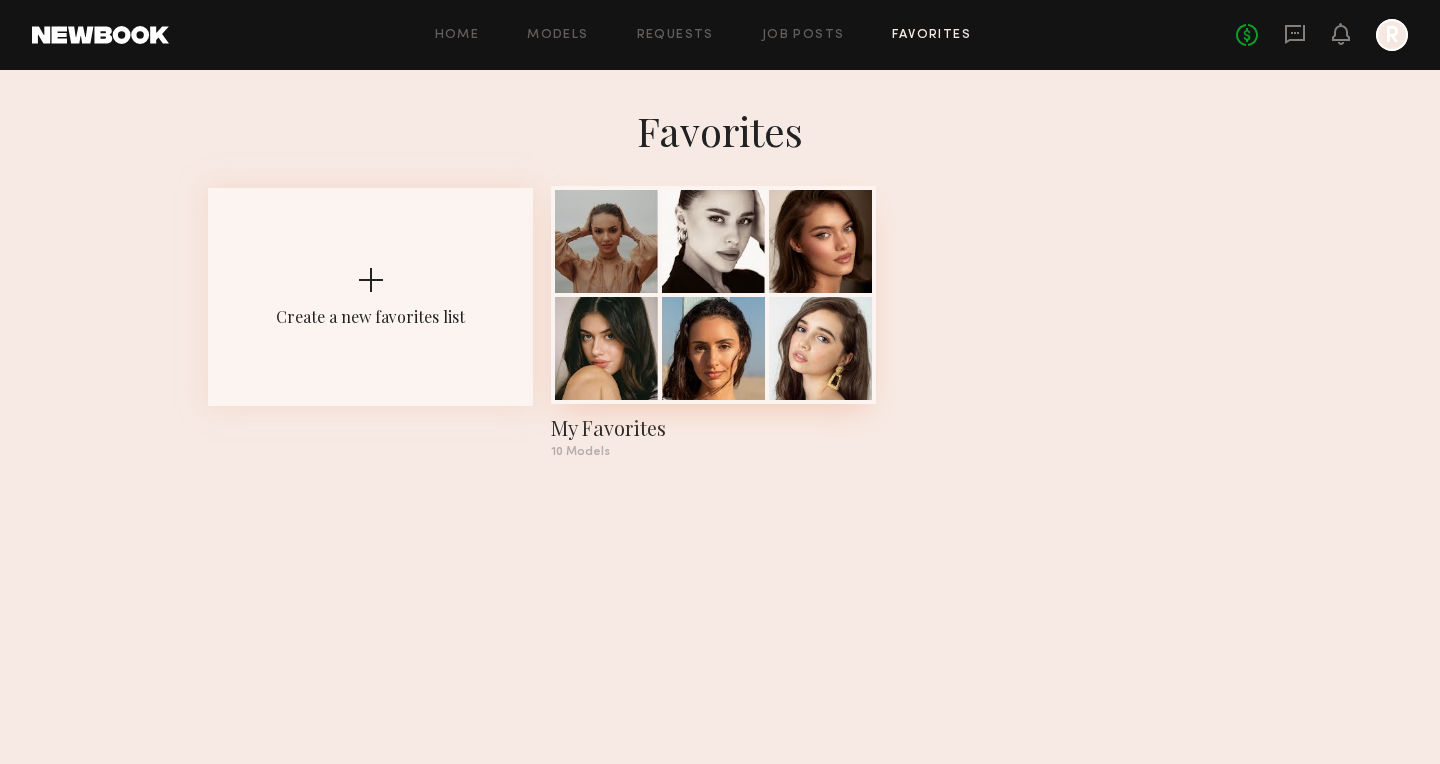 click 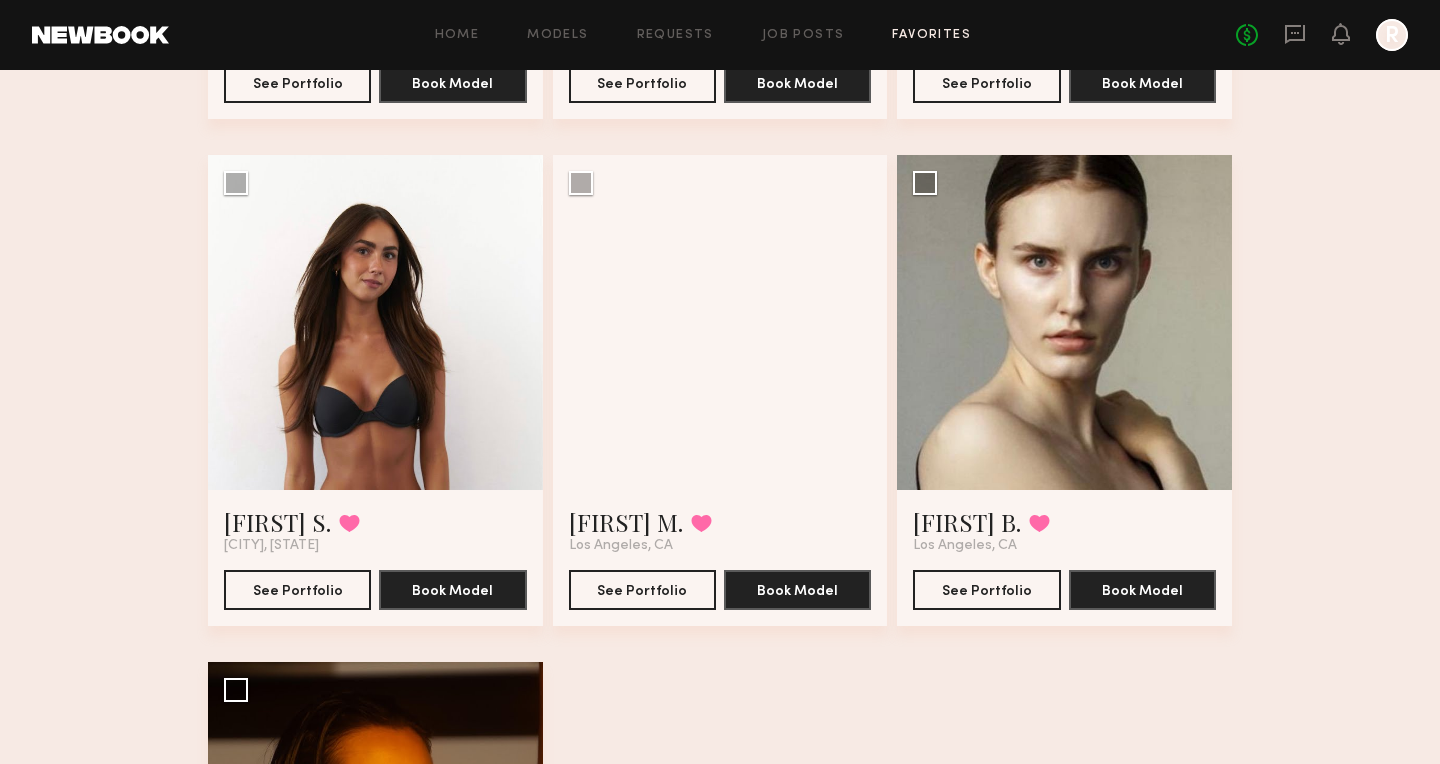 scroll, scrollTop: 1214, scrollLeft: 0, axis: vertical 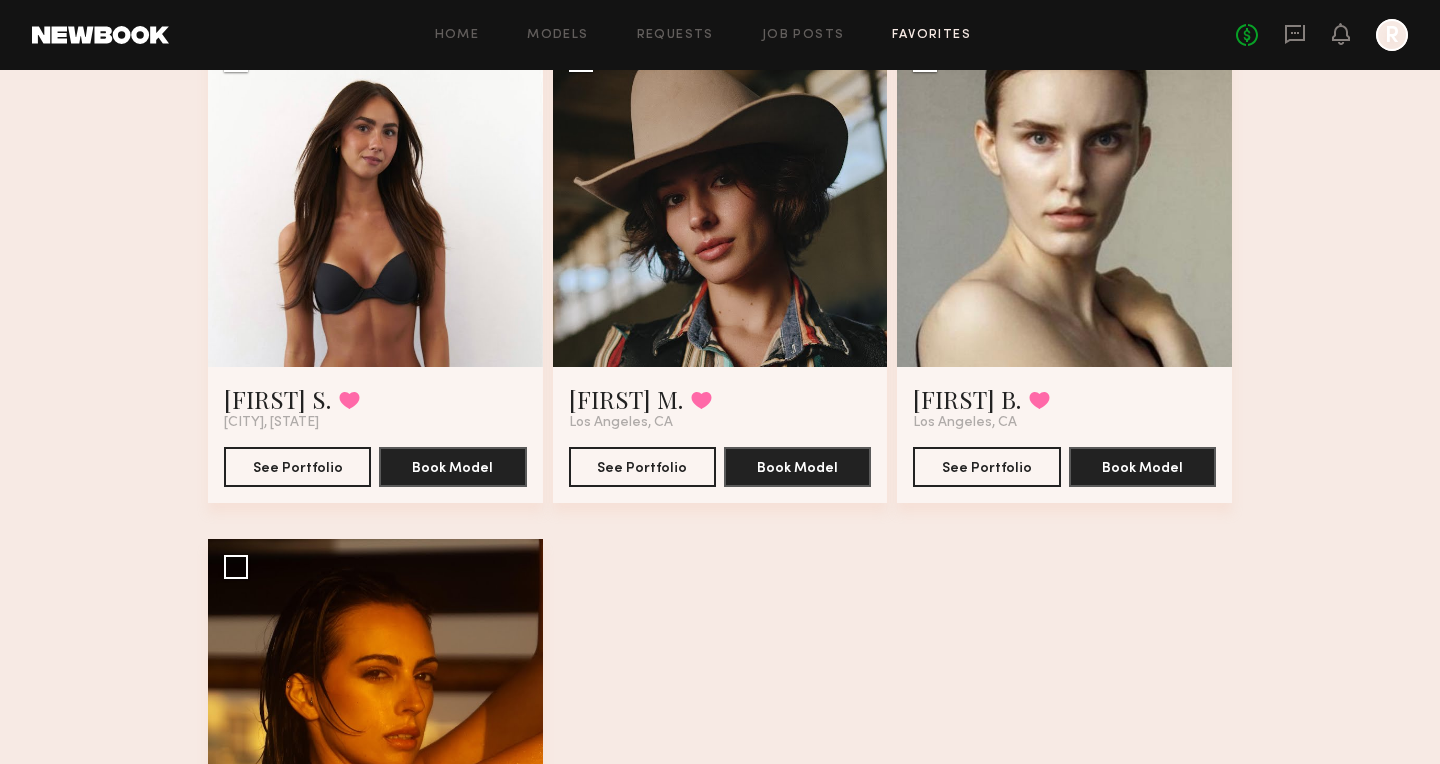 click 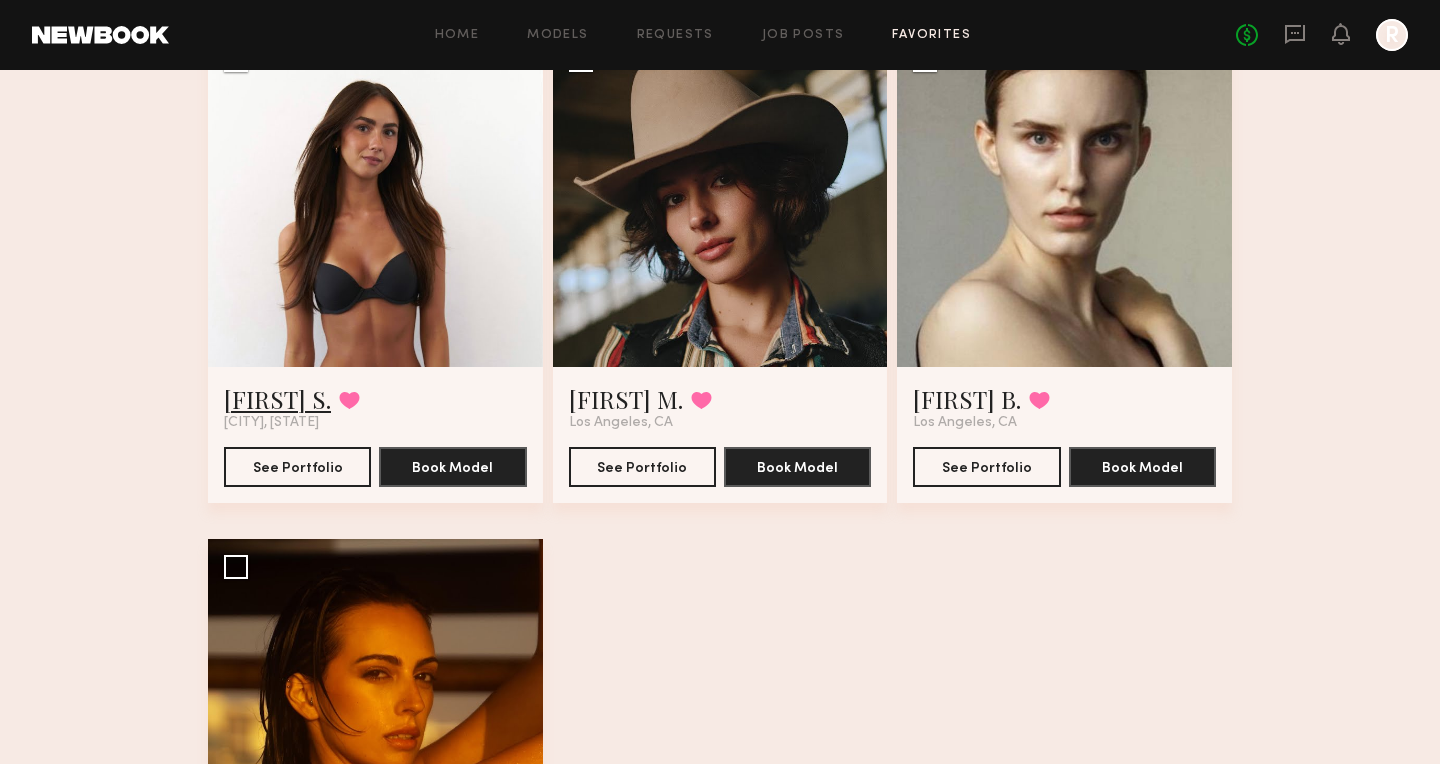 click on "[FIRST] [LAST]" 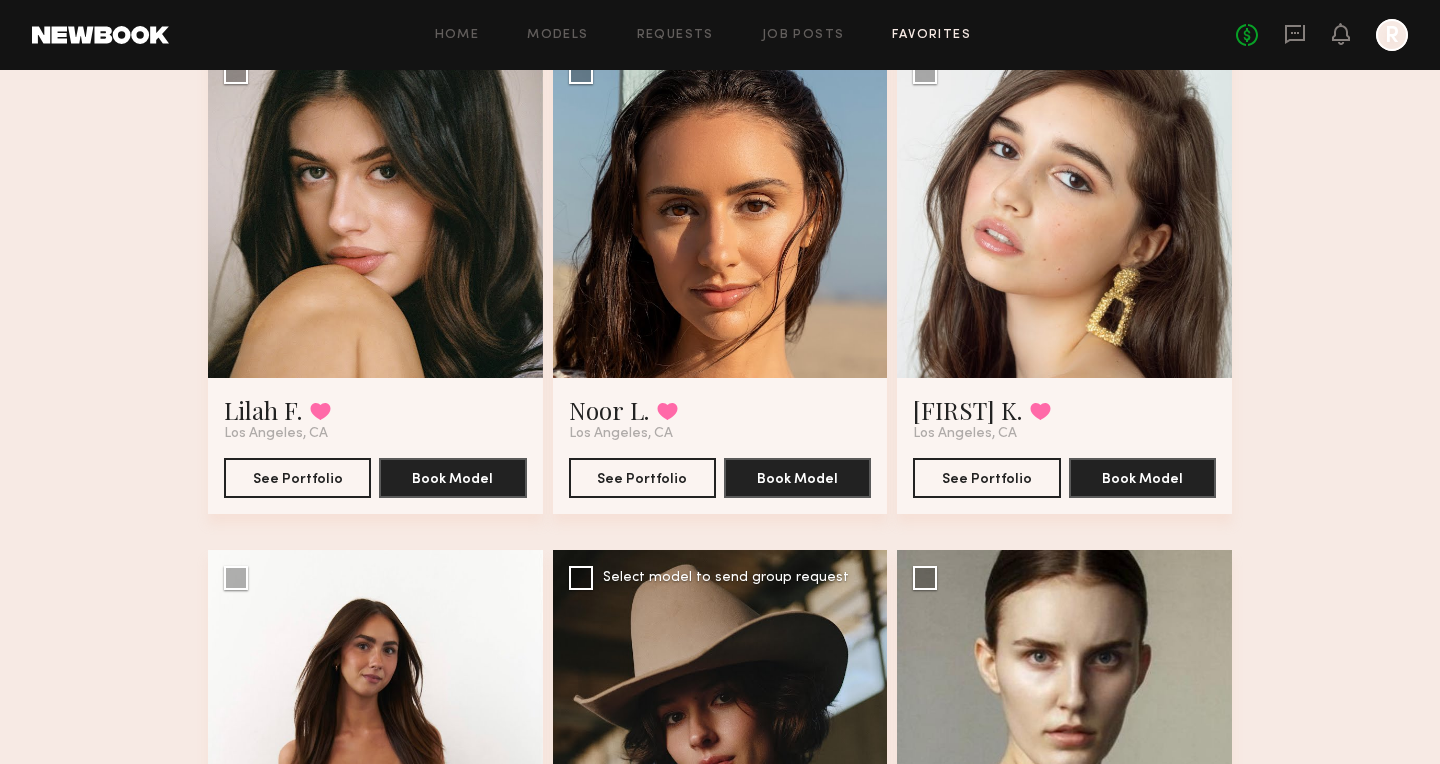 scroll, scrollTop: 691, scrollLeft: 0, axis: vertical 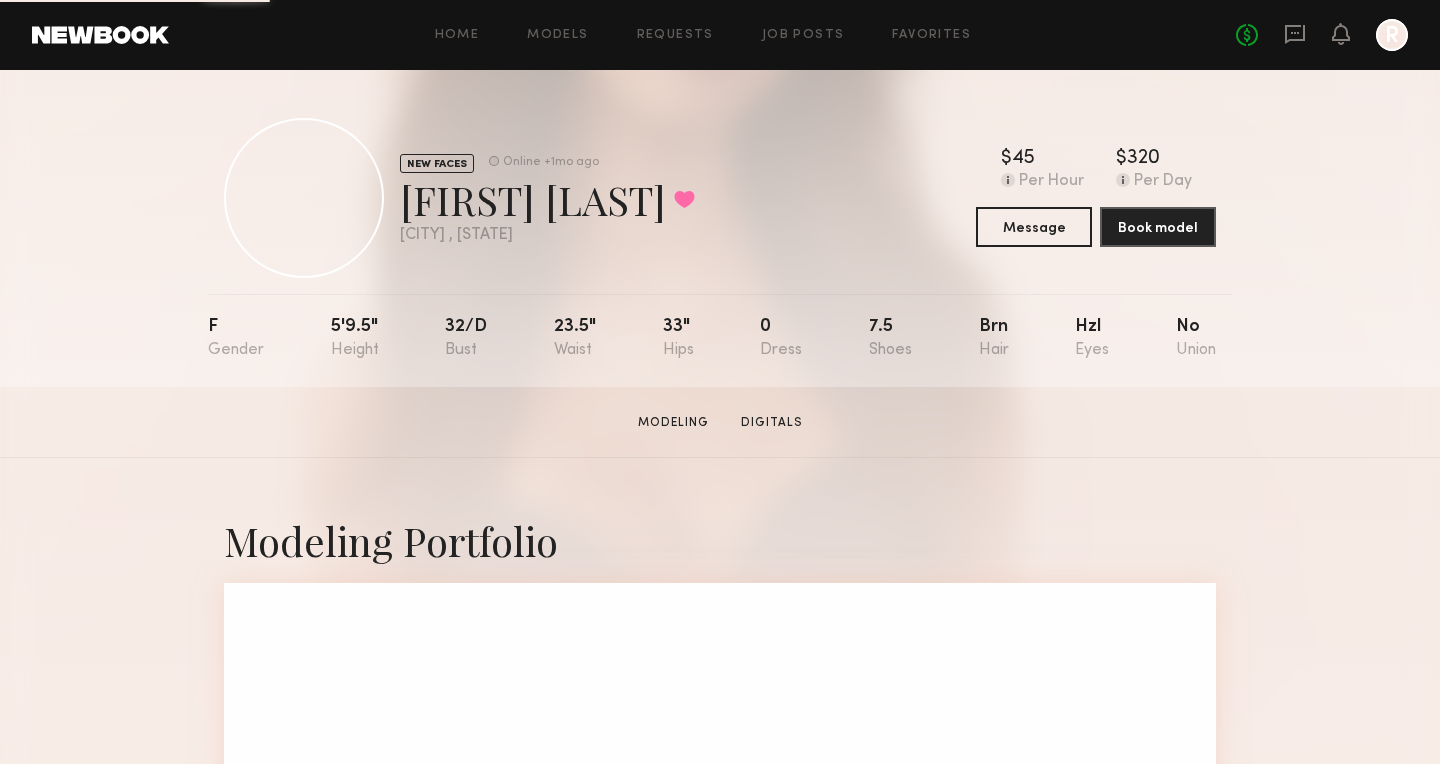 drag, startPoint x: 0, startPoint y: 0, endPoint x: 830, endPoint y: 378, distance: 912.0219 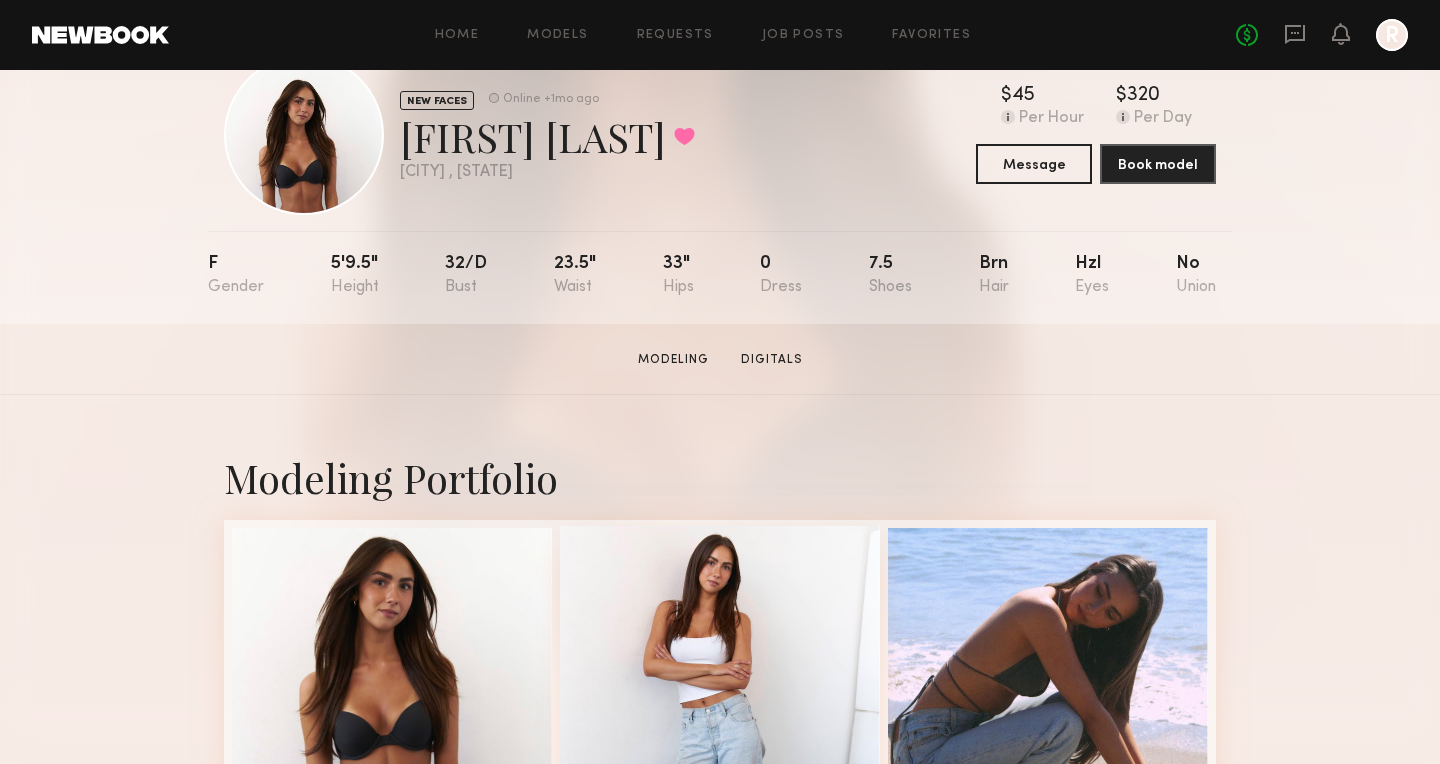 scroll, scrollTop: 0, scrollLeft: 0, axis: both 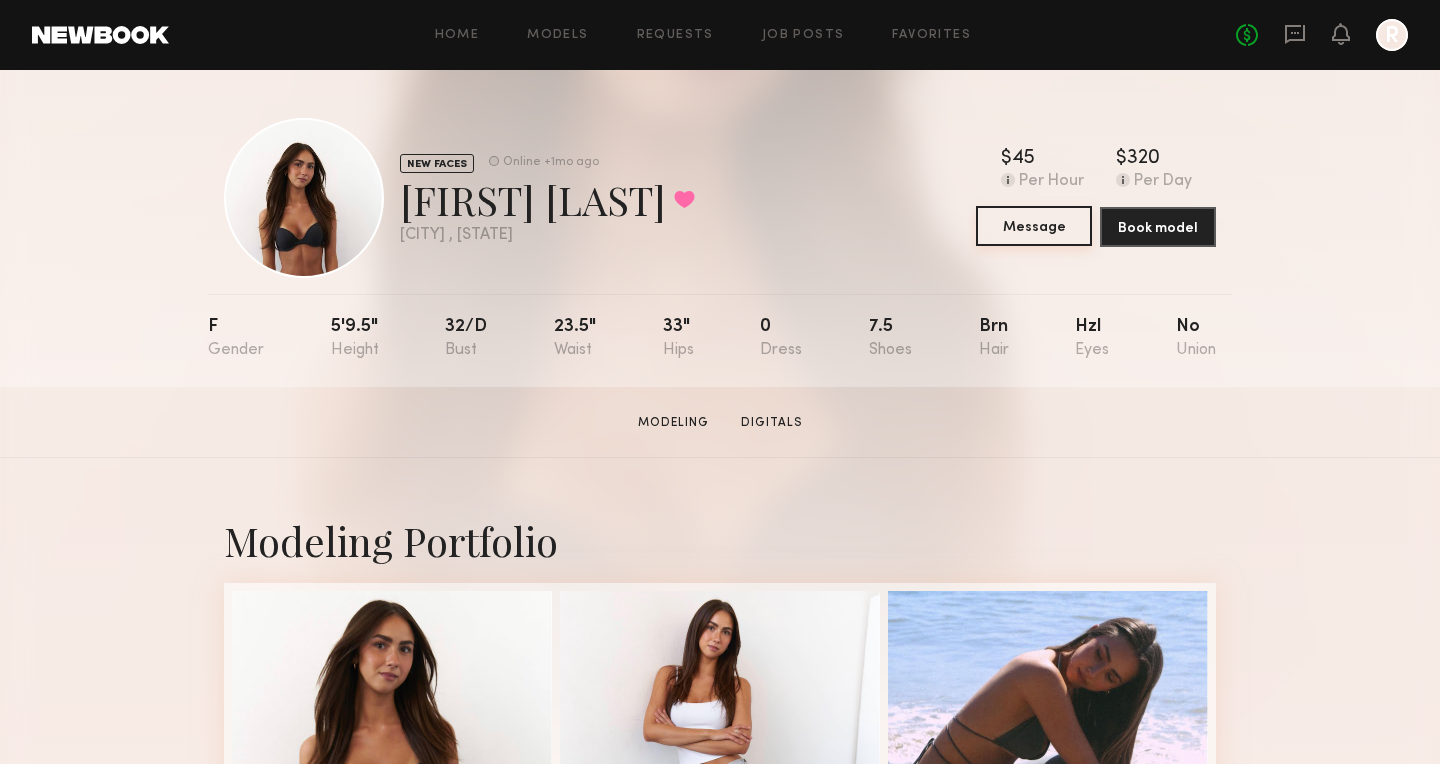 click on "Message" 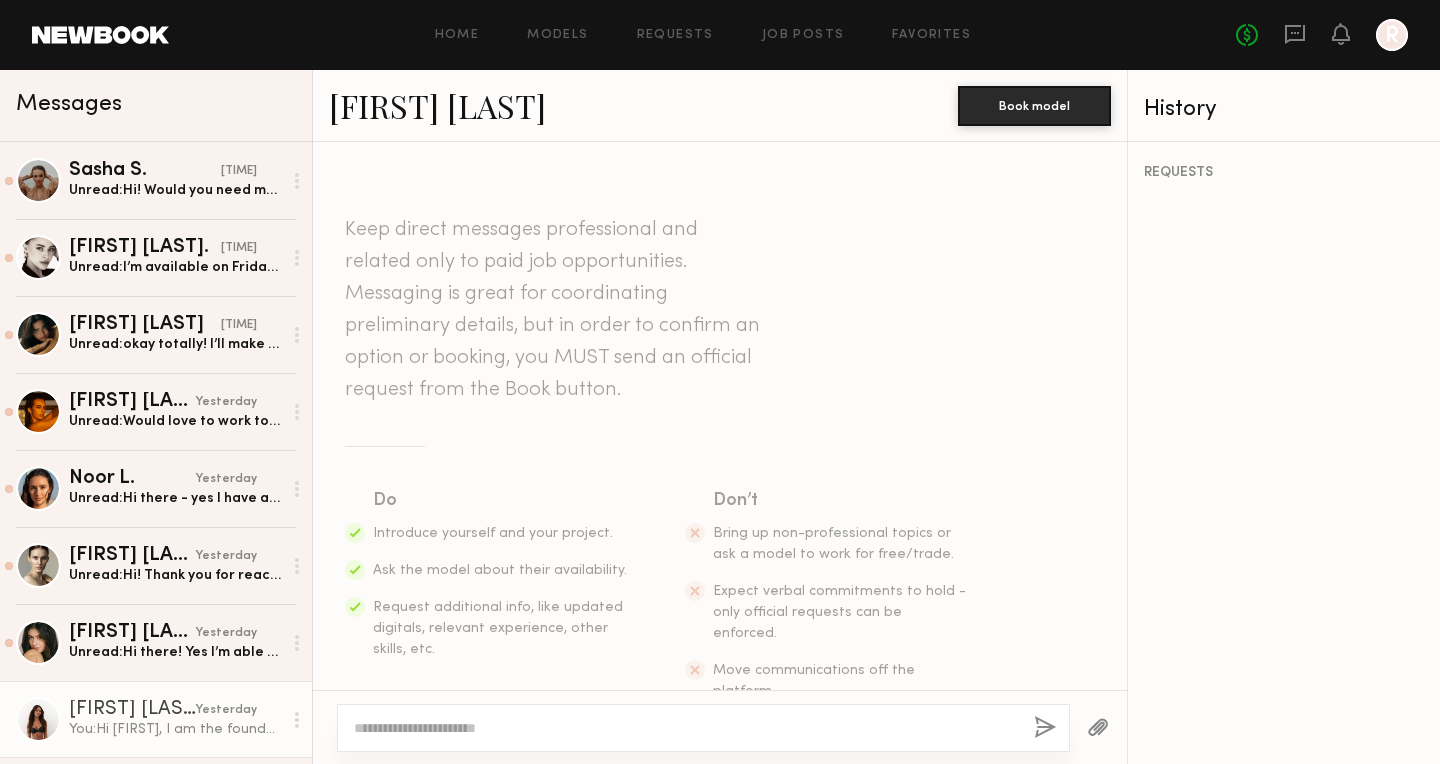scroll, scrollTop: 508, scrollLeft: 0, axis: vertical 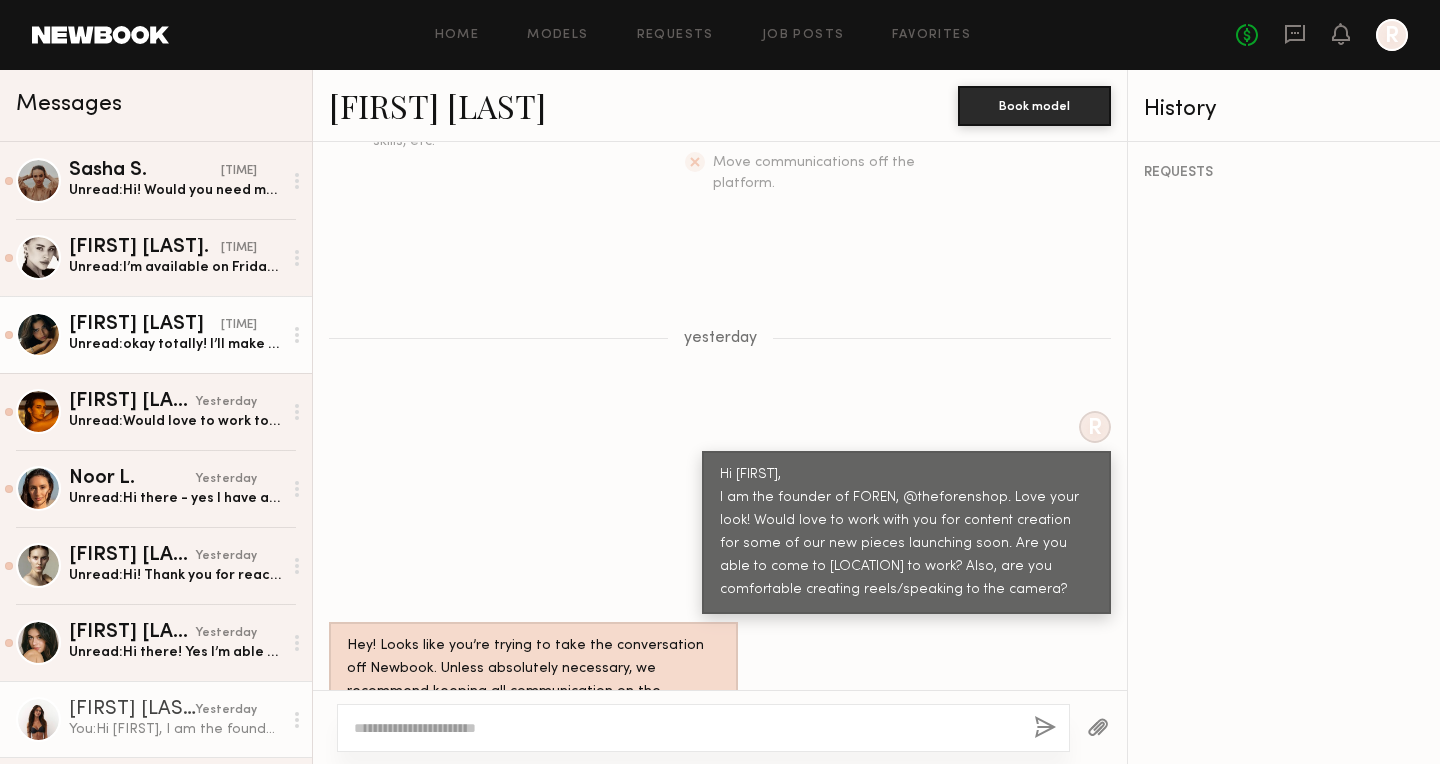 click on "Unread:  okay totally! I’ll make sure to hold that date for you :)" 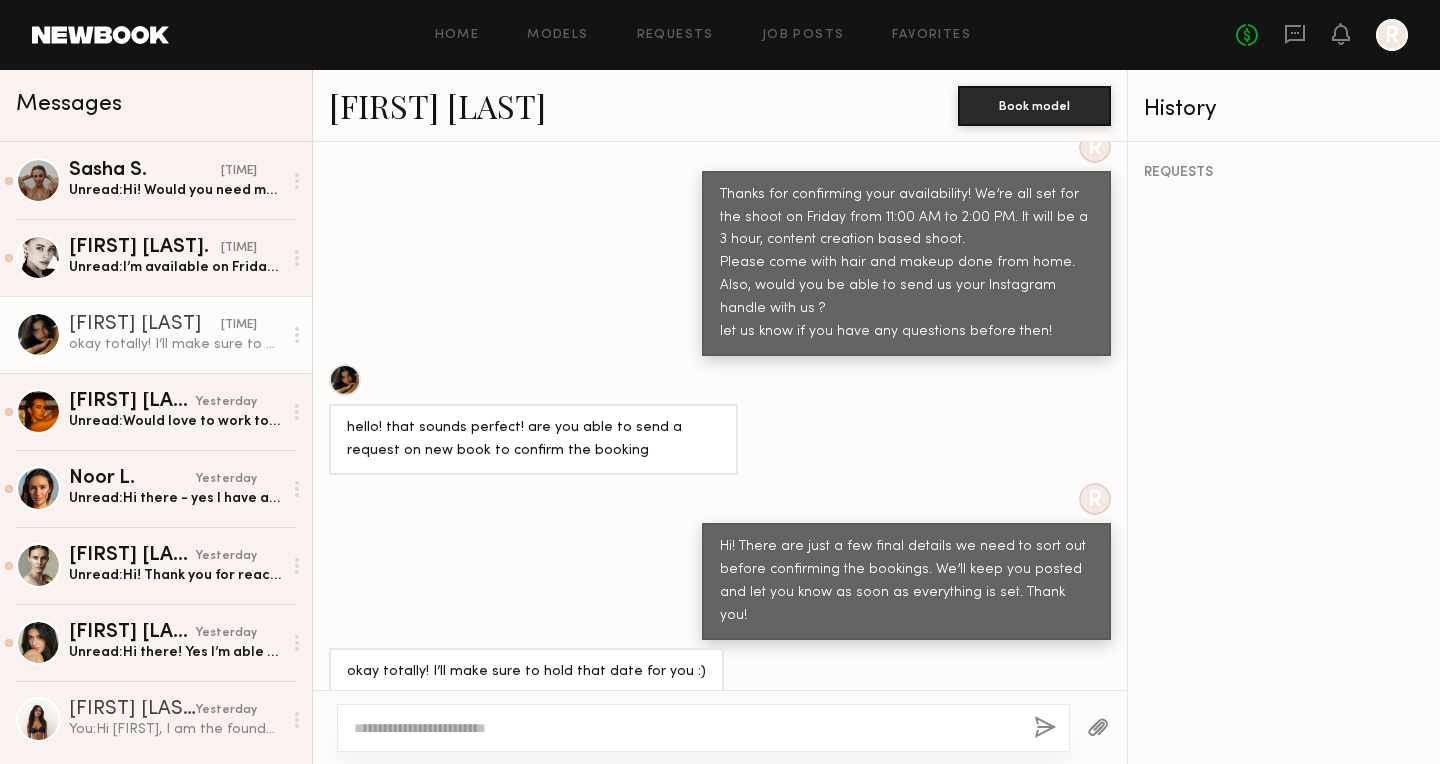 scroll, scrollTop: 929, scrollLeft: 0, axis: vertical 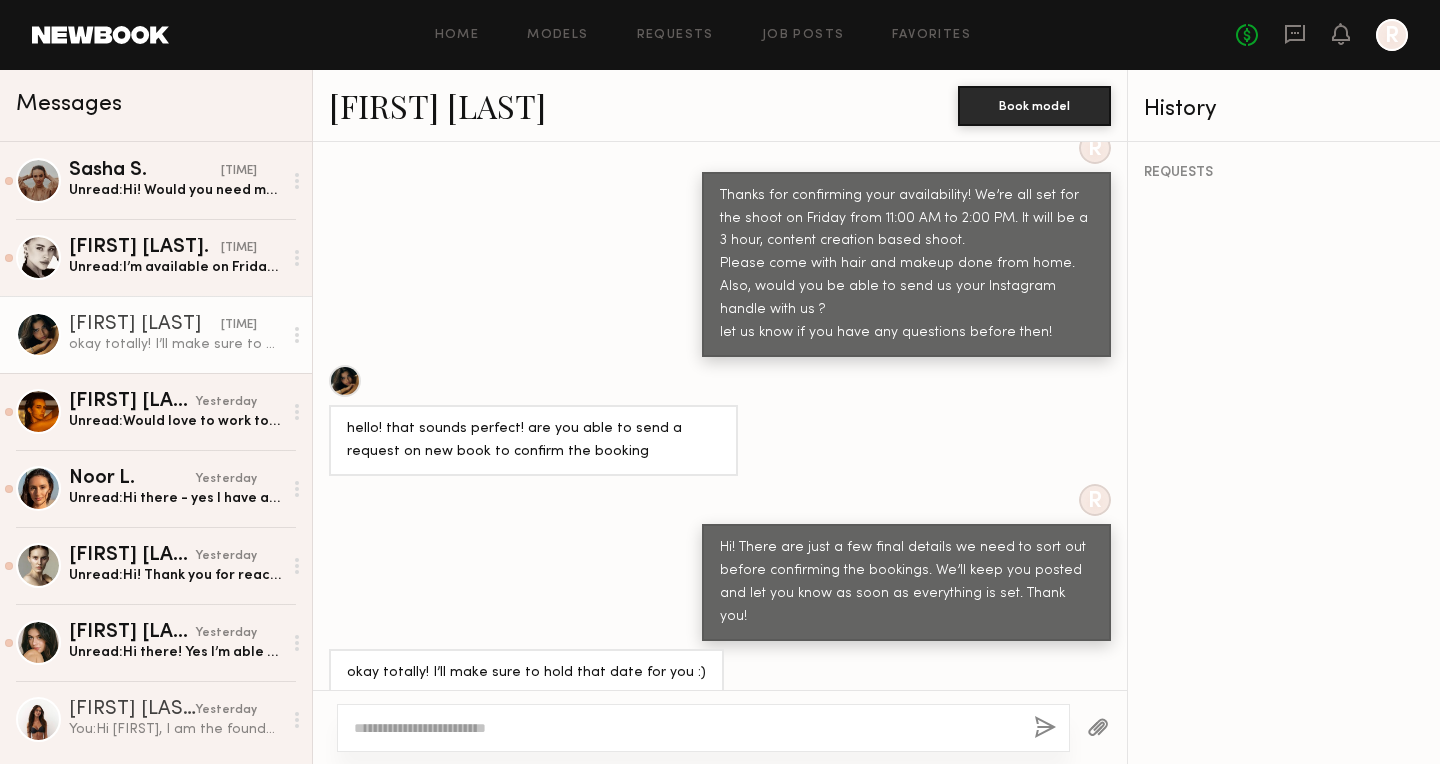click 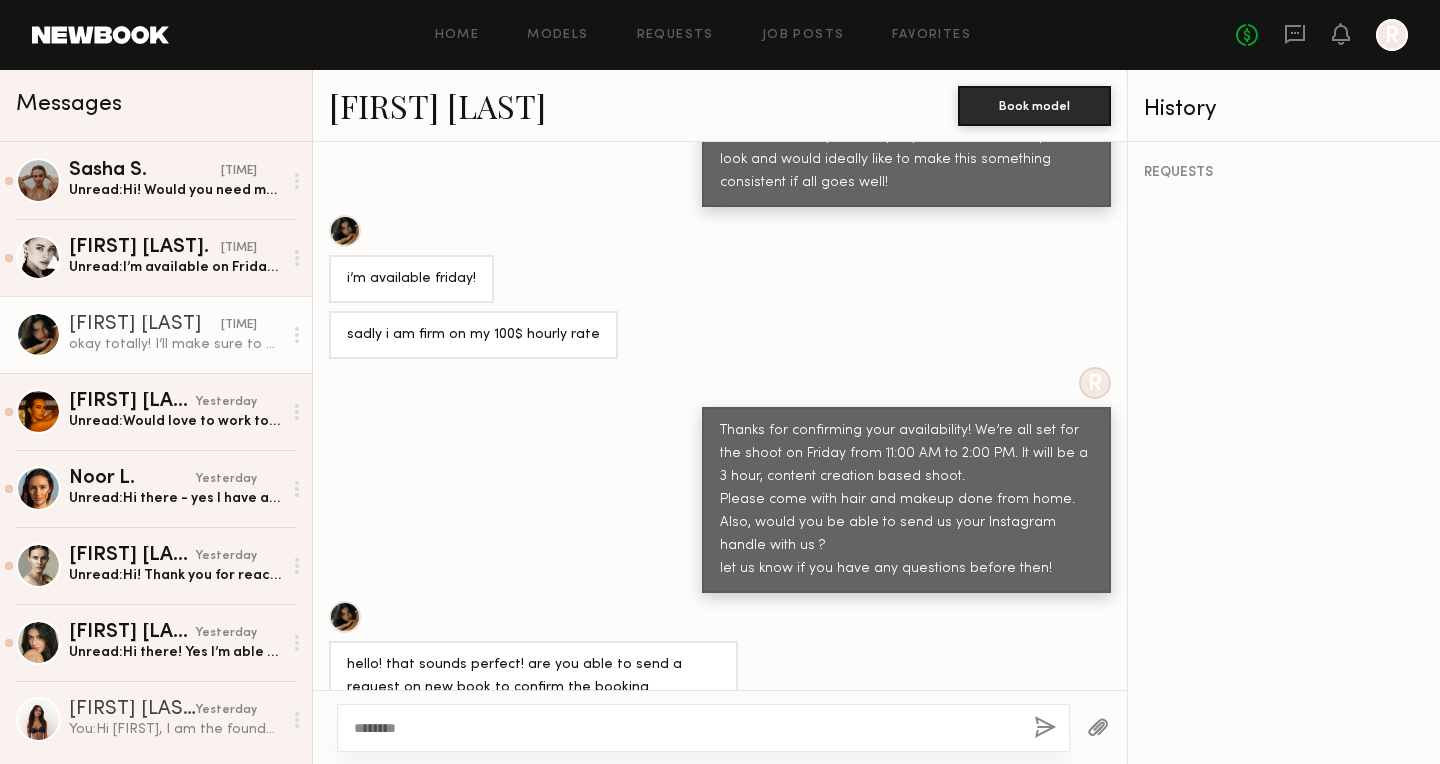 scroll, scrollTop: 2076, scrollLeft: 0, axis: vertical 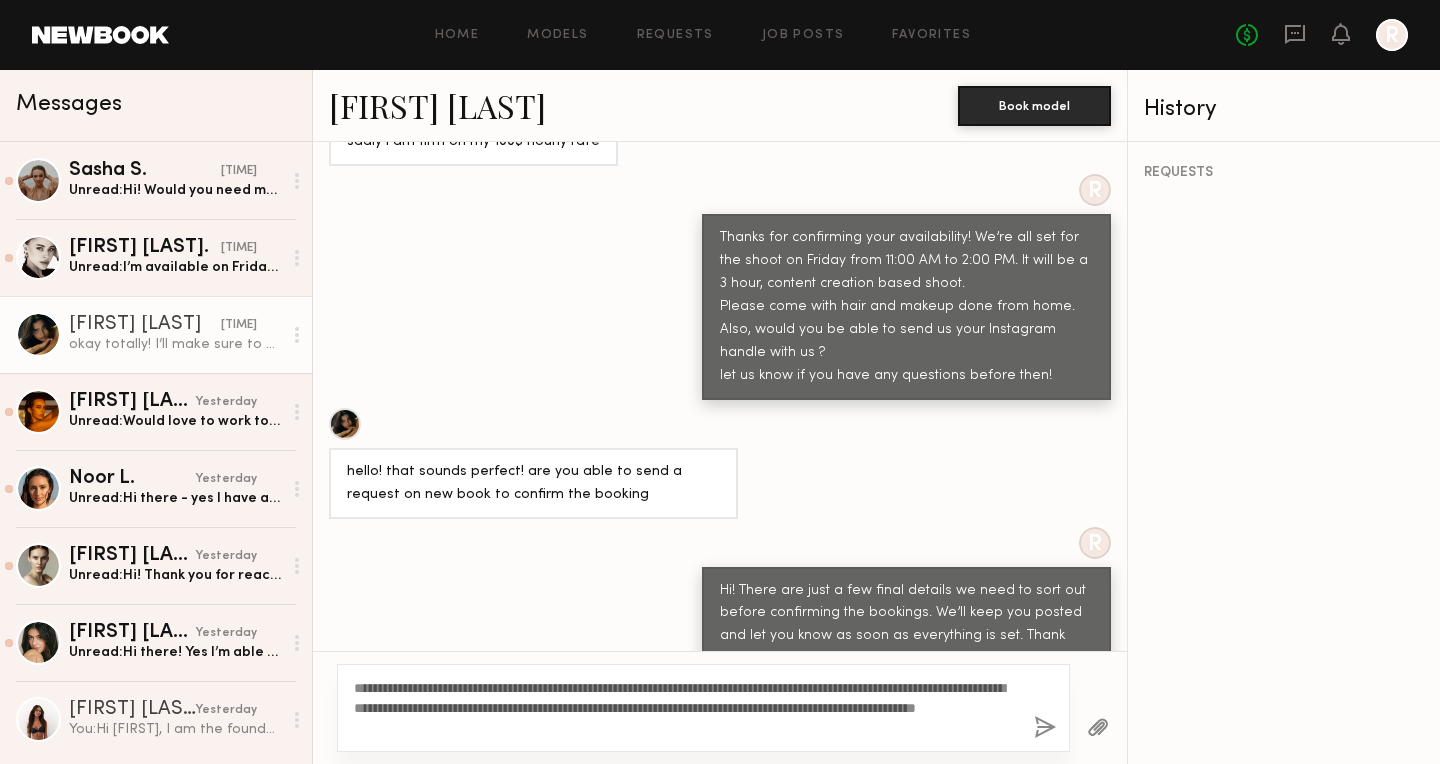 drag, startPoint x: 355, startPoint y: 687, endPoint x: 573, endPoint y: 736, distance: 223.43903 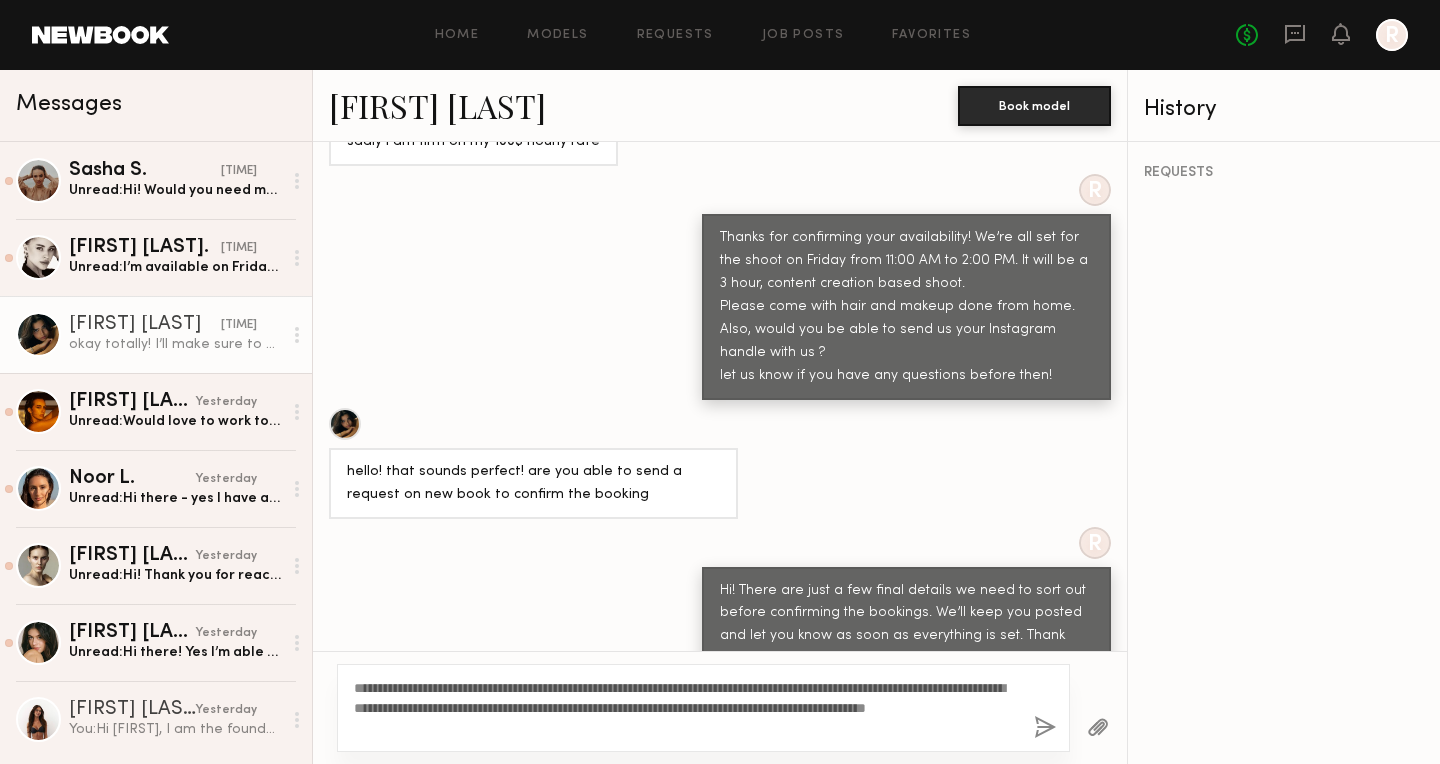 drag, startPoint x: 531, startPoint y: 721, endPoint x: 347, endPoint y: 677, distance: 189.18774 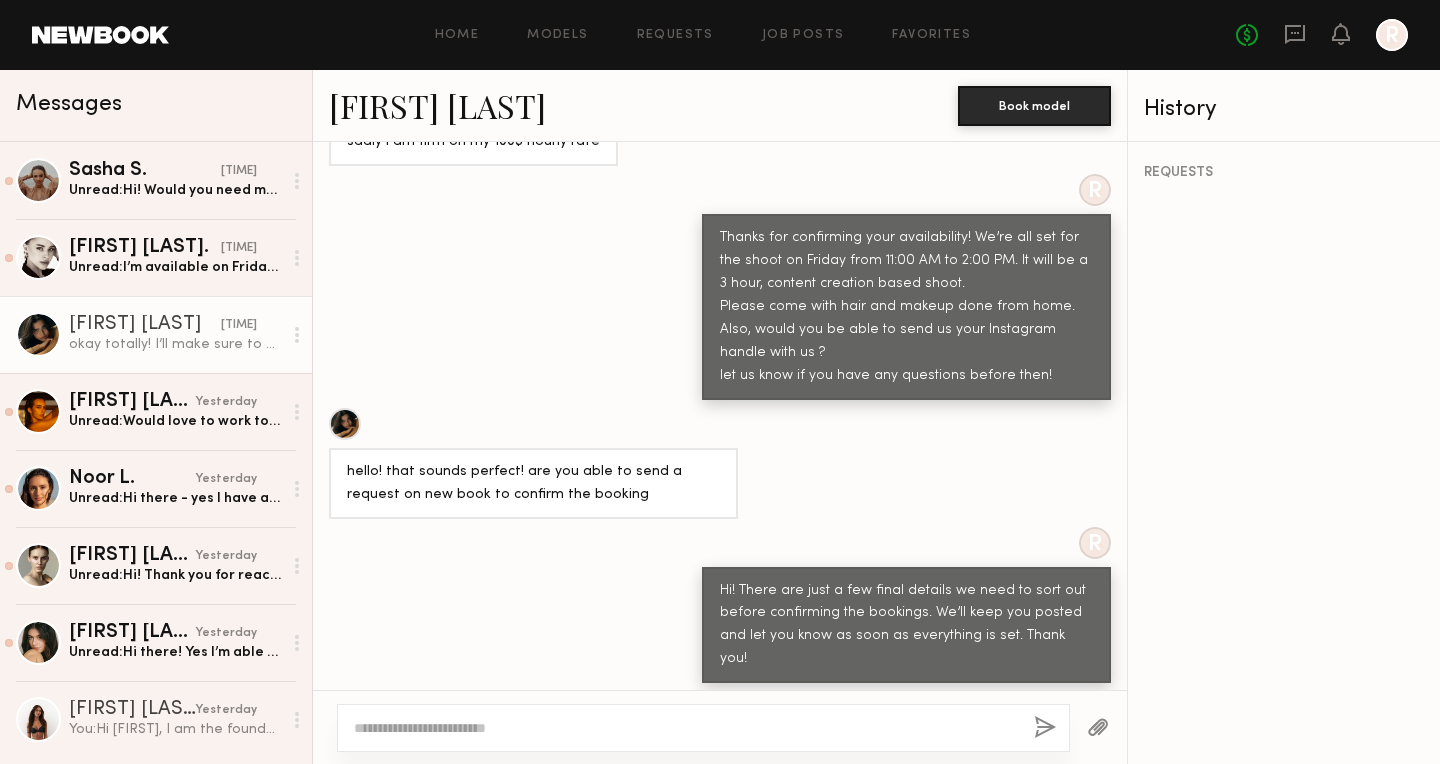 paste on "**********" 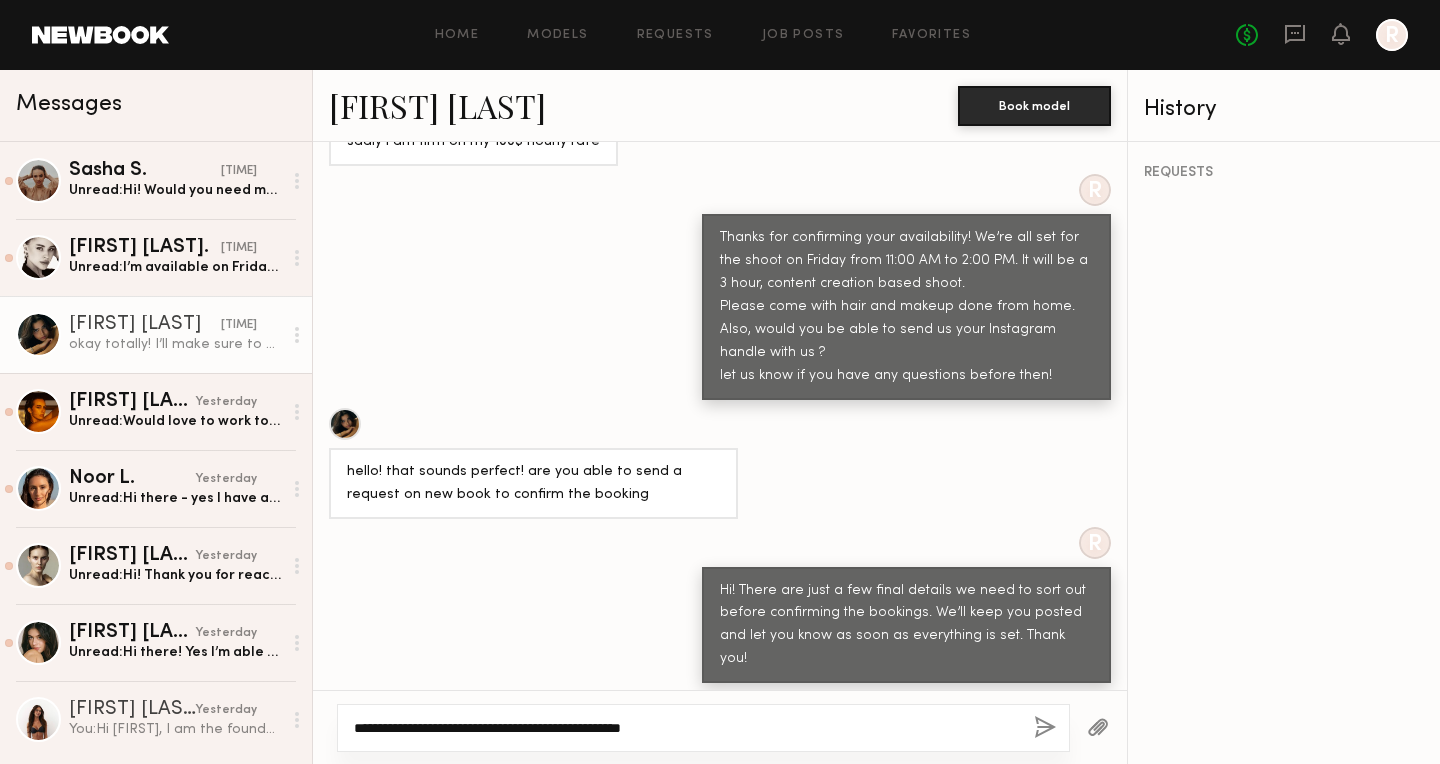 scroll, scrollTop: 37, scrollLeft: 0, axis: vertical 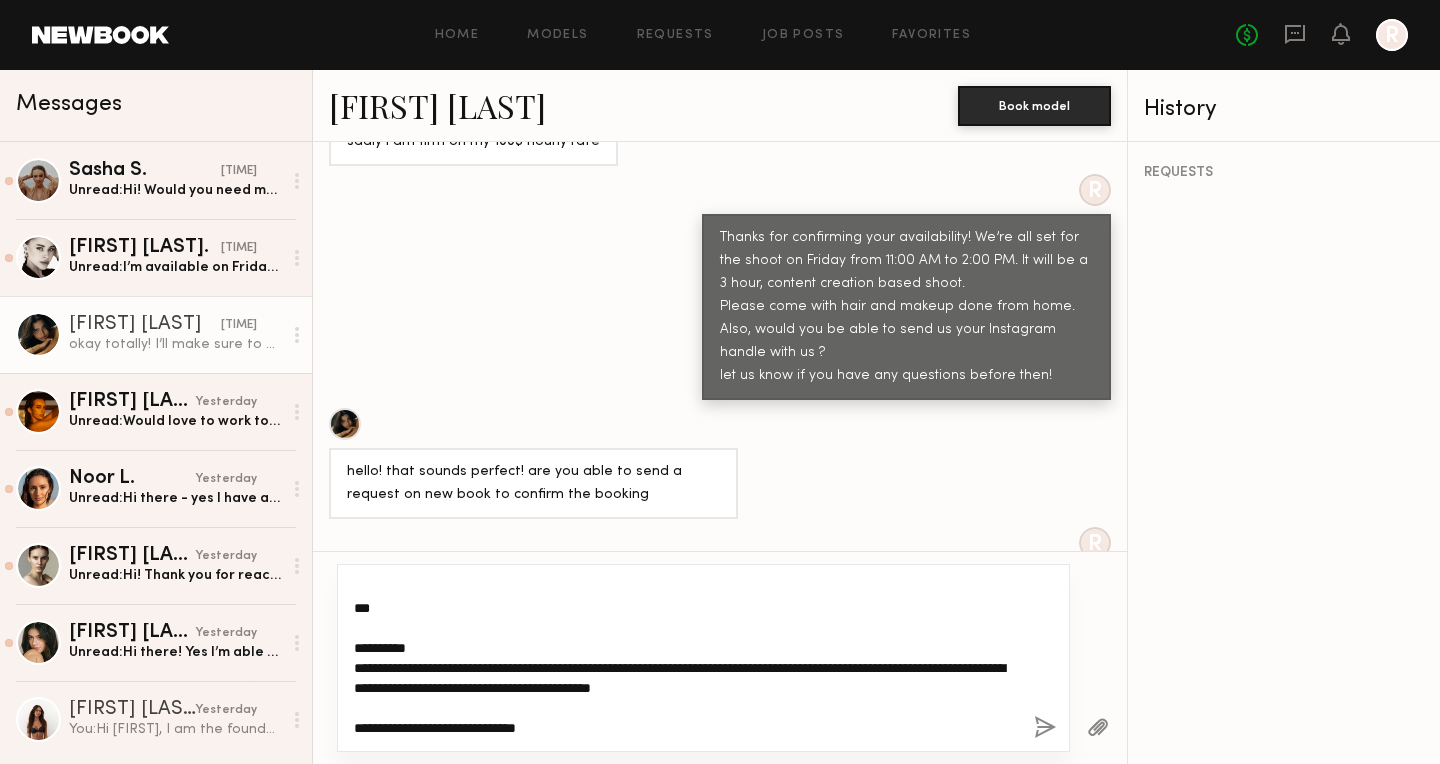click on "**********" 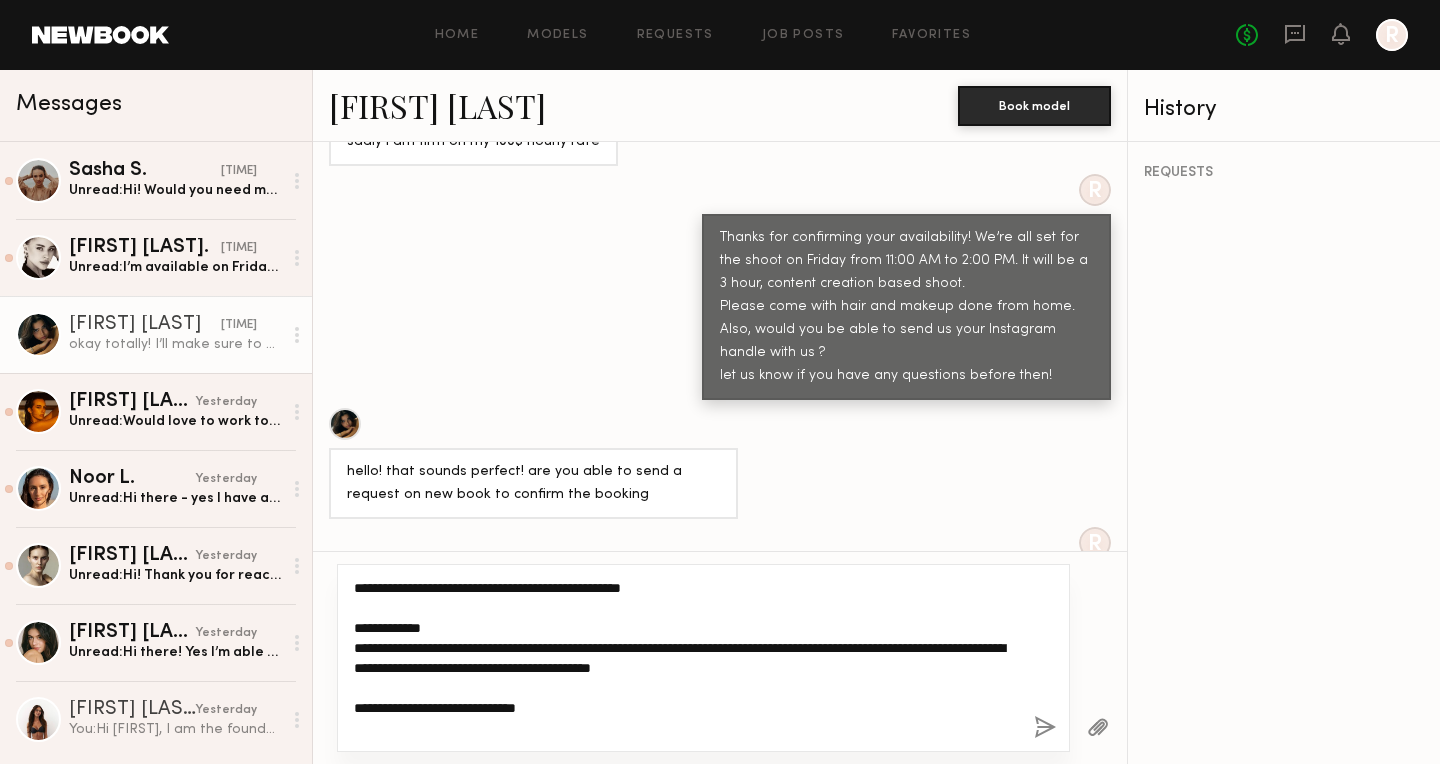 scroll, scrollTop: 0, scrollLeft: 0, axis: both 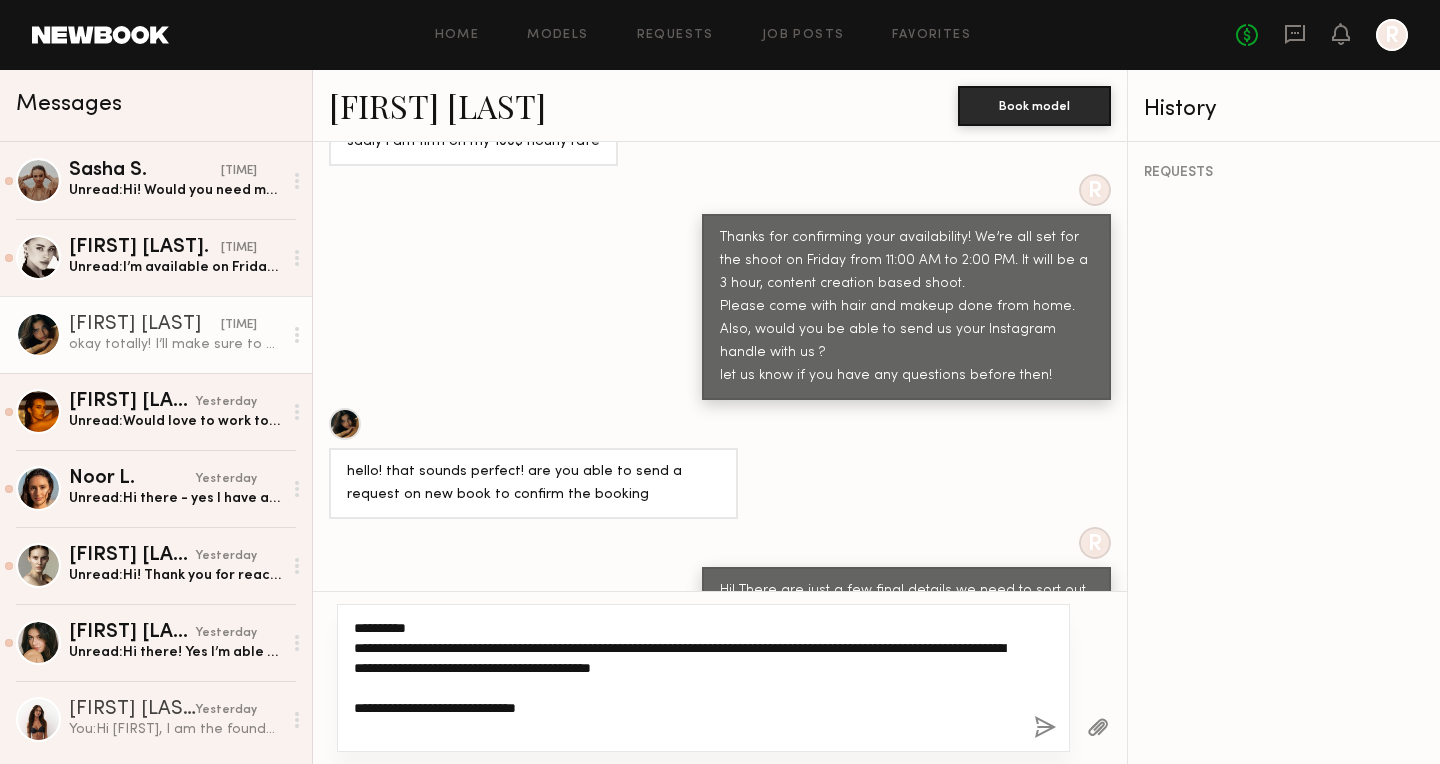 click on "**********" 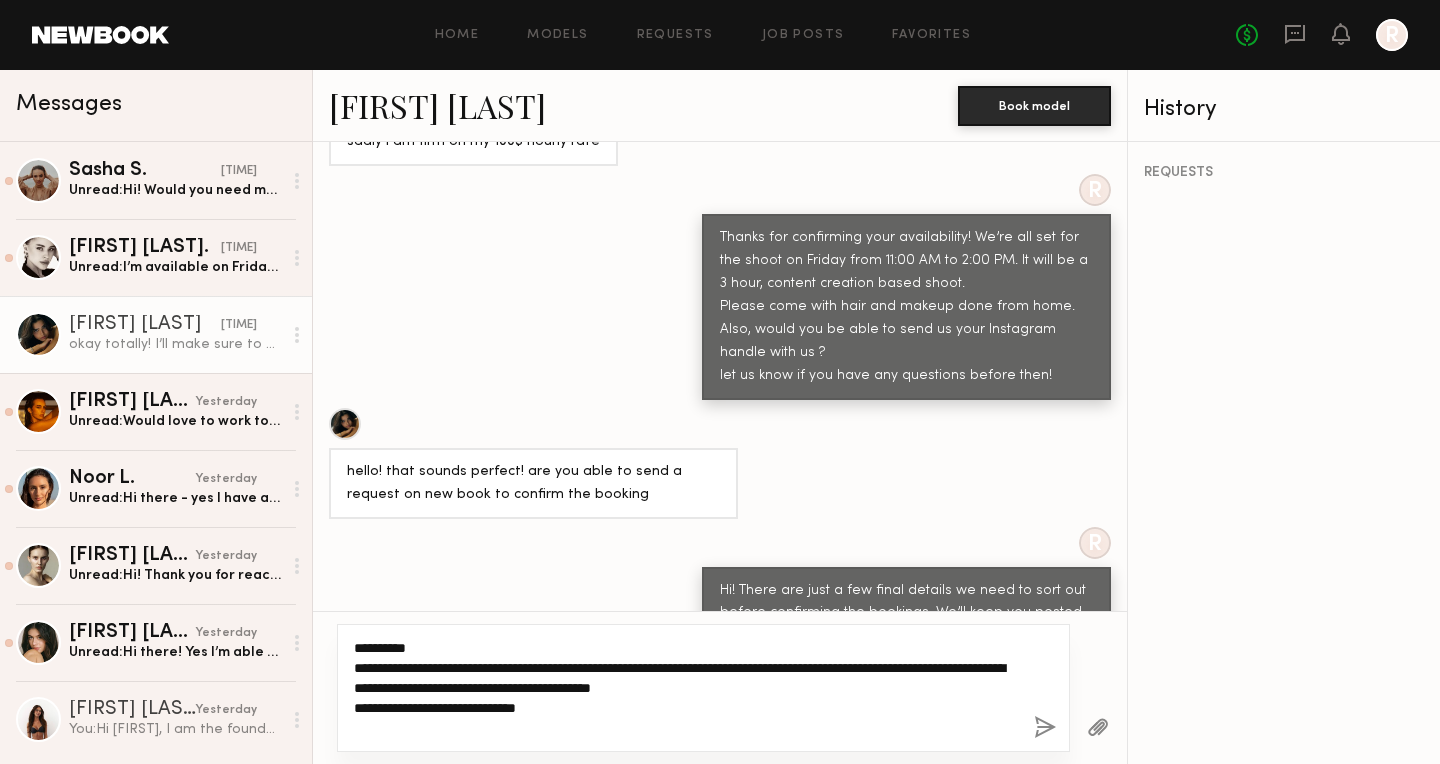 type on "**********" 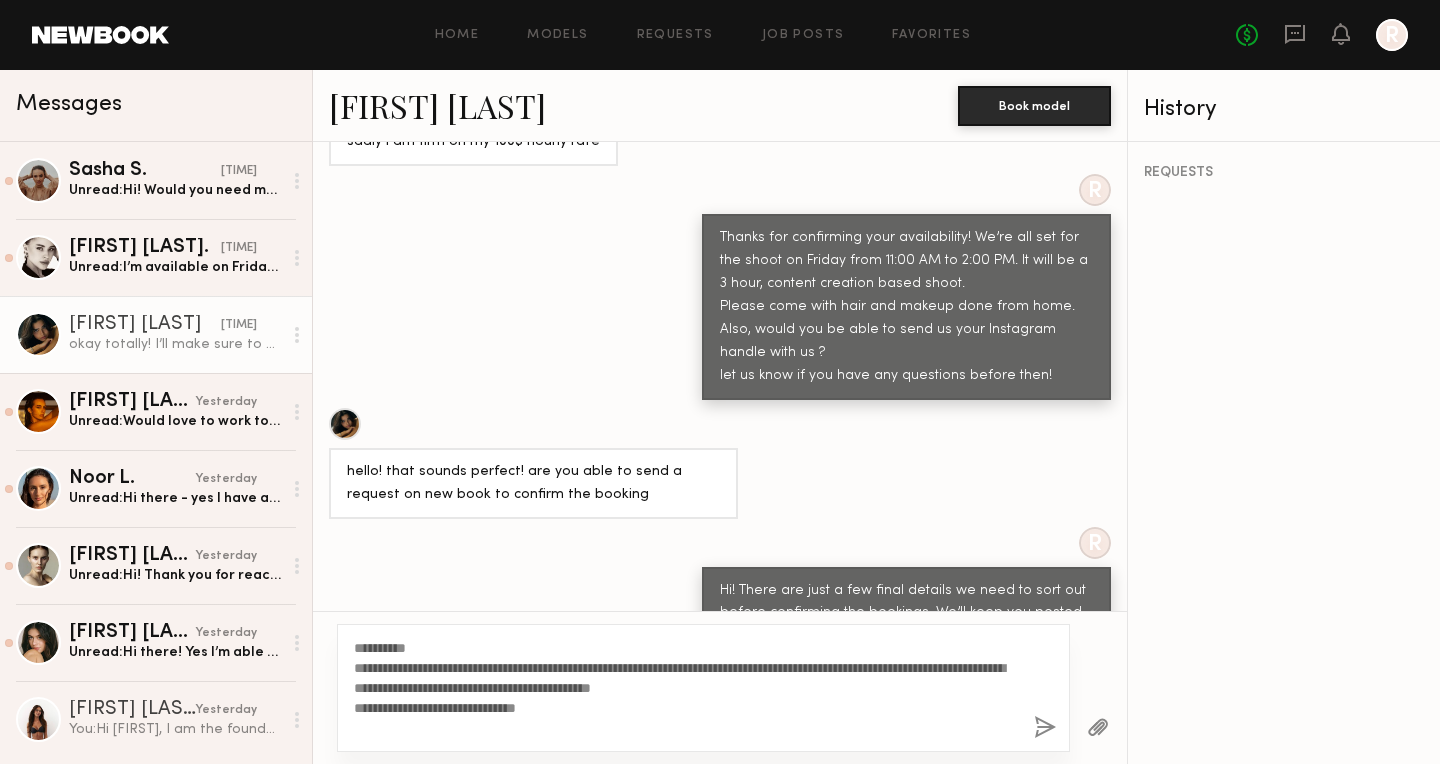 click 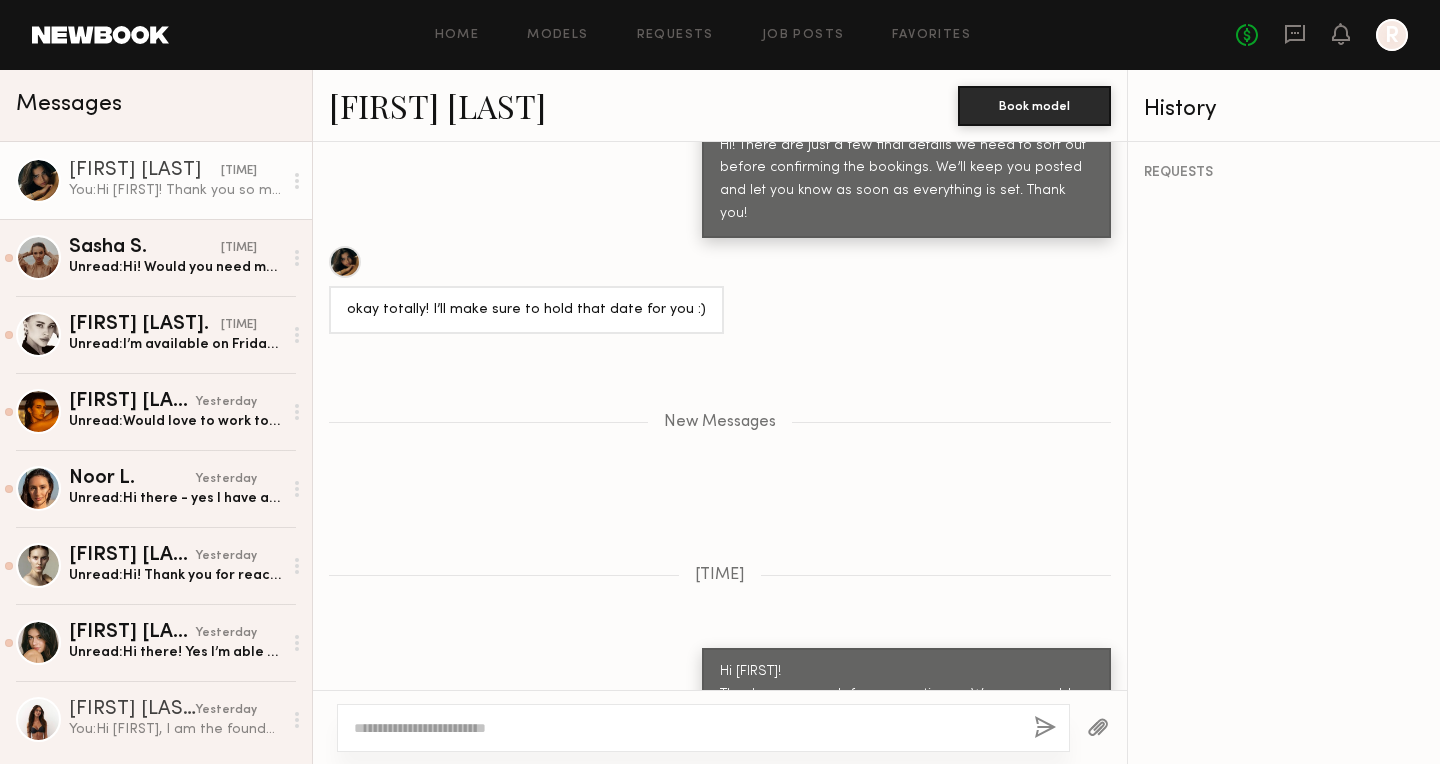 scroll, scrollTop: 2593, scrollLeft: 0, axis: vertical 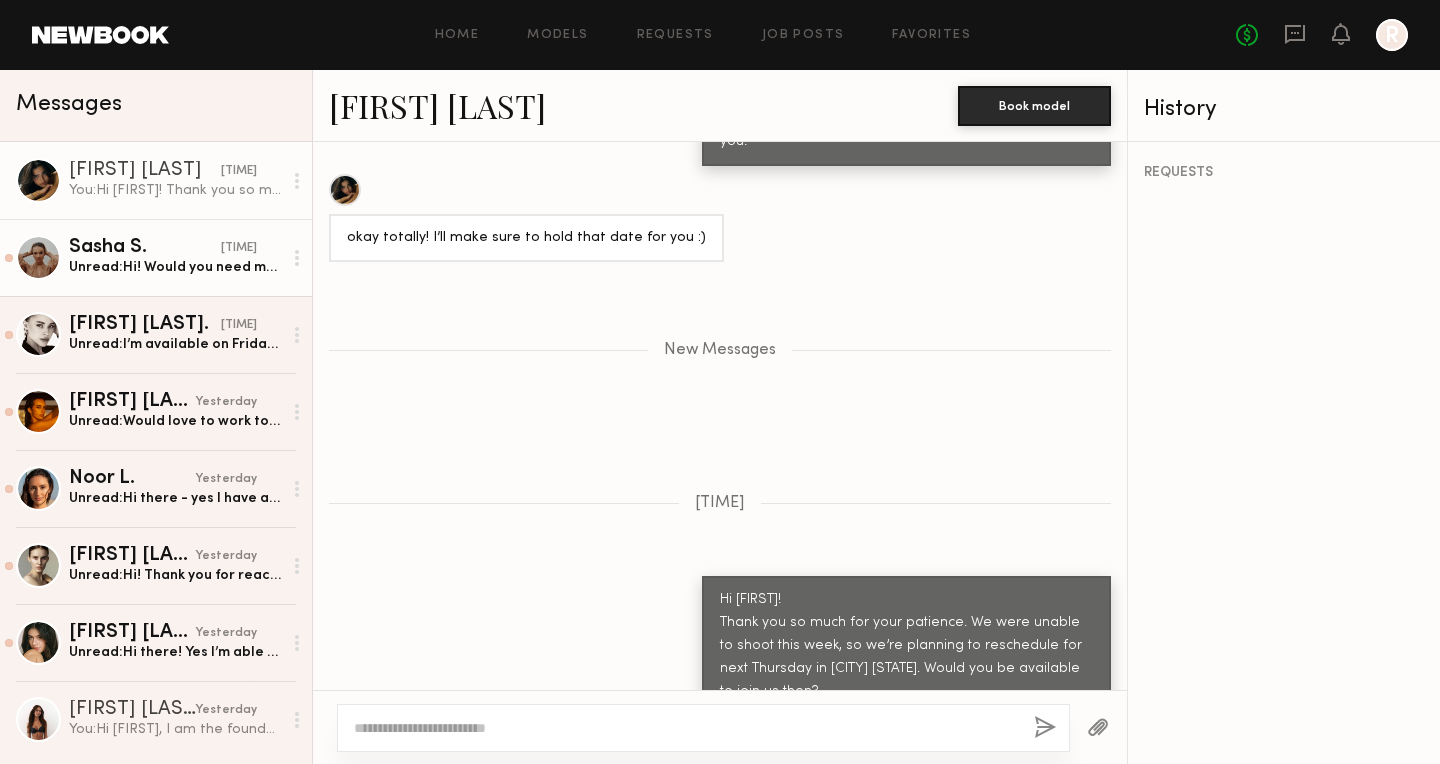 click on "Sasha S. 11:54 PM Unread:  Hi! Would you need me for tomorrow?:)" 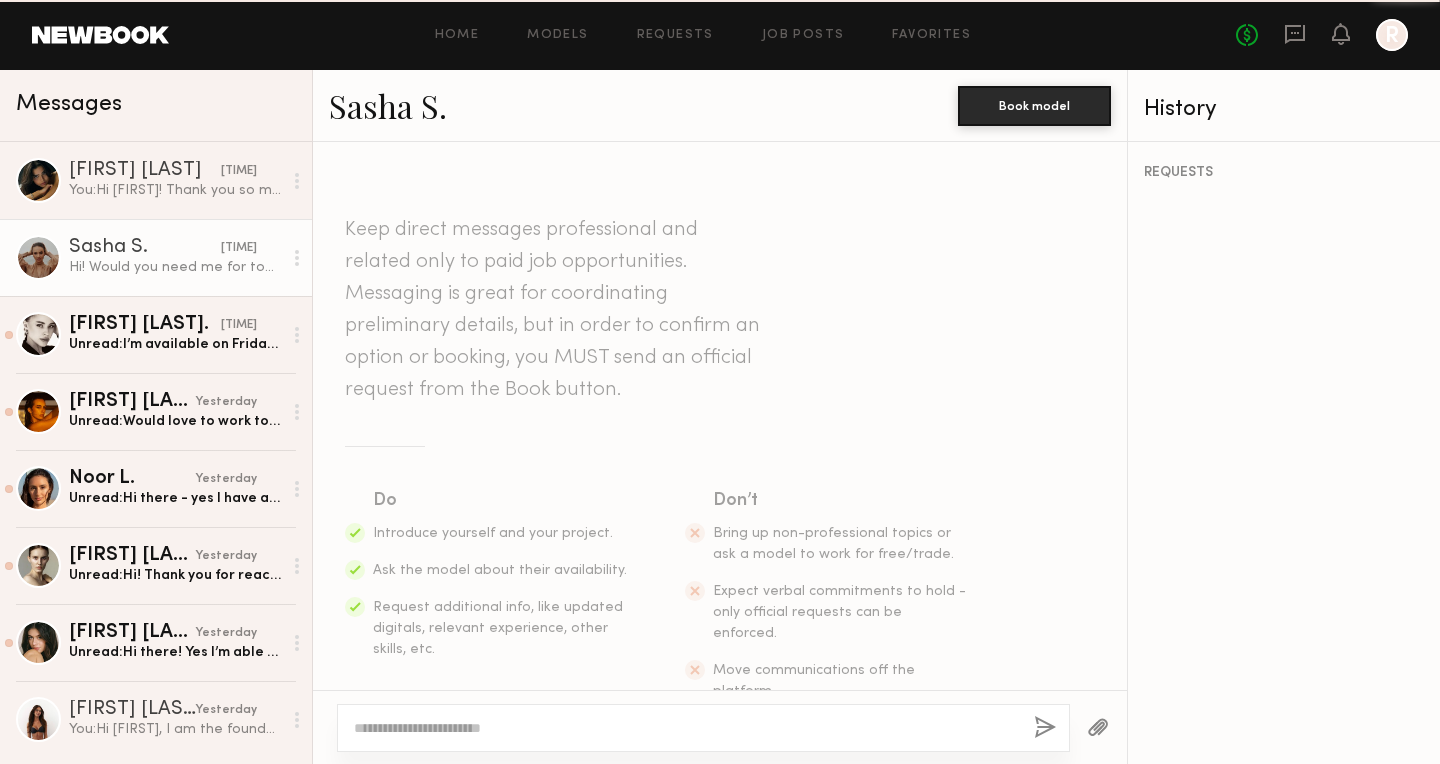 scroll, scrollTop: 1515, scrollLeft: 0, axis: vertical 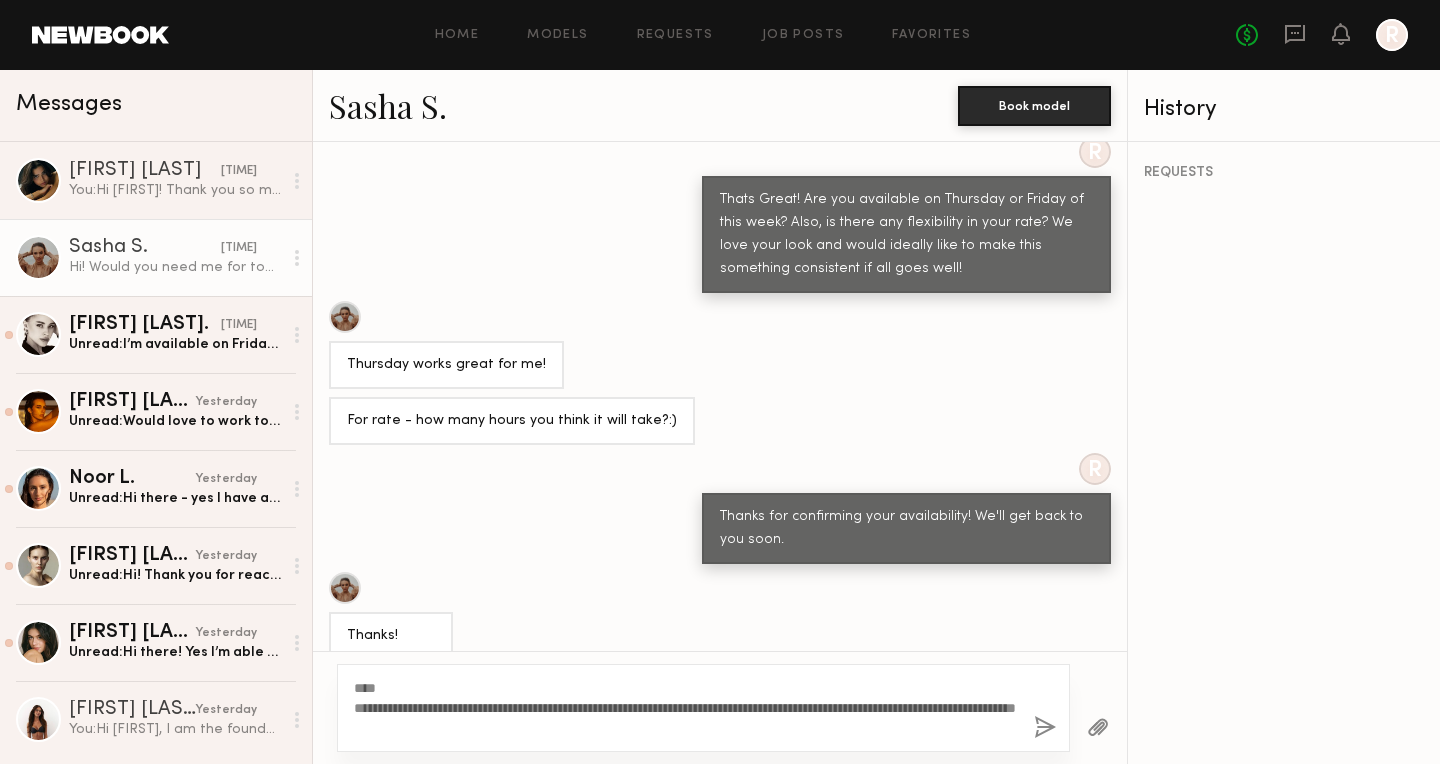 drag, startPoint x: 588, startPoint y: 732, endPoint x: 342, endPoint y: 684, distance: 250.63918 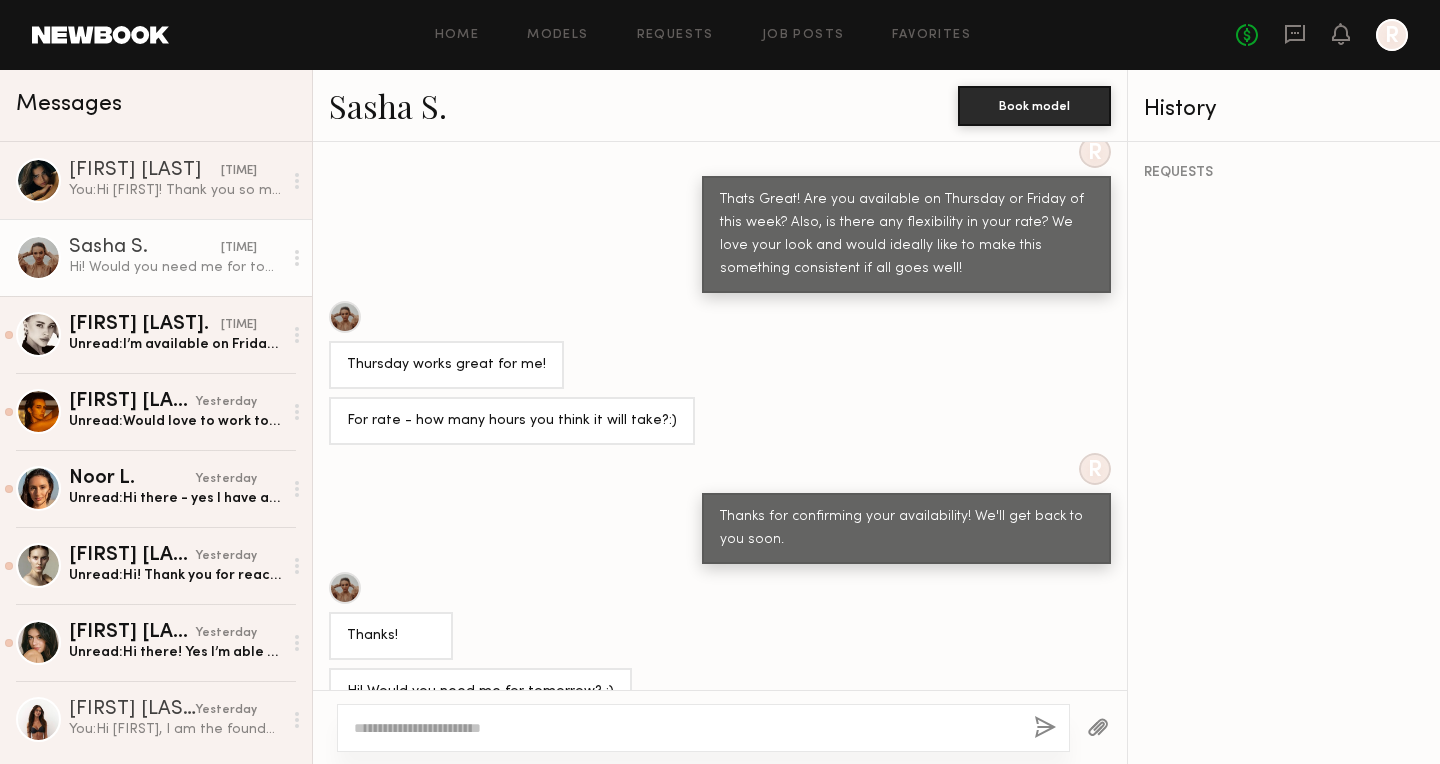 paste on "**********" 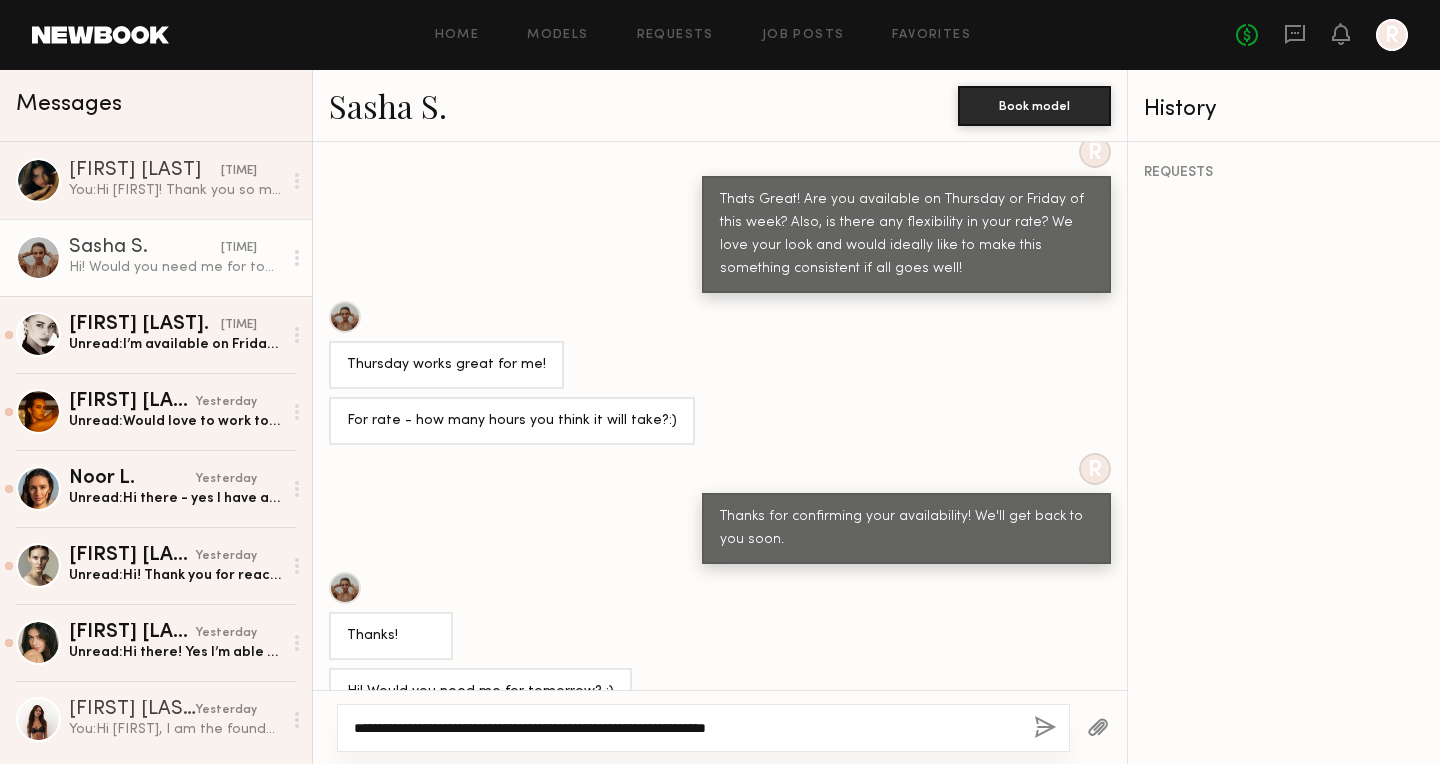 scroll, scrollTop: 17, scrollLeft: 0, axis: vertical 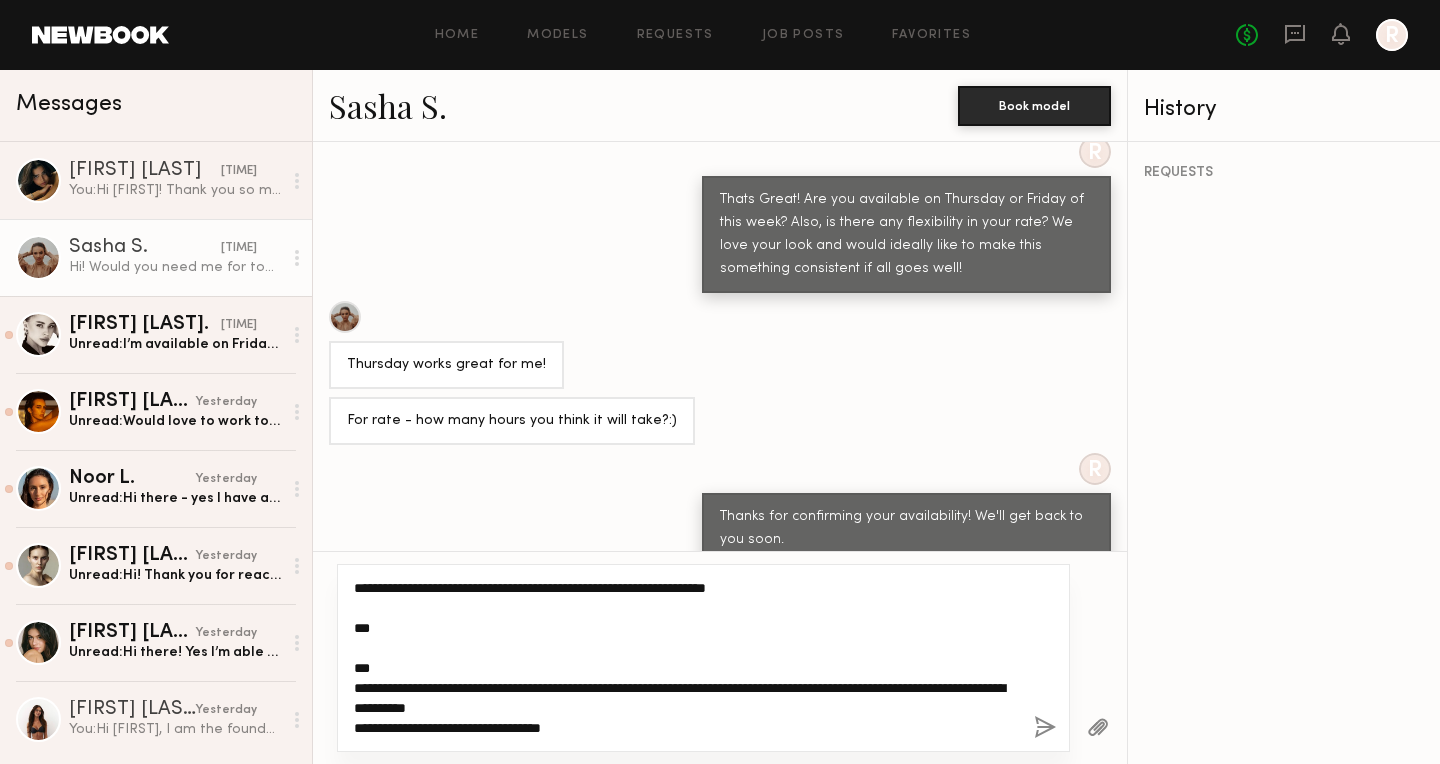 click on "**********" 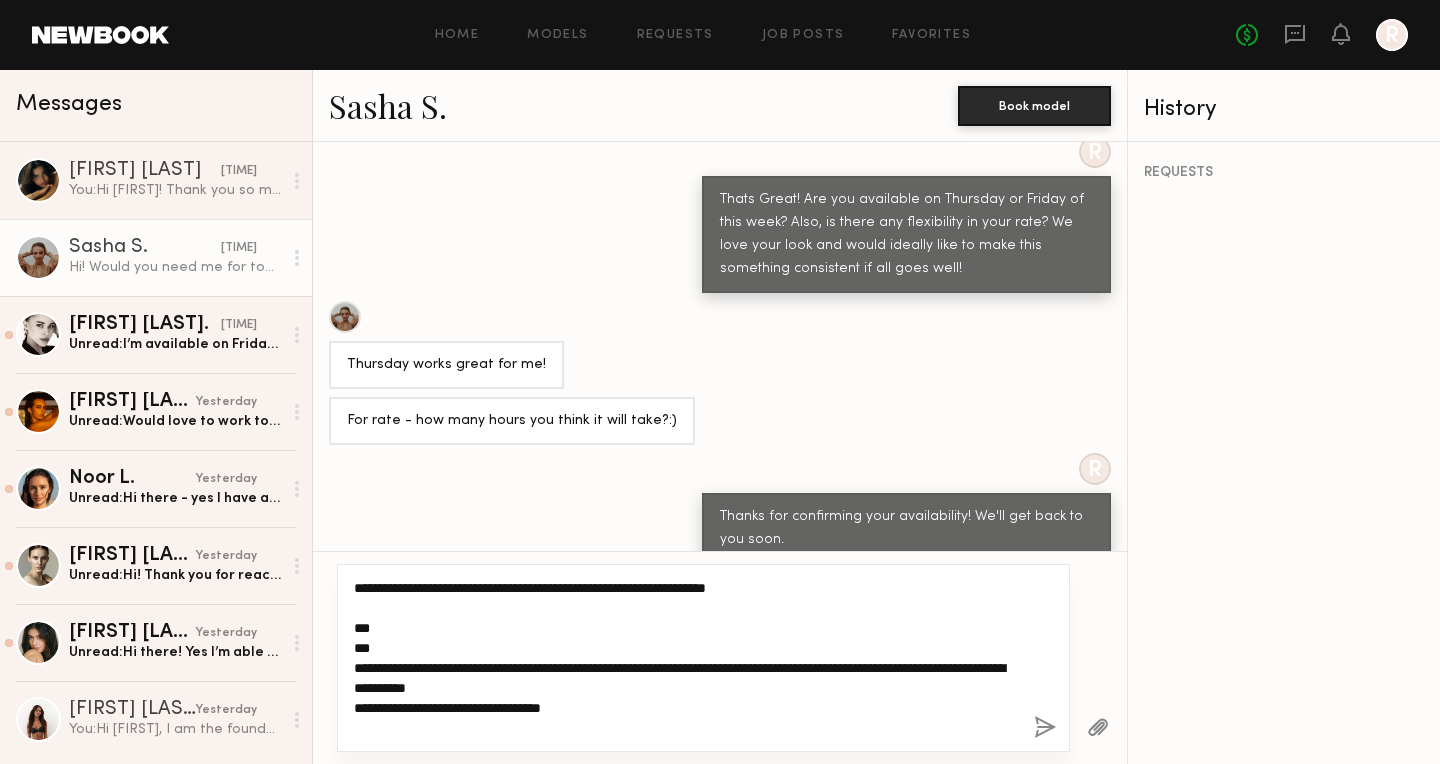 scroll, scrollTop: 0, scrollLeft: 0, axis: both 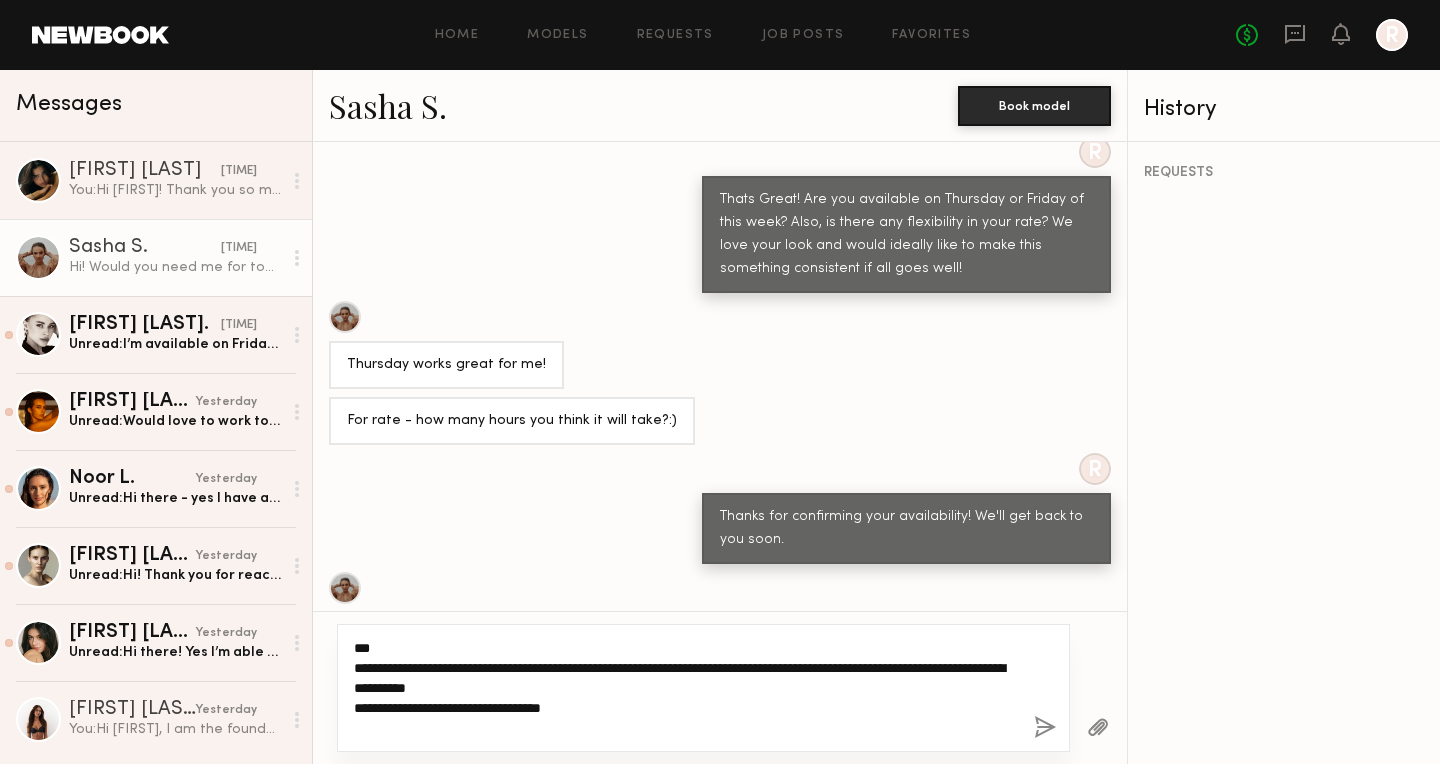 click on "**********" 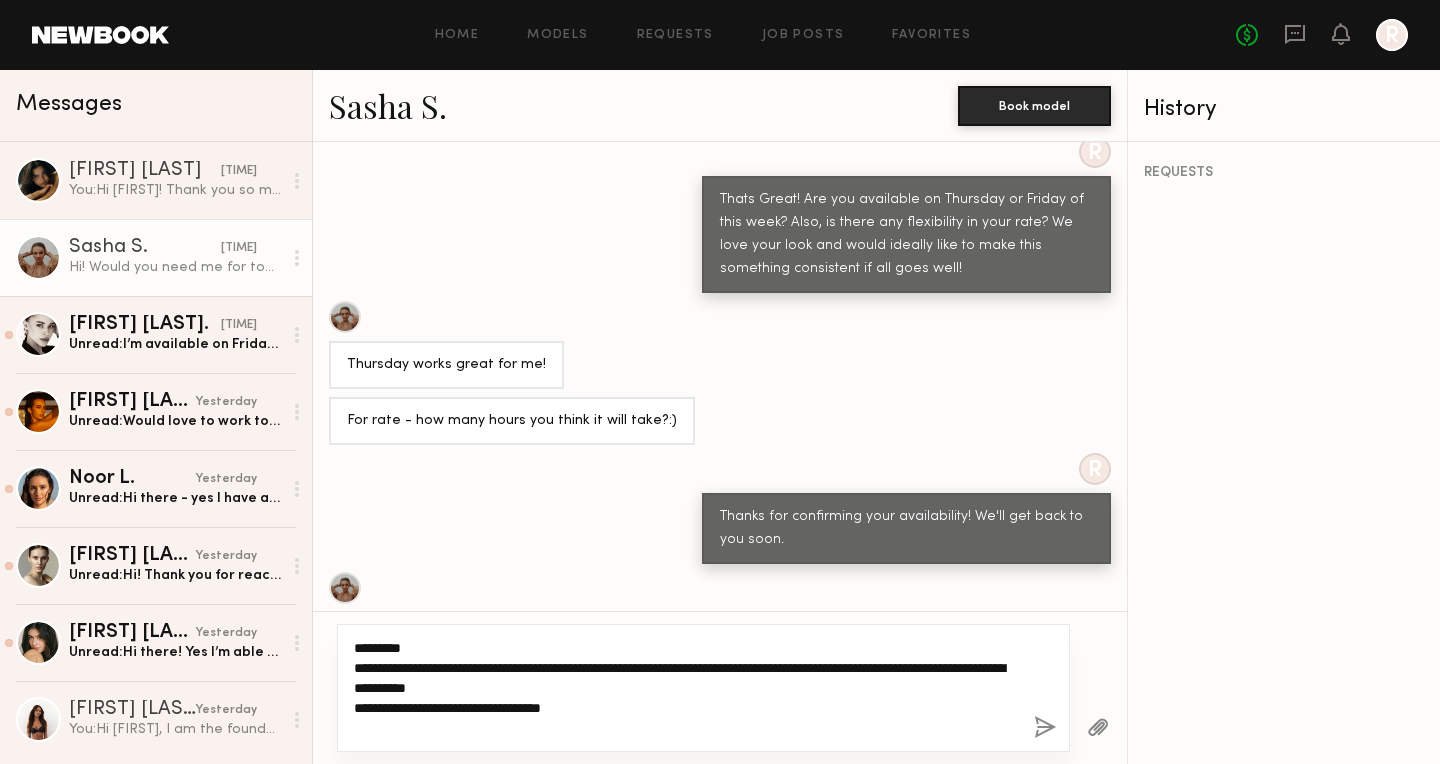 type on "**********" 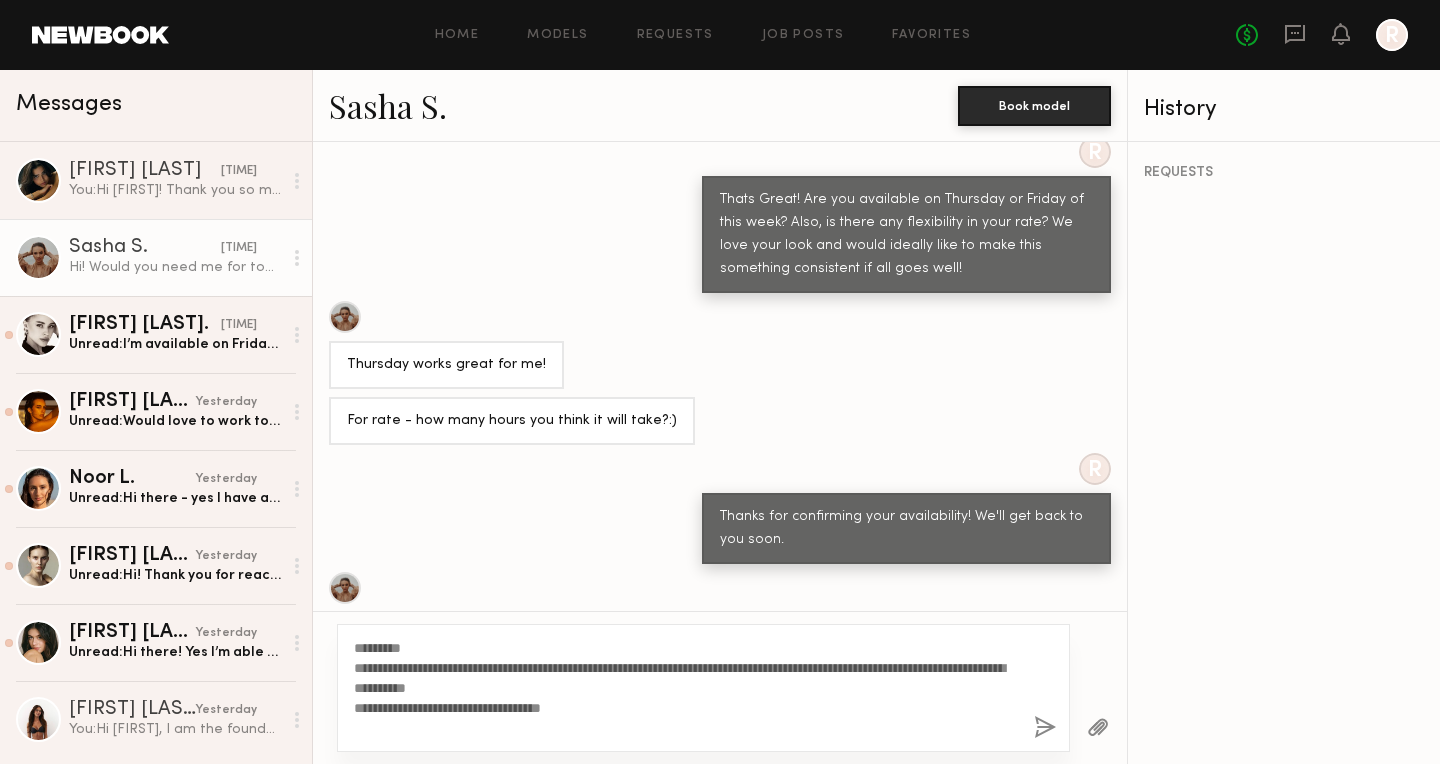 click 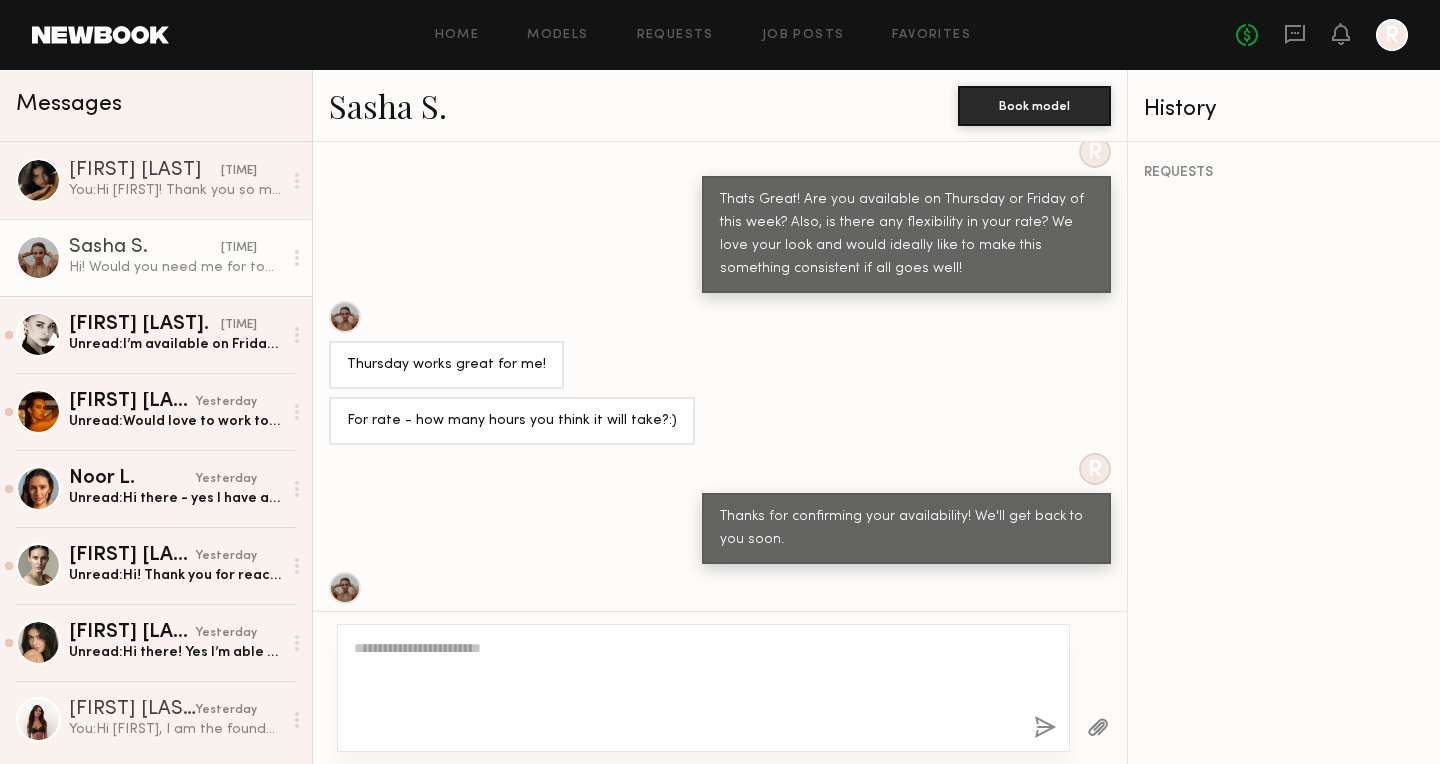 scroll, scrollTop: 1969, scrollLeft: 0, axis: vertical 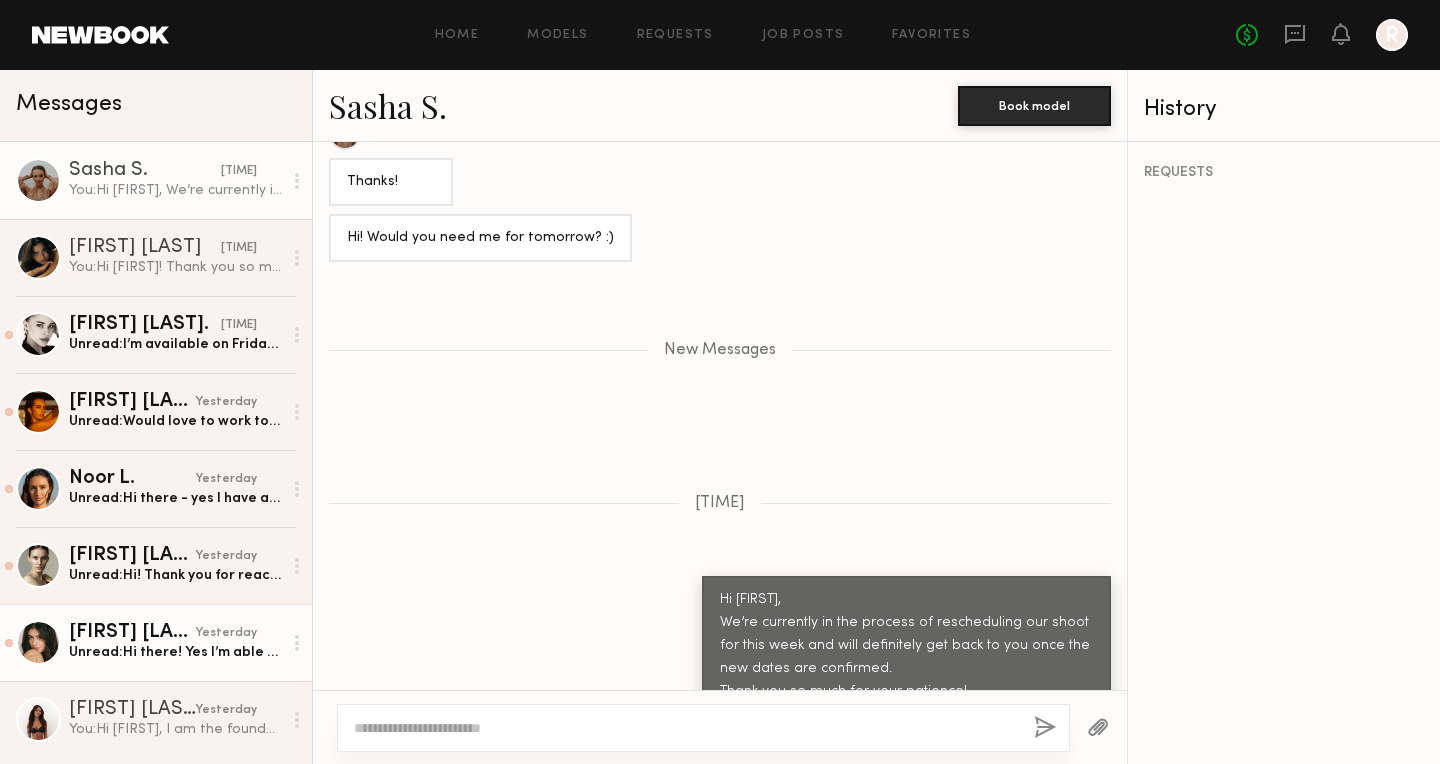 click on "Unread:  Hi there! Yes I’m able to commute to Sherman Oaks. :) I am comfortable creating reels and speaking to the camera, I regularly do voice acting and have commercial acting experience! Super appreciate you reaching out." 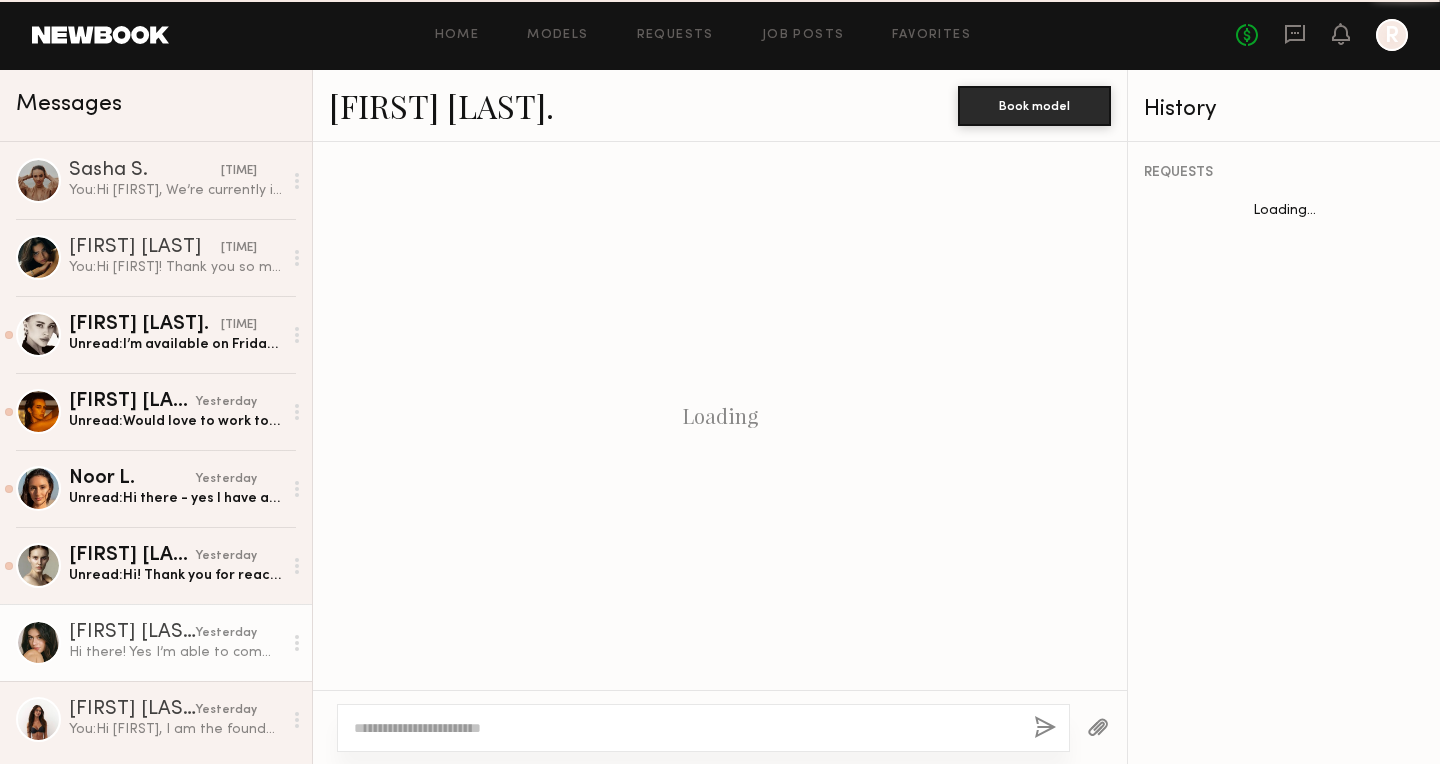 scroll, scrollTop: 632, scrollLeft: 0, axis: vertical 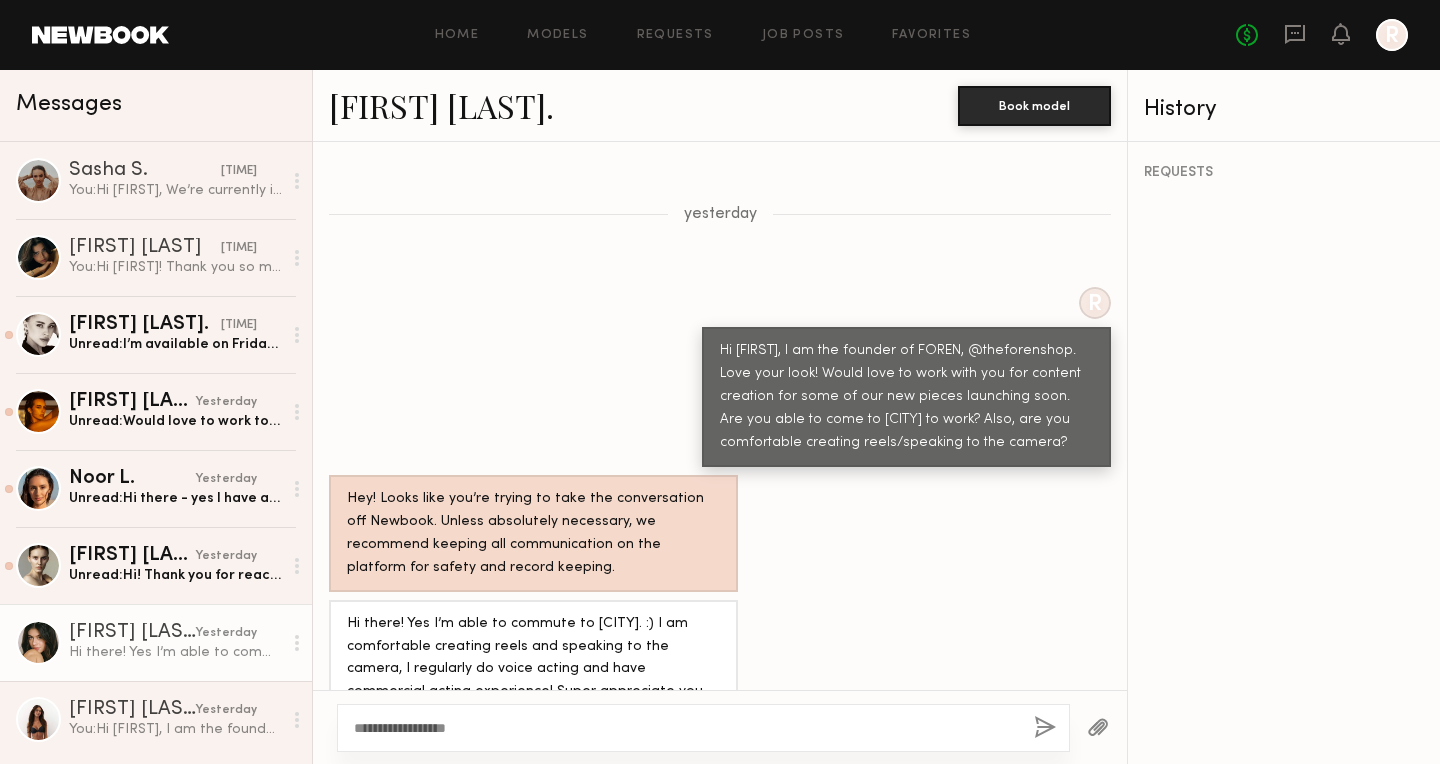 type on "**********" 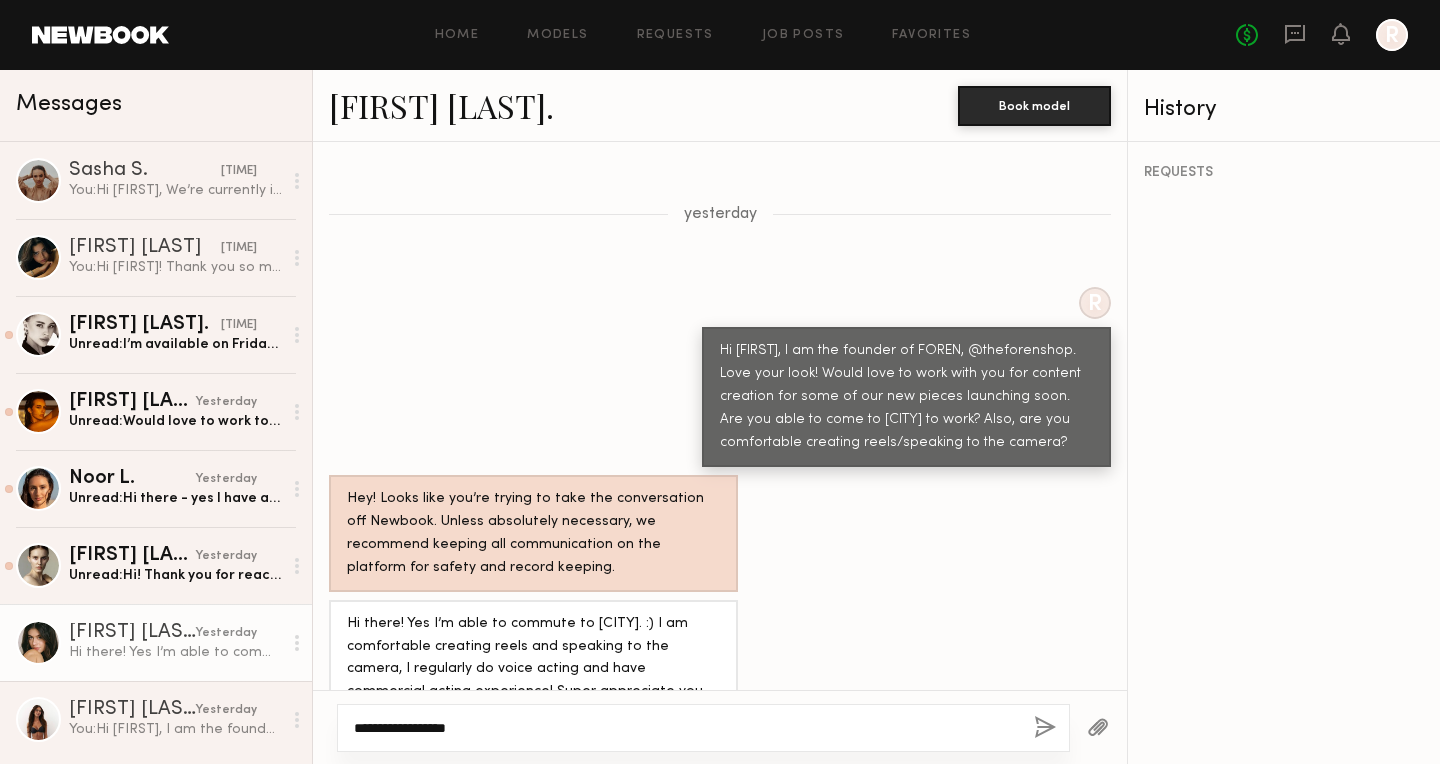 click on "**********" 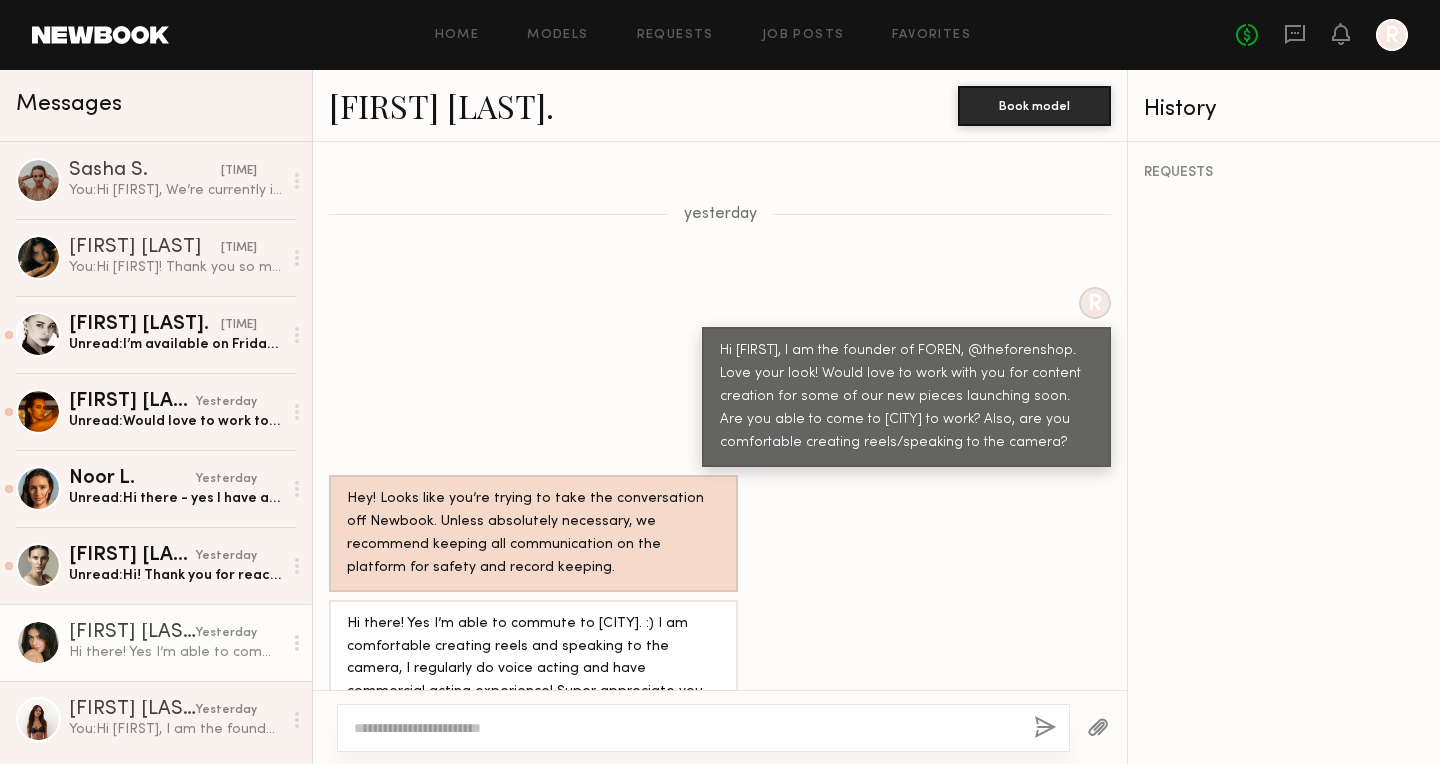 paste on "**********" 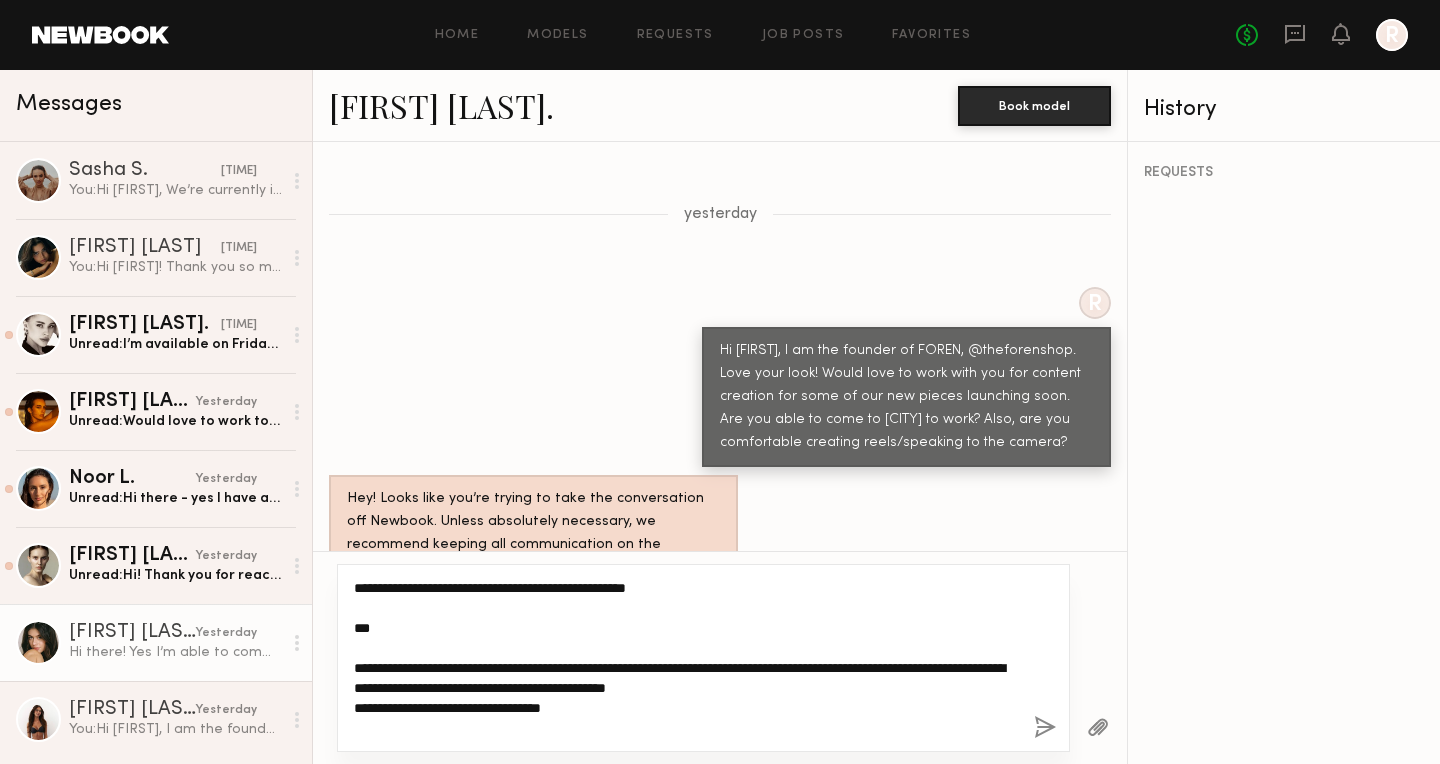 click on "**********" 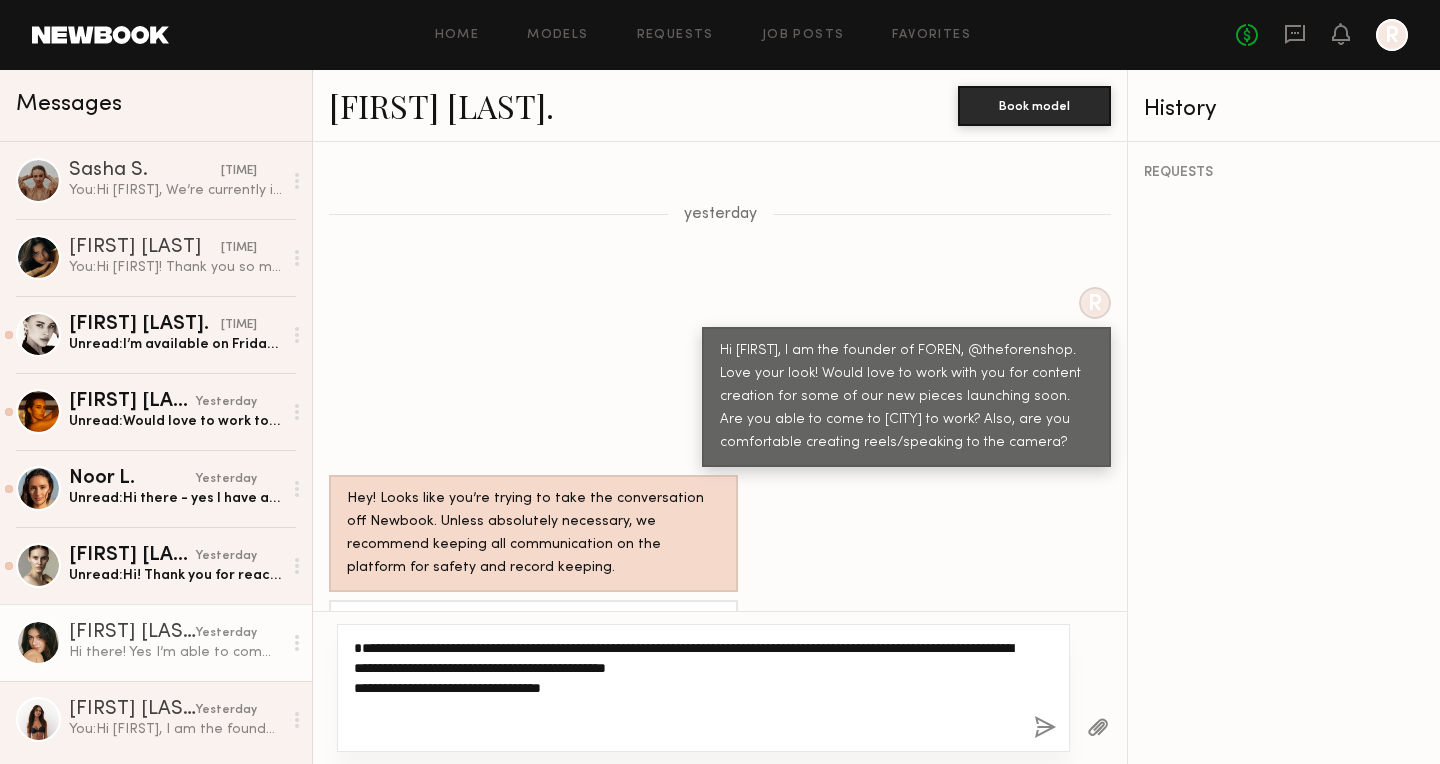 click on "**********" 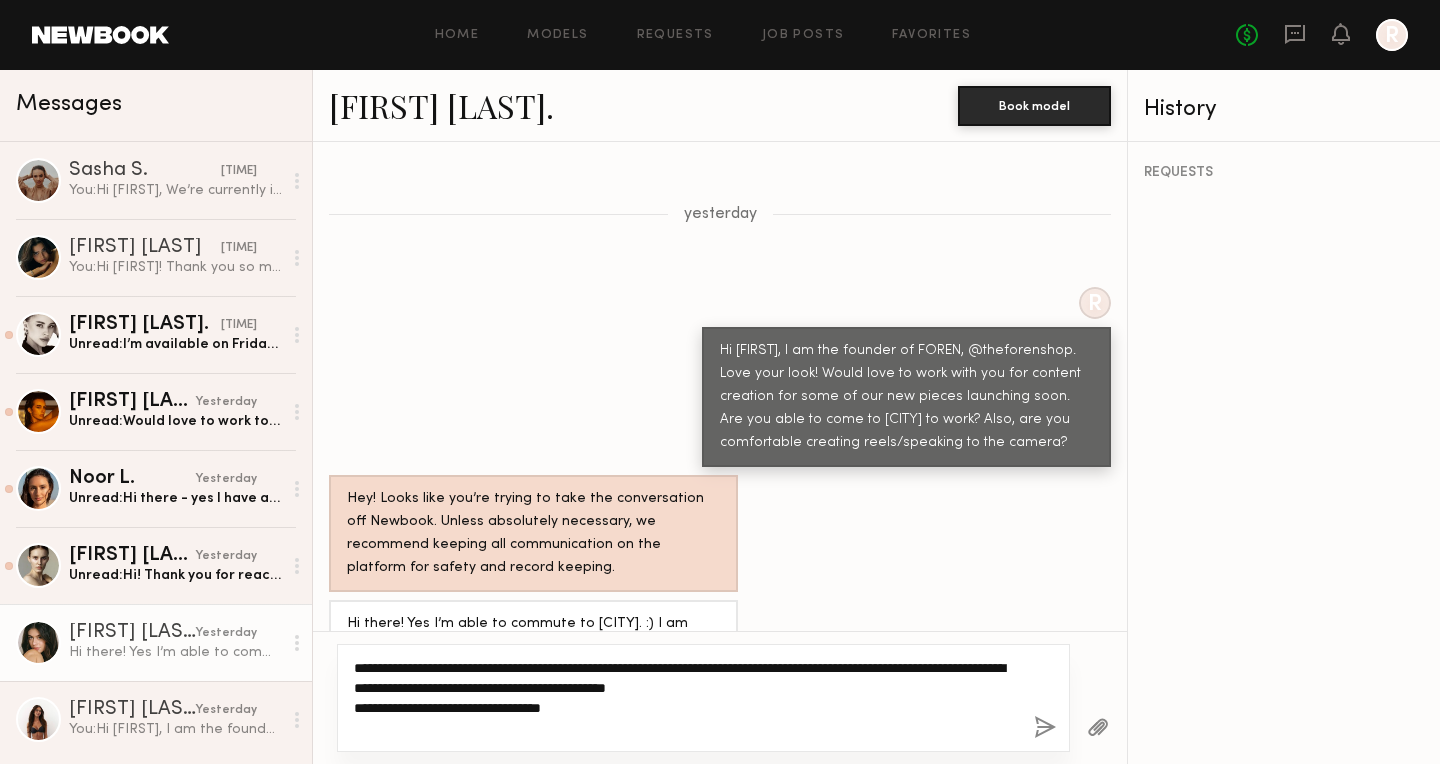click on "**********" 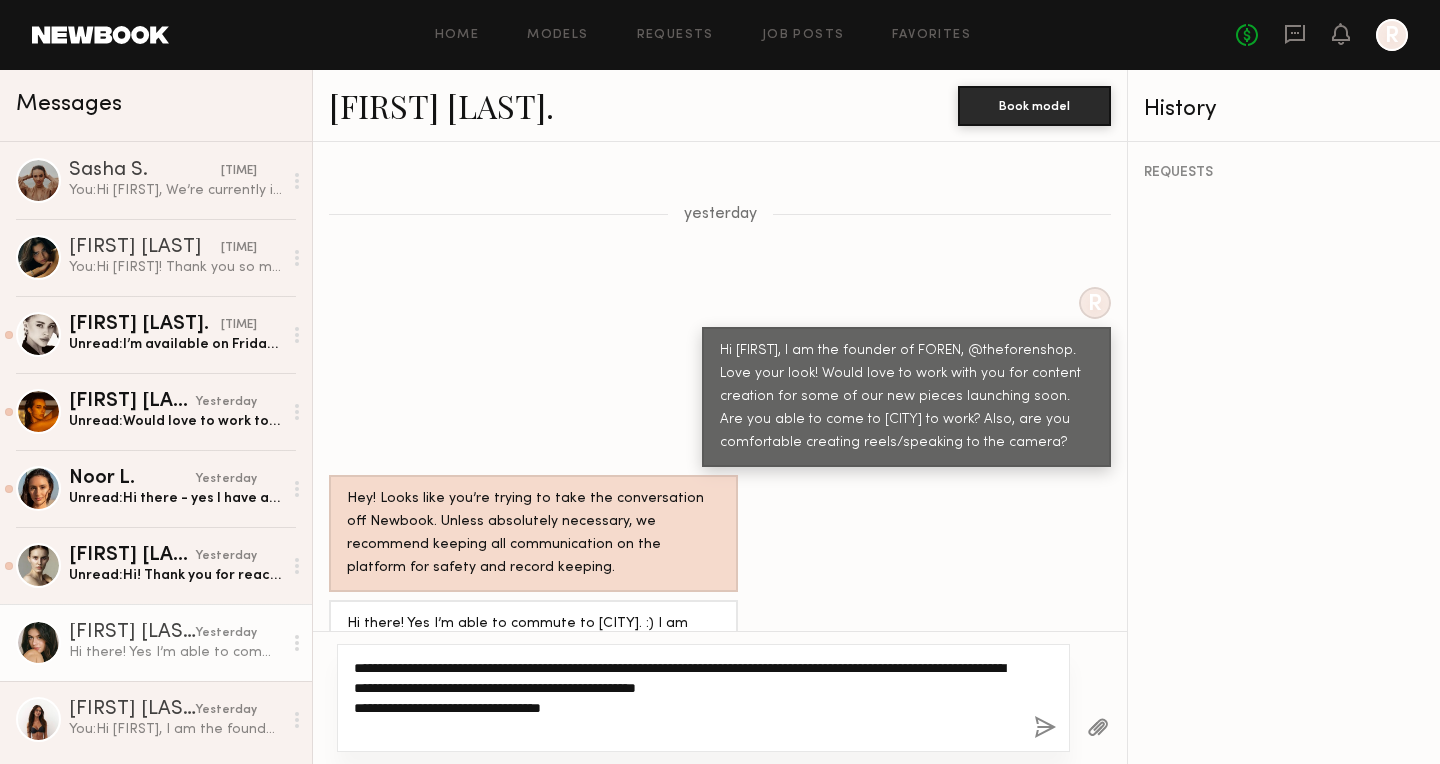 click on "**********" 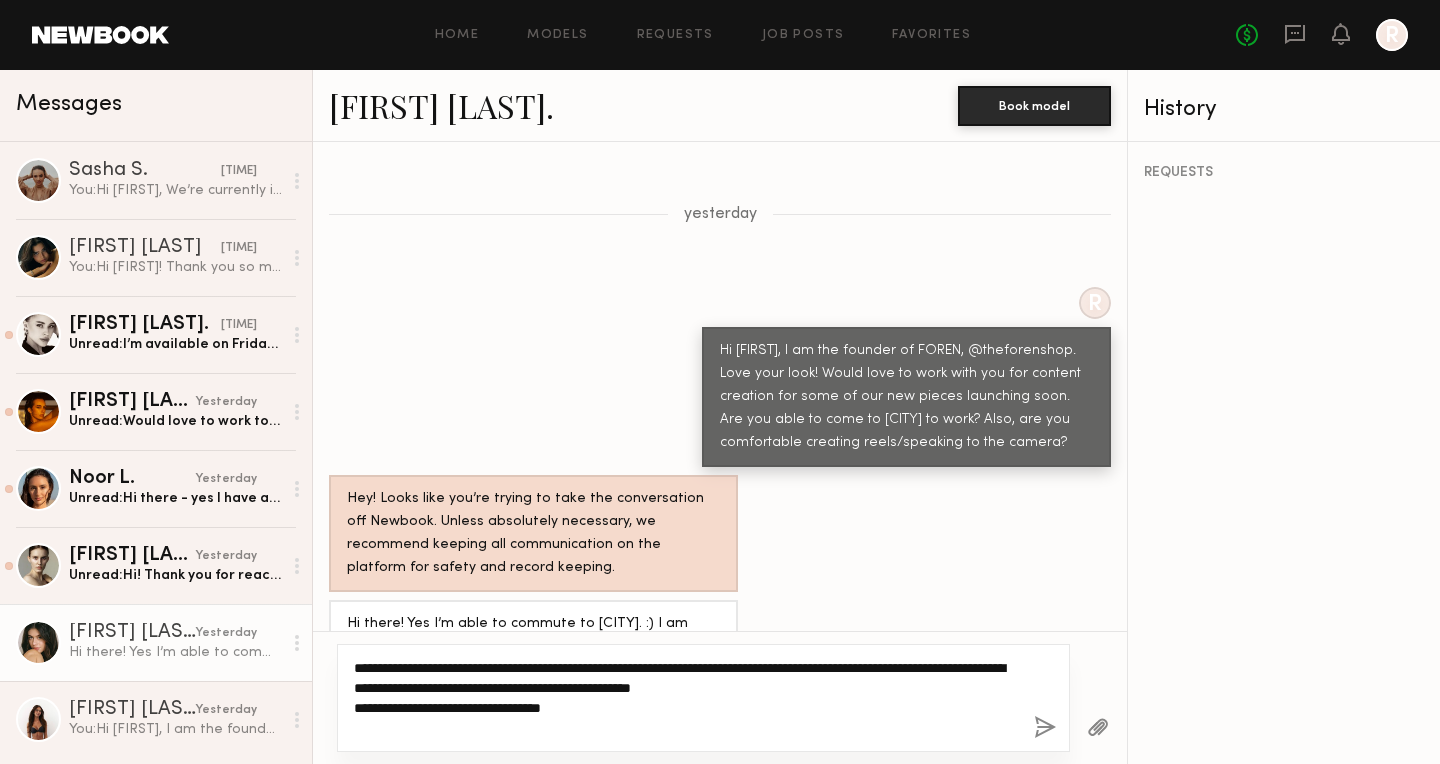 drag, startPoint x: 755, startPoint y: 665, endPoint x: 535, endPoint y: 660, distance: 220.05681 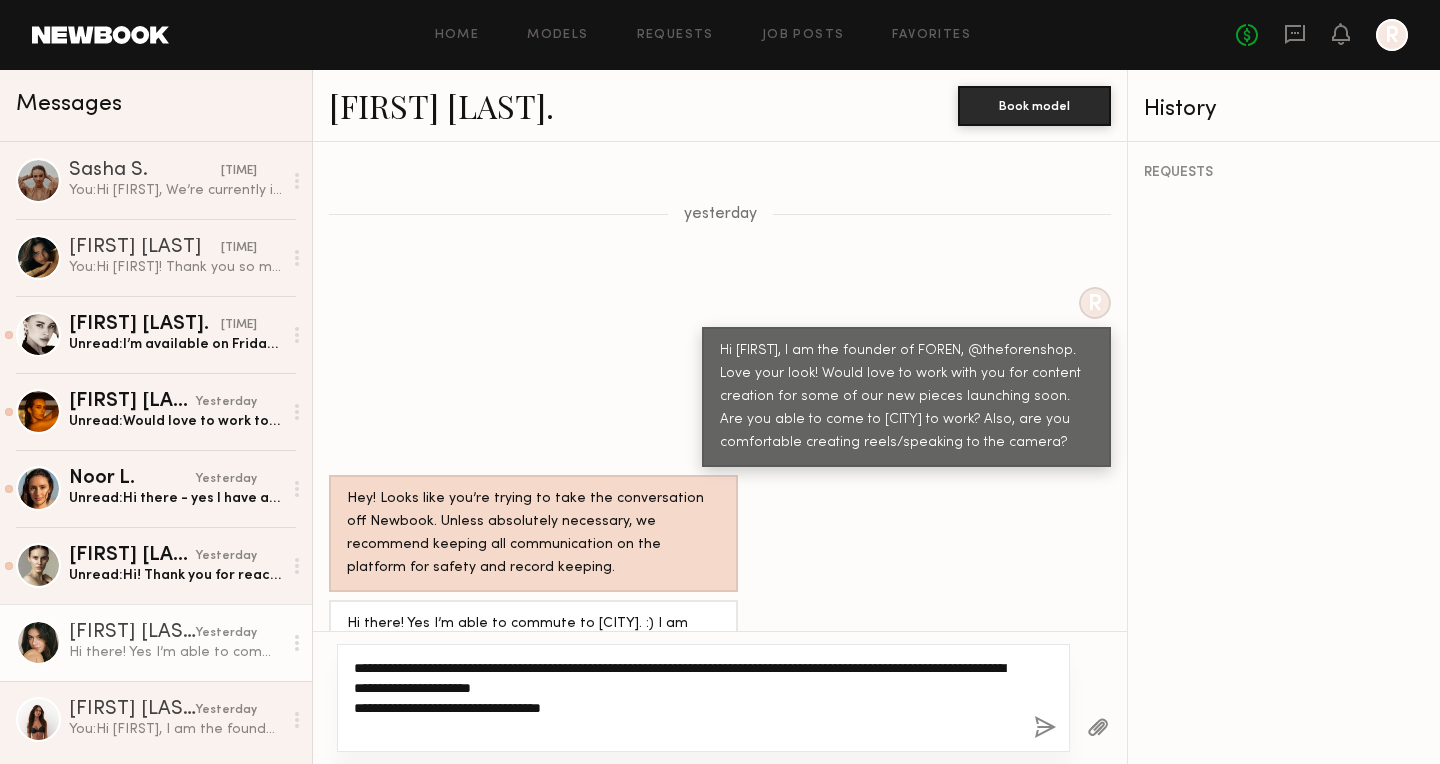 click on "**********" 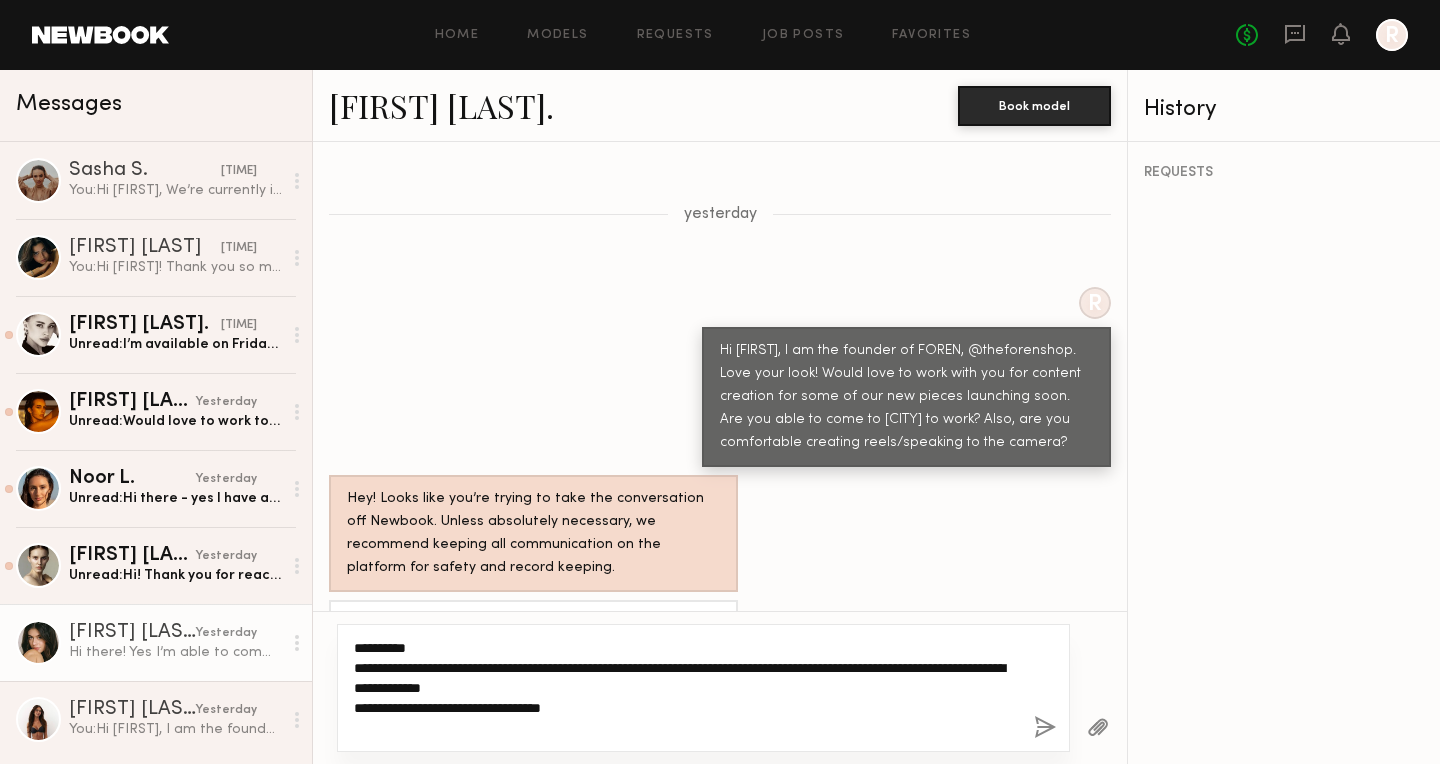 type on "**********" 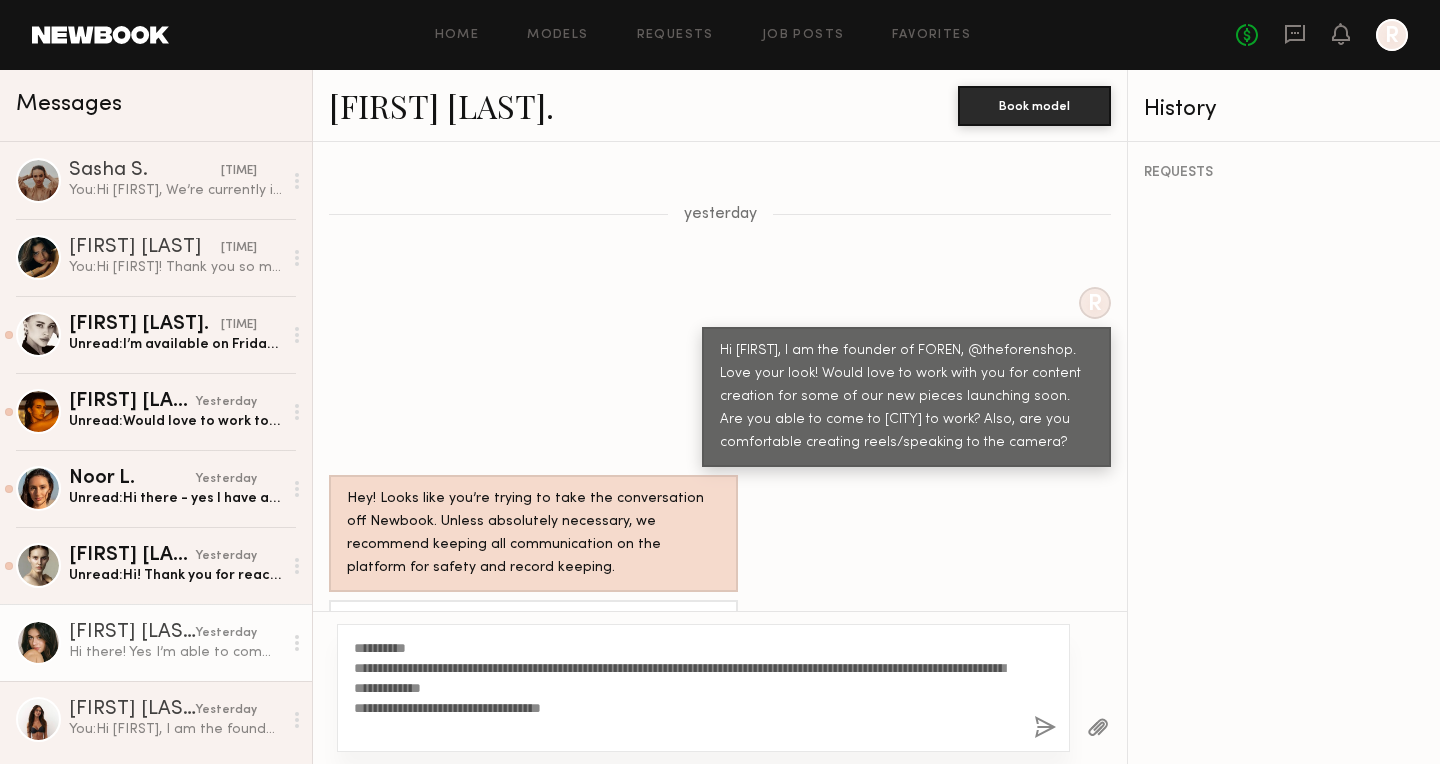 click 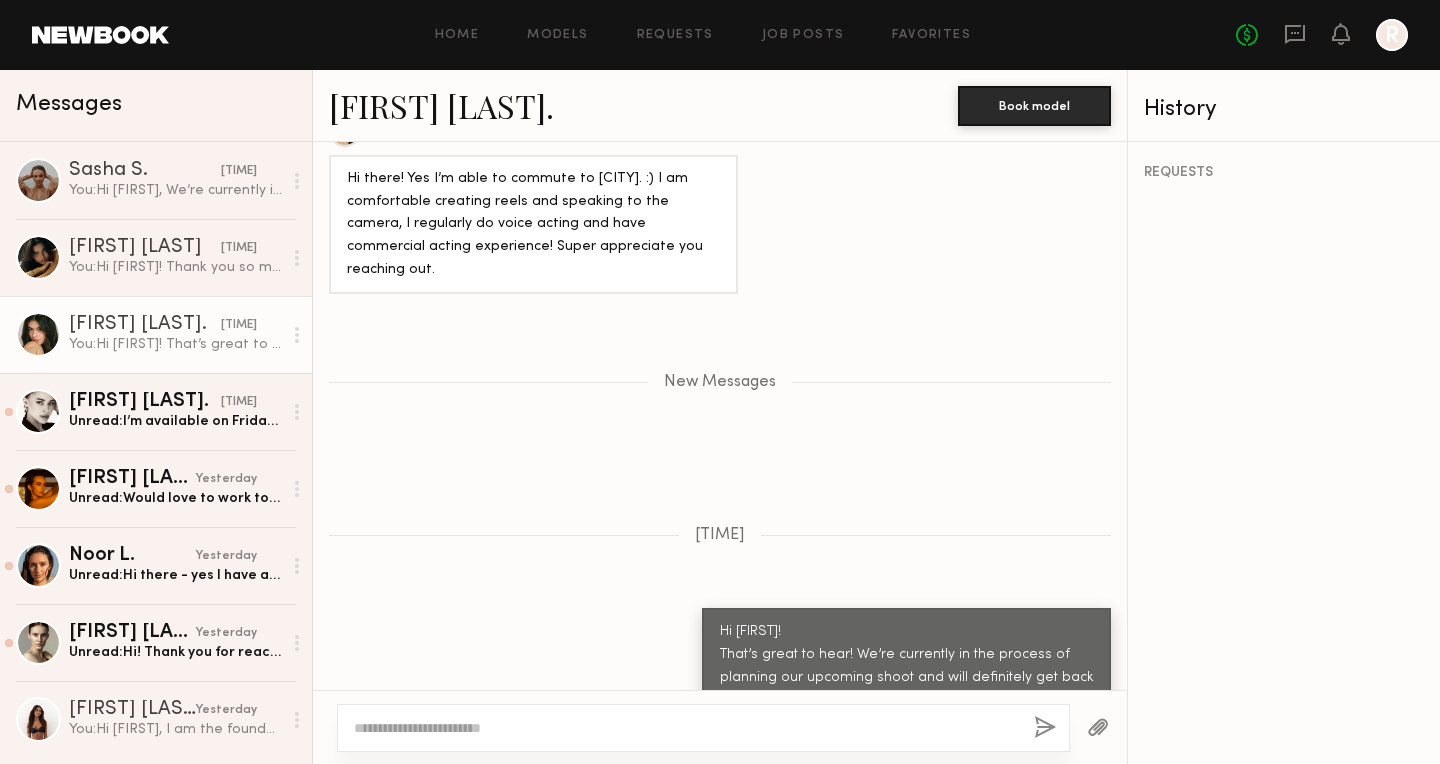 scroll, scrollTop: 1126, scrollLeft: 0, axis: vertical 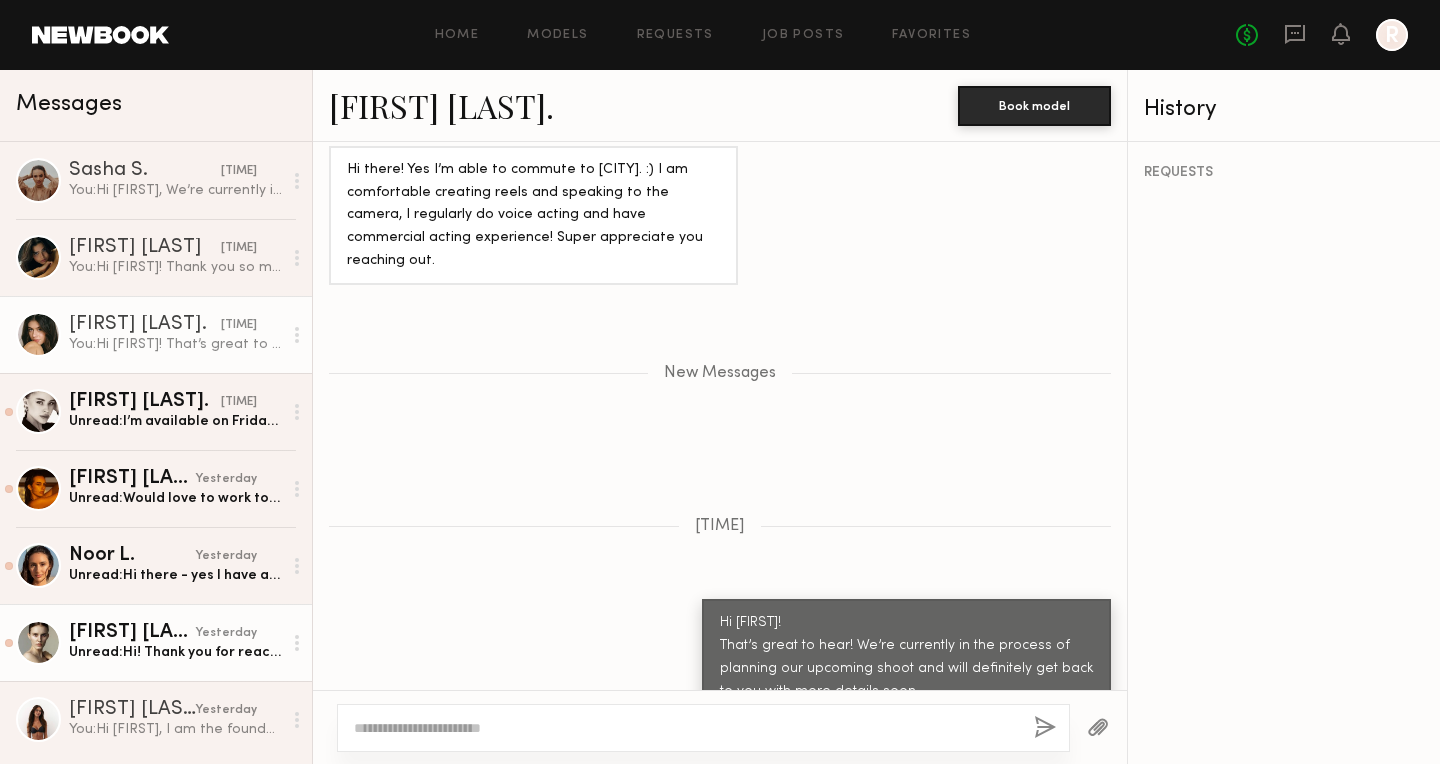 click on "Brea B. yesterday Unread:  Hi! Thank you for reaching out! Yes I am able to, can I have more details on the shoot? Thank you!" 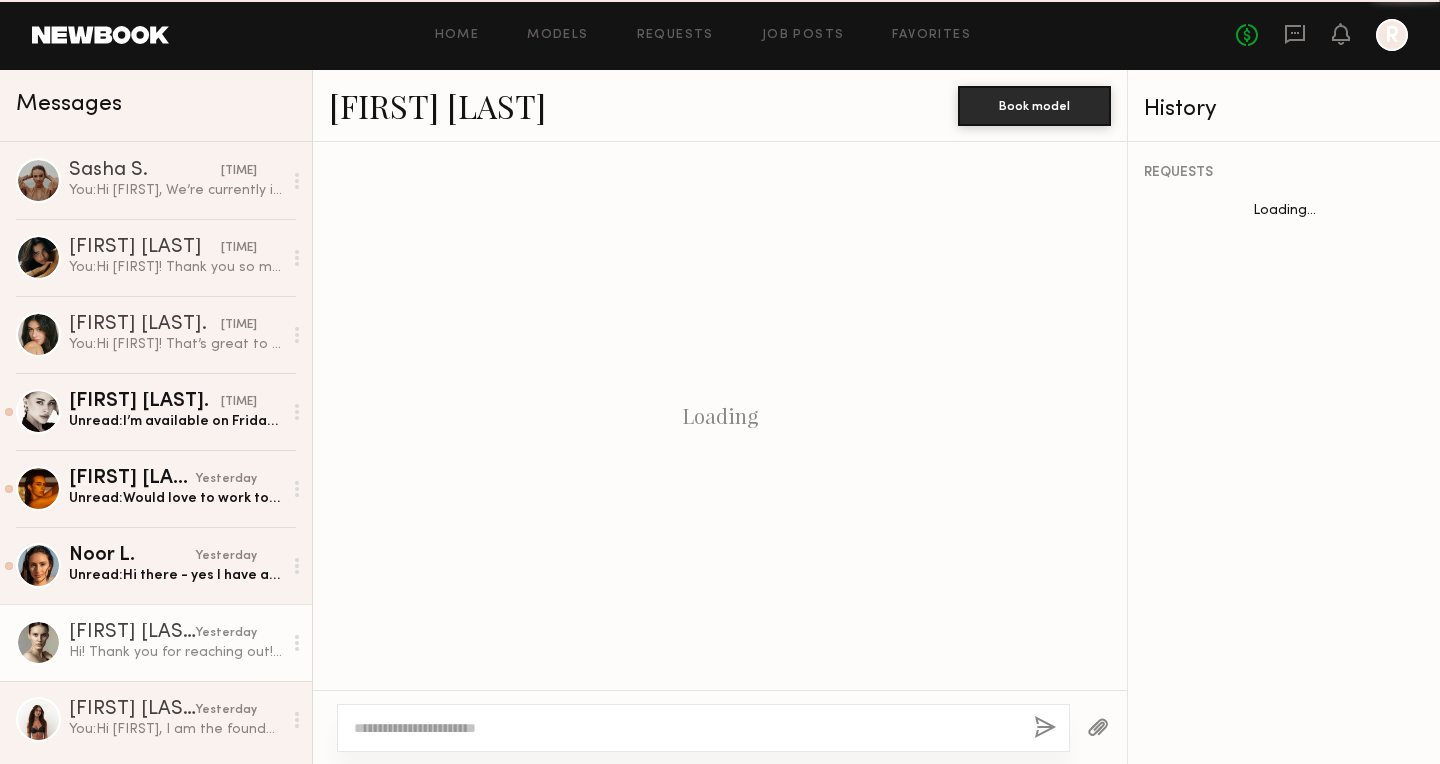scroll, scrollTop: 586, scrollLeft: 0, axis: vertical 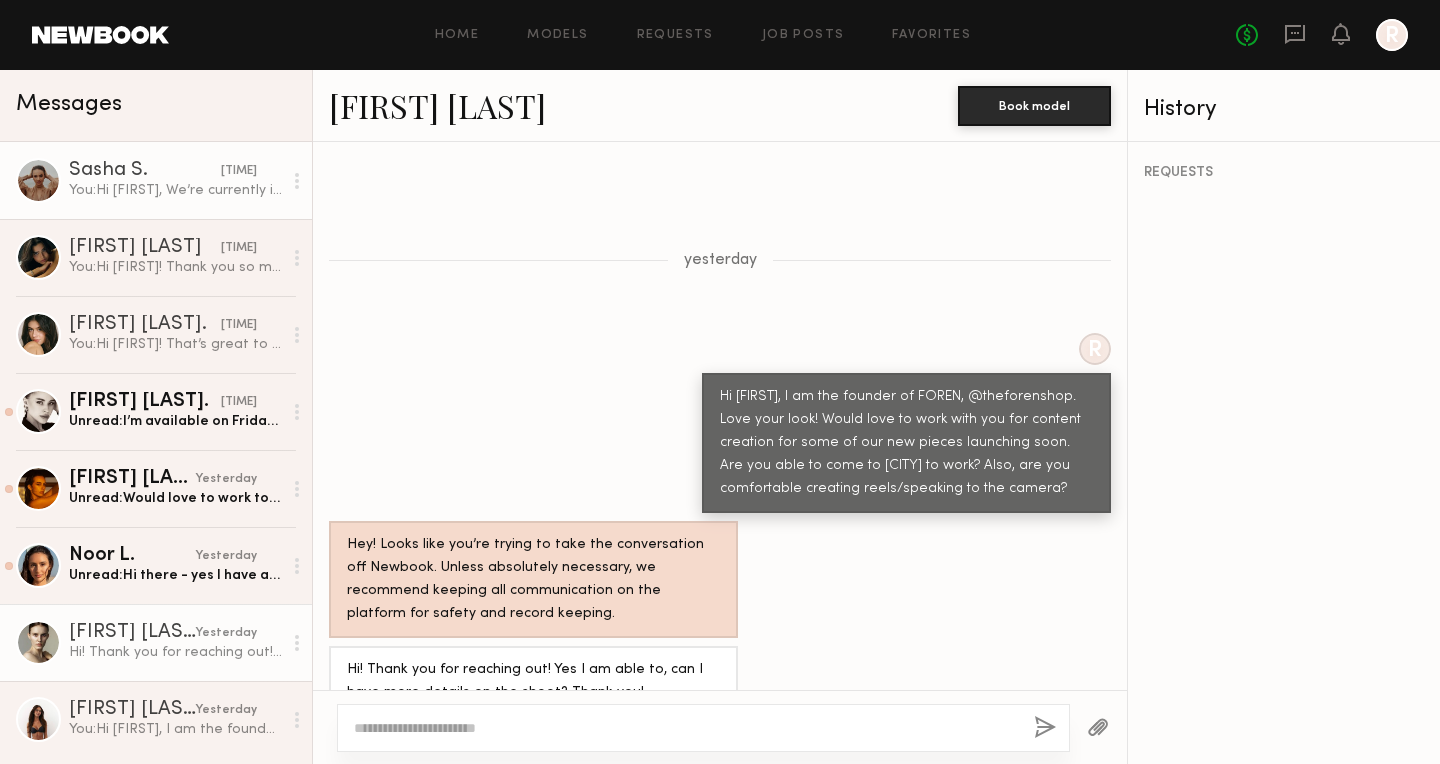 click on "Sasha S. 1:28 AM You:  Hi Sasha,
We’re currently in the process of rescheduling our shoot for this week and will definitely get back to you once the new dates are confirmed.
Thank you so much for your patience!" 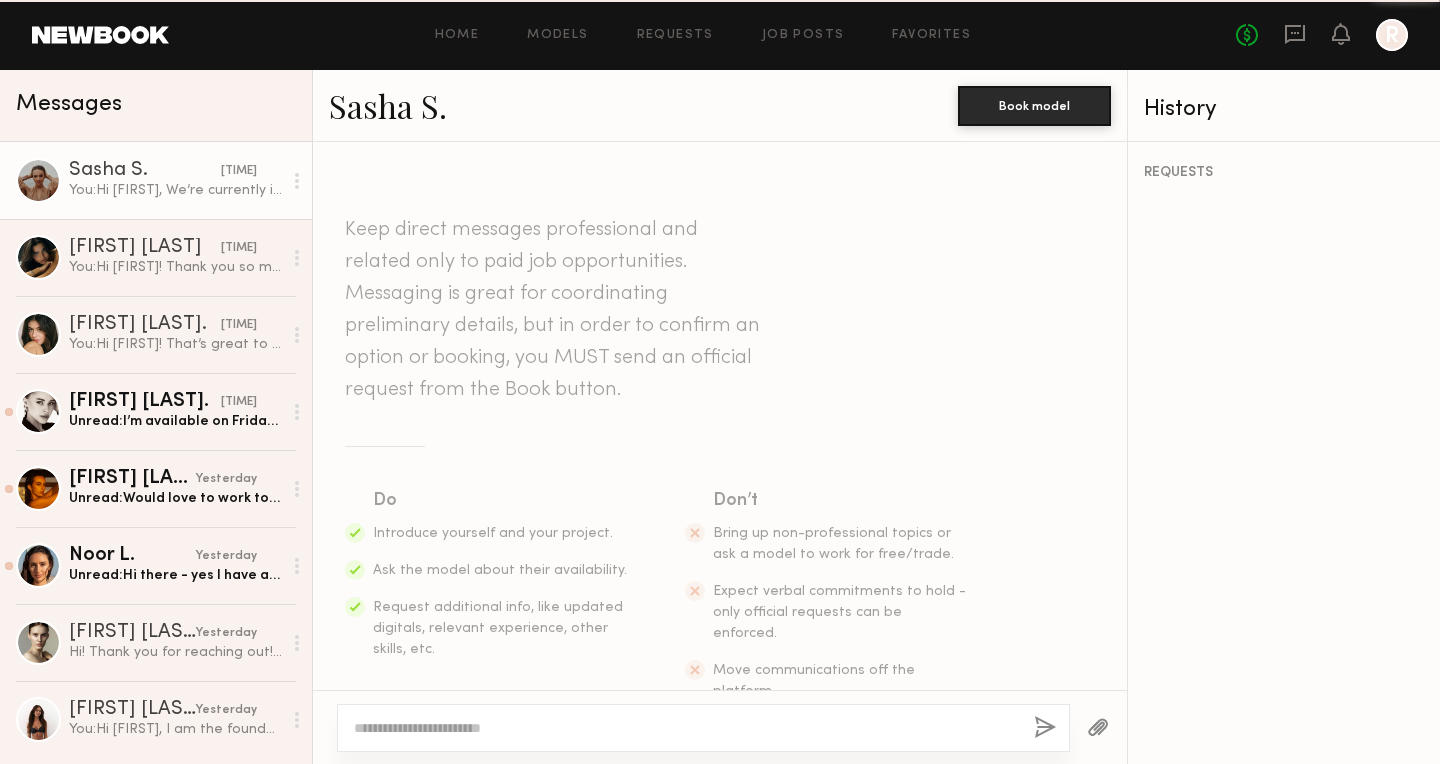 scroll, scrollTop: 1816, scrollLeft: 0, axis: vertical 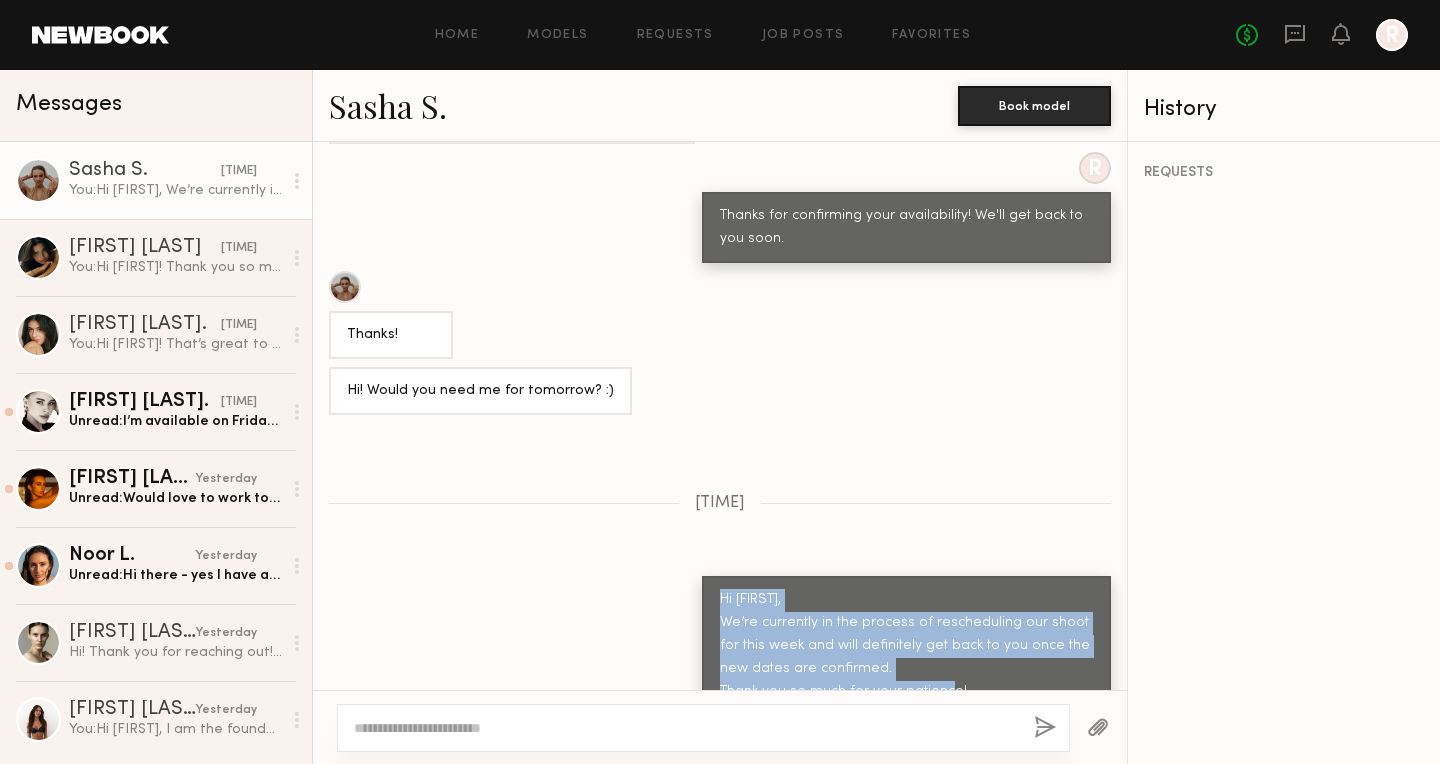 drag, startPoint x: 947, startPoint y: 648, endPoint x: 715, endPoint y: 521, distance: 264.4863 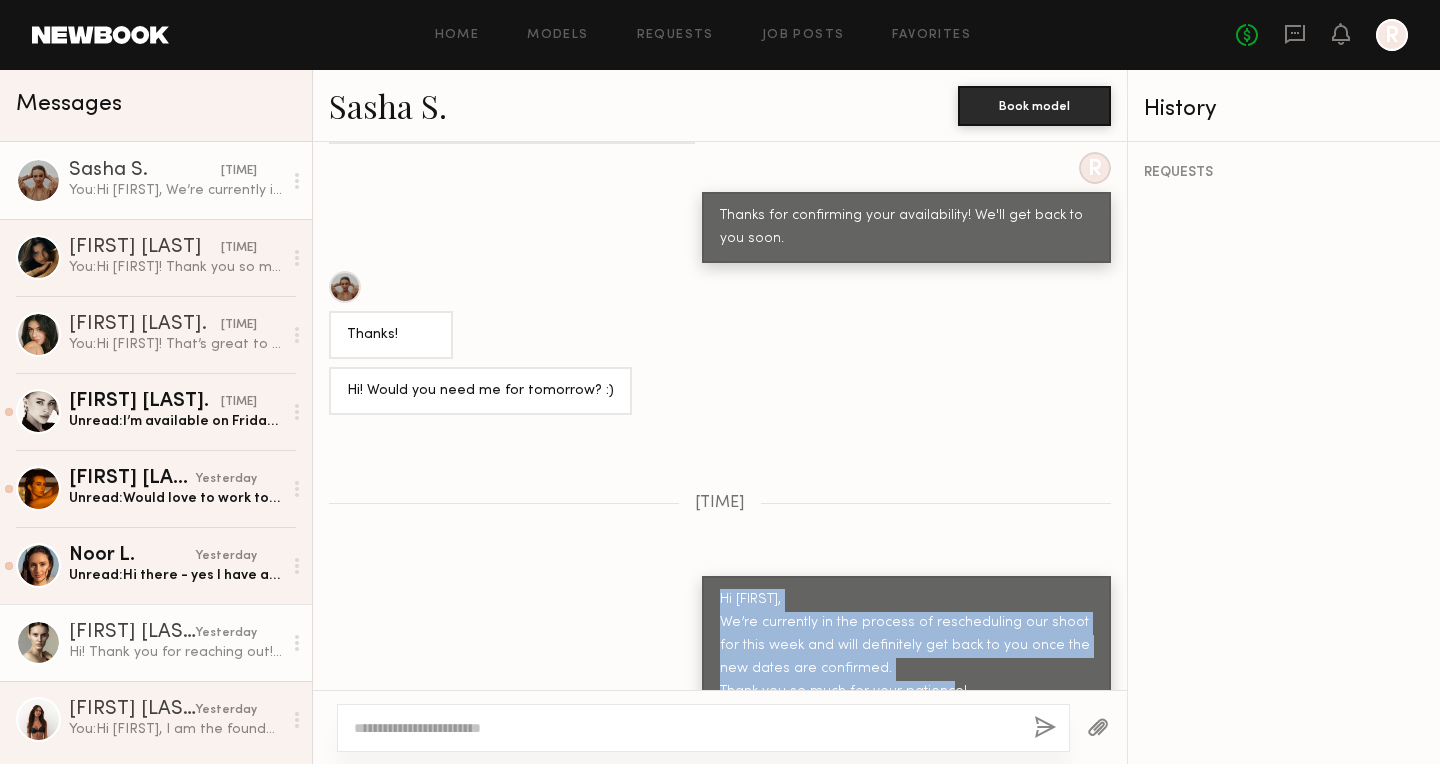 click on "[FIRST] [LAST]" 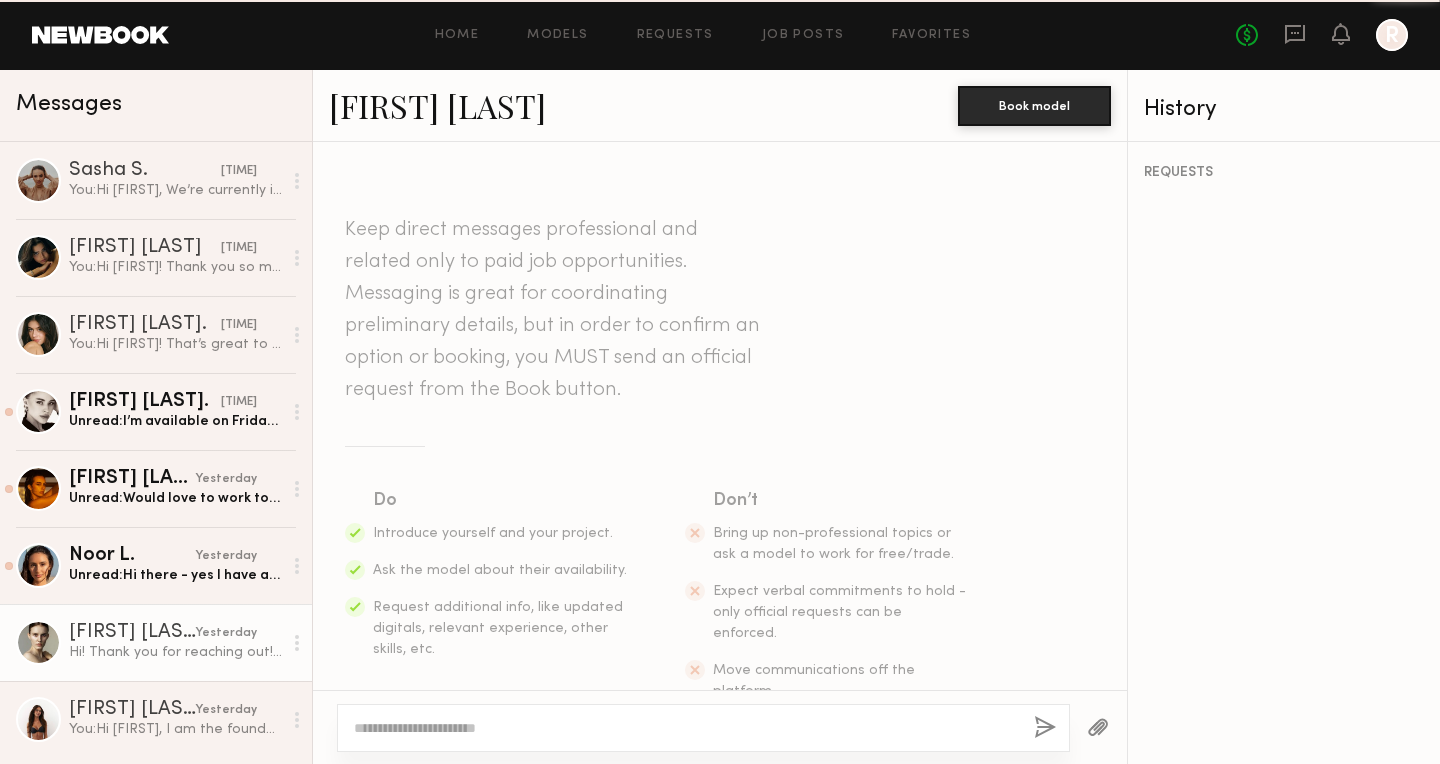 scroll, scrollTop: 586, scrollLeft: 0, axis: vertical 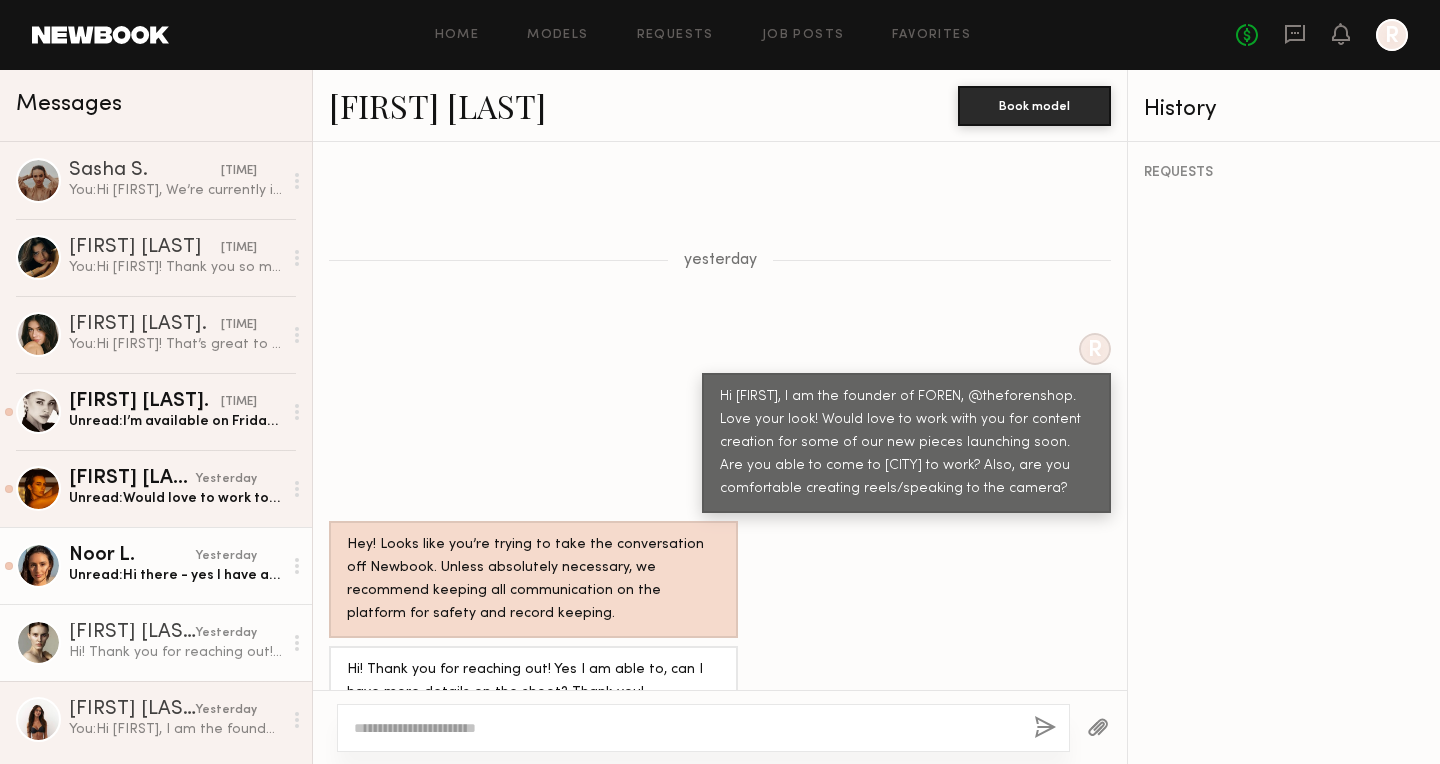 click on "Unread:  Hi there - yes I have availability Thursday & Friday!
My rate starts at 100/hr" 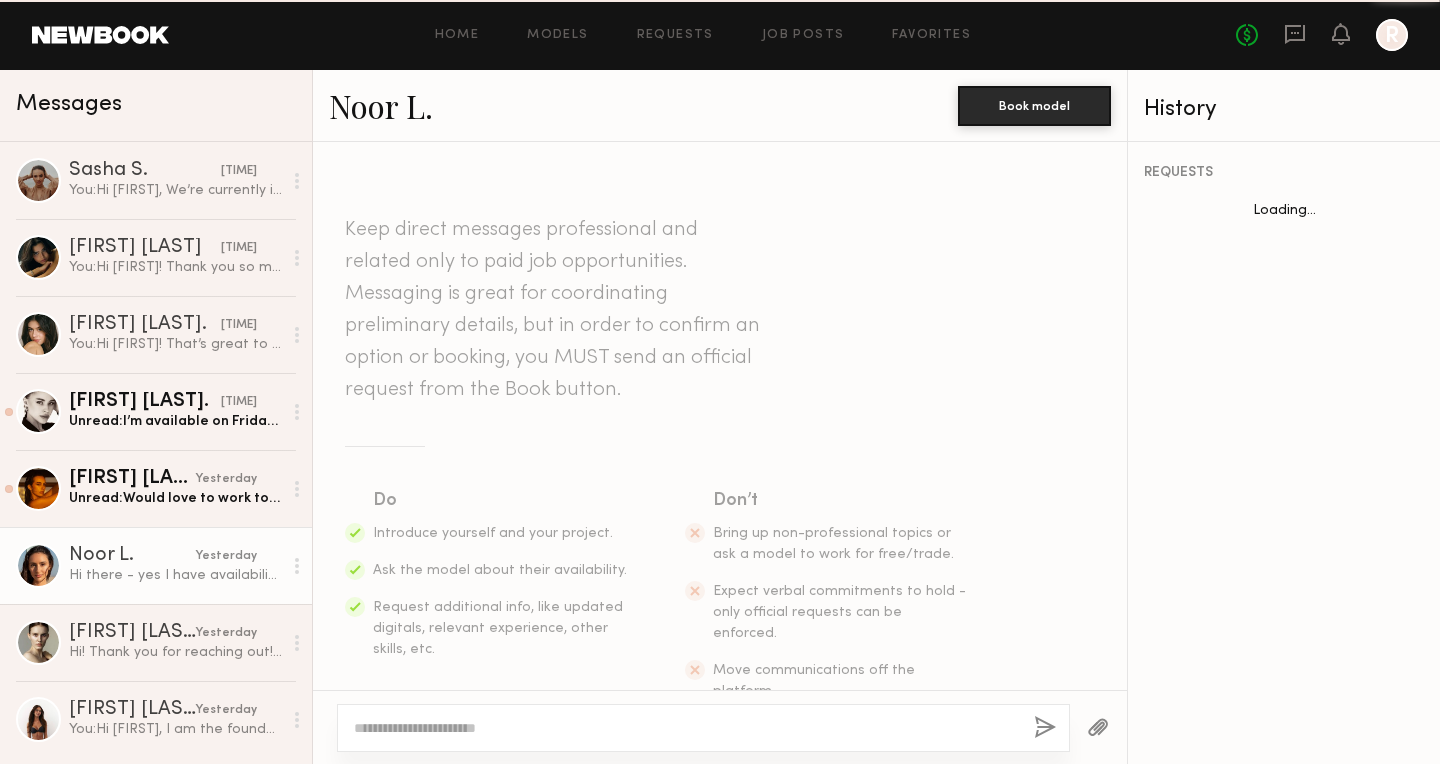 scroll, scrollTop: 1161, scrollLeft: 0, axis: vertical 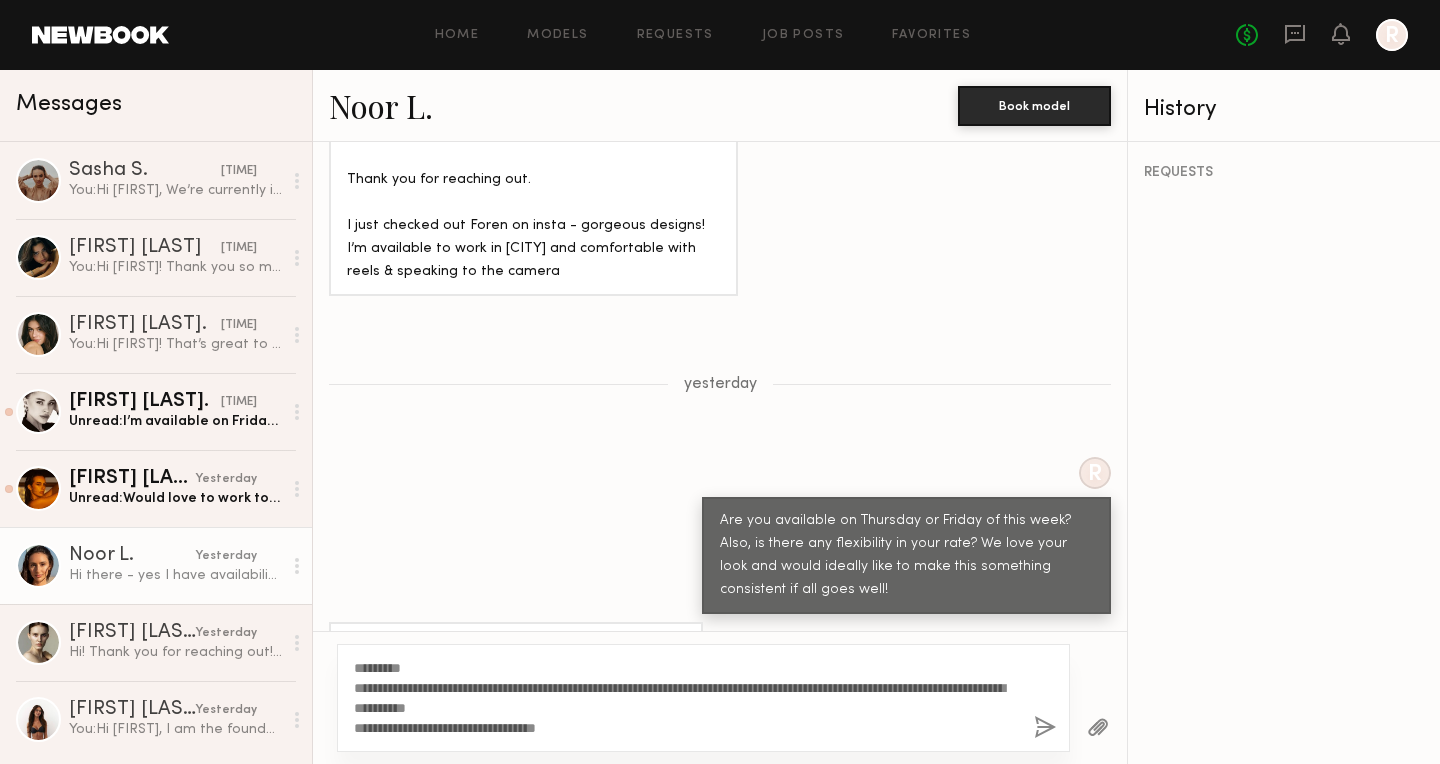 click on "**********" 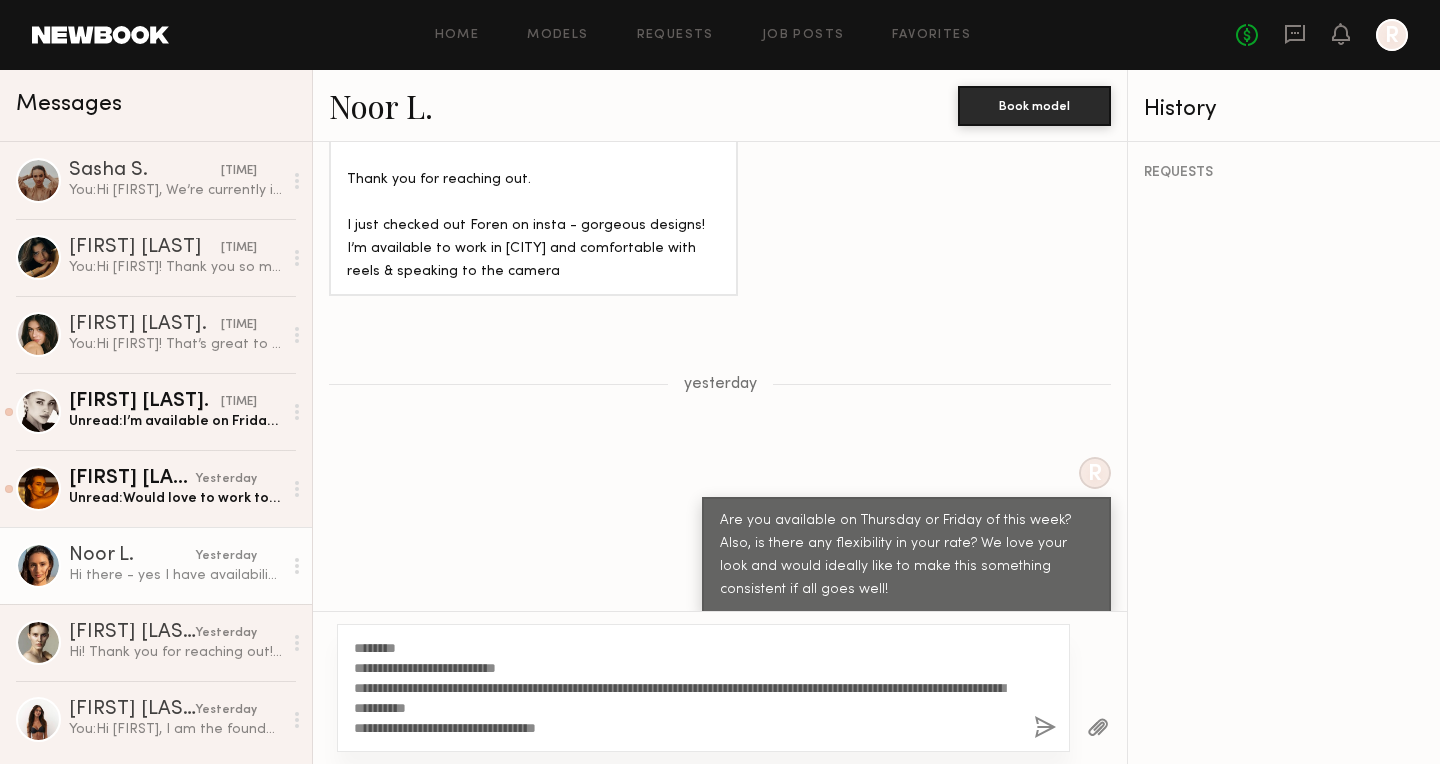 click on "**********" 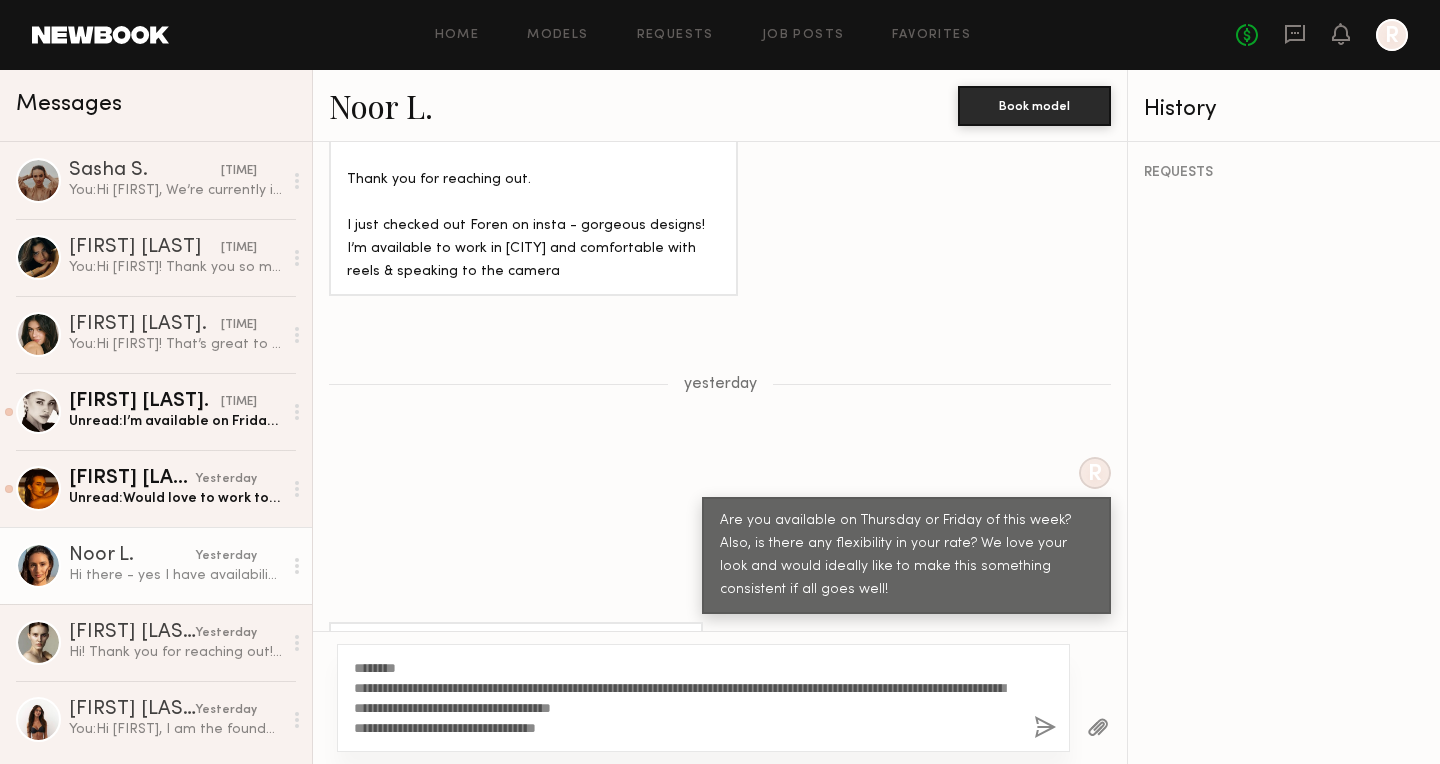 drag, startPoint x: 603, startPoint y: 728, endPoint x: 349, endPoint y: 723, distance: 254.04921 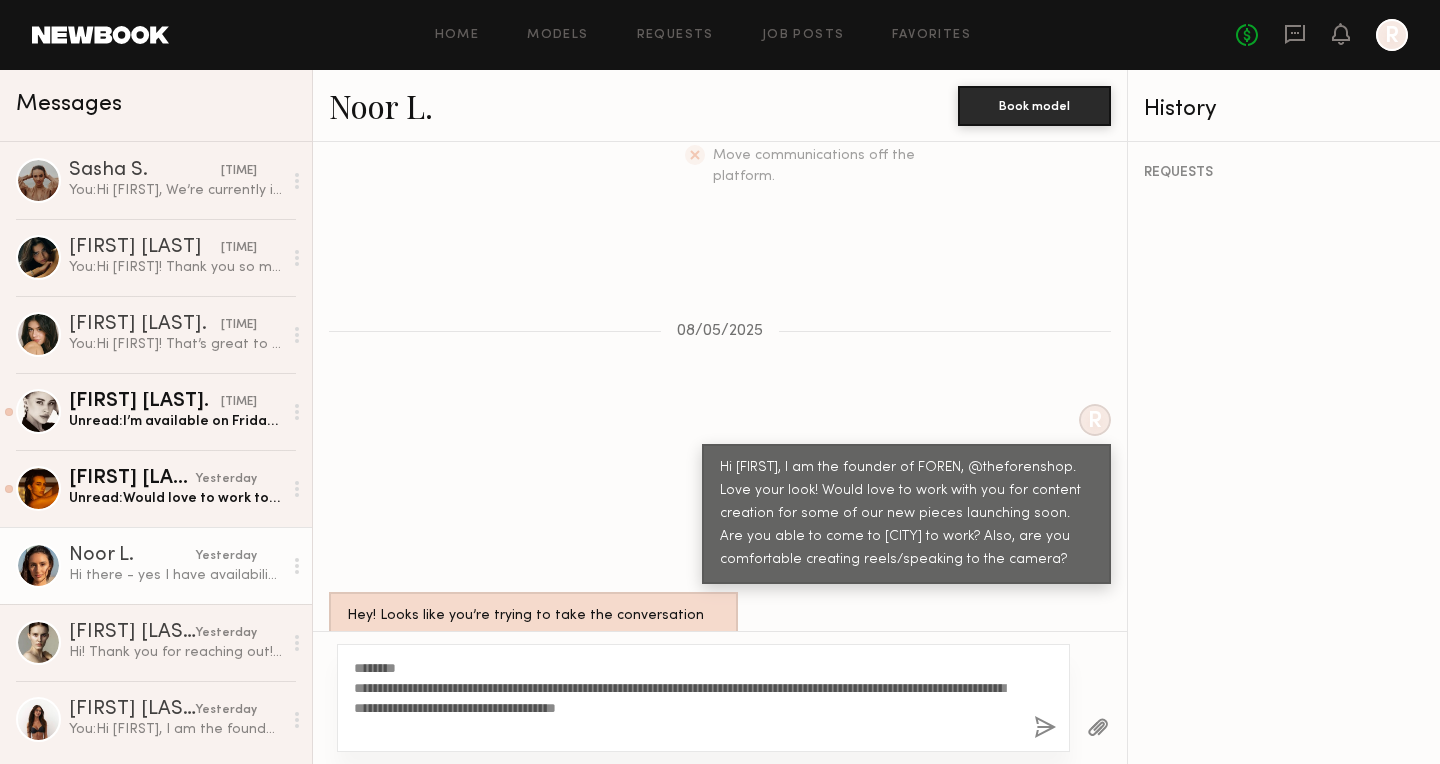 scroll, scrollTop: 1220, scrollLeft: 0, axis: vertical 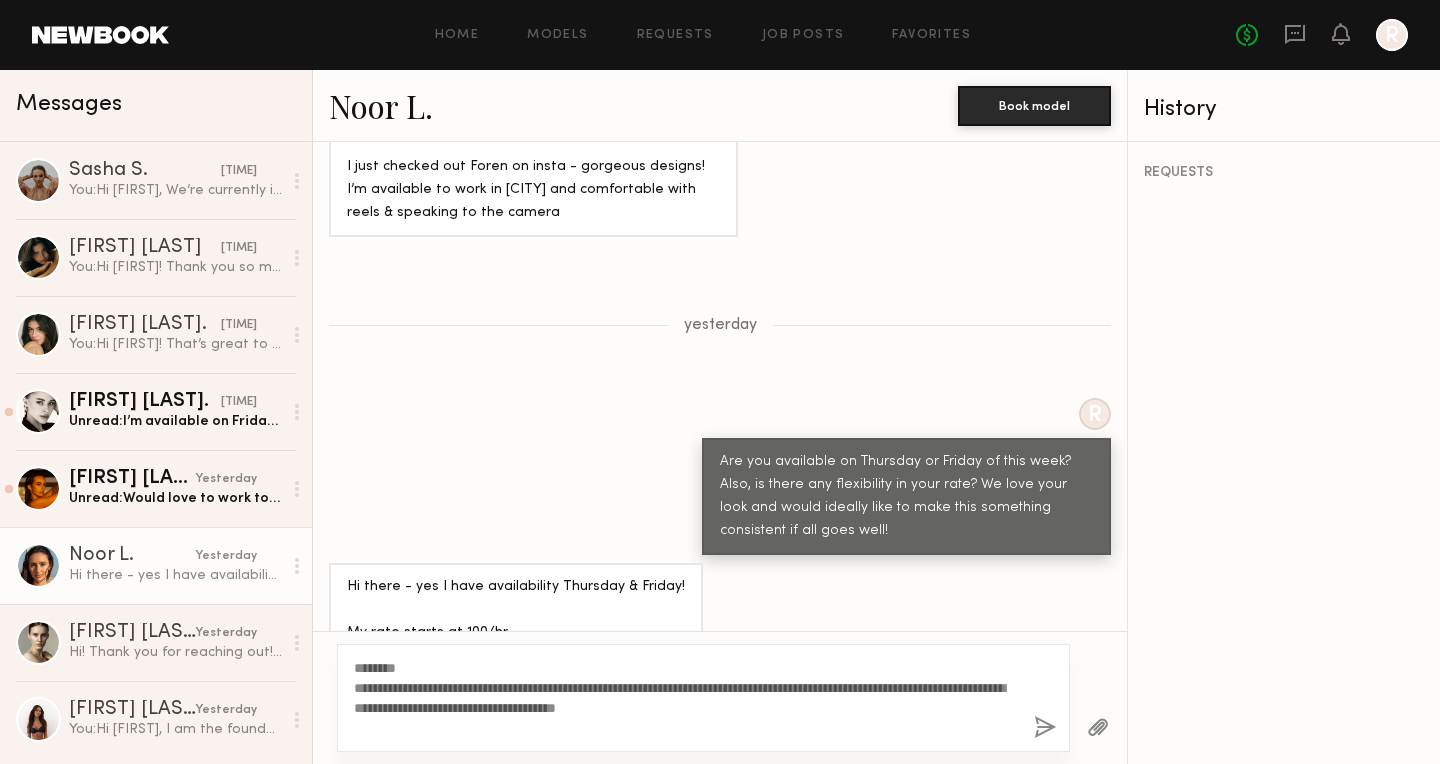 type on "**********" 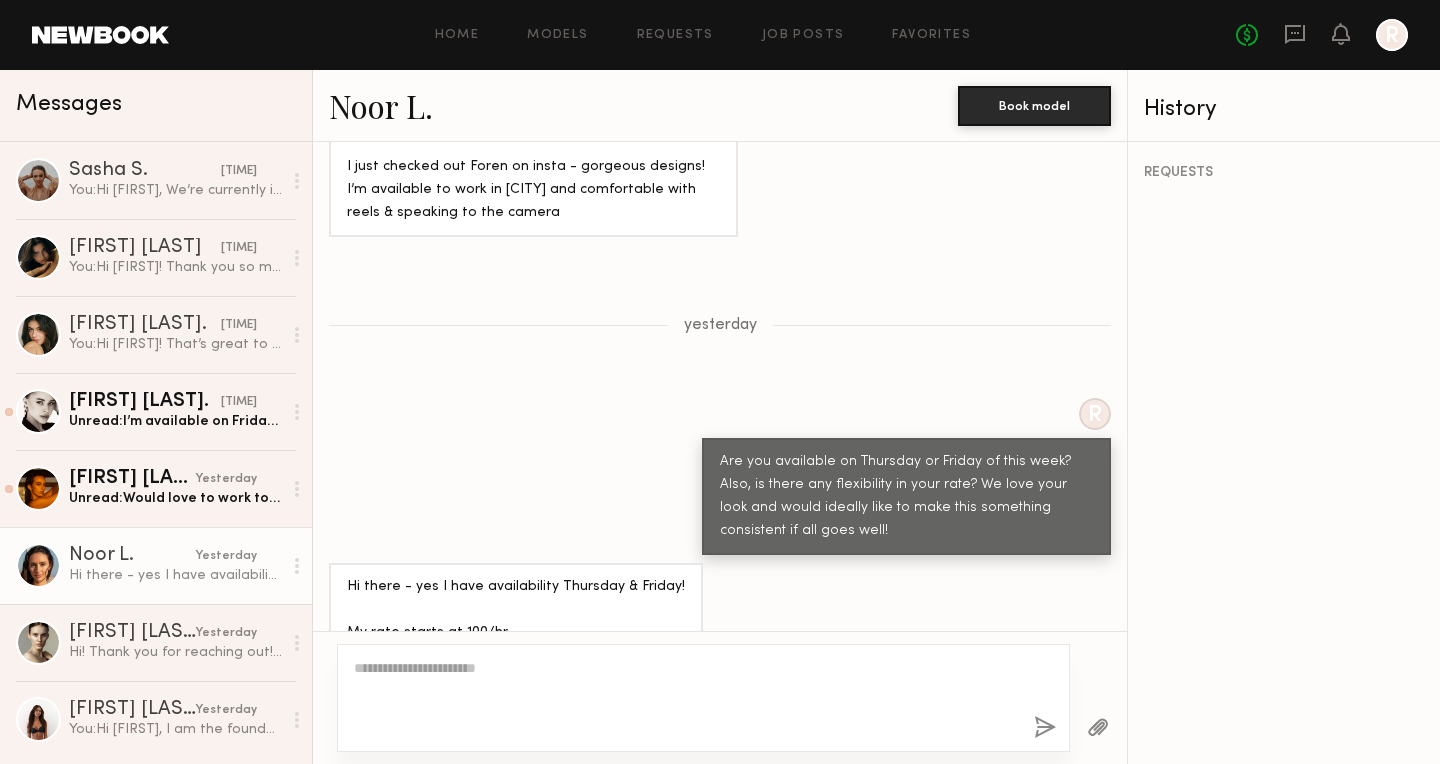 scroll, scrollTop: 1632, scrollLeft: 0, axis: vertical 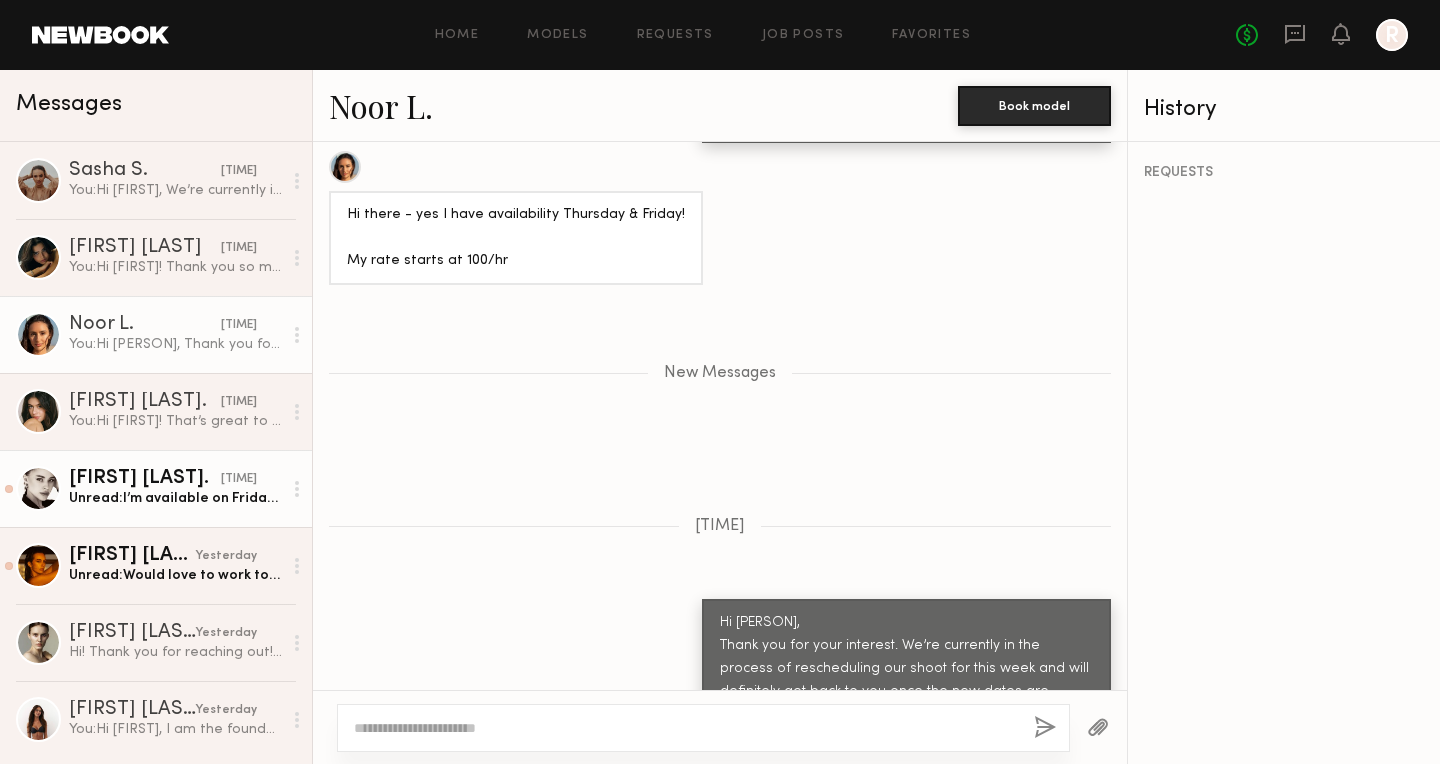 click on "Elena O. 7:10 AM Unread:  I’m available on Friday ☺️ Please provide more details: how many videos or/and pics would you like to get, how long it will take, how many outfits? I will provide the best possible rate regarding this information !" 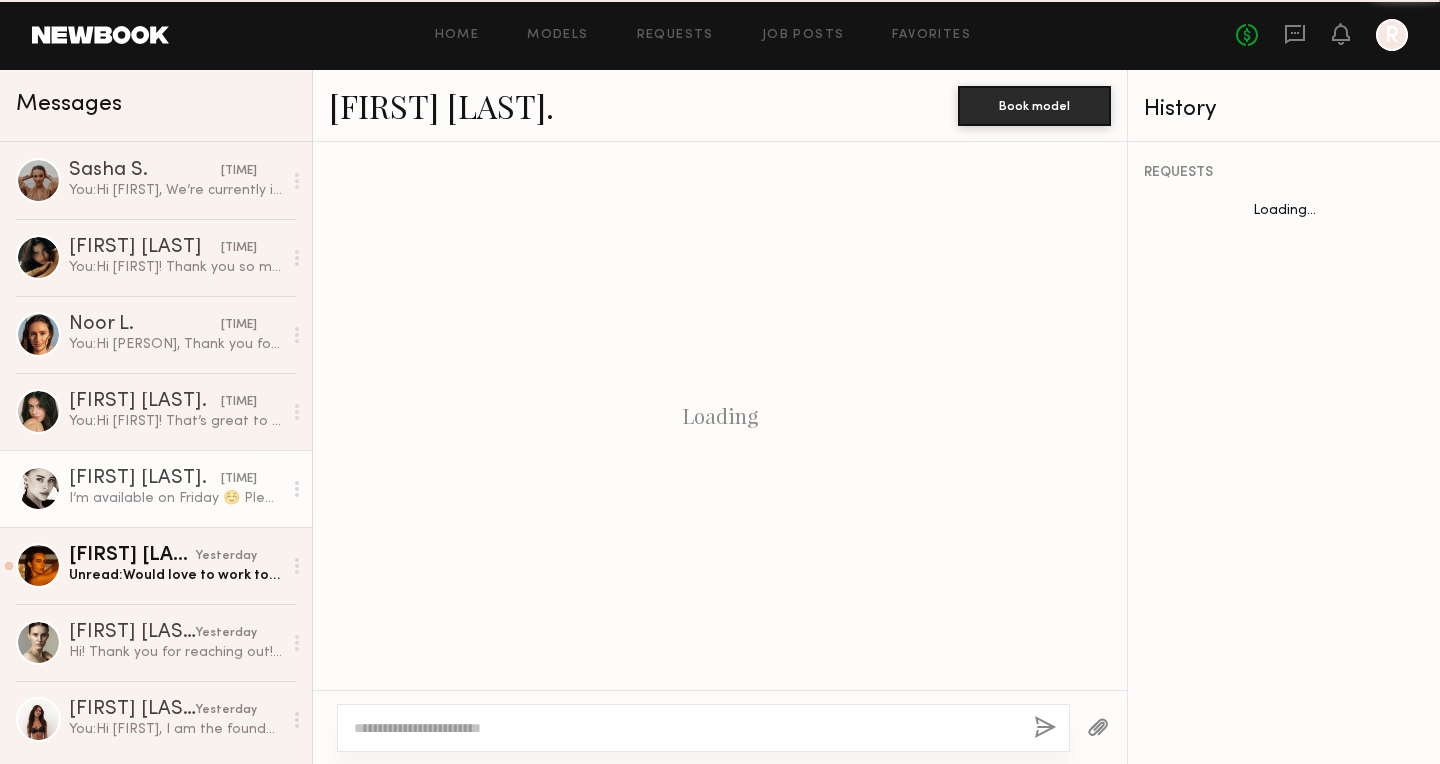 scroll, scrollTop: 1161, scrollLeft: 0, axis: vertical 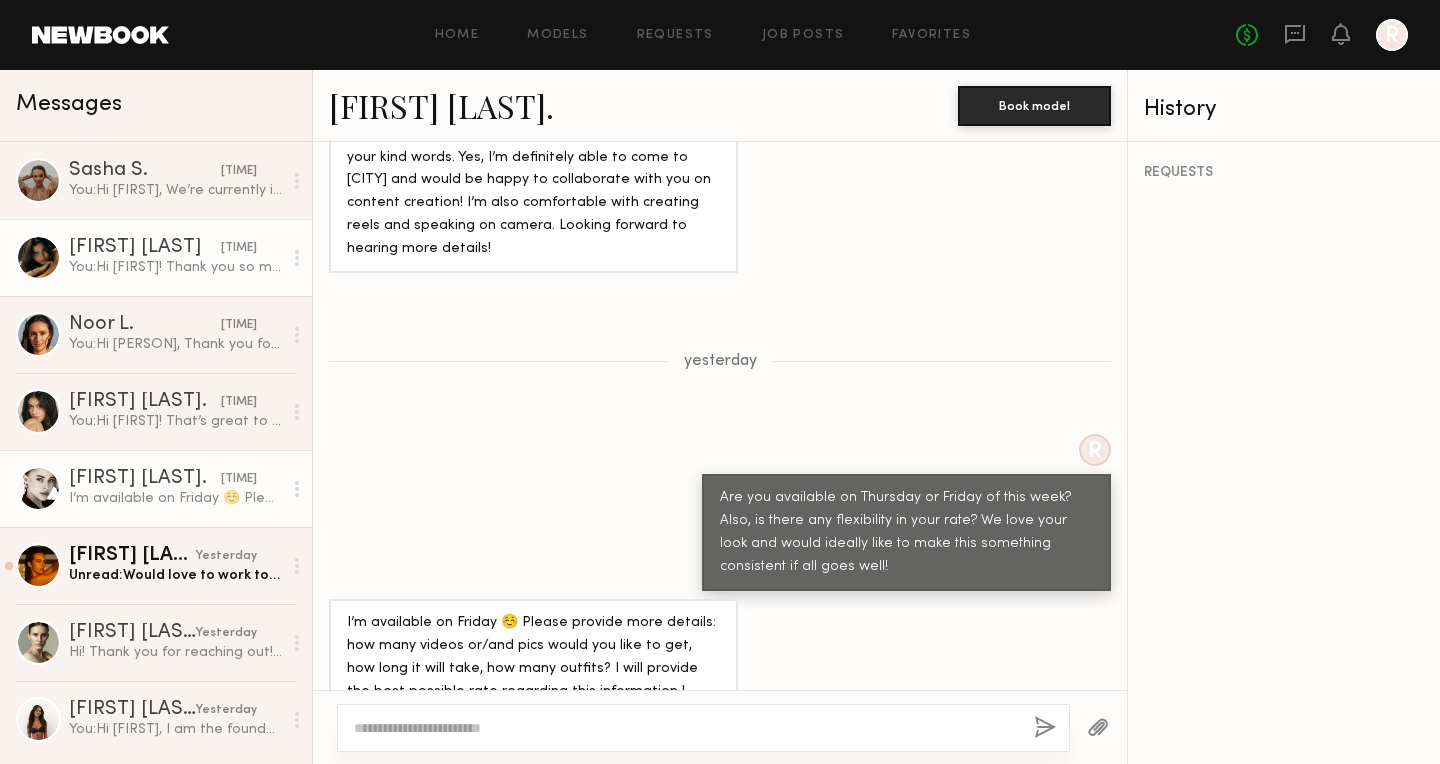 click on "Lauren S. 1:24 AM You:  Hi Lauren!
Thank you so much for your patience. We were unable to shoot this week, so we’re planning to reschedule for next Thursday in Downtown LA. Would you be available to join us then?
Let me know what works for you!" 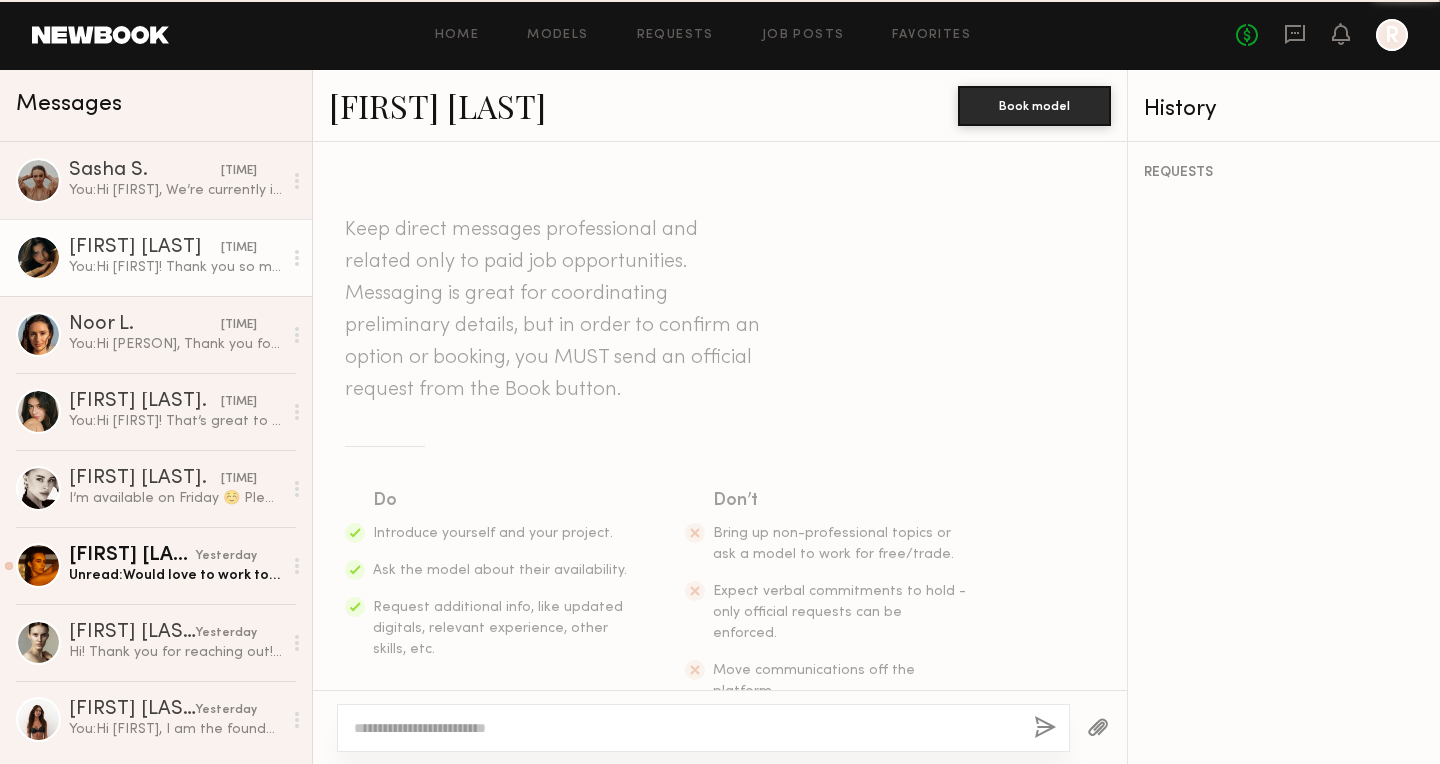 scroll, scrollTop: 2440, scrollLeft: 0, axis: vertical 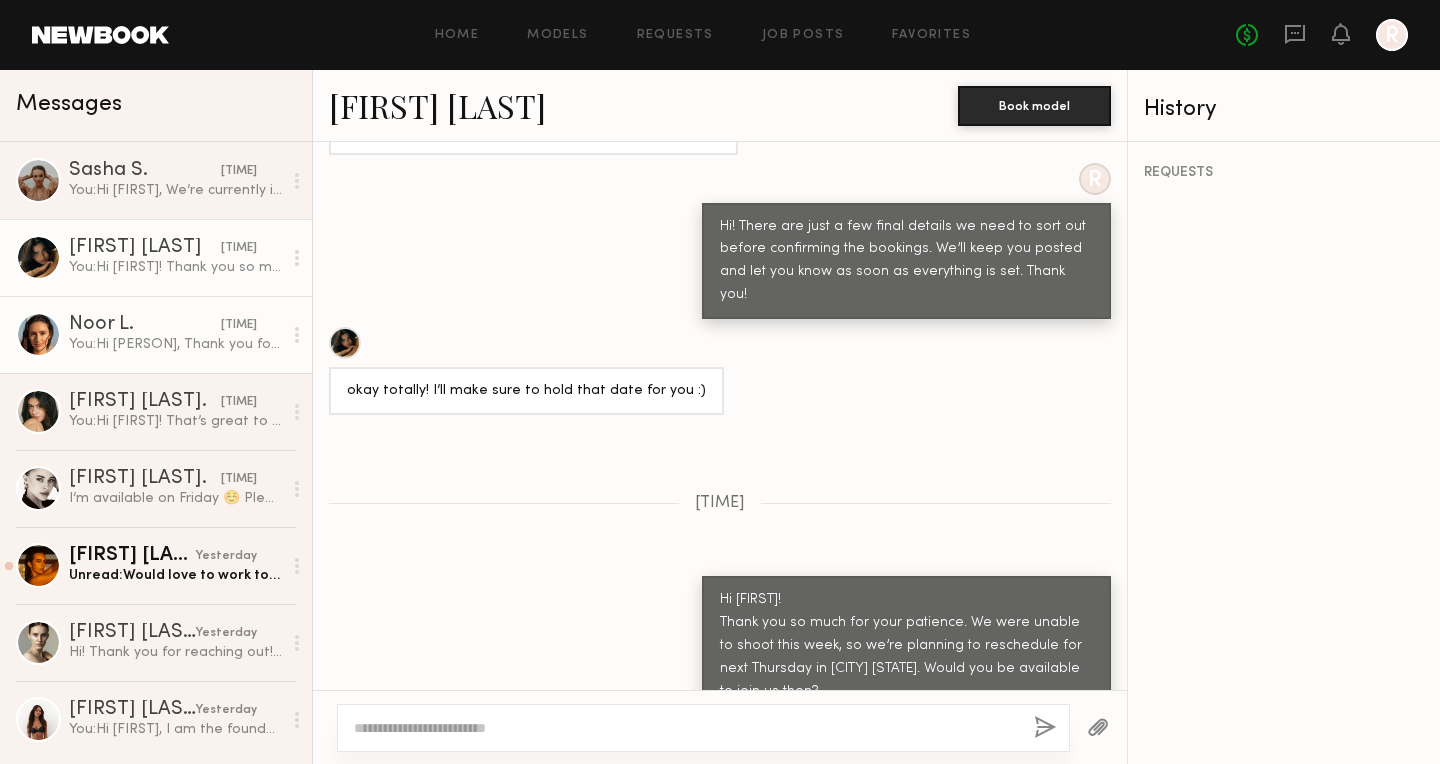 click on "You:  Hi Noor,
Thank you for your interest. We’re currently in the process of rescheduling our shoot for this week and will definitely get back to you once the new dates are confirmed." 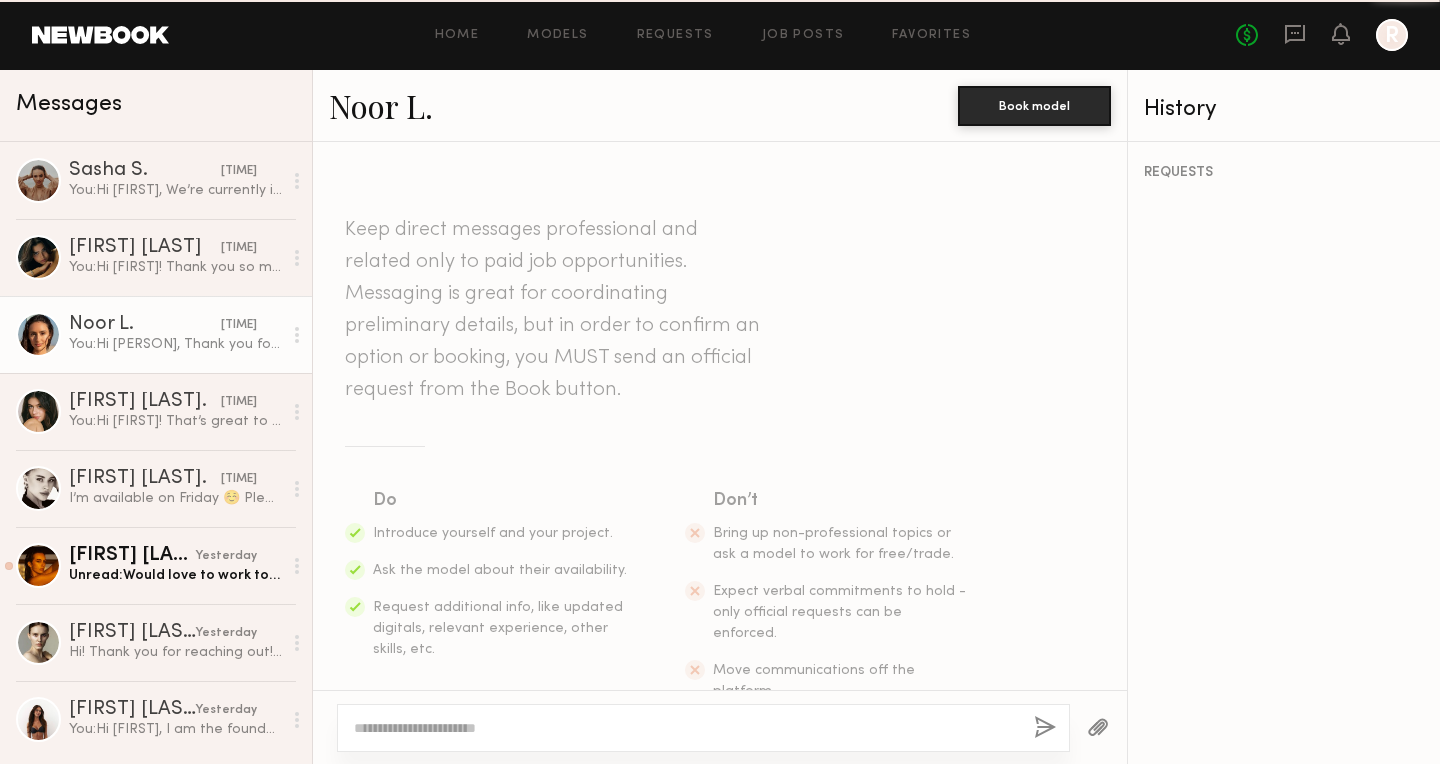 scroll, scrollTop: 1479, scrollLeft: 0, axis: vertical 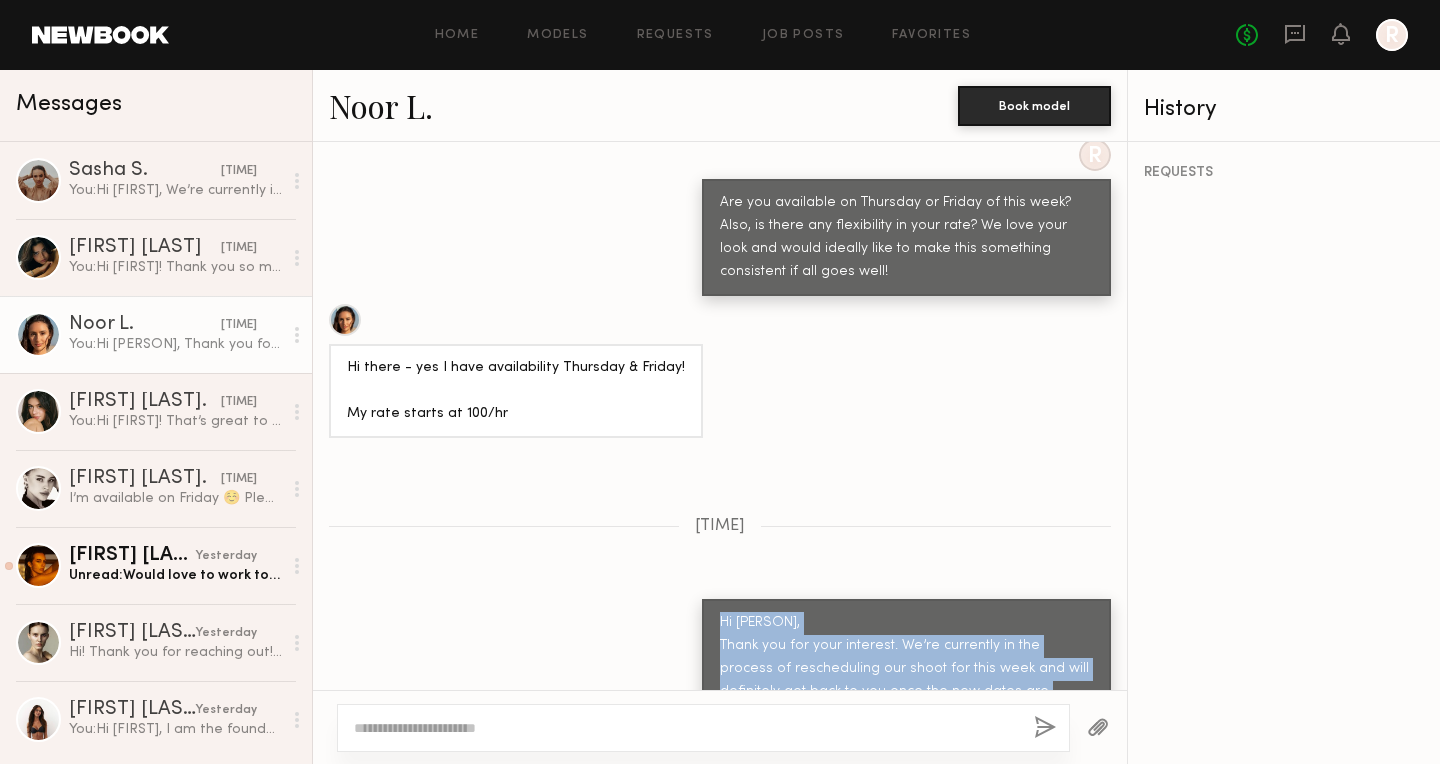drag, startPoint x: 715, startPoint y: 577, endPoint x: 1055, endPoint y: 653, distance: 348.3906 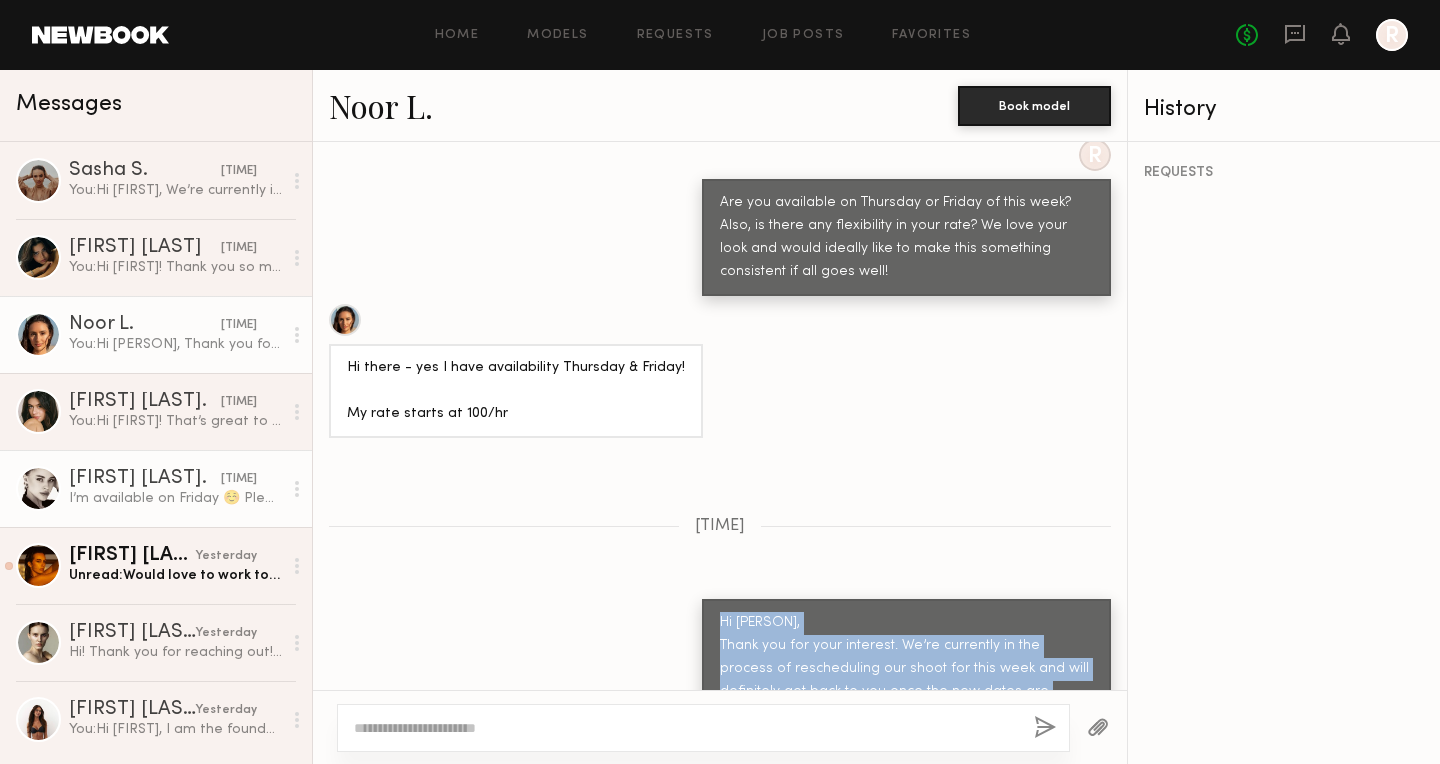 click on "[FIRST] [LAST]" 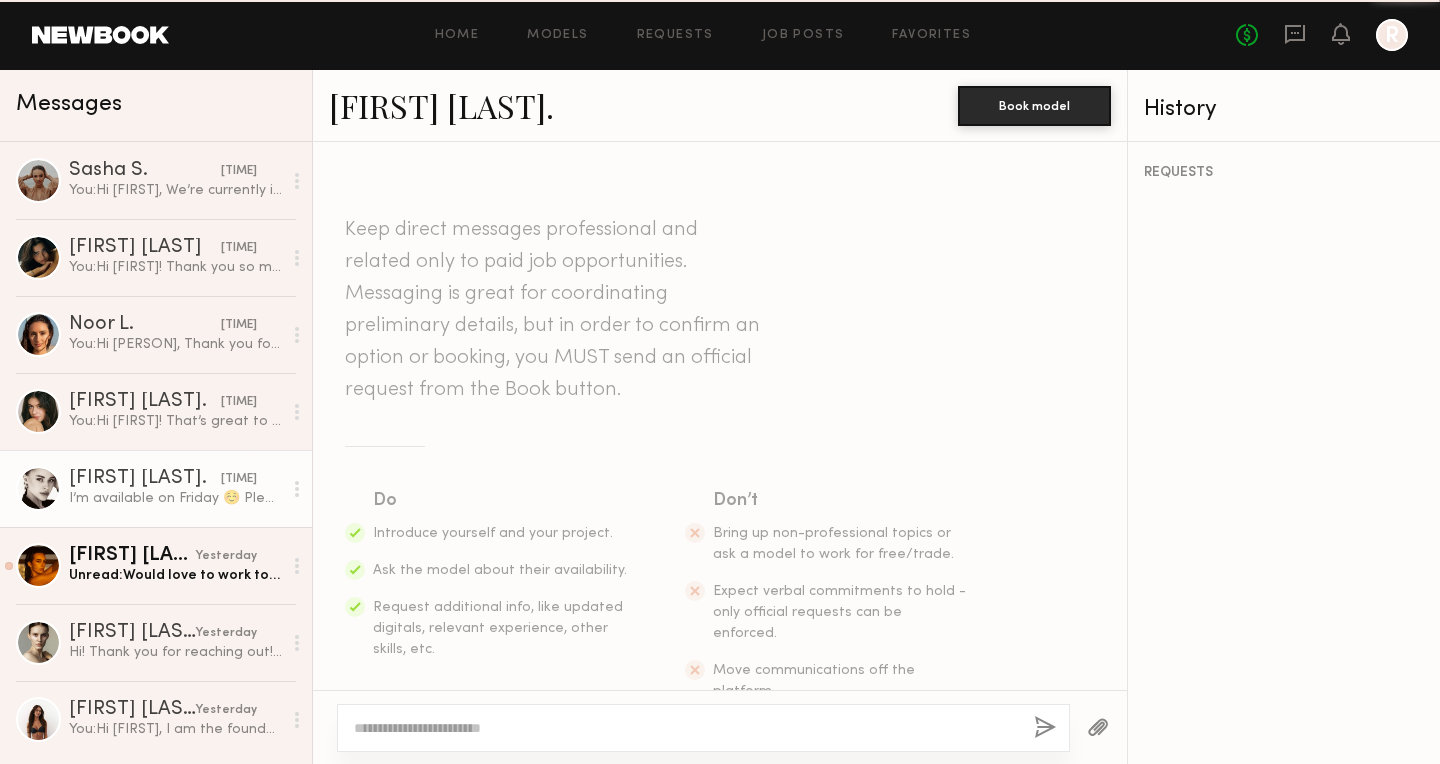scroll, scrollTop: 1161, scrollLeft: 0, axis: vertical 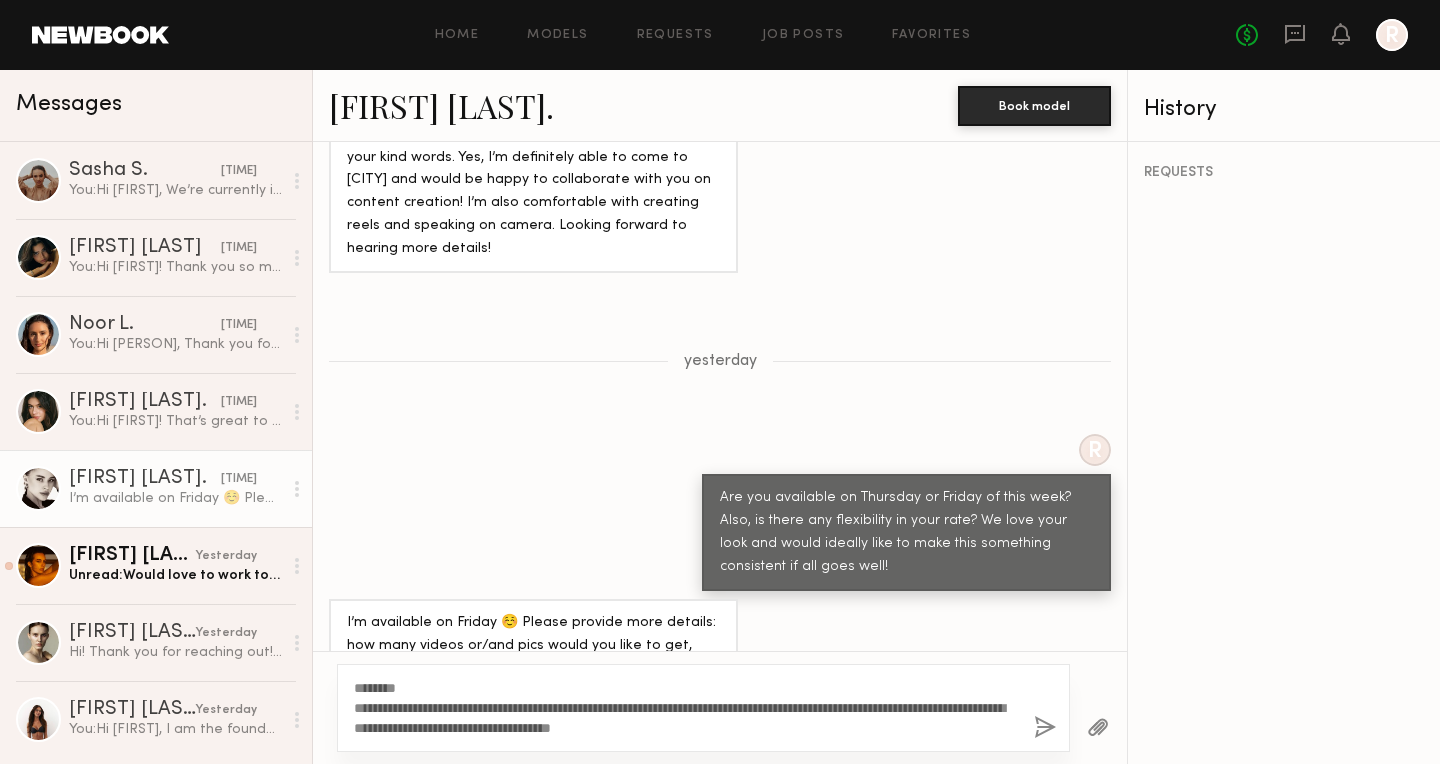 click on "**********" 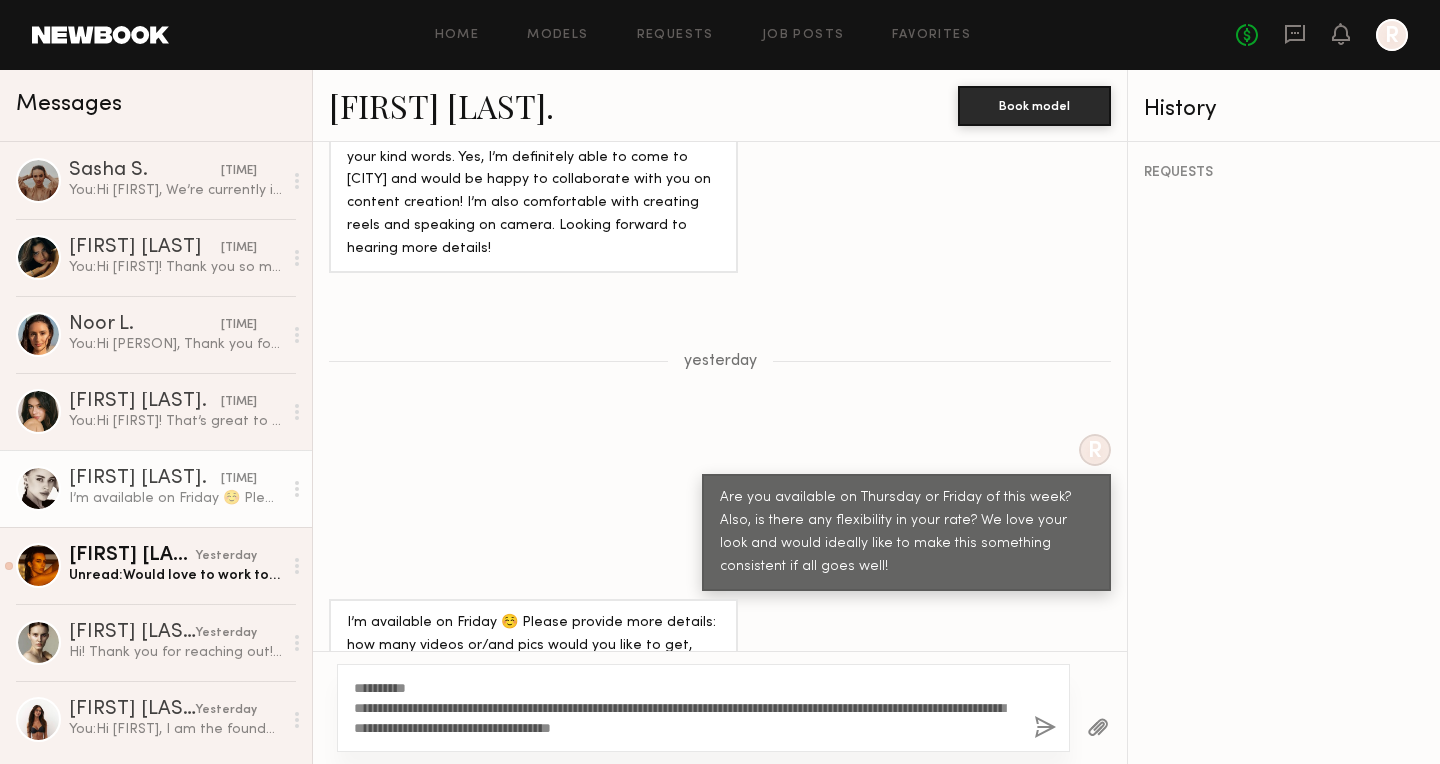 click on "**********" 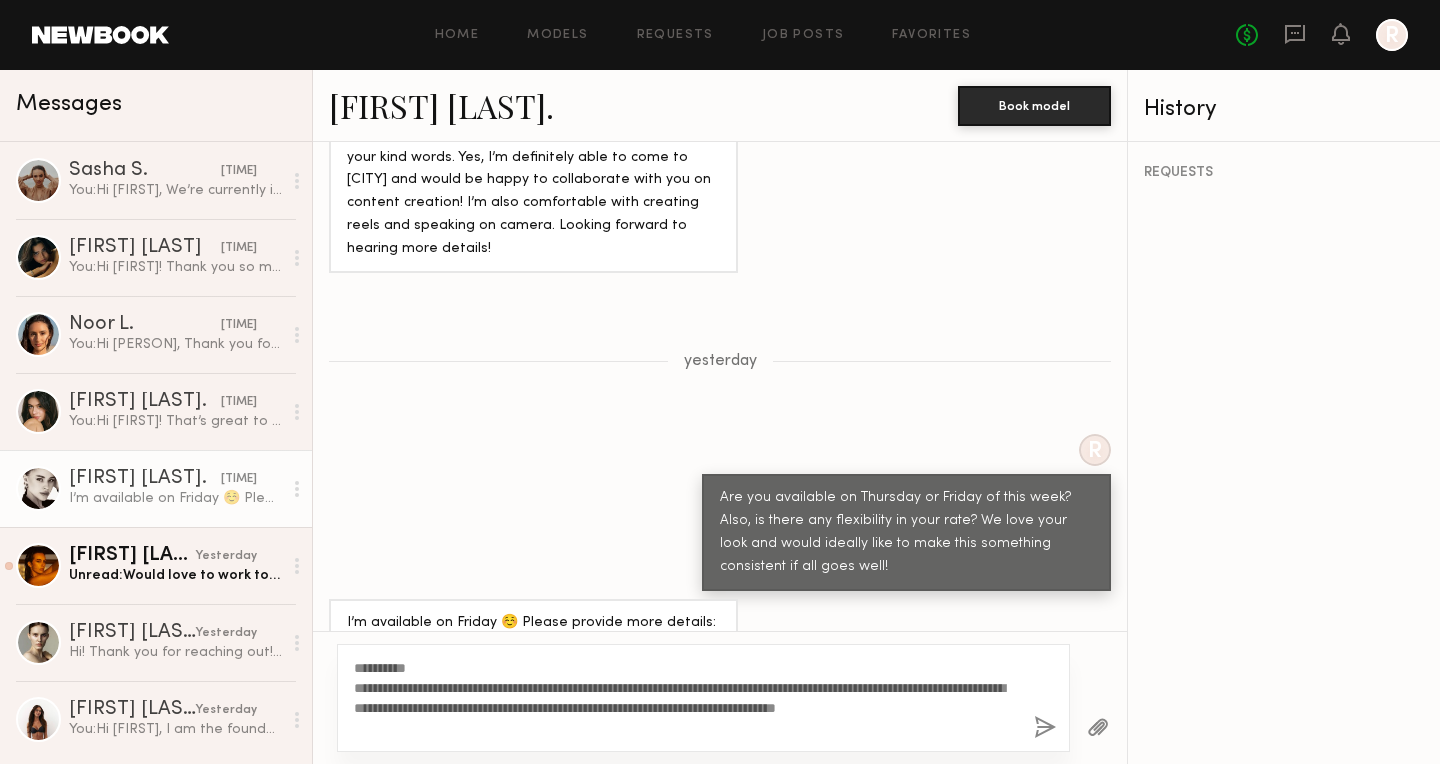 type on "**********" 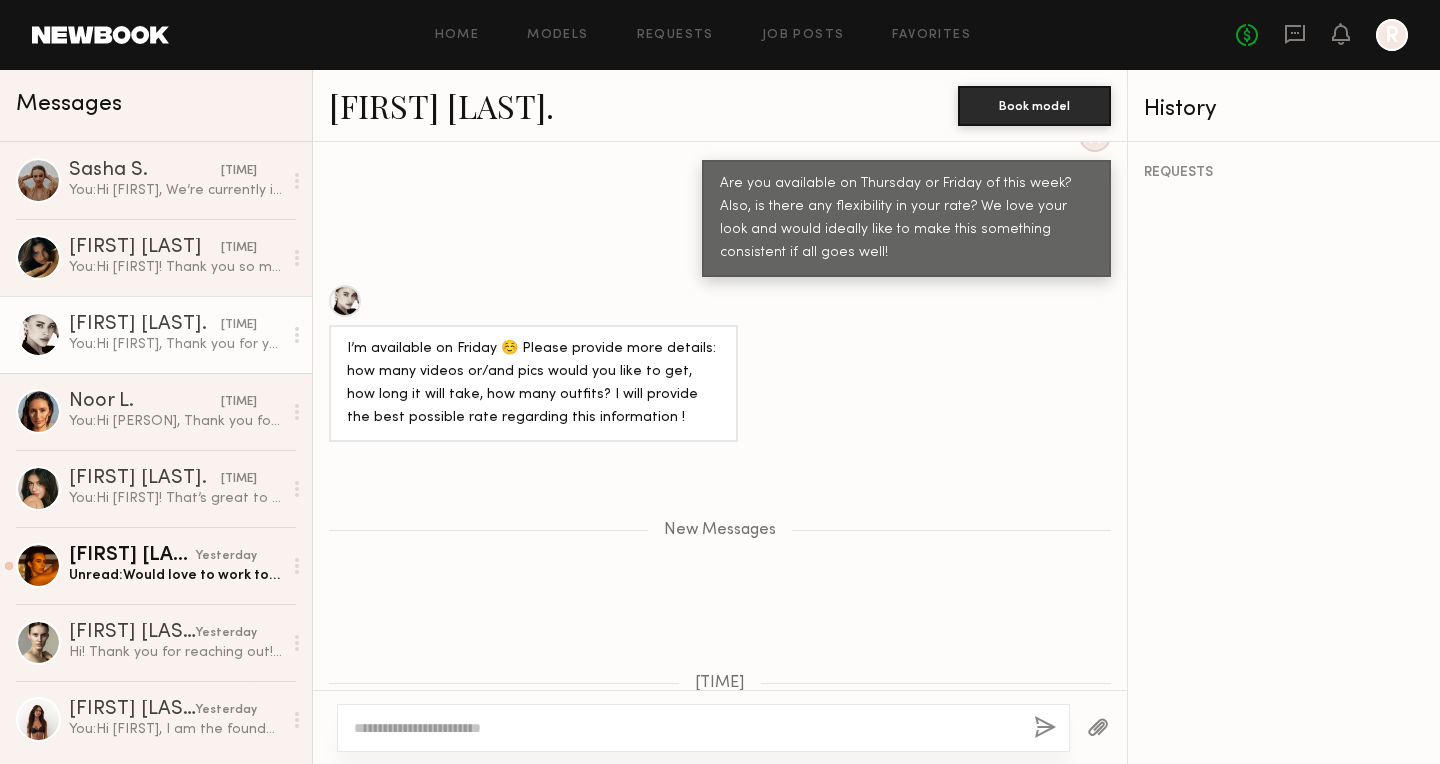 scroll, scrollTop: 1361, scrollLeft: 0, axis: vertical 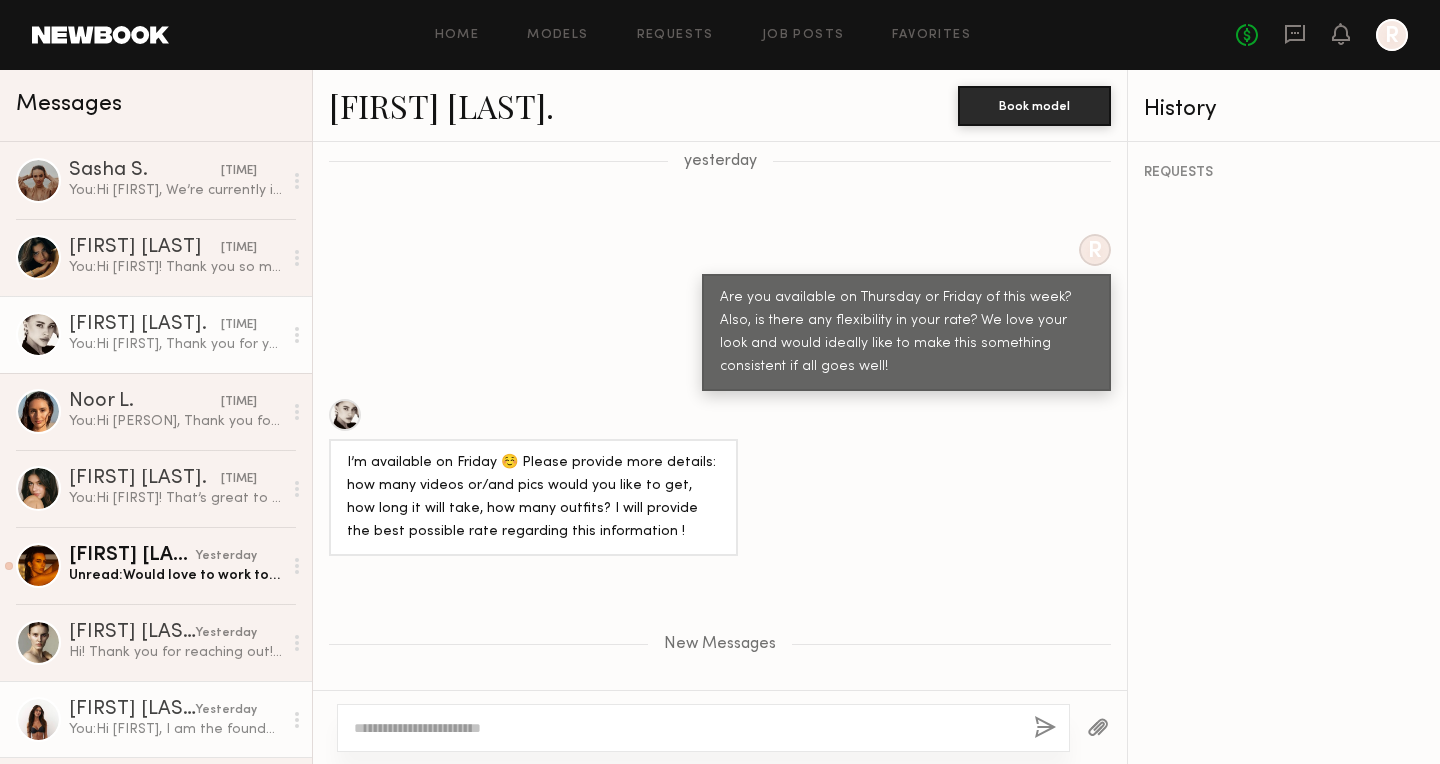 click on "[FIRST] [LAST]" 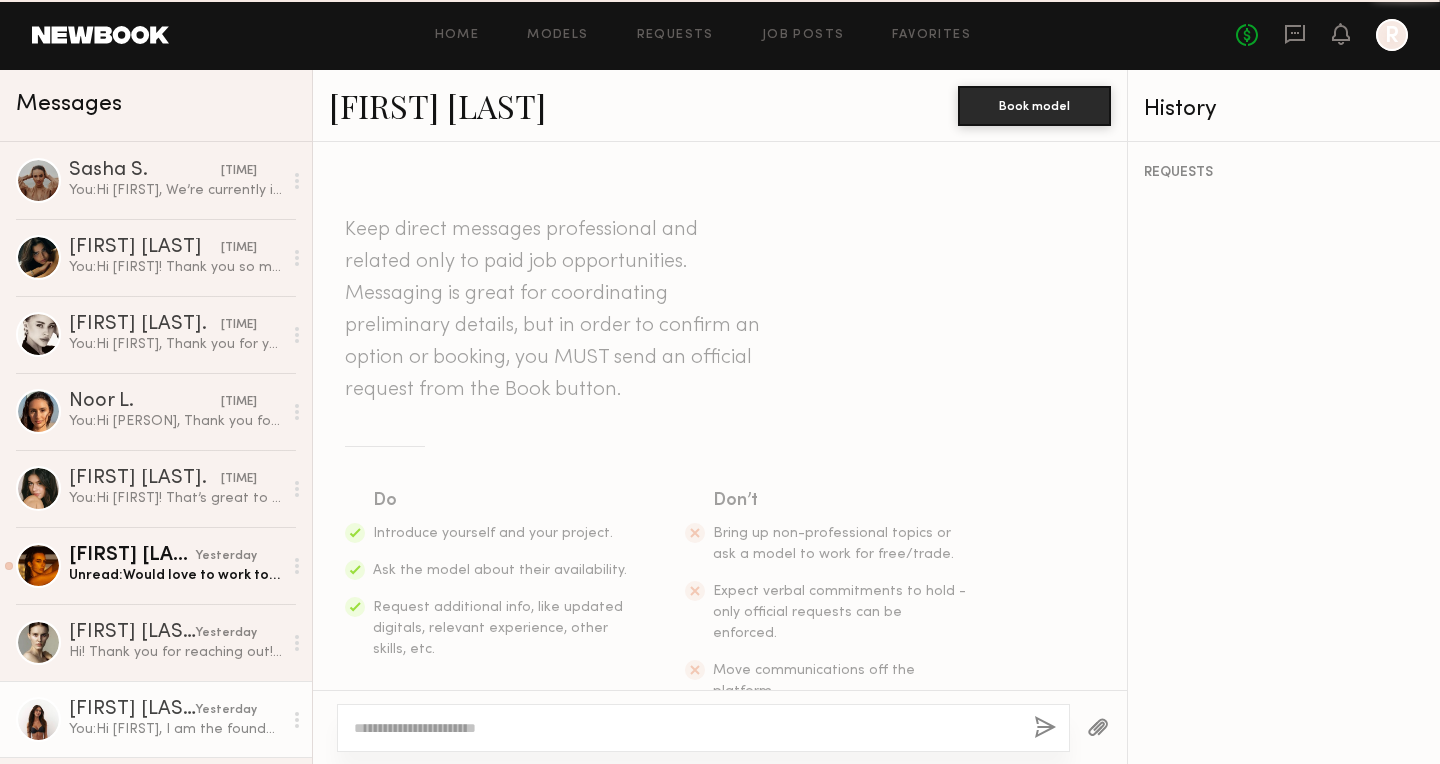 scroll, scrollTop: 508, scrollLeft: 0, axis: vertical 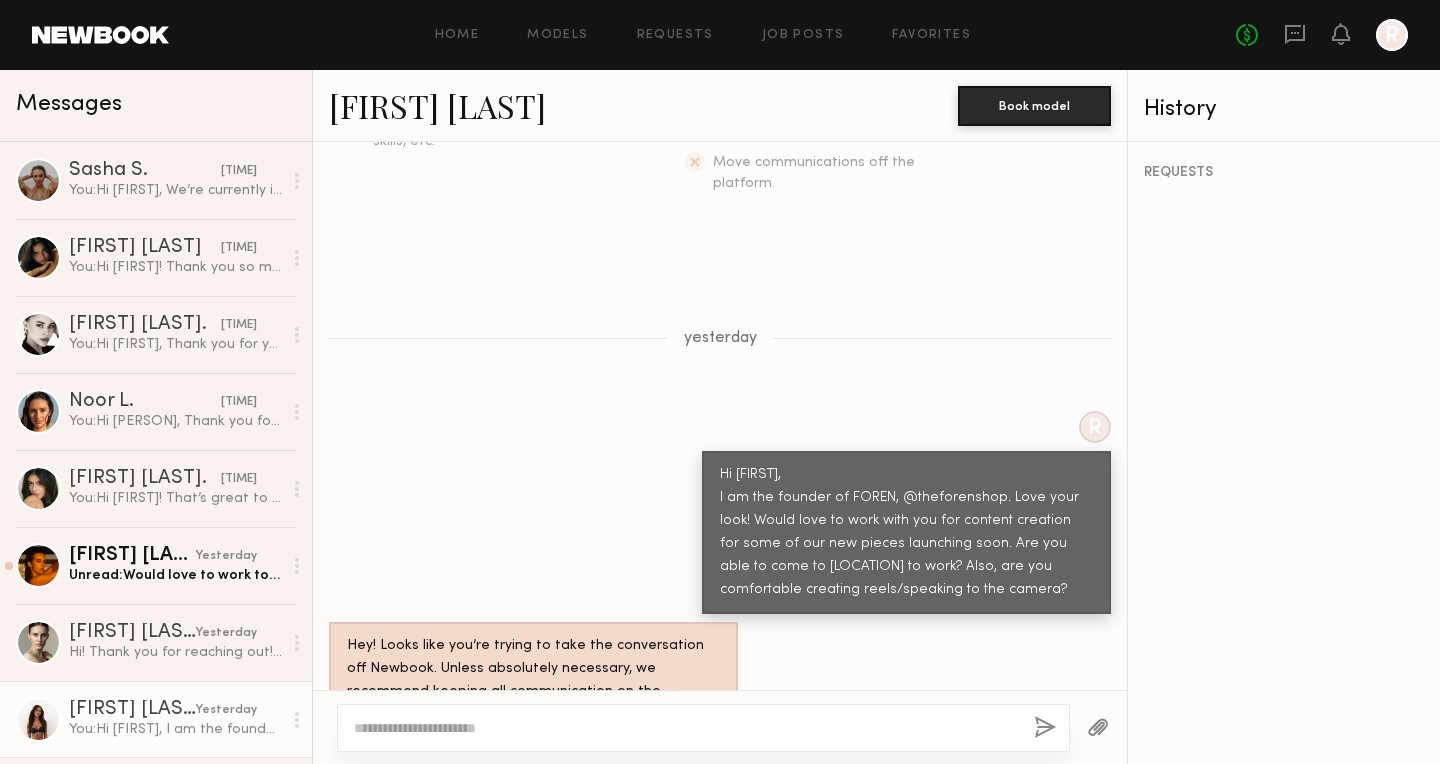 click on "R Hi Ruby, I am the founder of FOREN, @theforenshop. Love your look! Would love to work with you for content creation for some of our new pieces launching soon. Are you able to come to Sherman Oaks to work? Also, are you comfortable creating reels/speaking to the camera?" 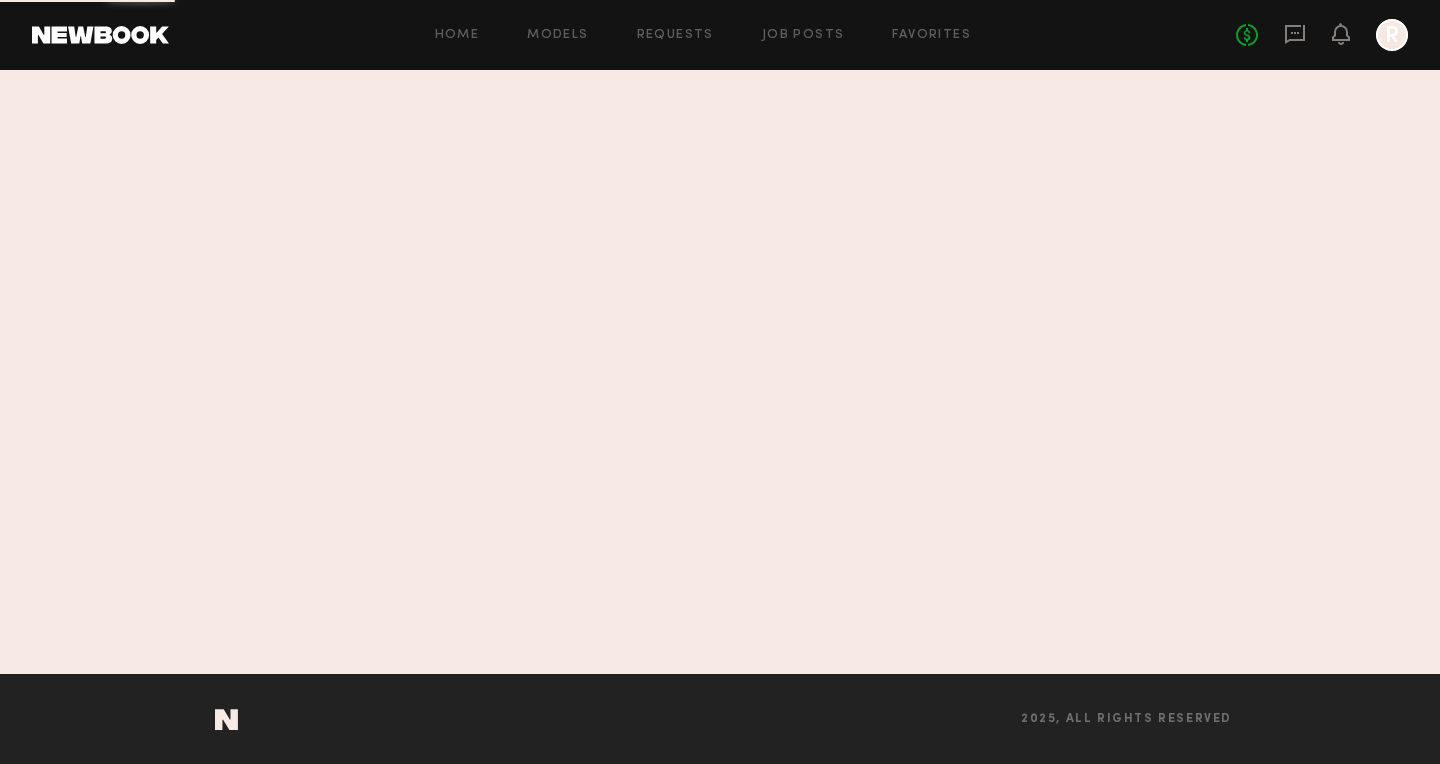scroll, scrollTop: 0, scrollLeft: 0, axis: both 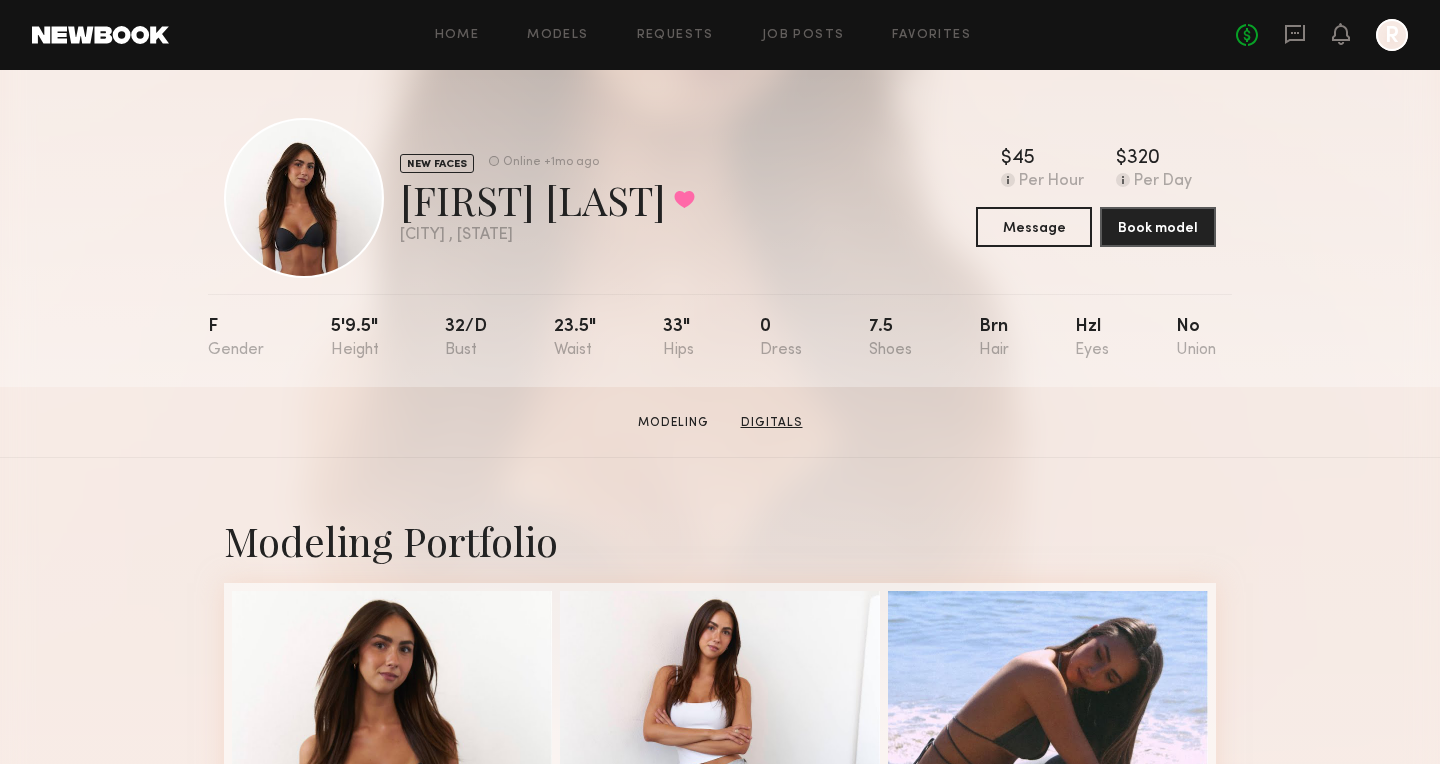click on "Digitals" 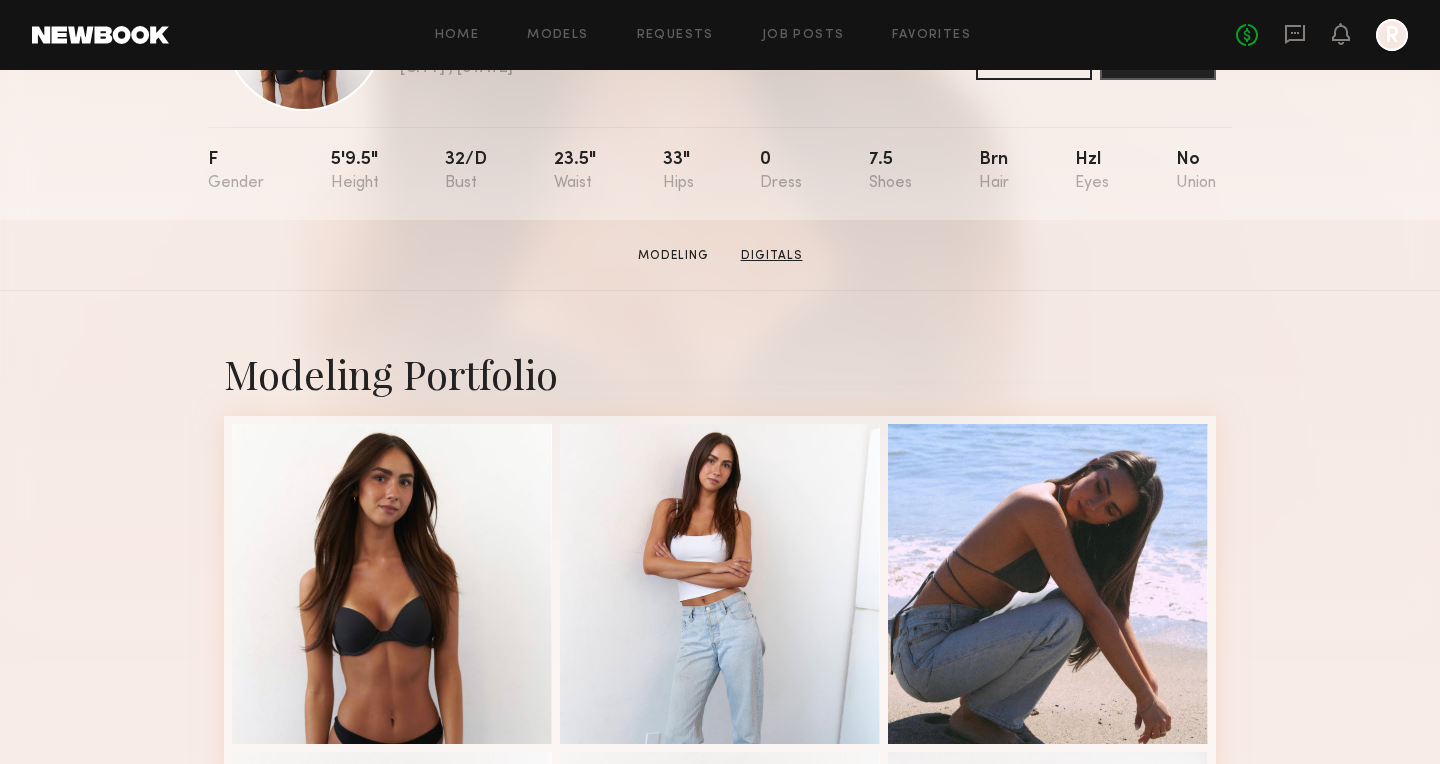 scroll, scrollTop: 0, scrollLeft: 0, axis: both 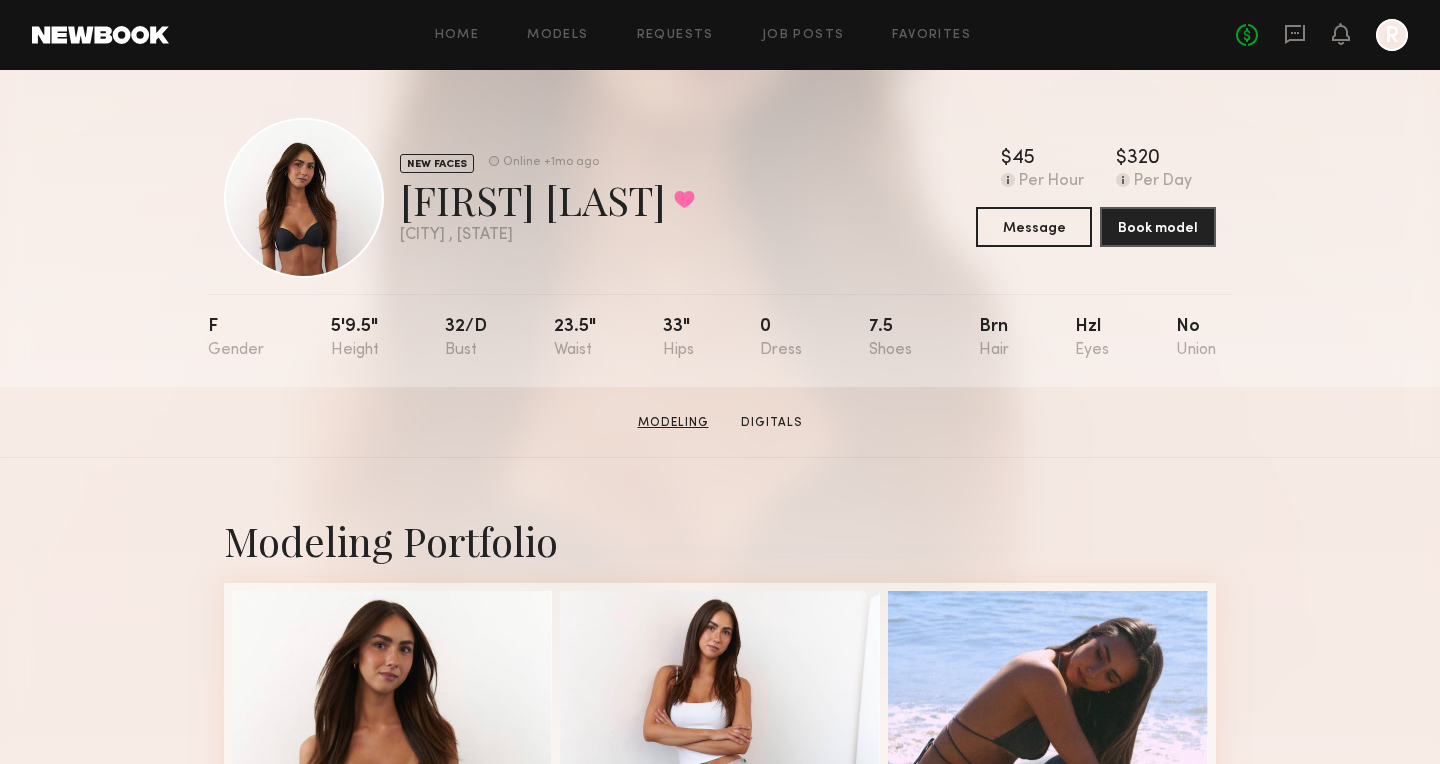 click on "Modeling" 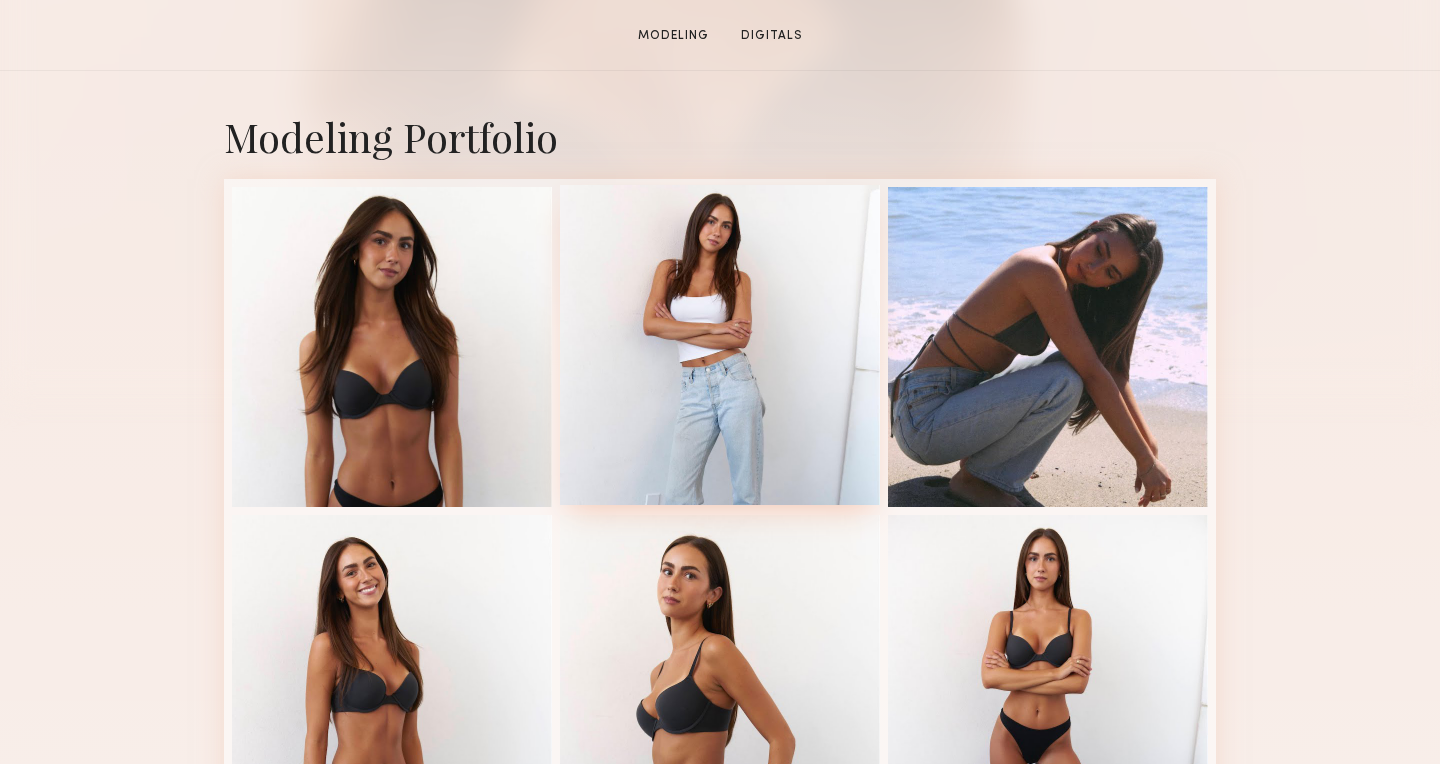 scroll, scrollTop: 409, scrollLeft: 0, axis: vertical 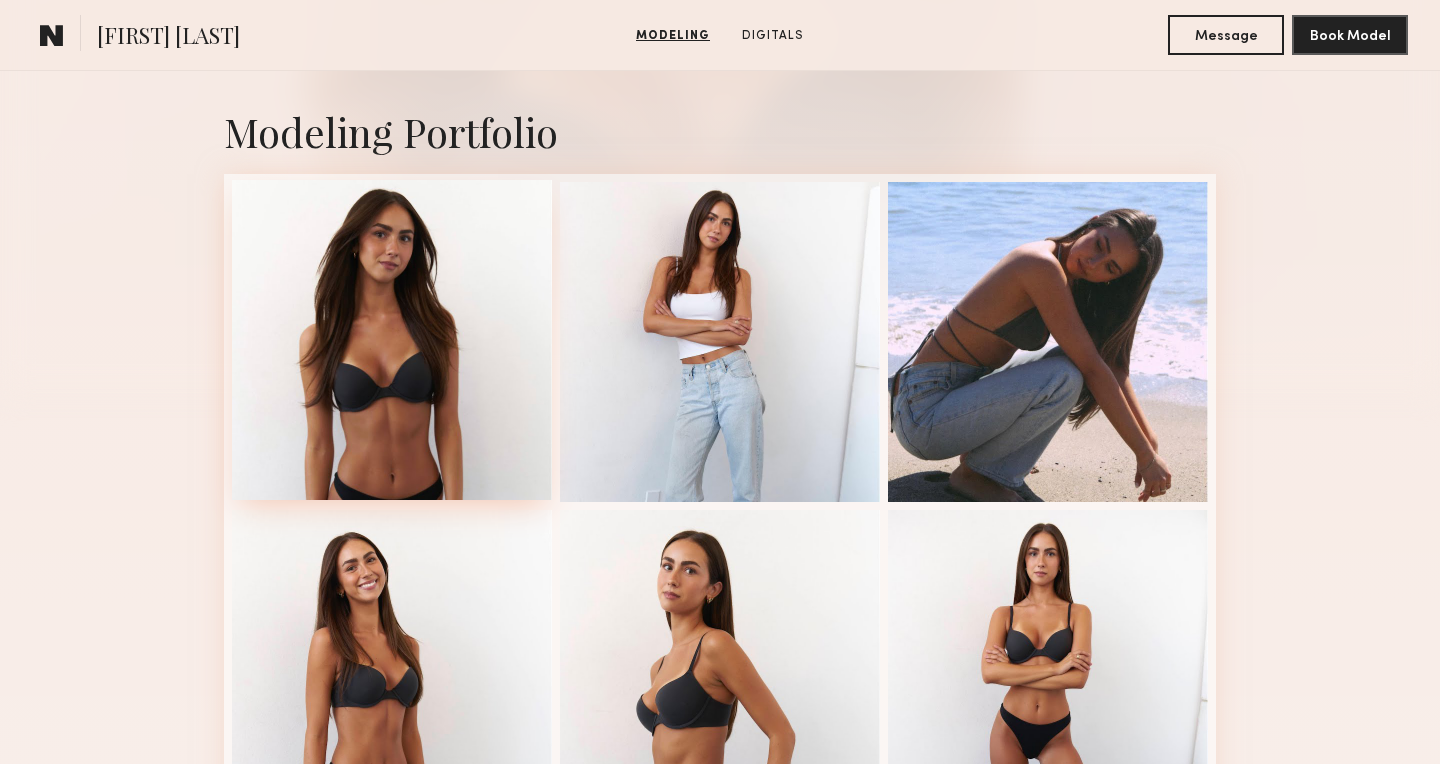 click at bounding box center [392, 340] 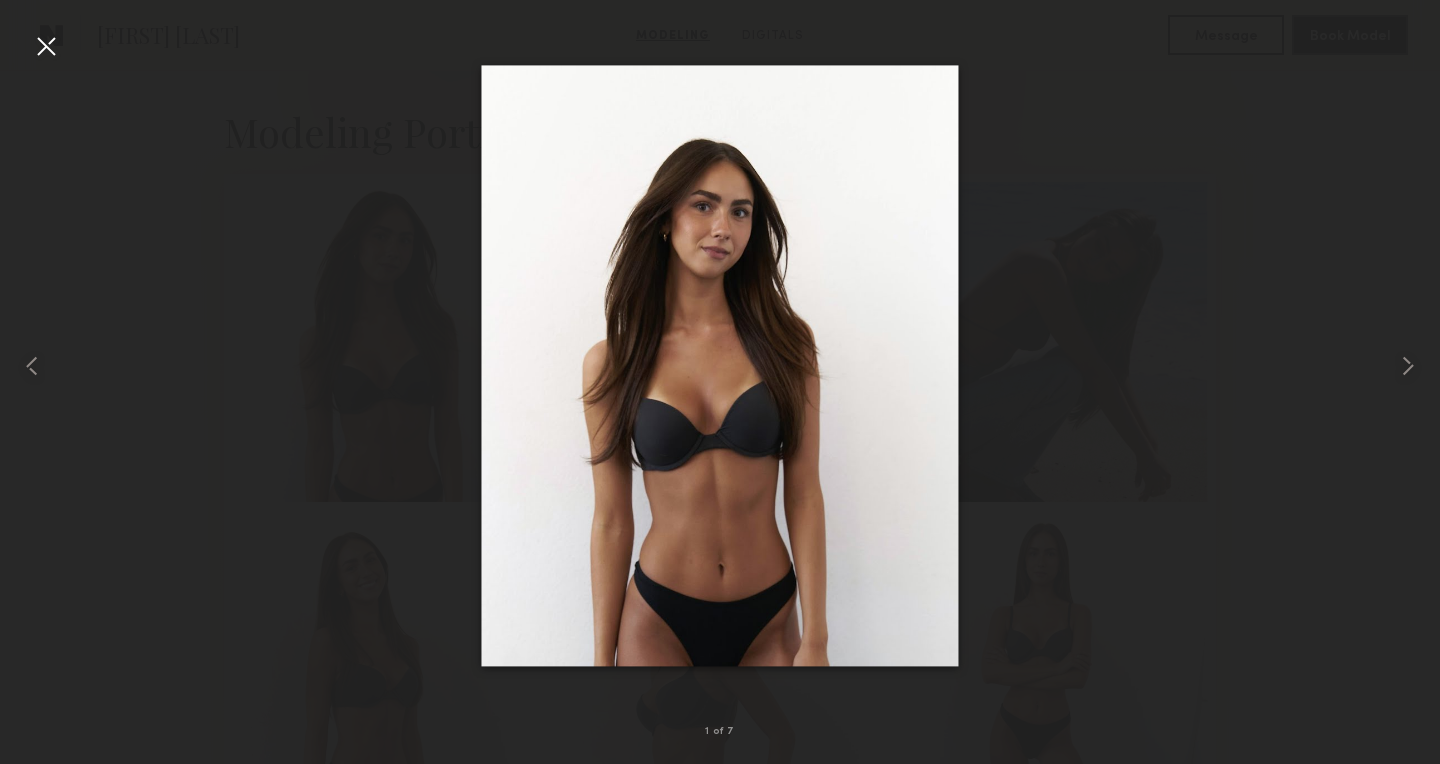 click at bounding box center (46, 46) 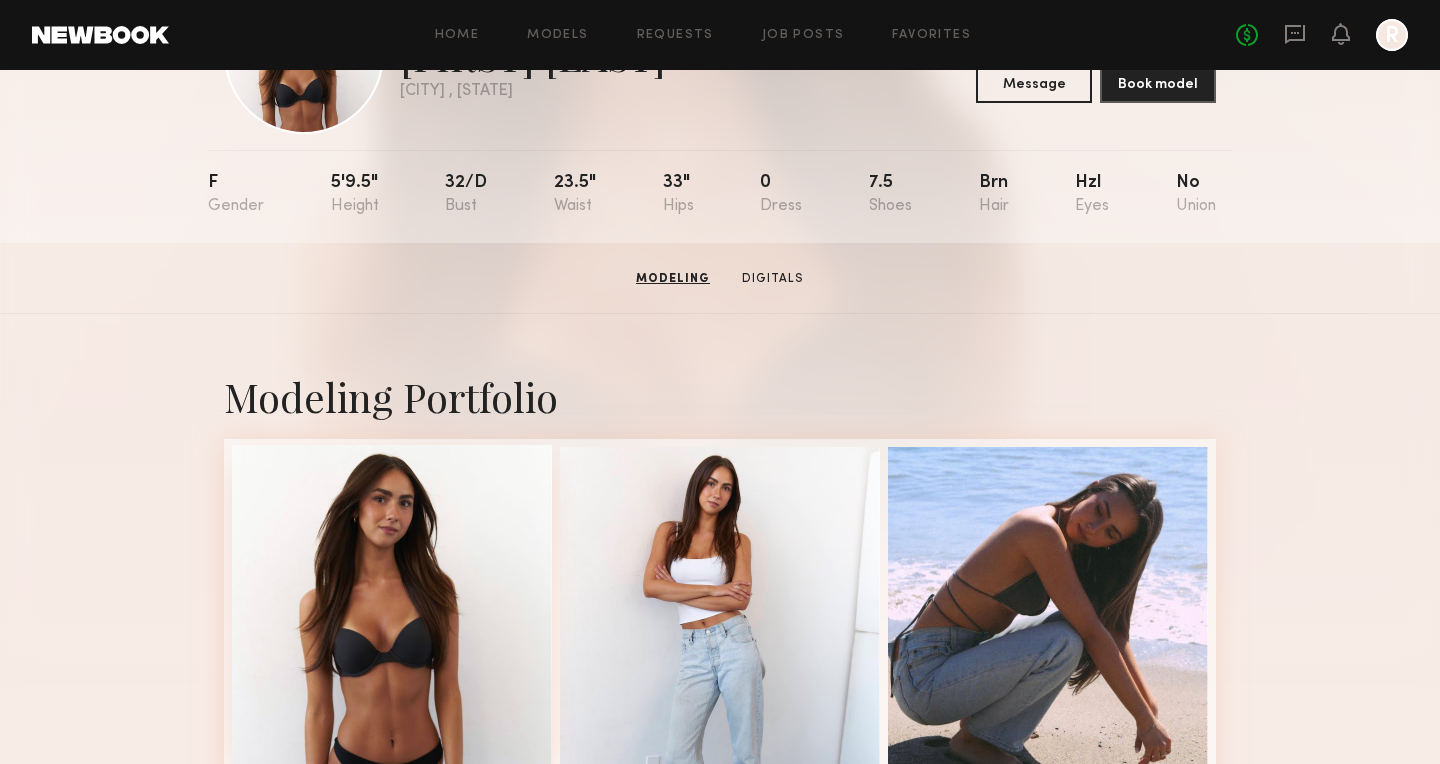 scroll, scrollTop: 0, scrollLeft: 0, axis: both 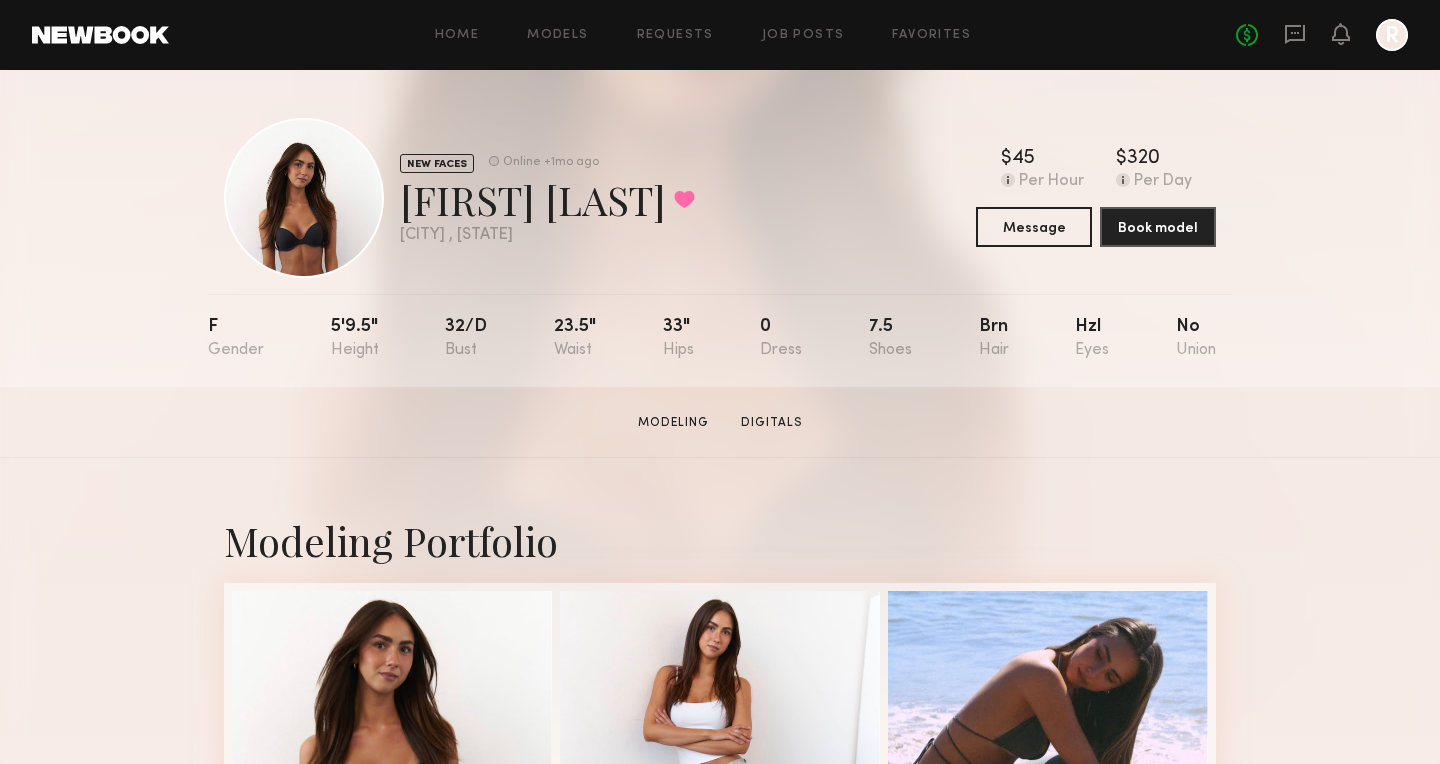 click on "NEW FACES" 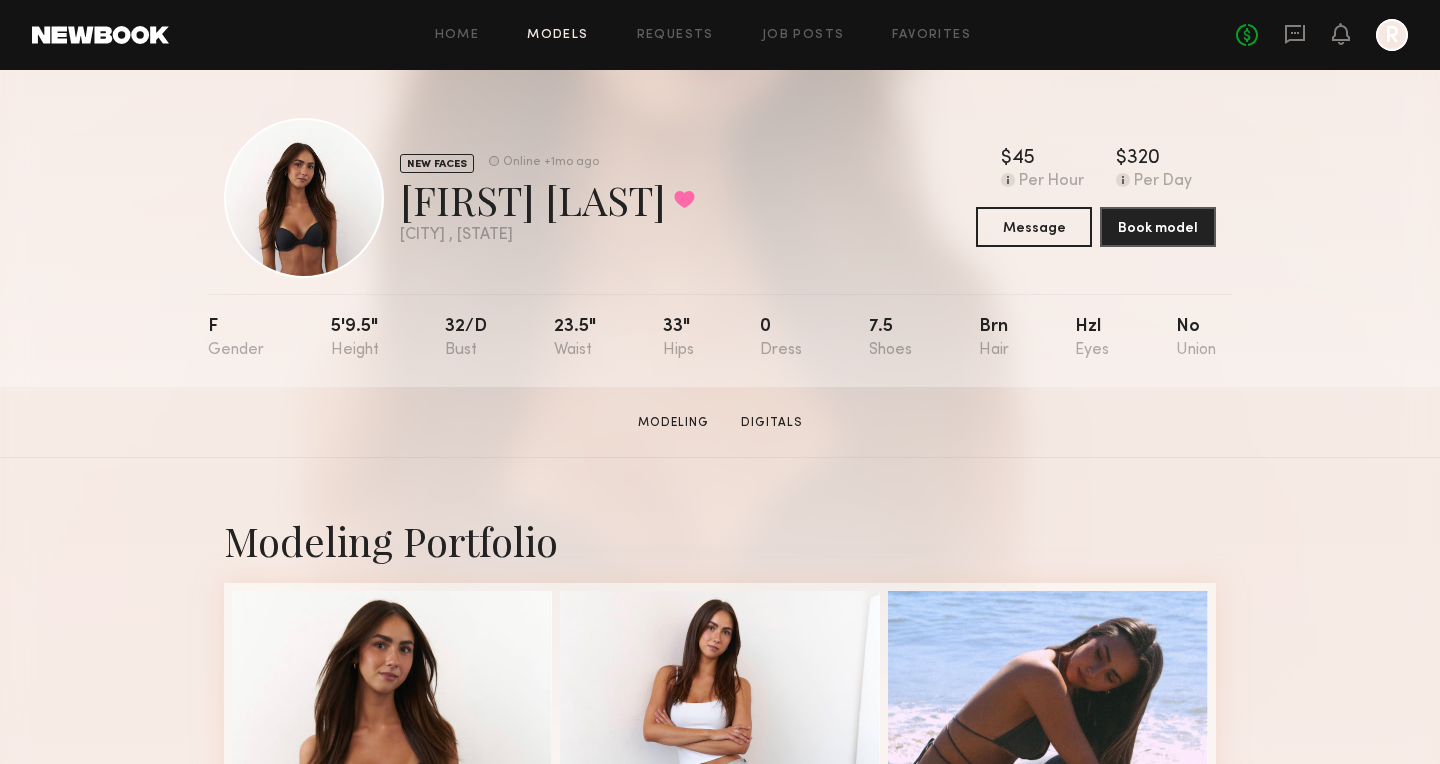 click on "Models" 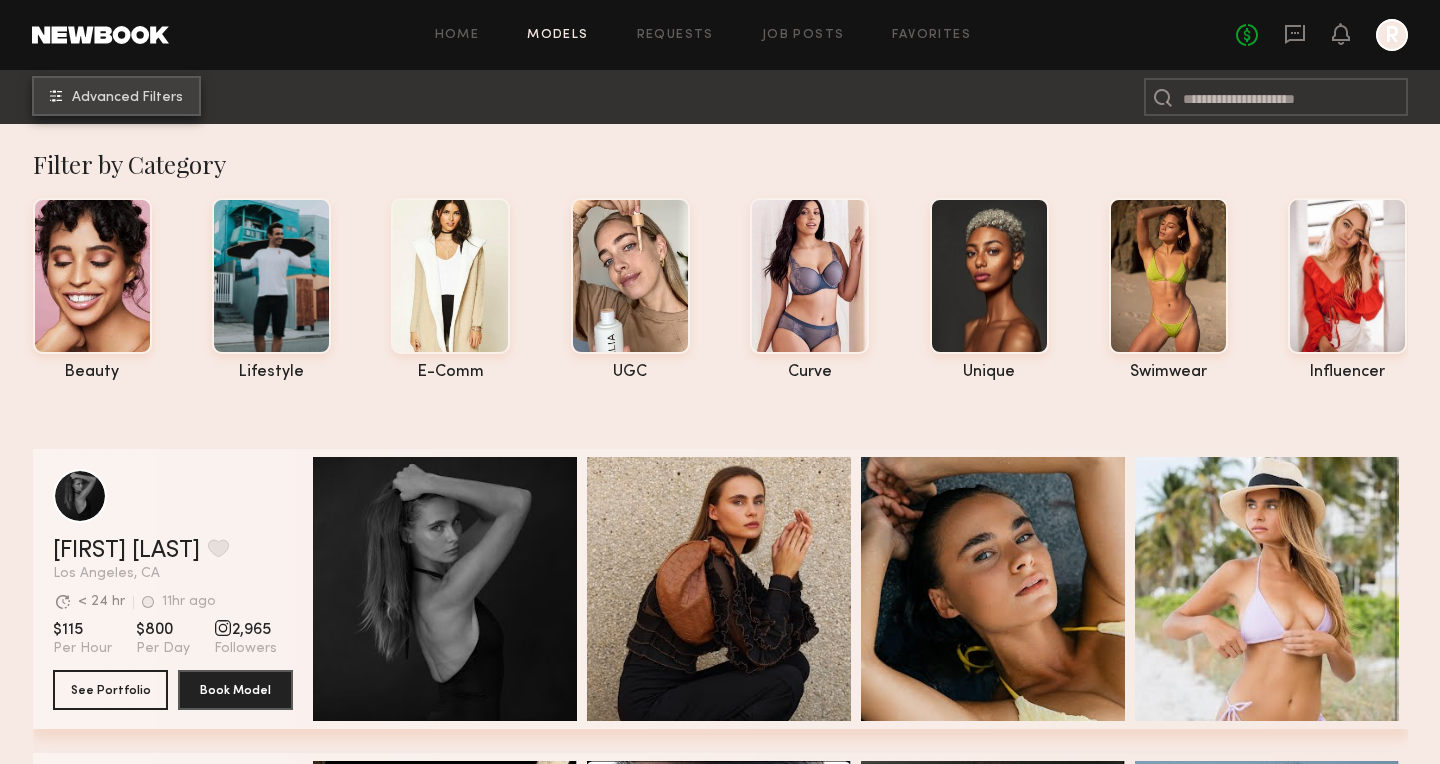 click on "Advanced Filters" 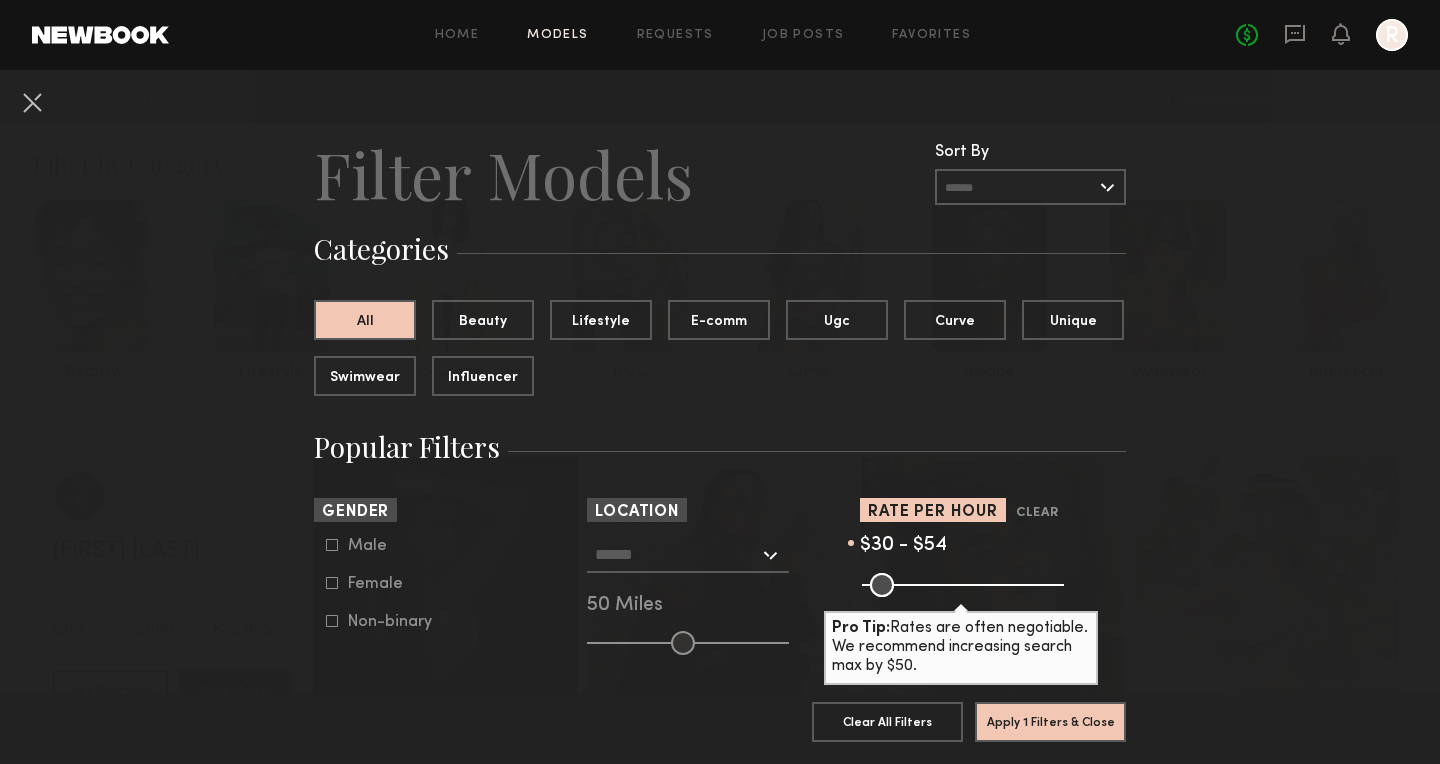 drag, startPoint x: 1054, startPoint y: 591, endPoint x: 883, endPoint y: 598, distance: 171.14322 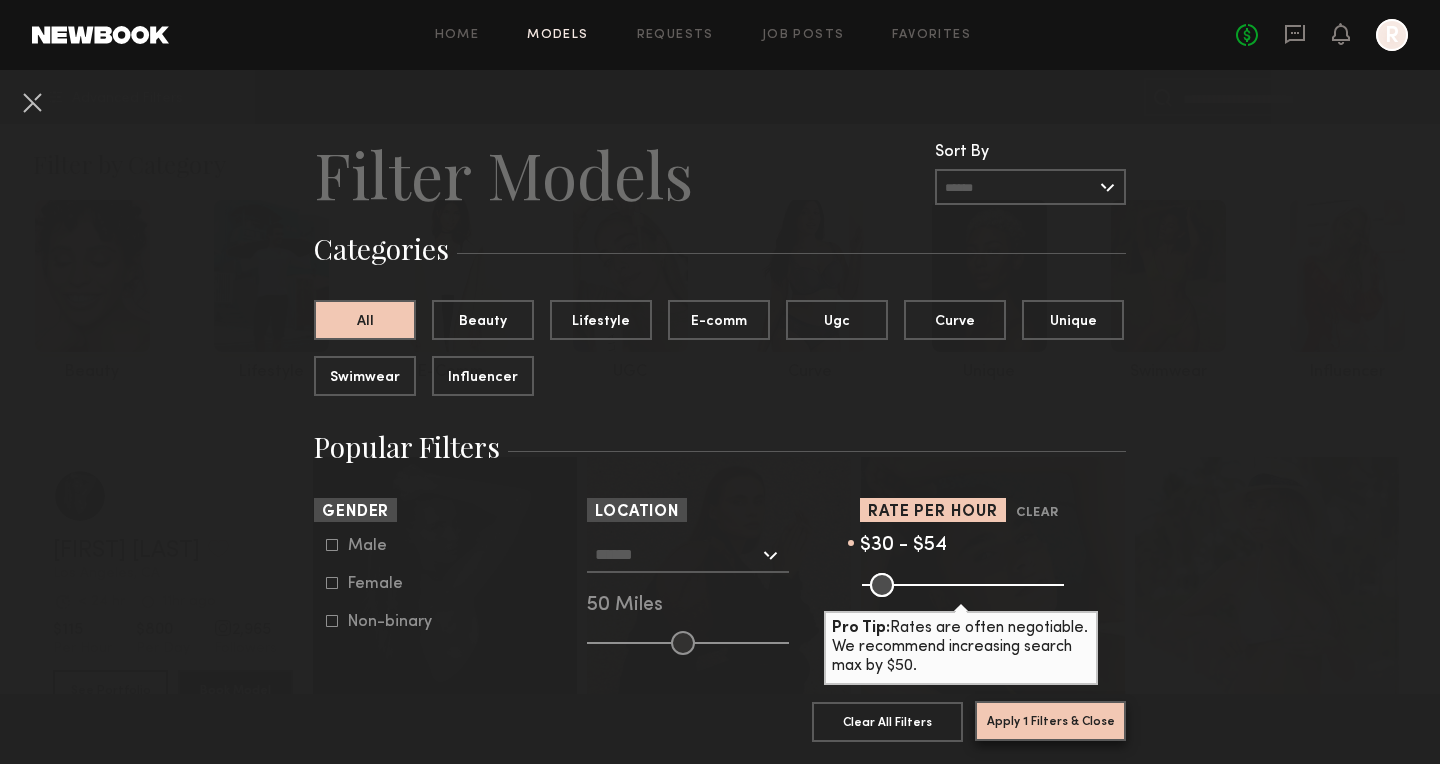 click on "Apply 1 Filters & Close" 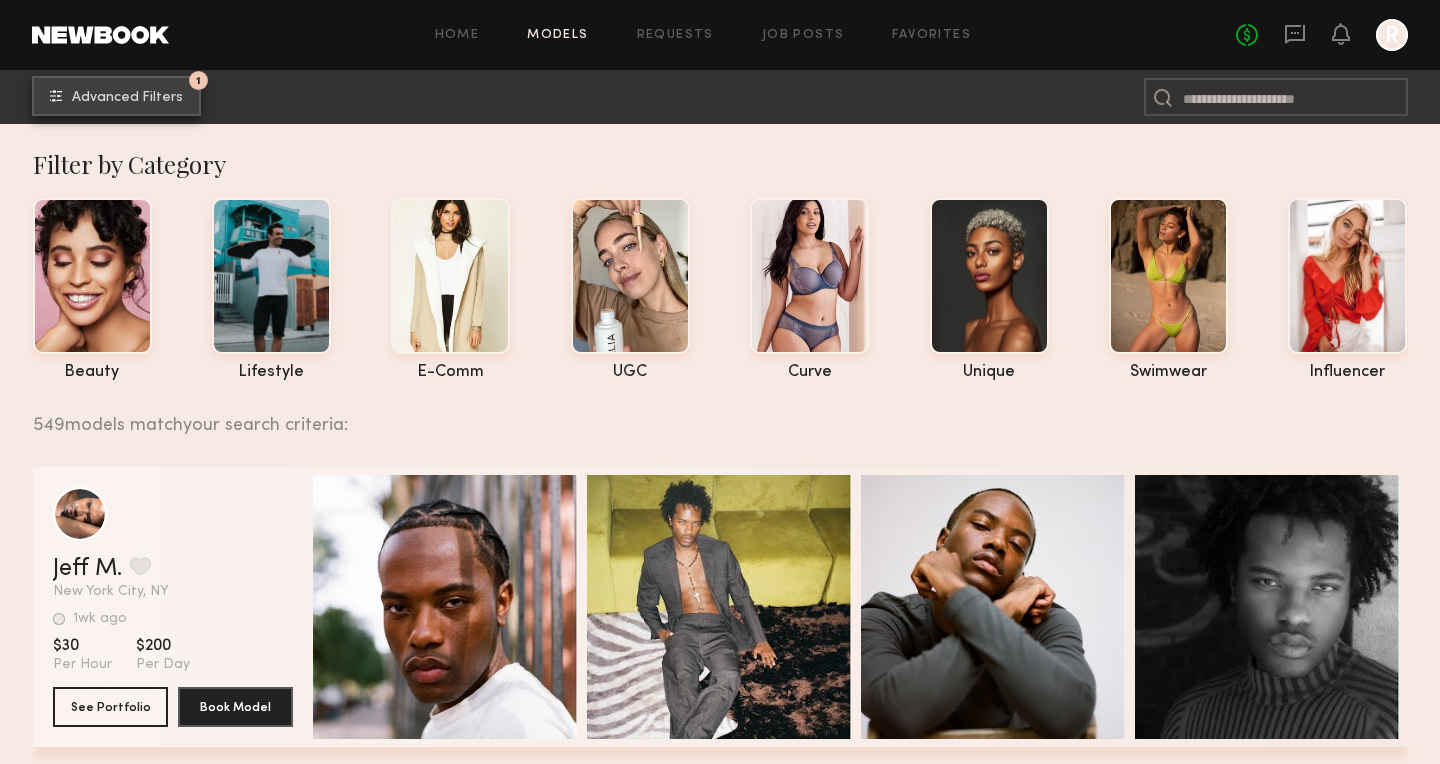 click on "Advanced Filters" 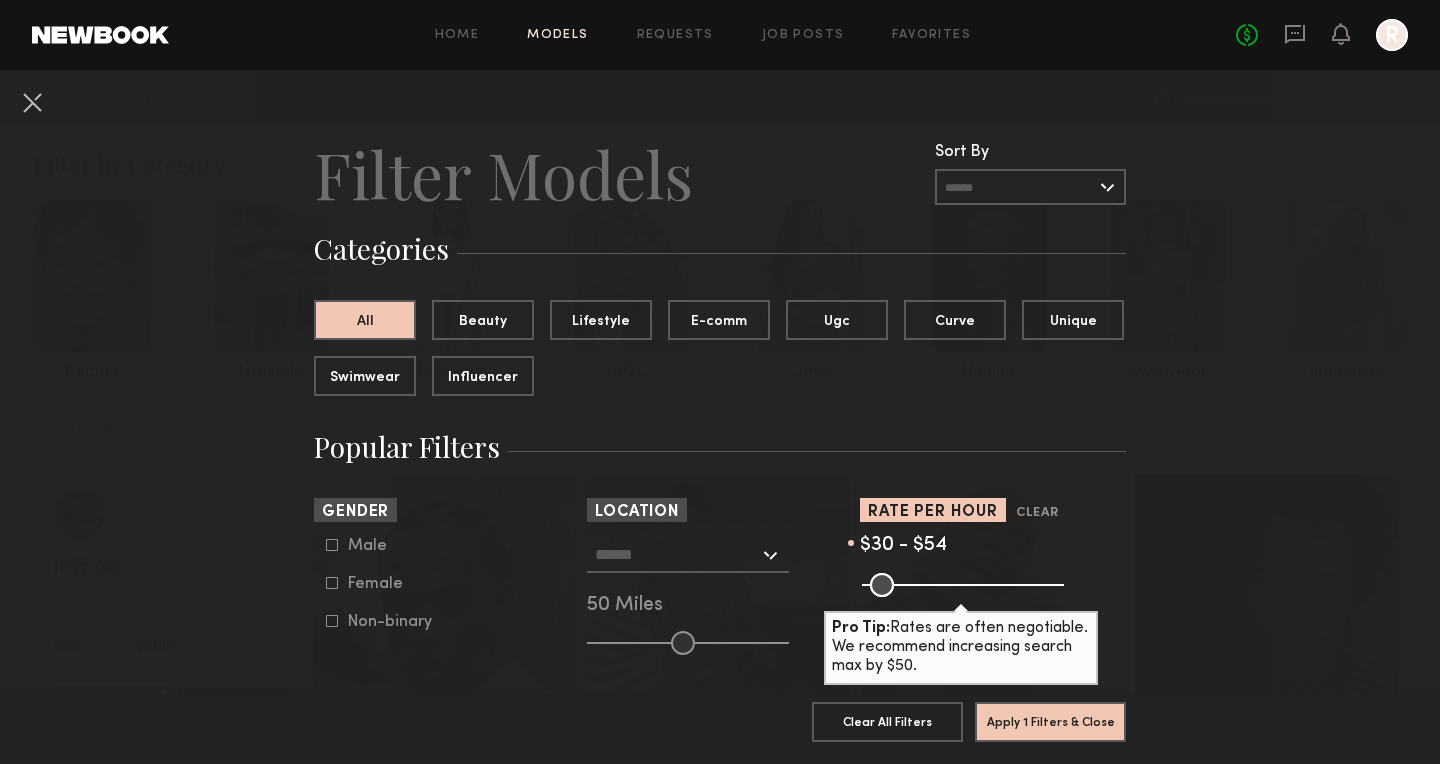 click 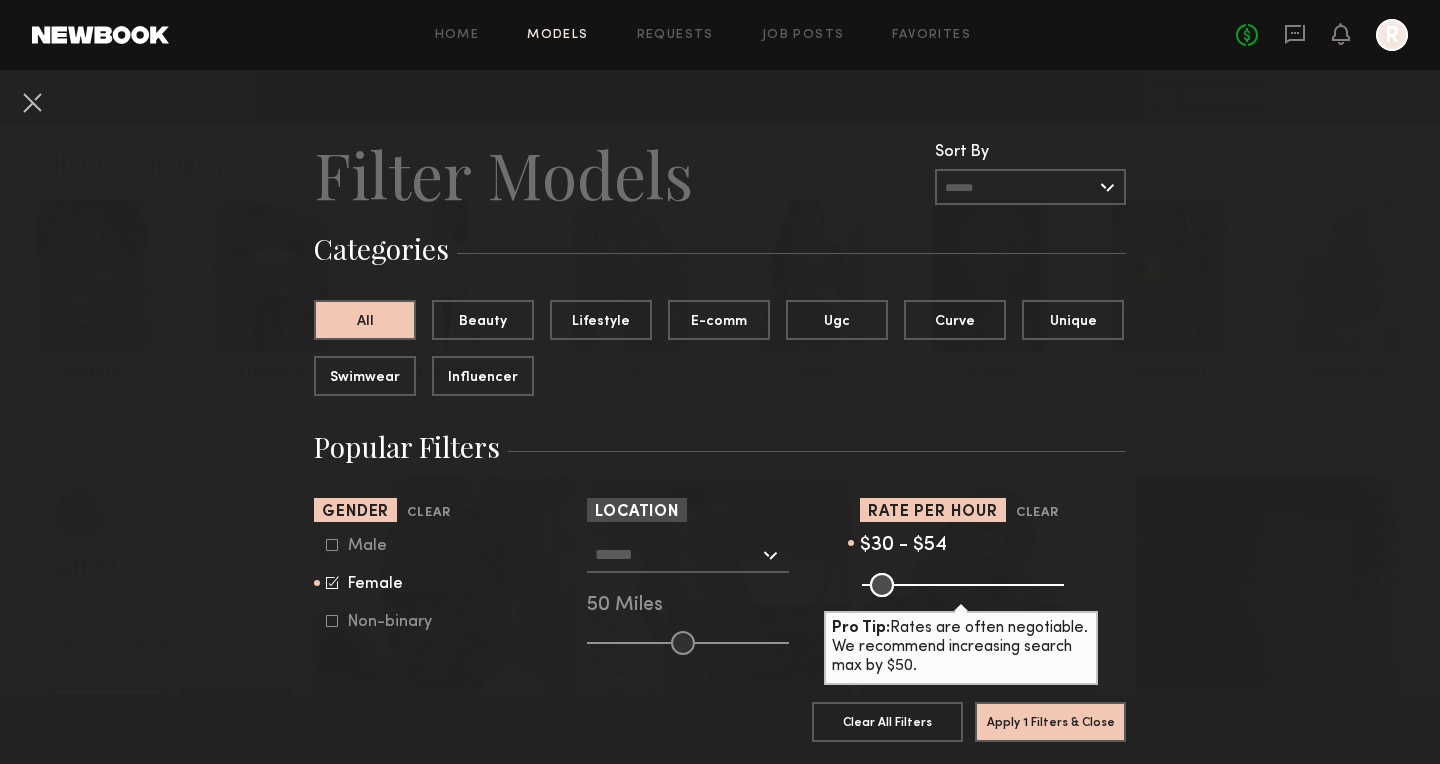 type on "**" 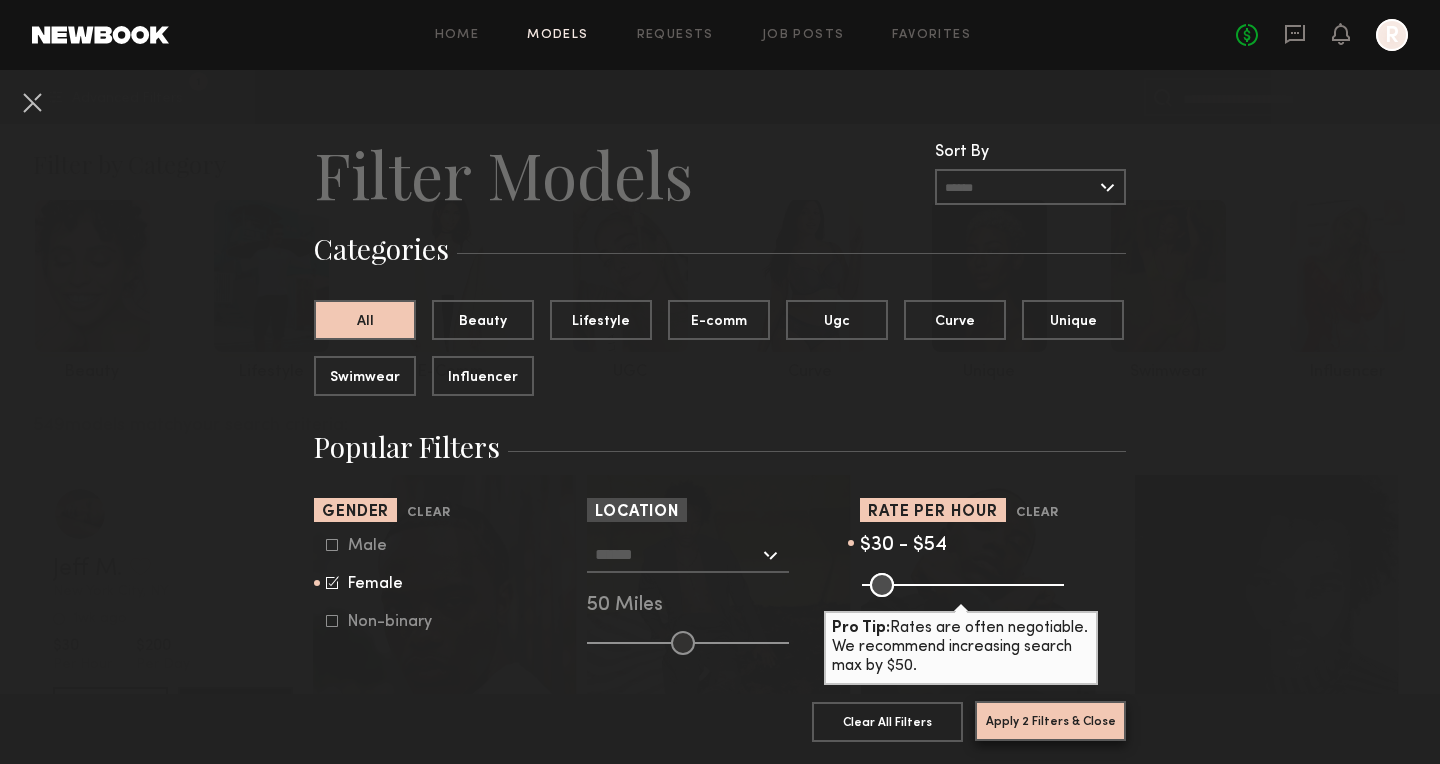 click on "Apply 2 Filters & Close" 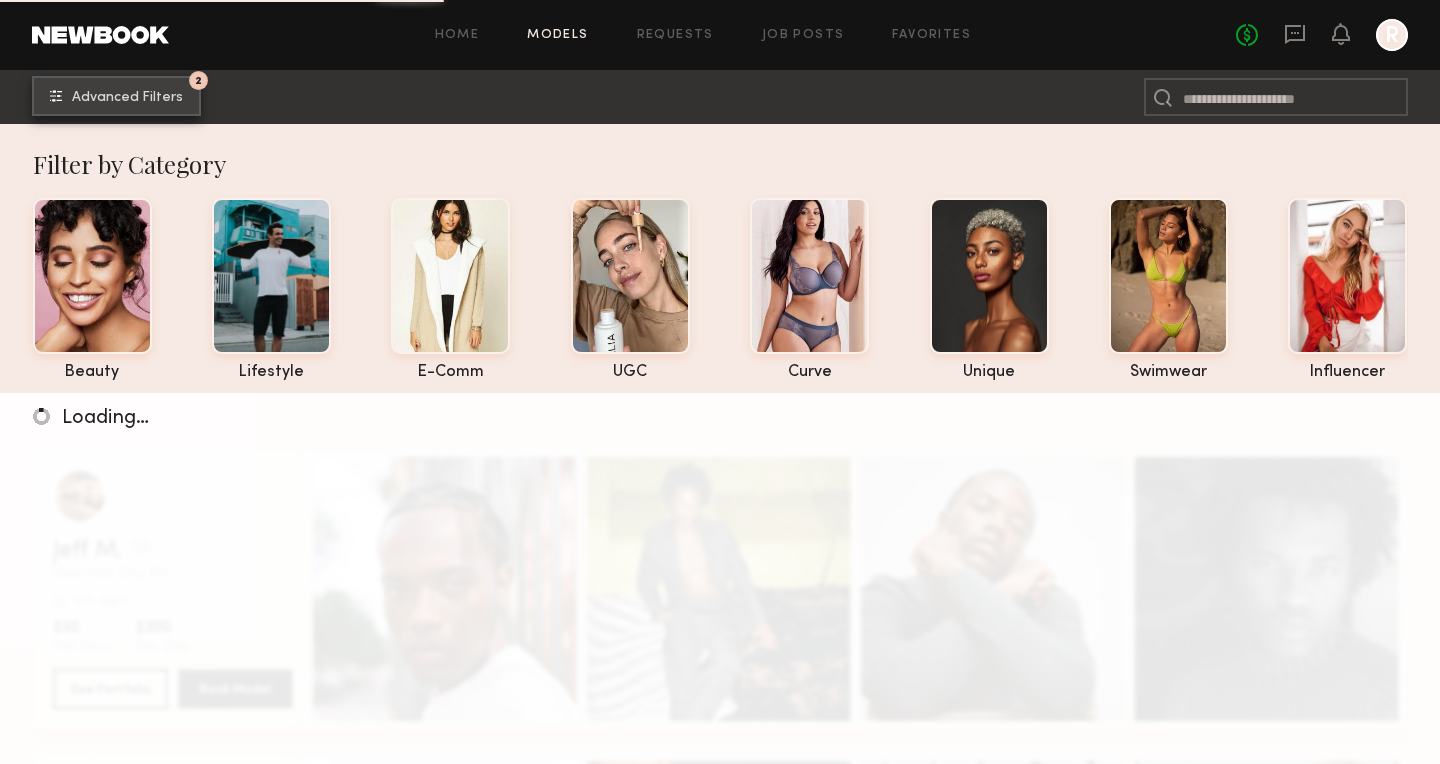 click on "Advanced Filters" 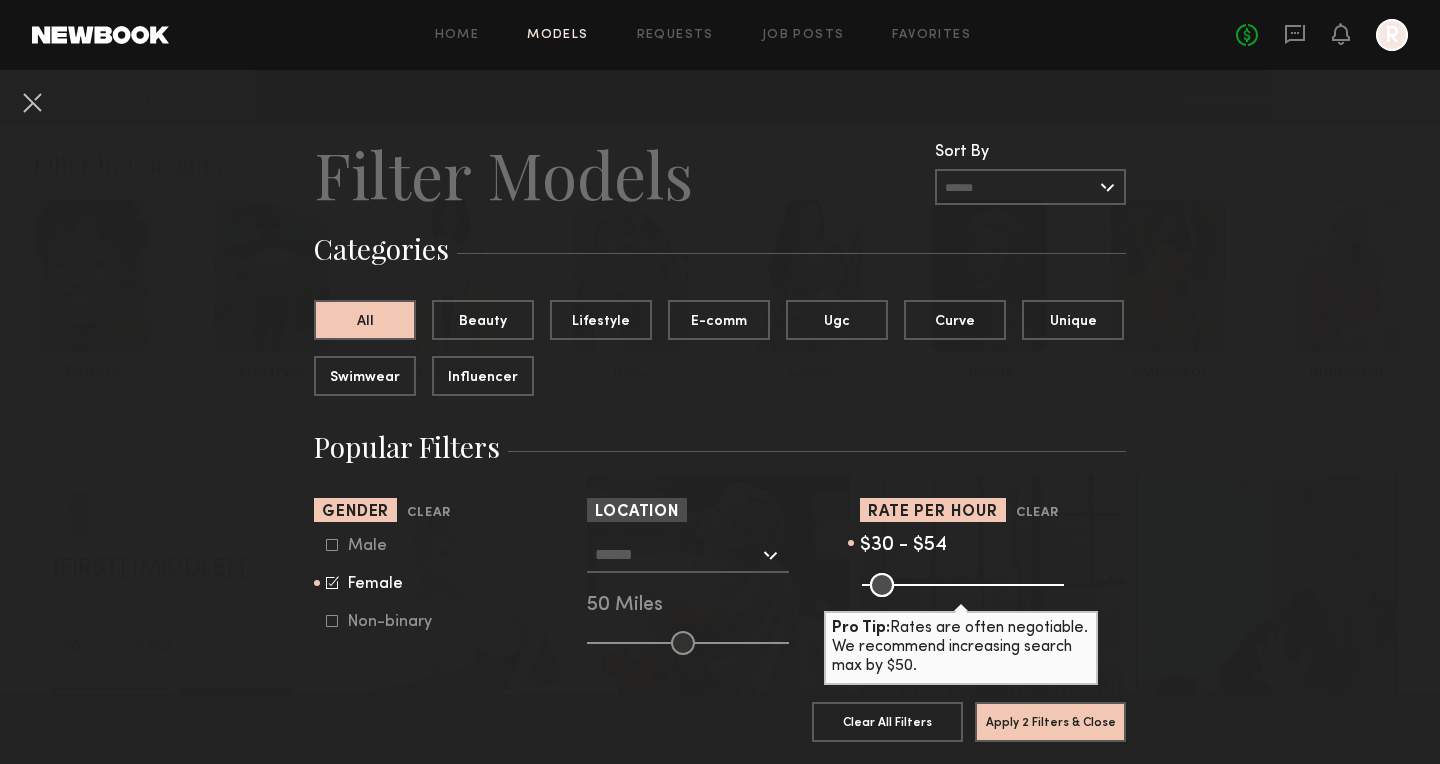click 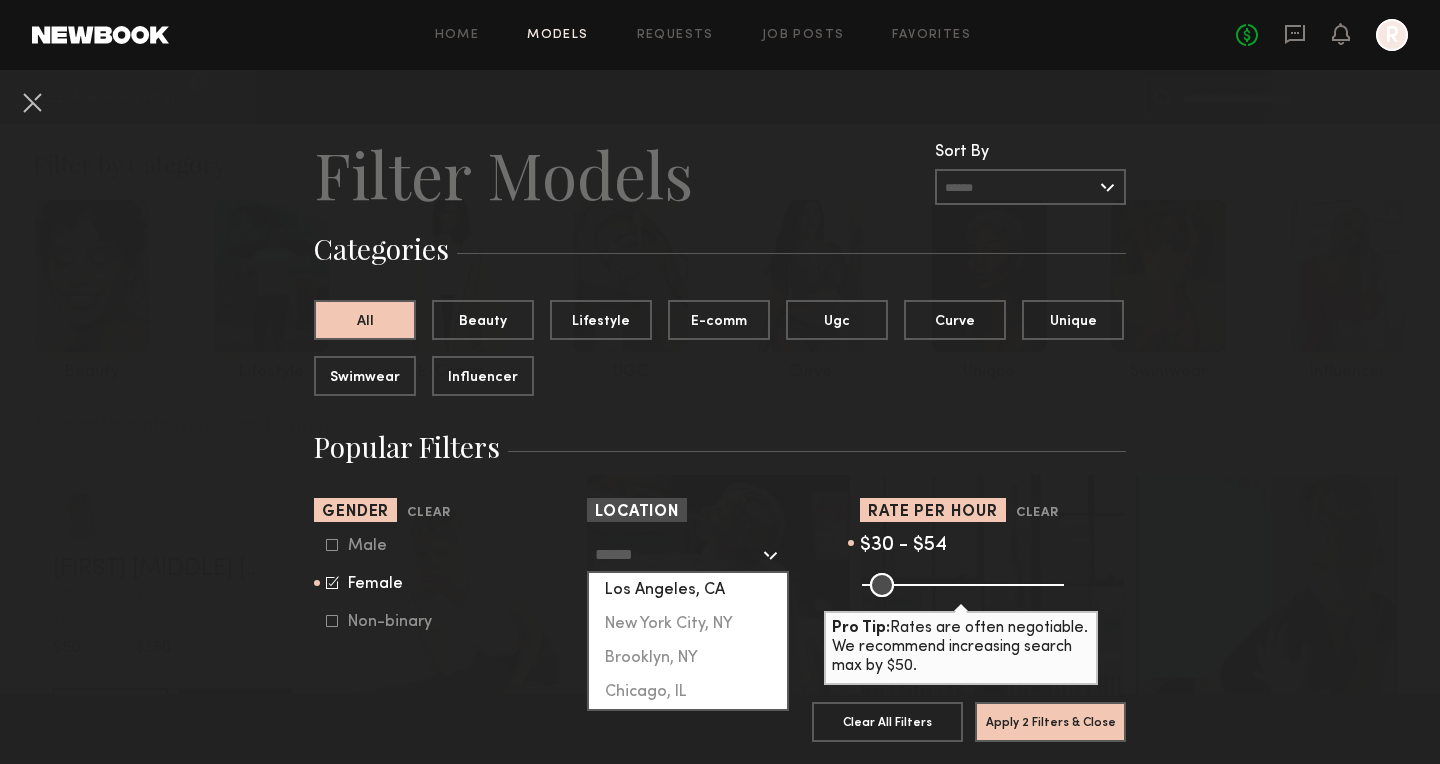 click on "Los Angeles, CA" 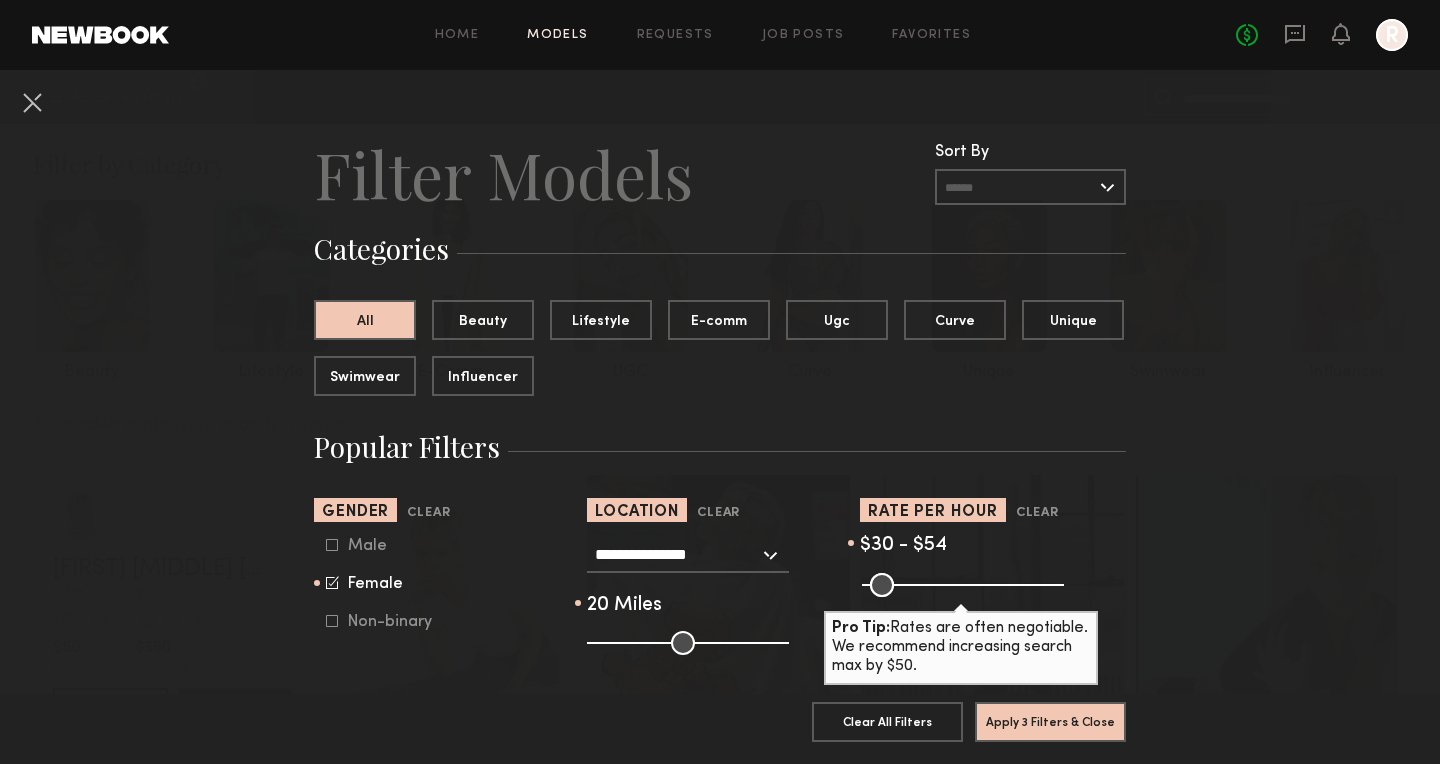 drag, startPoint x: 682, startPoint y: 648, endPoint x: 630, endPoint y: 645, distance: 52.086468 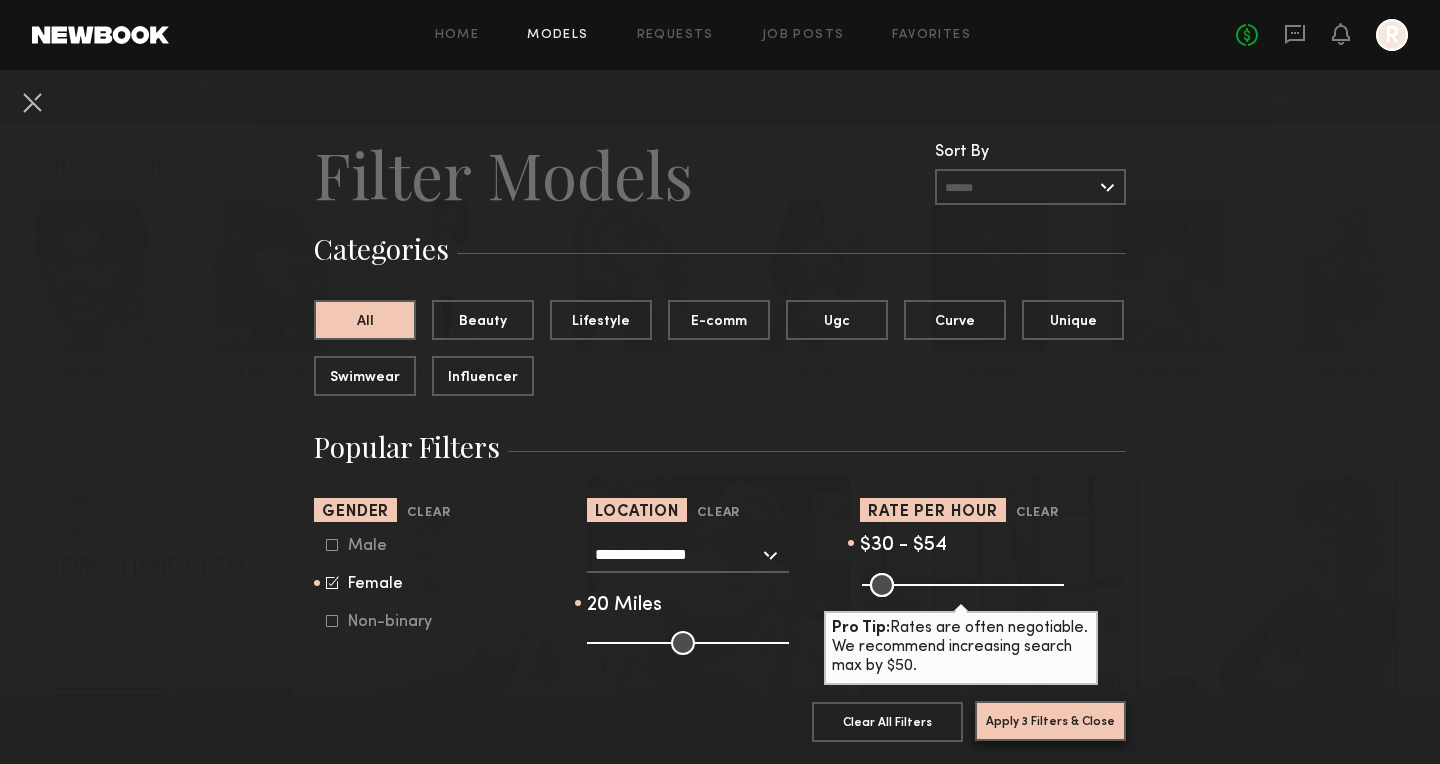 click on "Apply 3 Filters & Close" 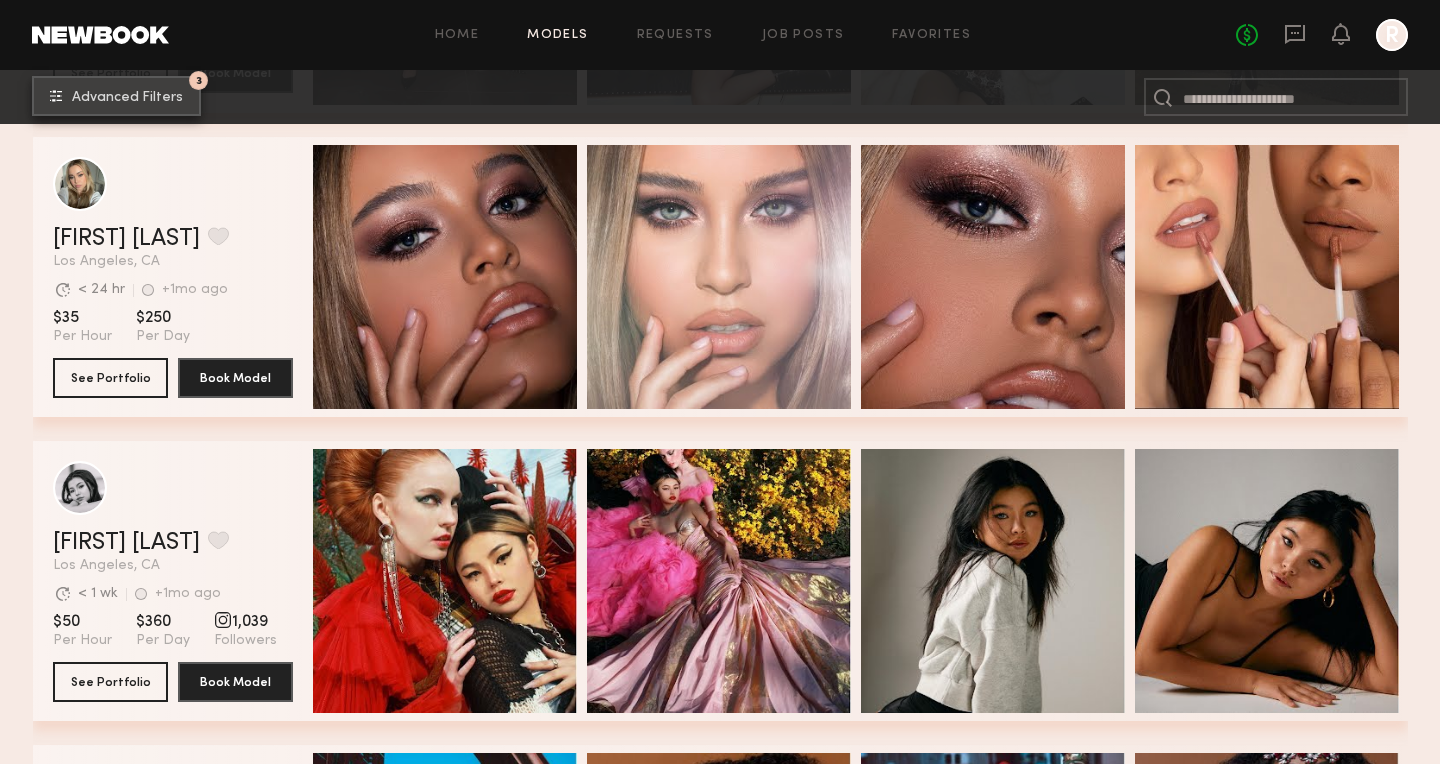 scroll, scrollTop: 827, scrollLeft: 0, axis: vertical 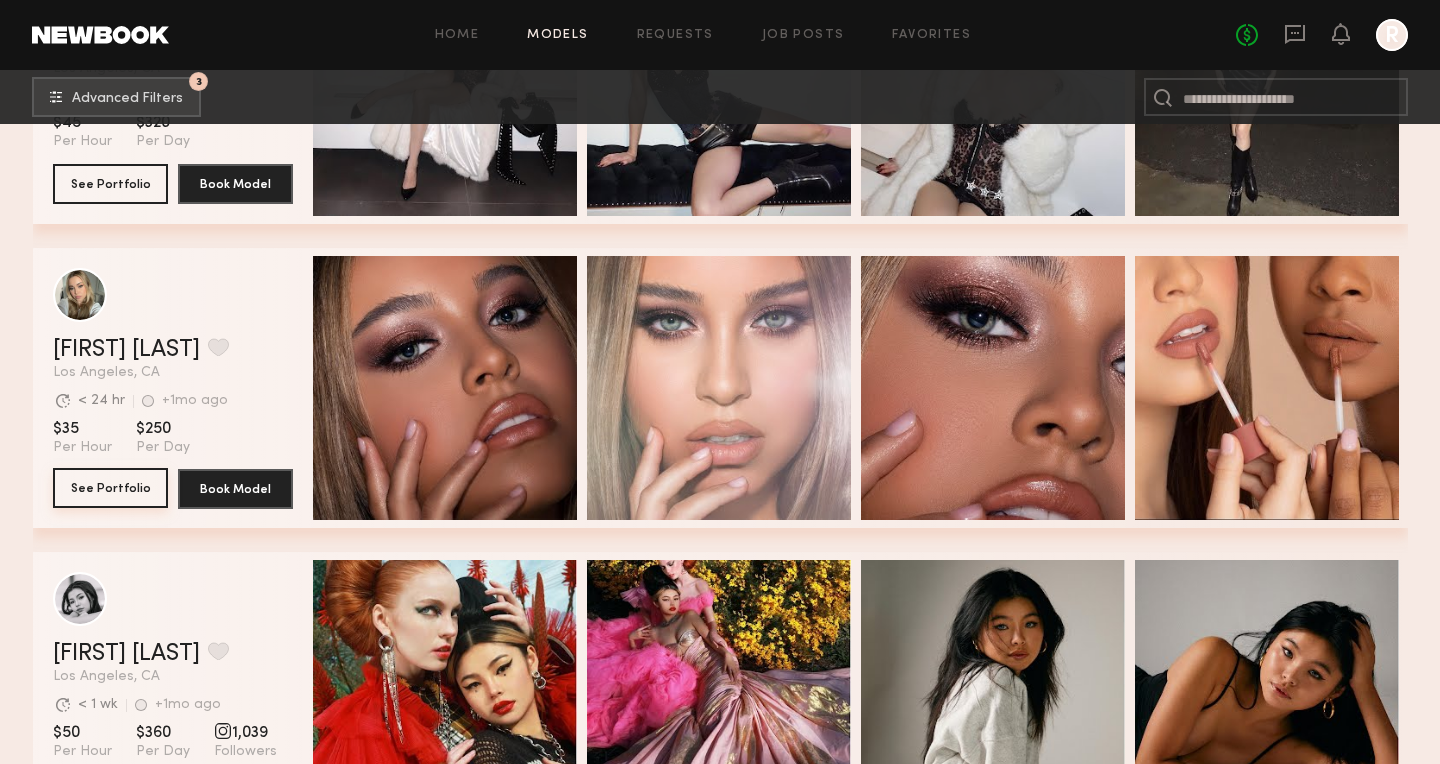 click on "See Portfolio" 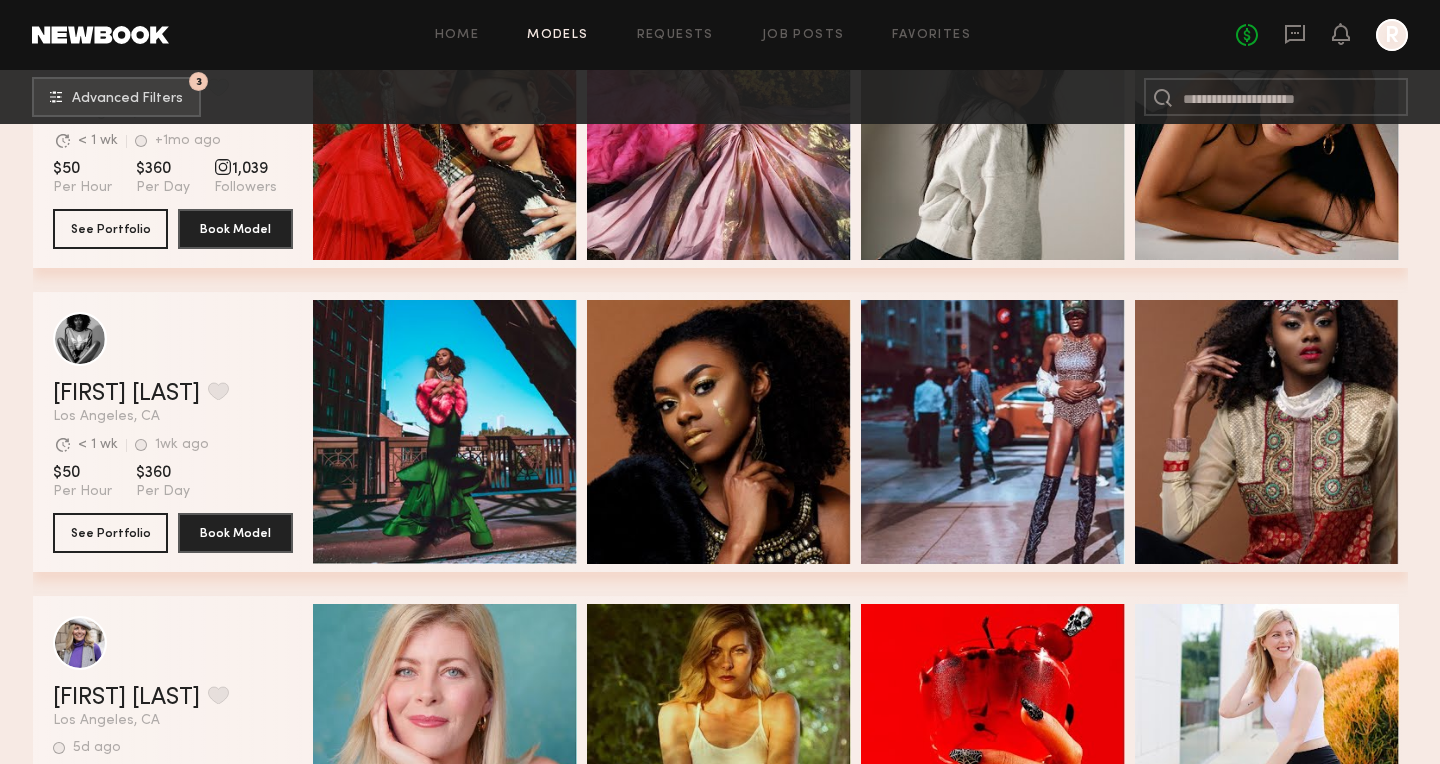 scroll, scrollTop: 1857, scrollLeft: 0, axis: vertical 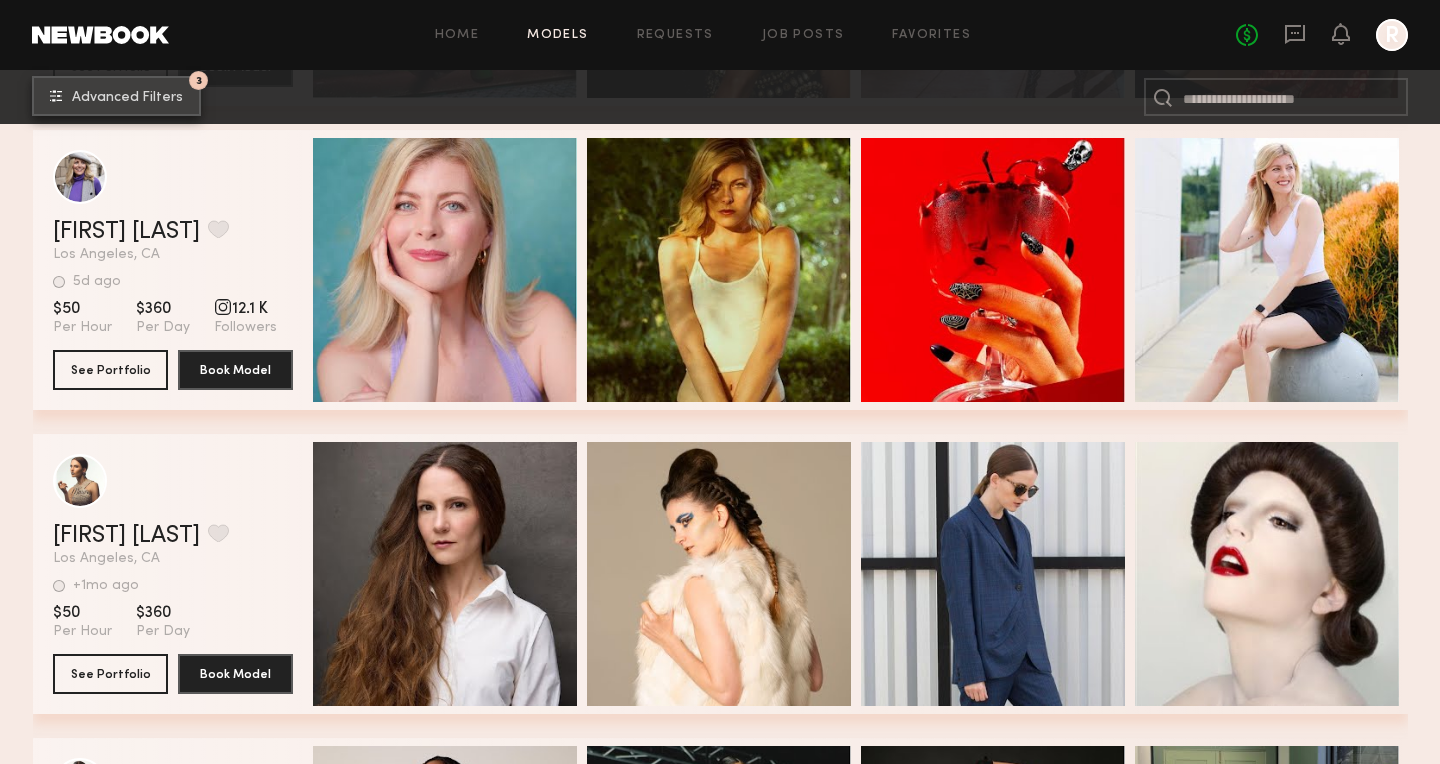 click on "Advanced Filters" 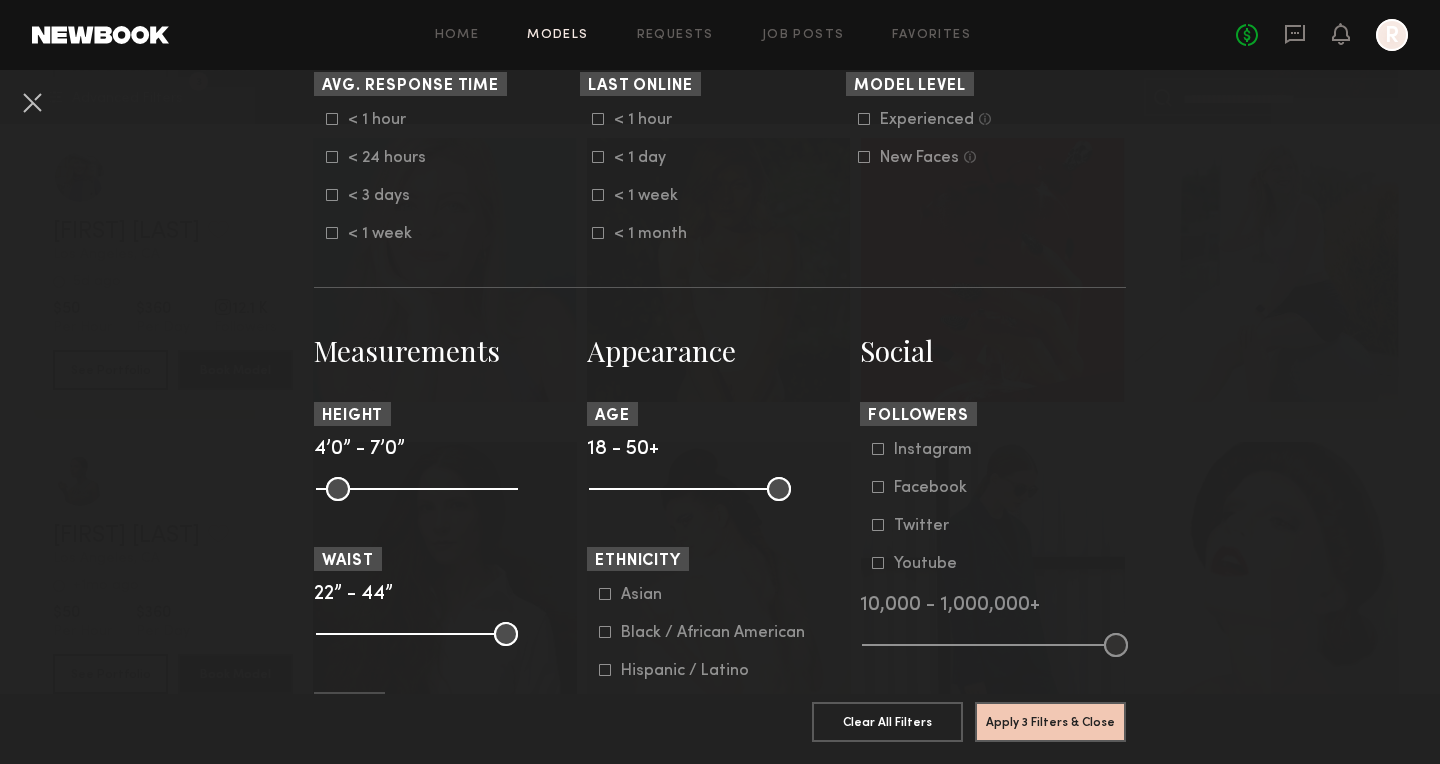 scroll, scrollTop: 629, scrollLeft: 0, axis: vertical 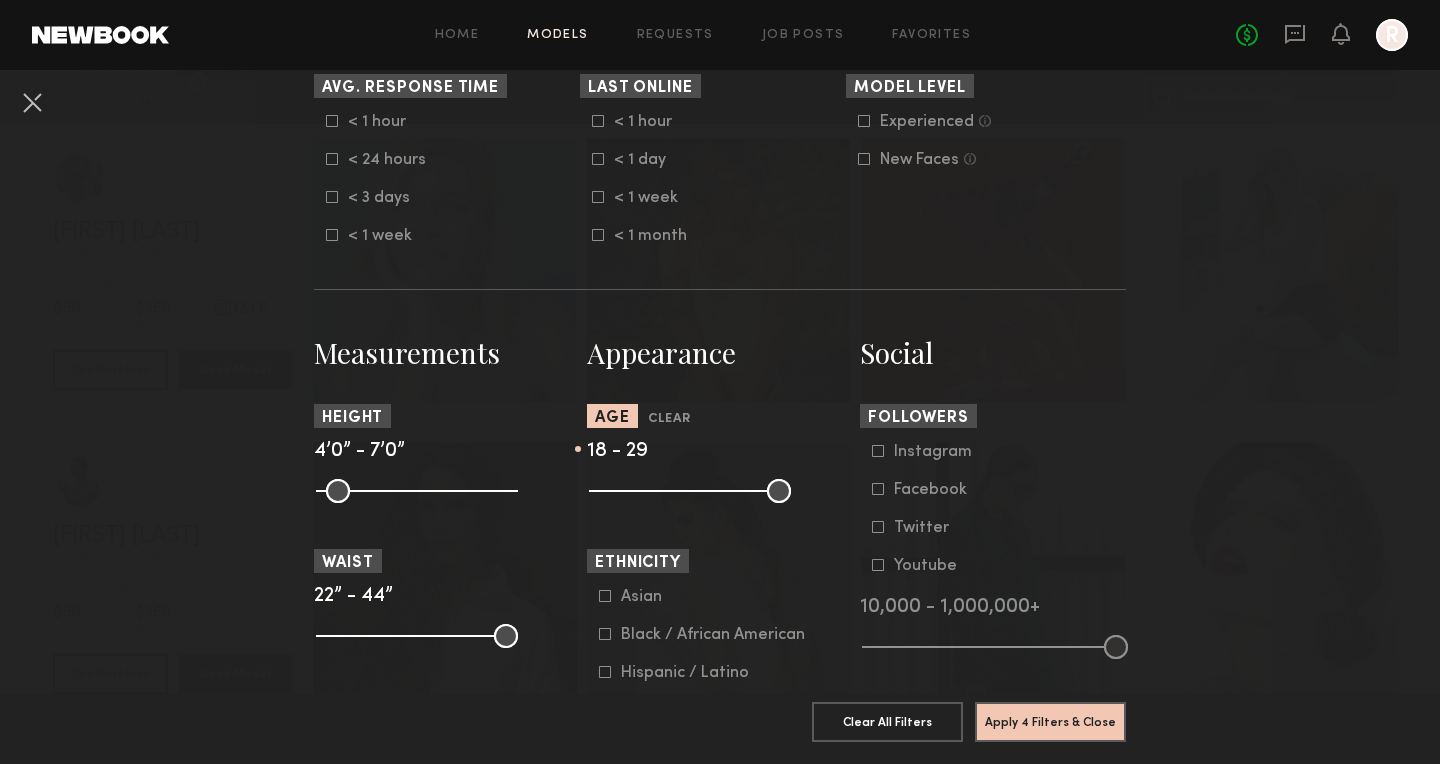 drag, startPoint x: 773, startPoint y: 492, endPoint x: 660, endPoint y: 486, distance: 113.15918 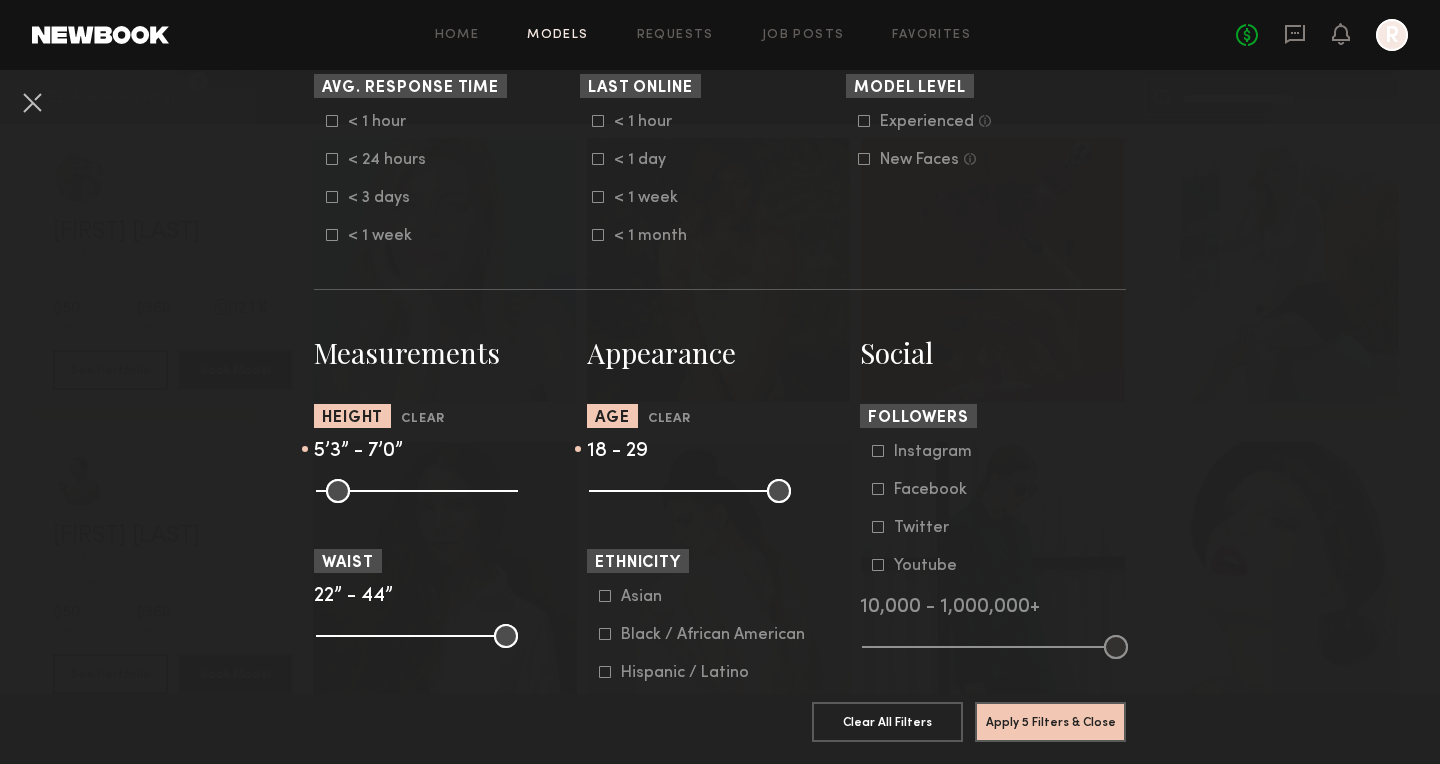 drag, startPoint x: 331, startPoint y: 496, endPoint x: 403, endPoint y: 506, distance: 72.691124 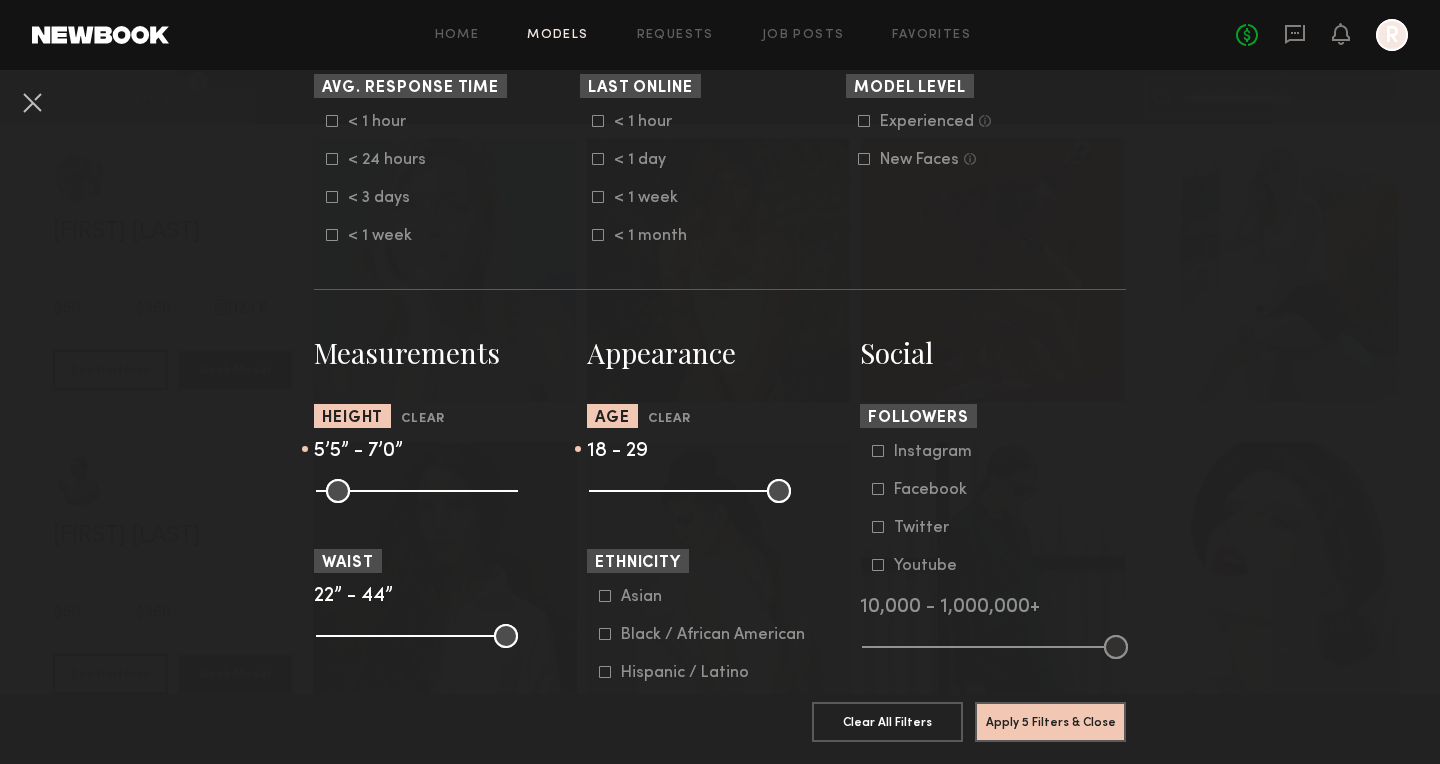 drag, startPoint x: 402, startPoint y: 497, endPoint x: 413, endPoint y: 497, distance: 11 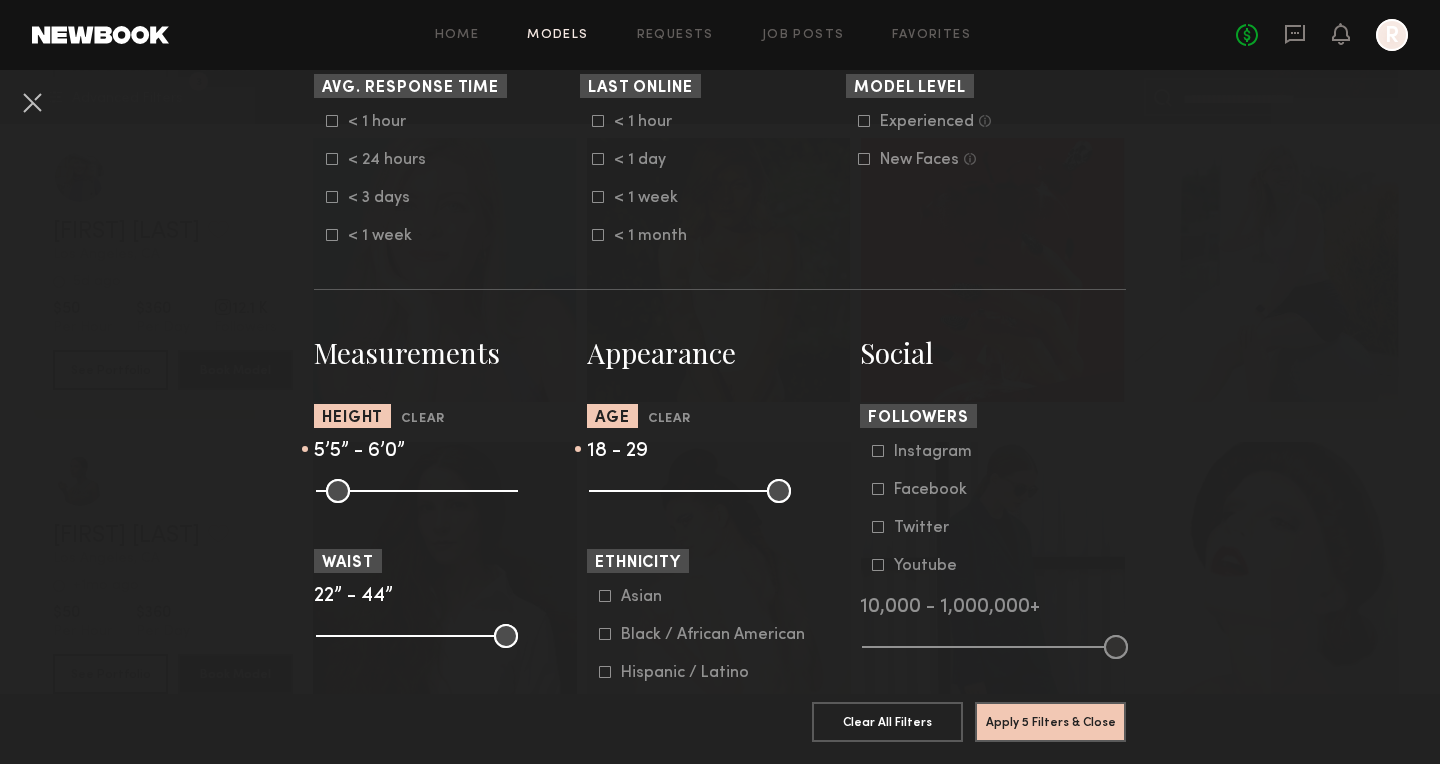 drag, startPoint x: 500, startPoint y: 497, endPoint x: 446, endPoint y: 497, distance: 54 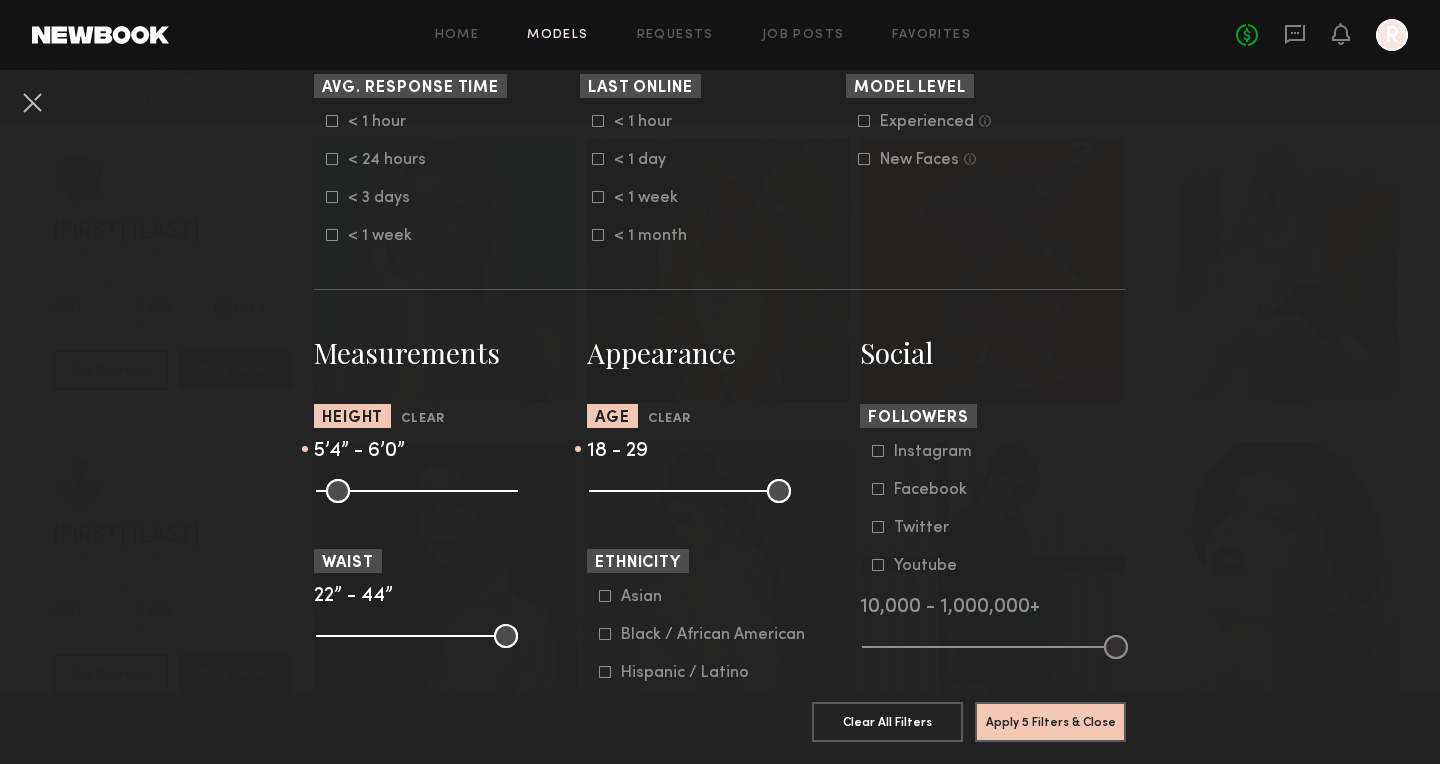 type on "**" 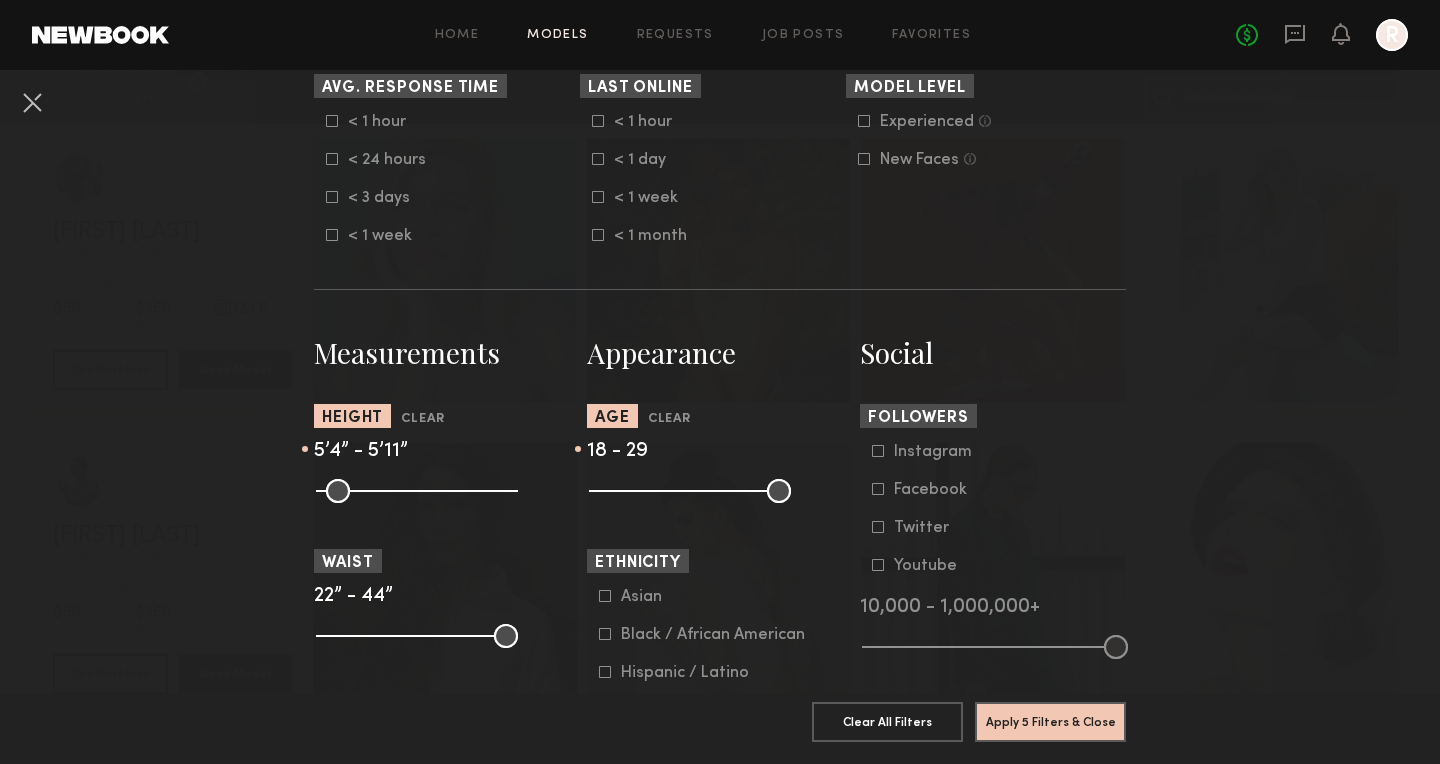 type on "**" 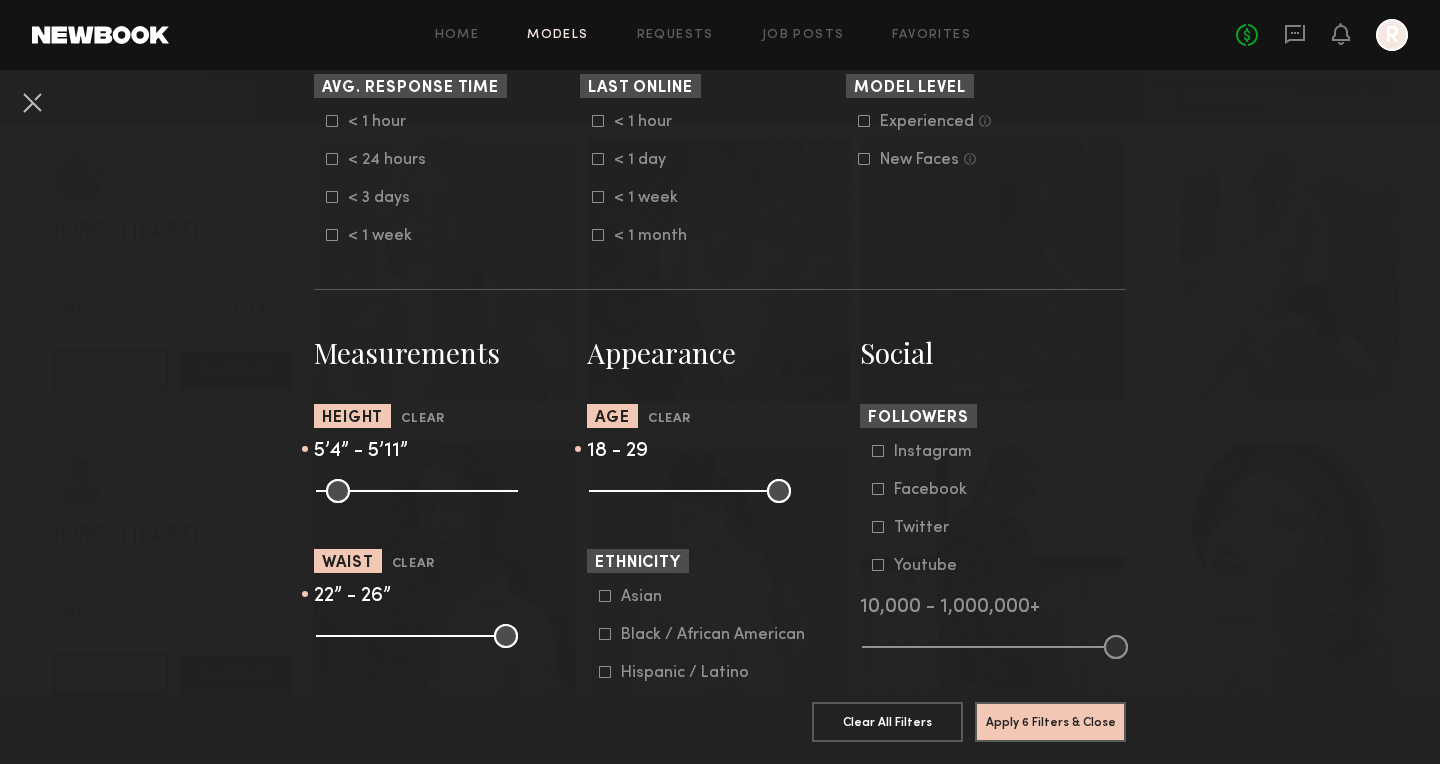 drag, startPoint x: 501, startPoint y: 646, endPoint x: 358, endPoint y: 661, distance: 143.78456 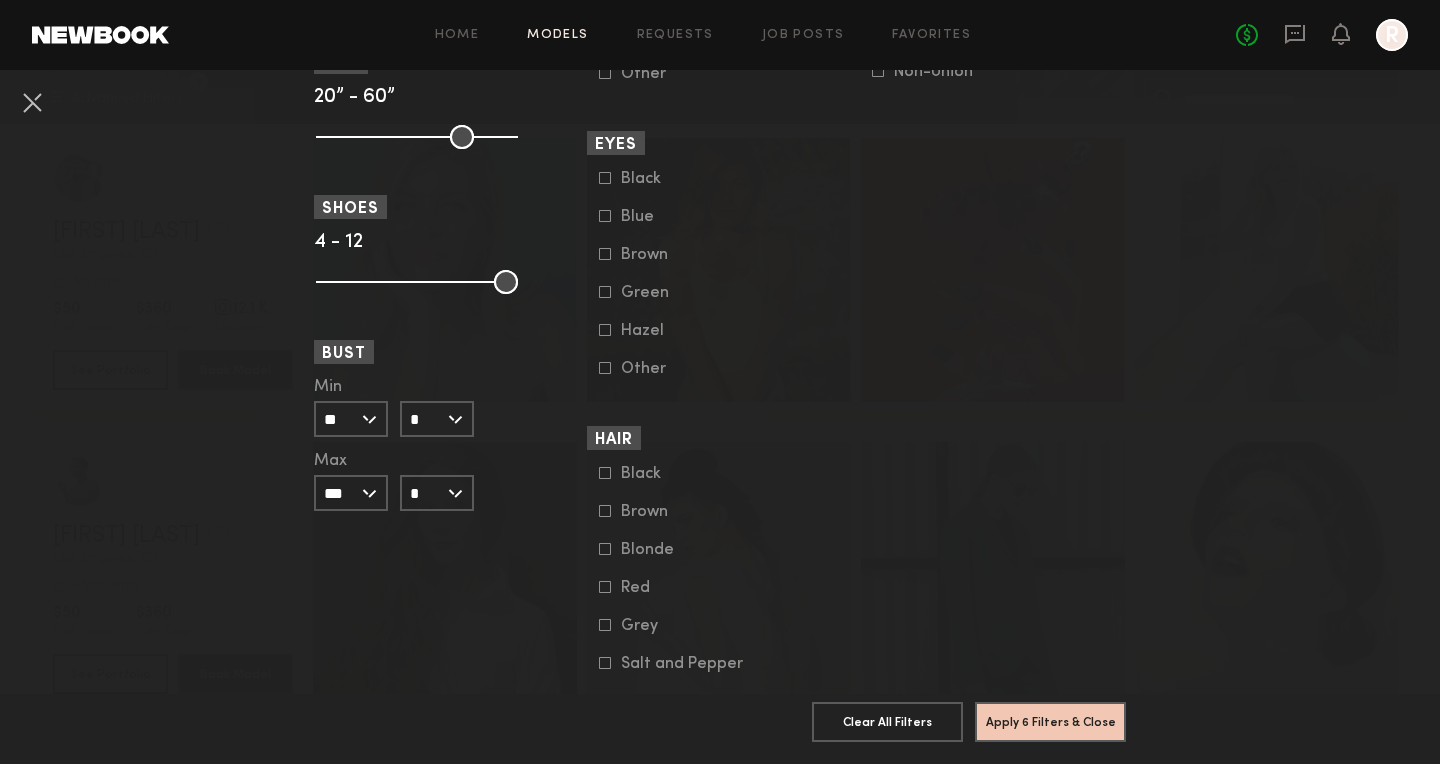 scroll, scrollTop: 1499, scrollLeft: 0, axis: vertical 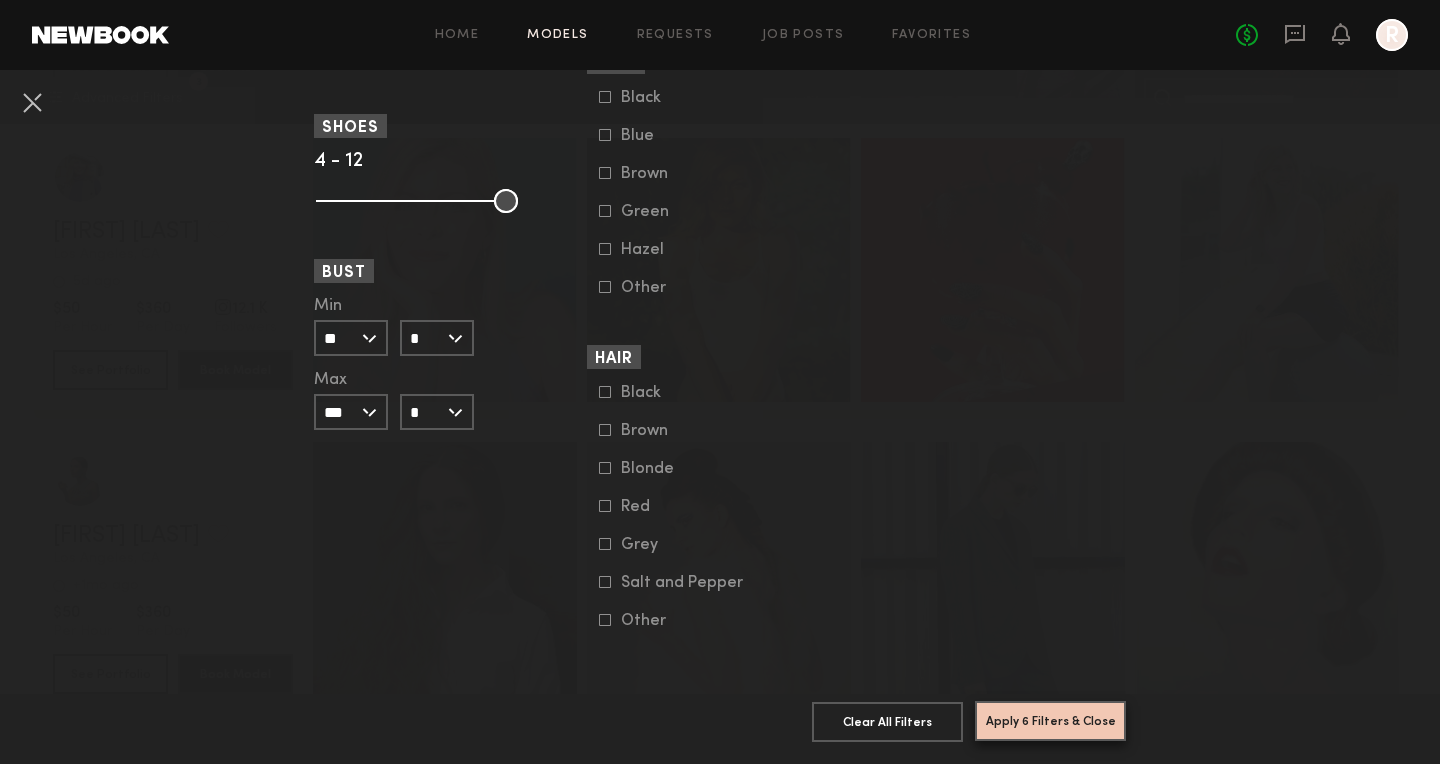 click on "Apply 6 Filters & Close" 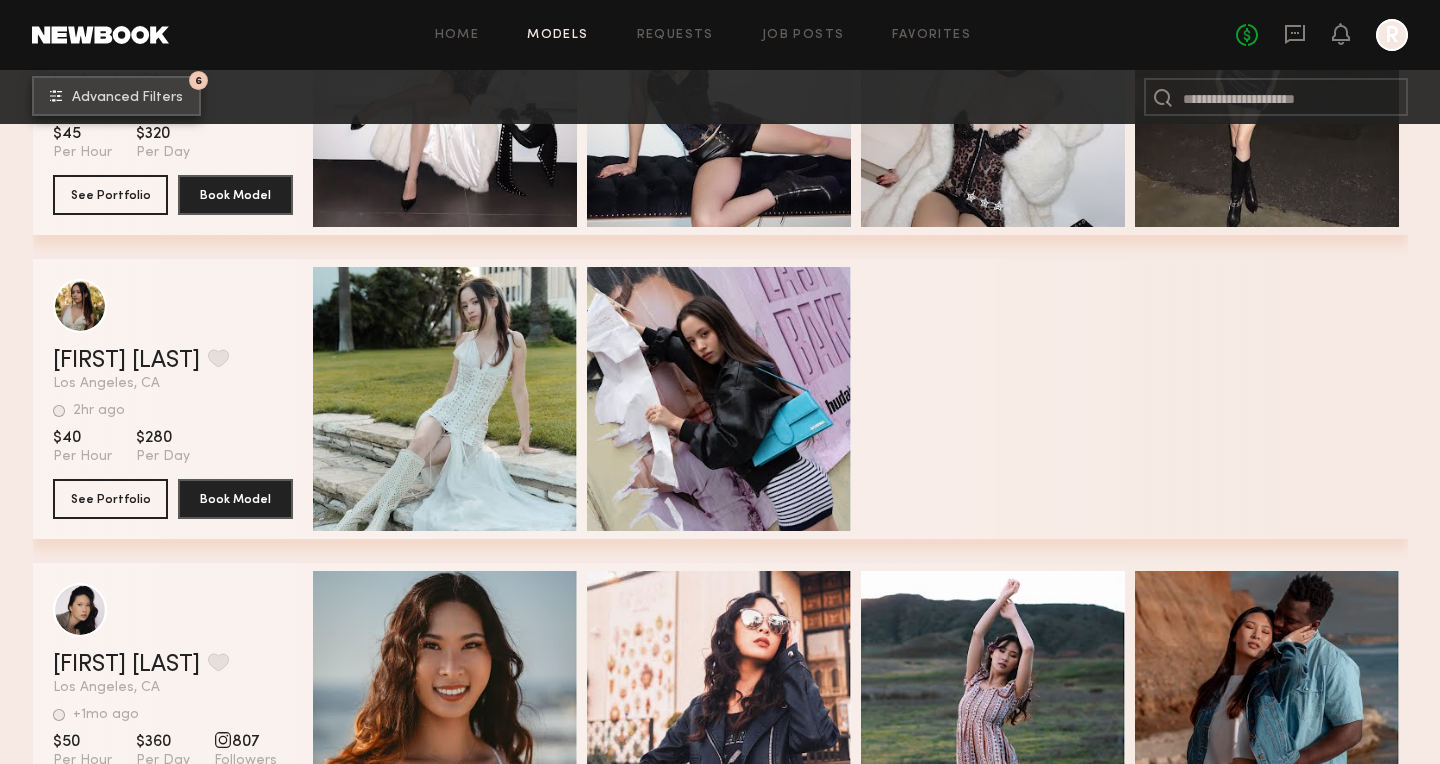 scroll, scrollTop: 514, scrollLeft: 0, axis: vertical 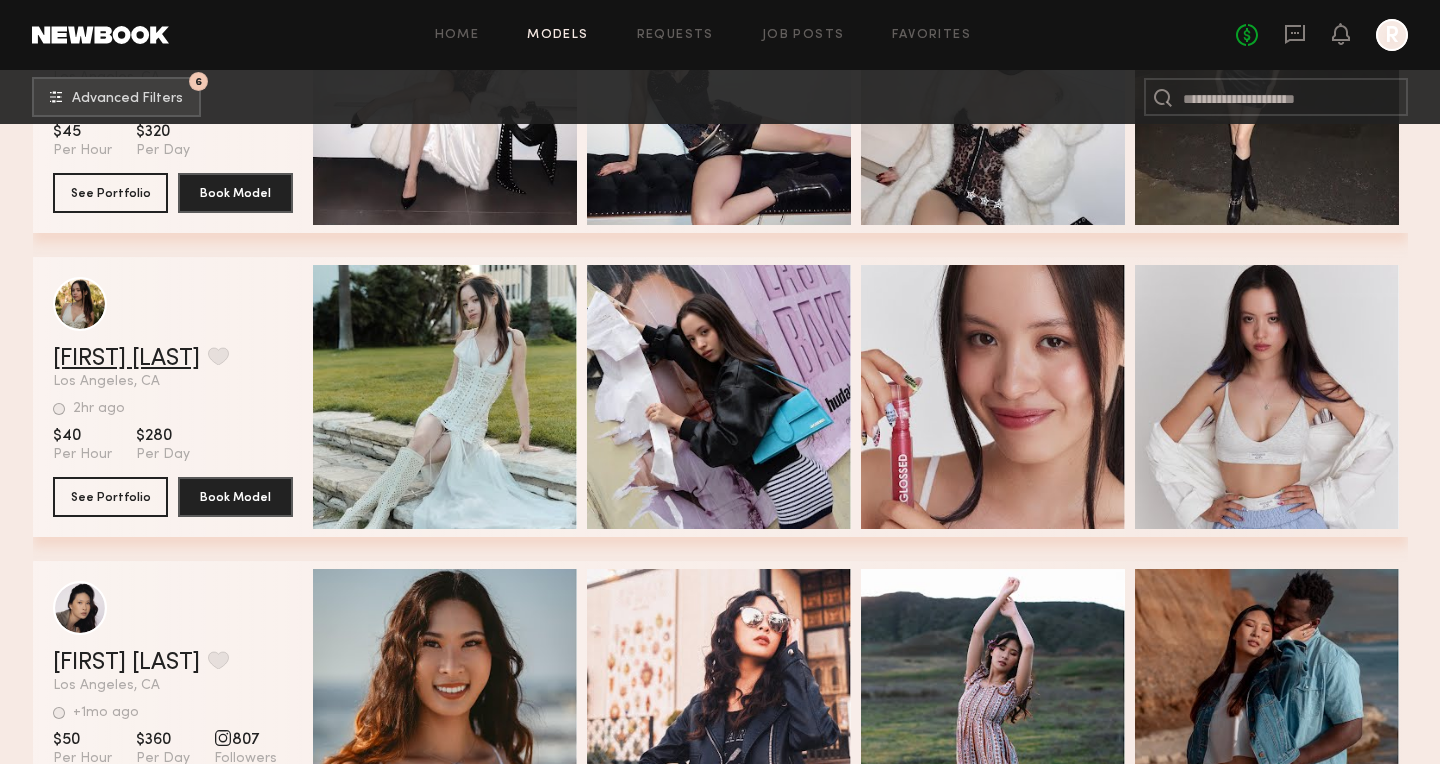click on "Linara I." 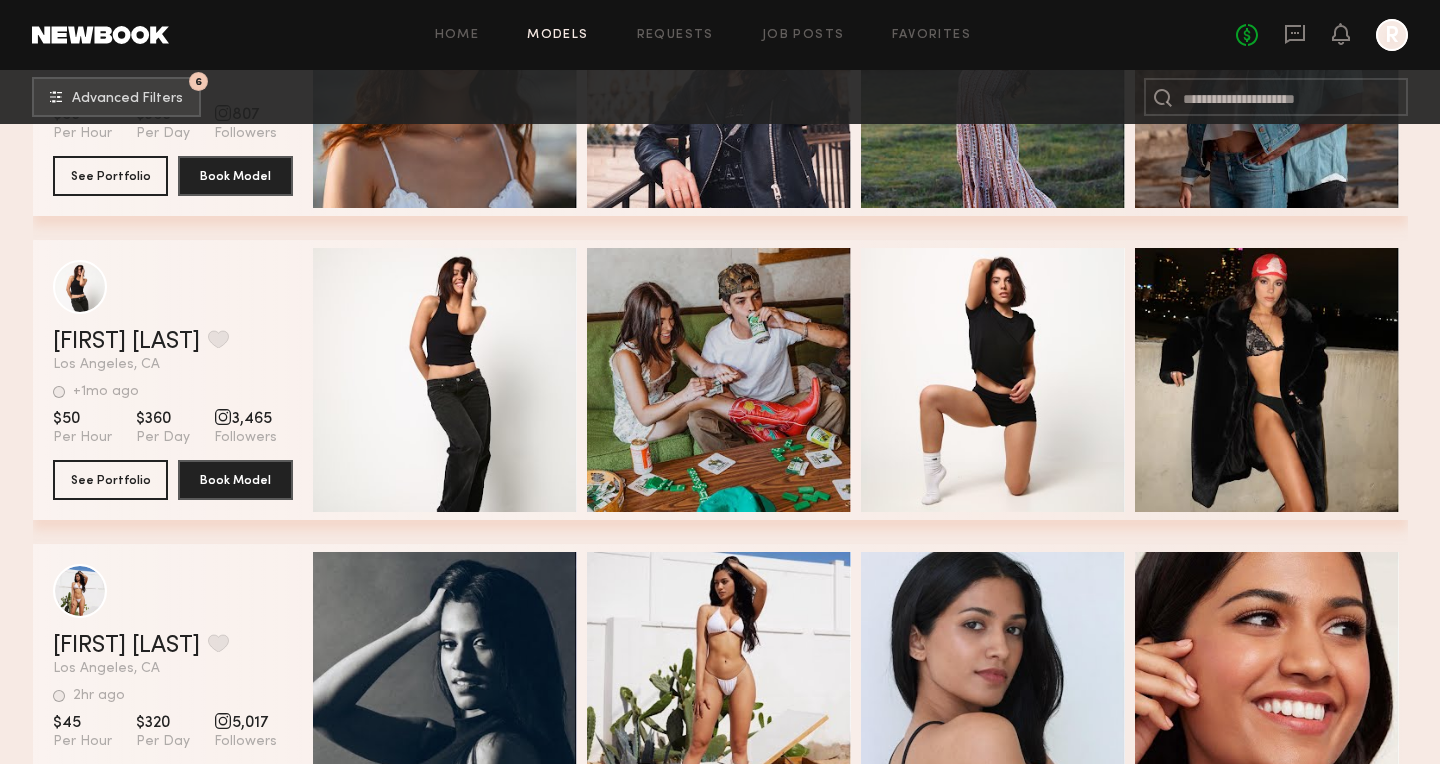 scroll, scrollTop: 1136, scrollLeft: 0, axis: vertical 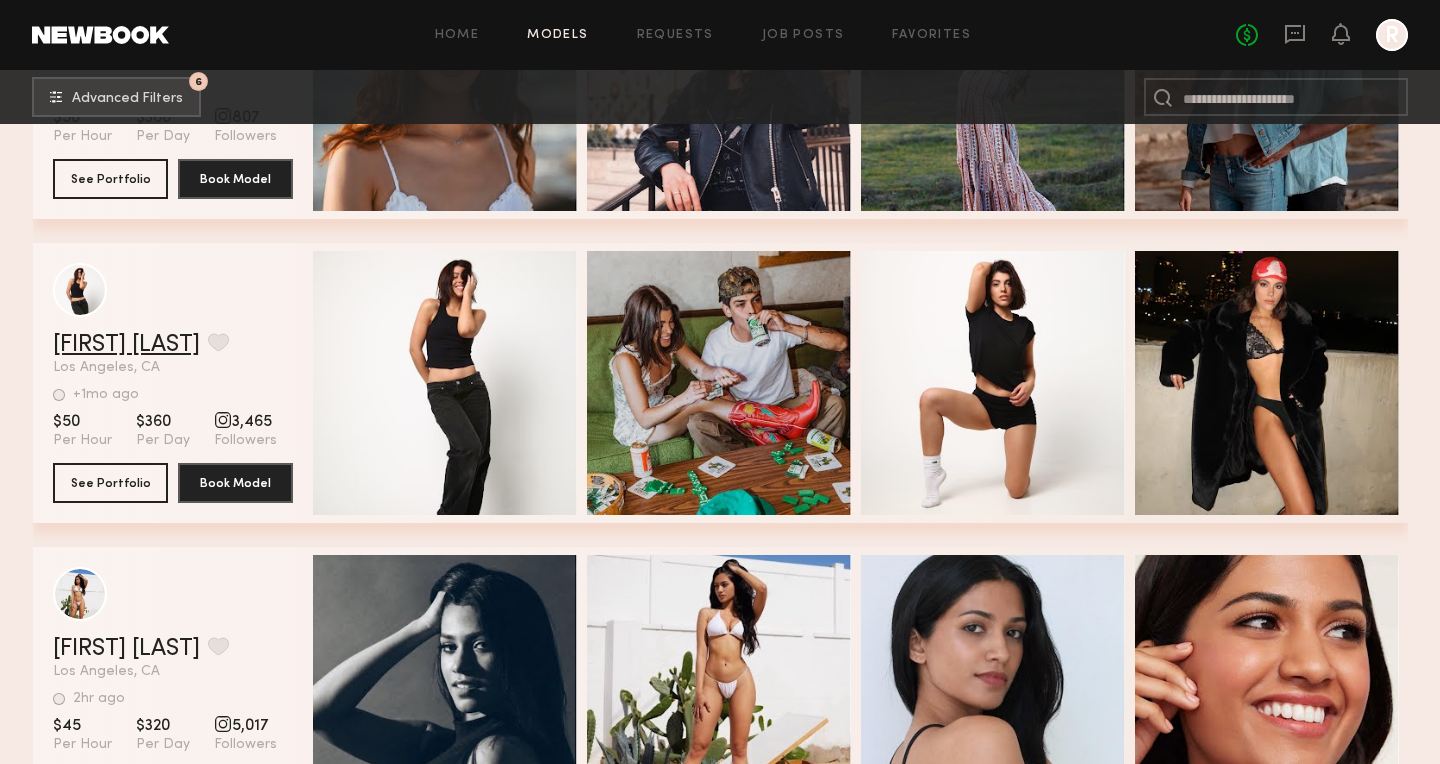 click on "Taylor H." 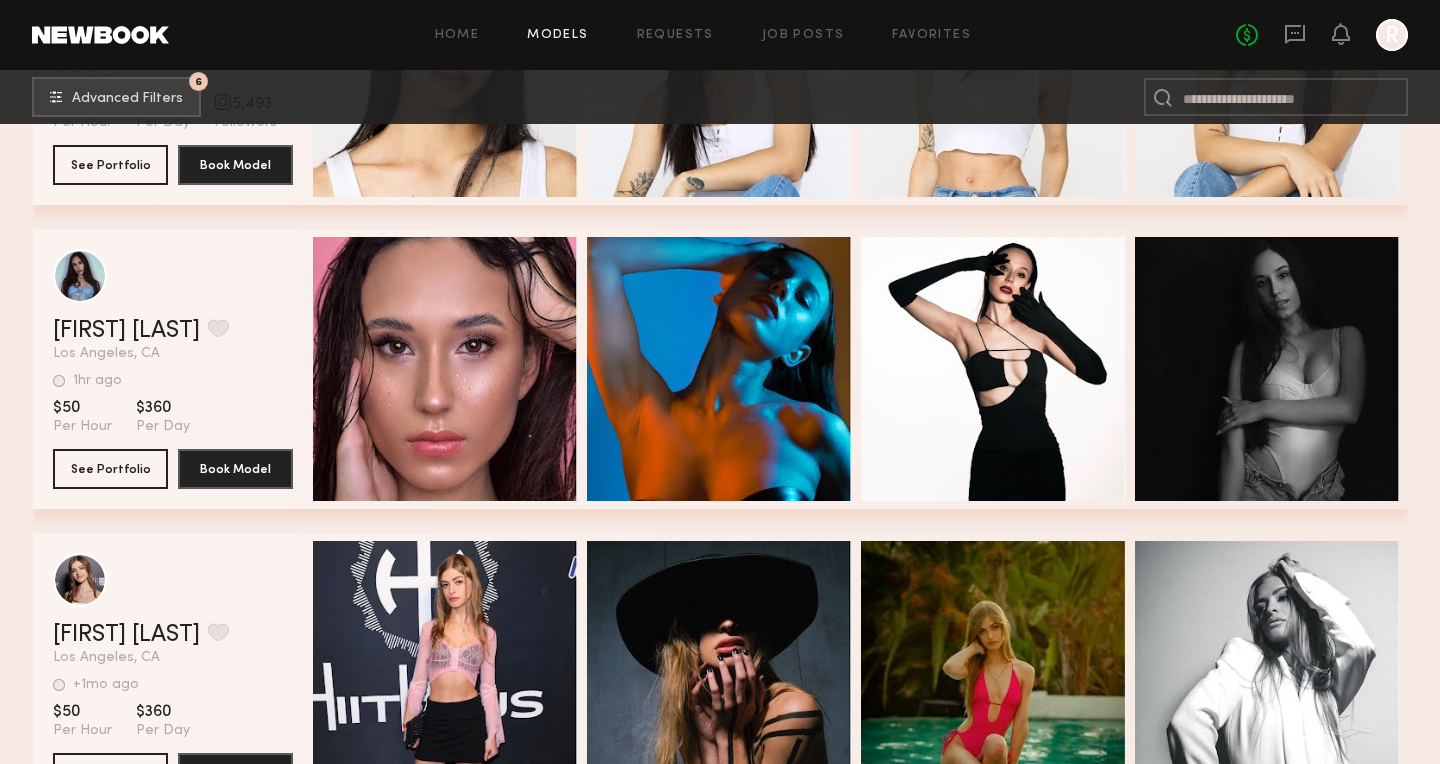 scroll, scrollTop: 2367, scrollLeft: 0, axis: vertical 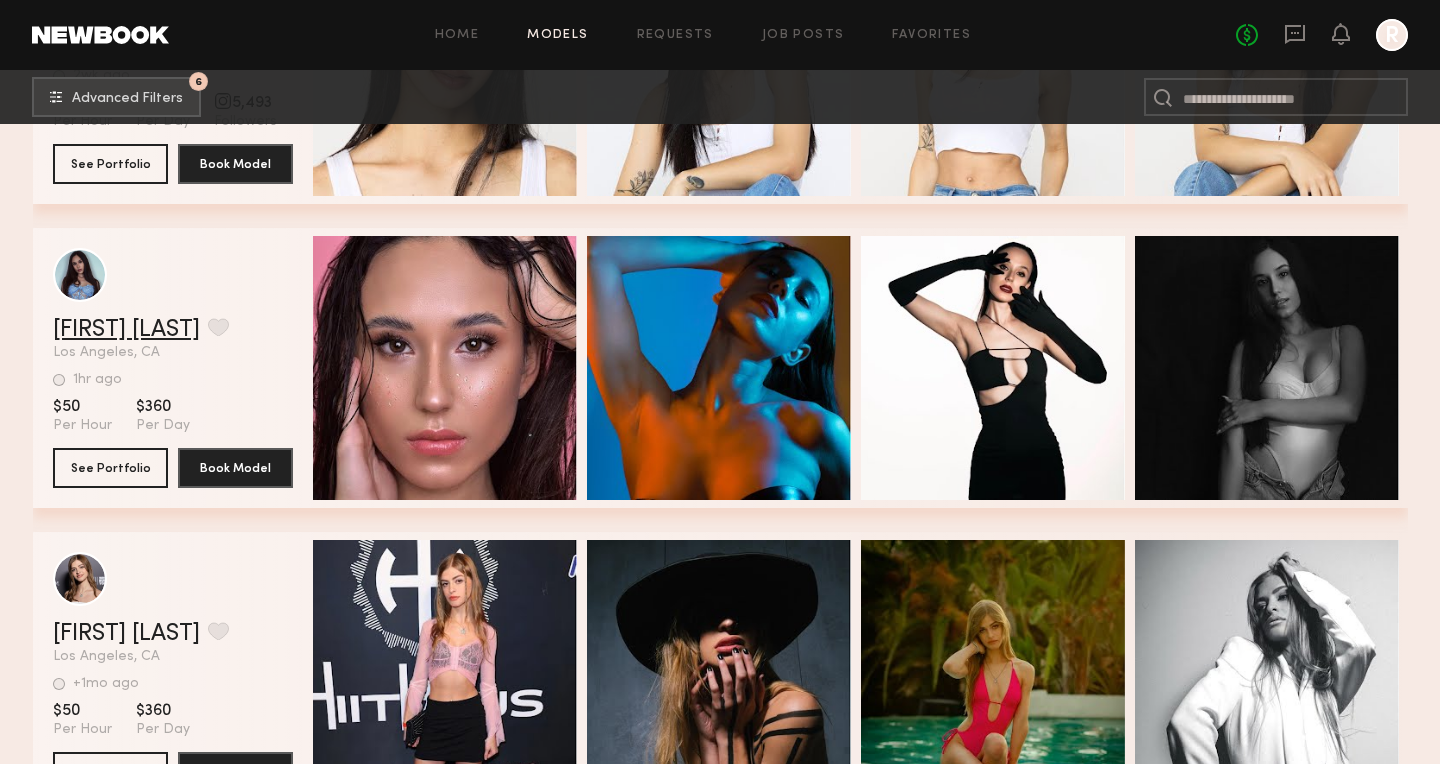 click on "Julia B." 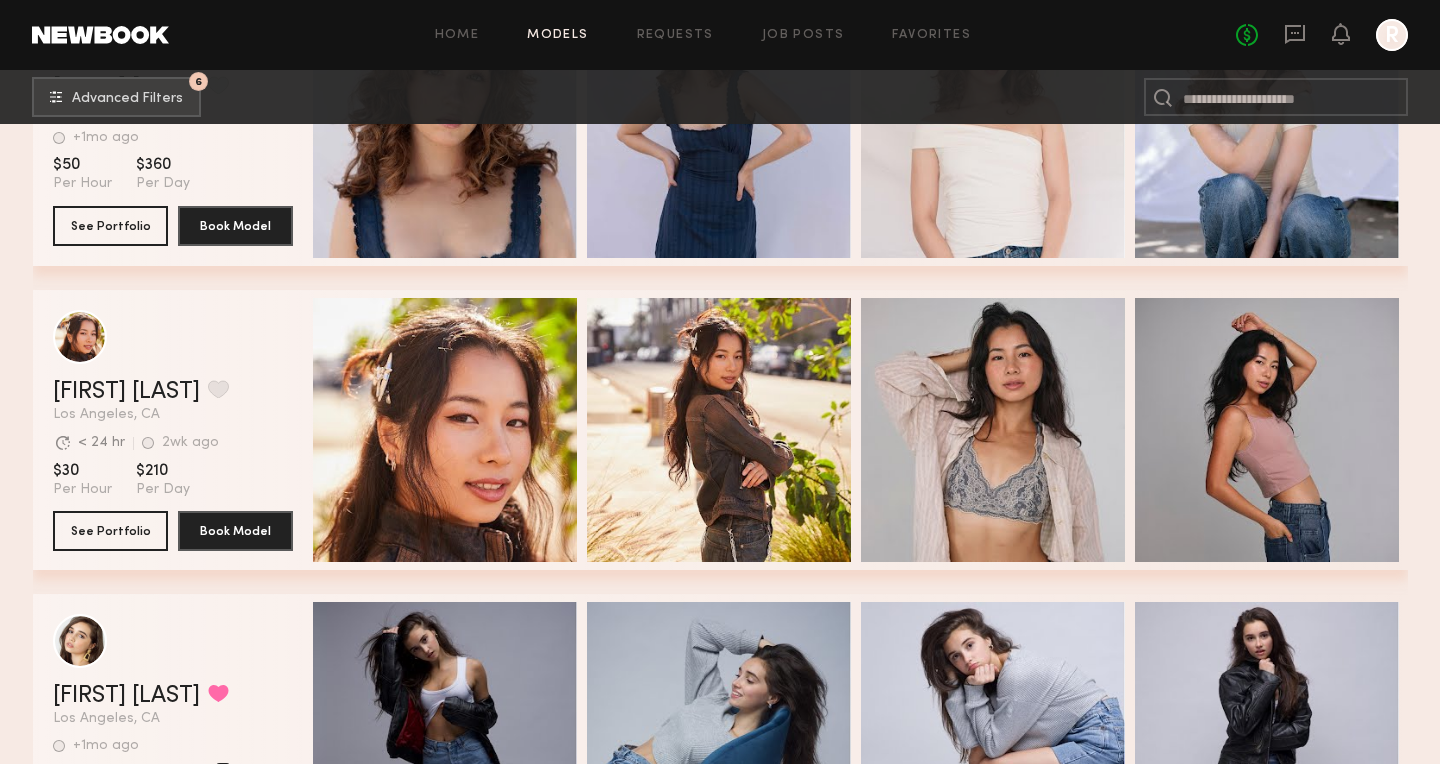 scroll, scrollTop: 3840, scrollLeft: 0, axis: vertical 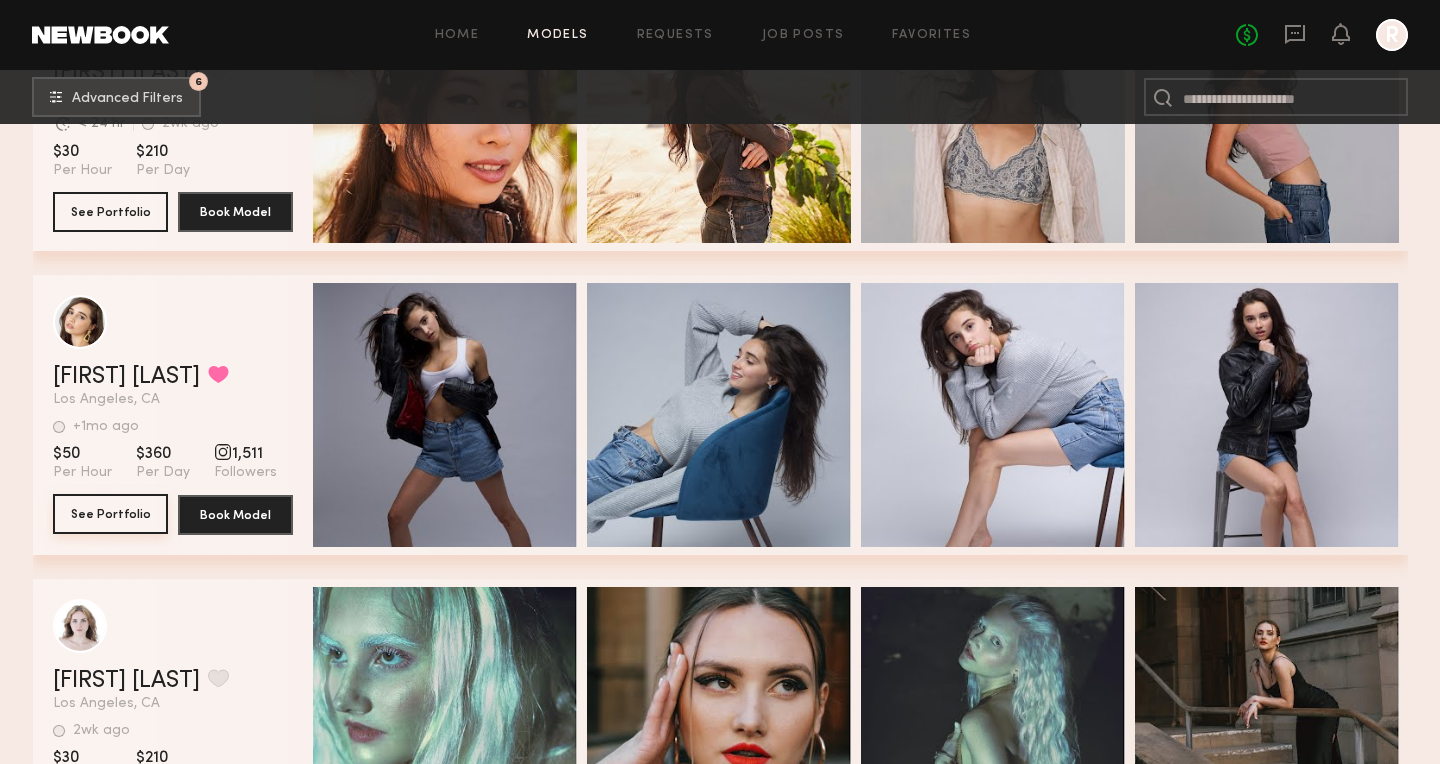 click on "See Portfolio" 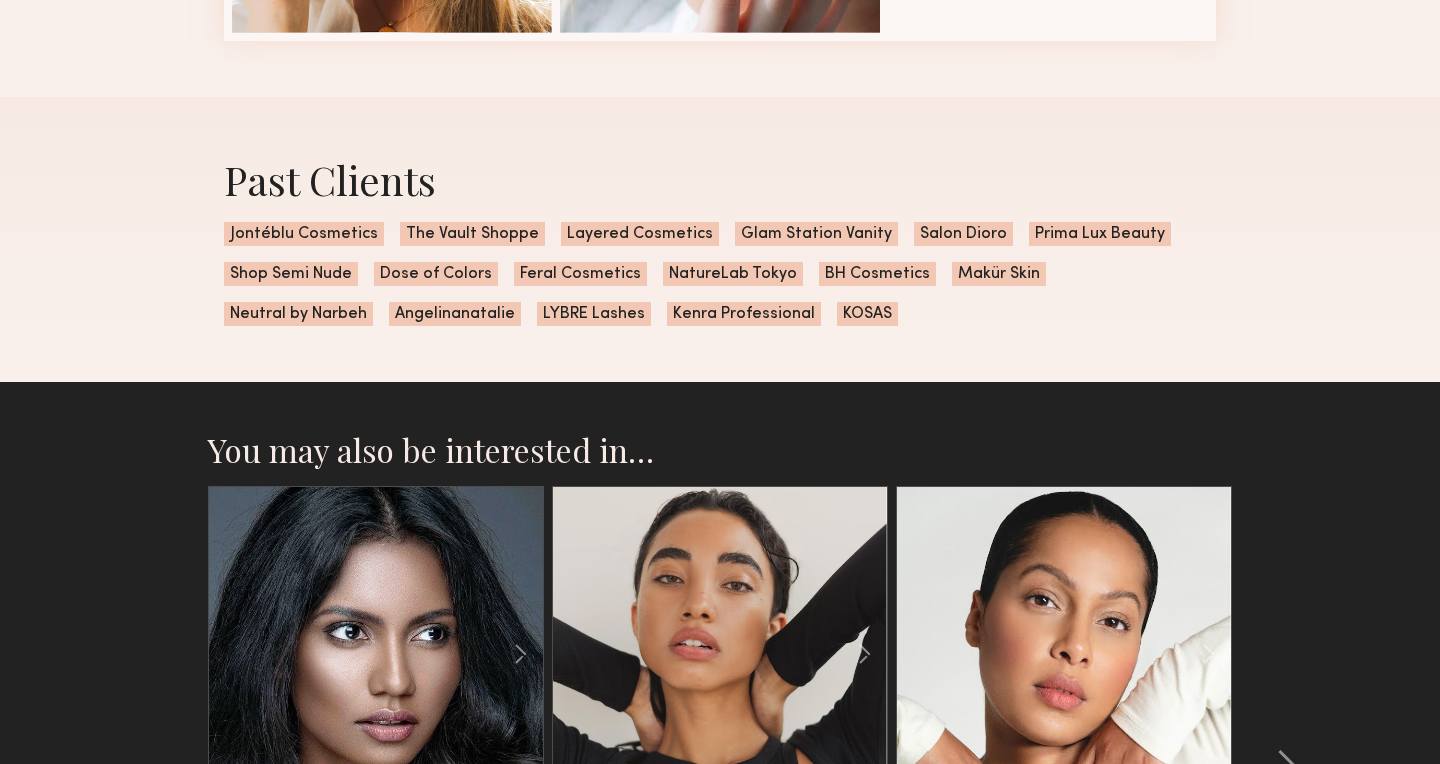 scroll, scrollTop: 2041, scrollLeft: 0, axis: vertical 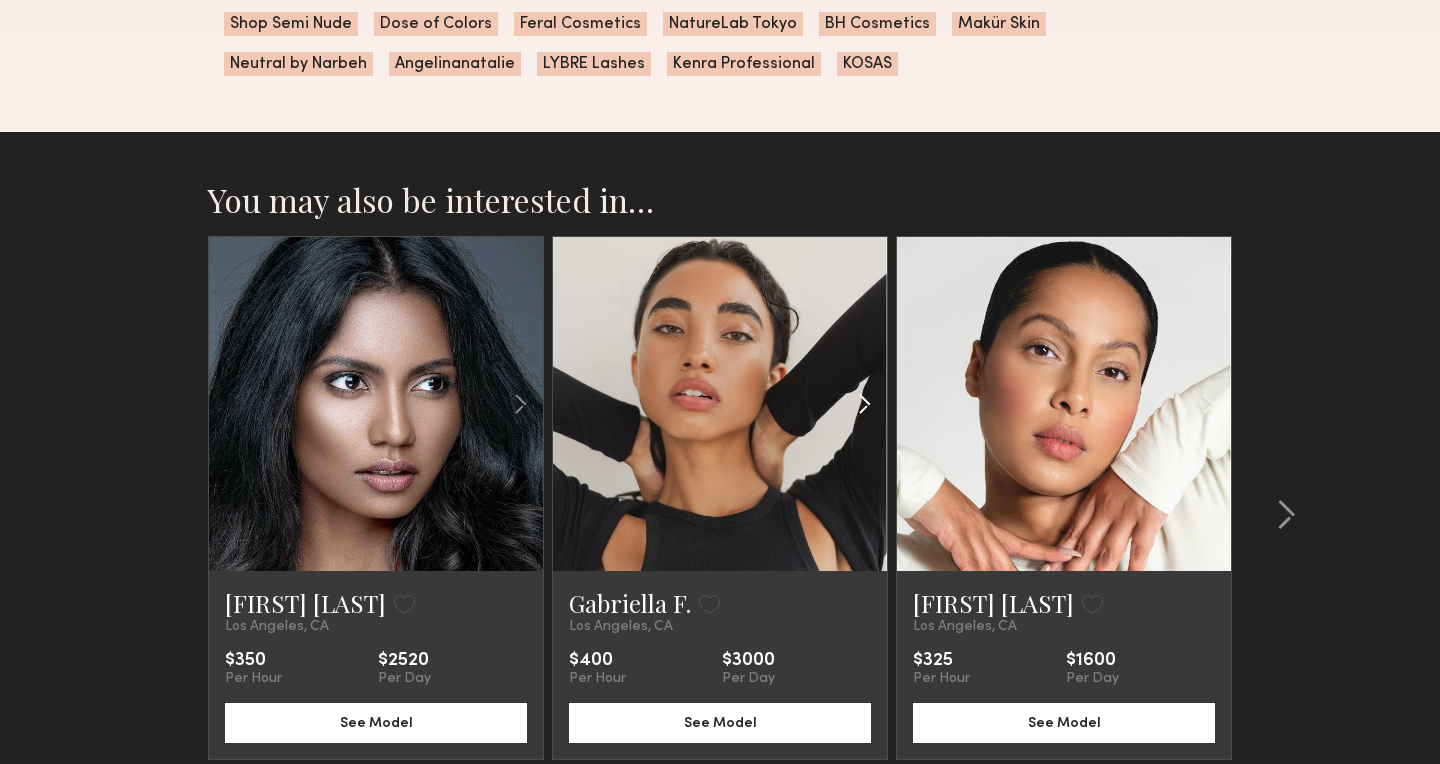 click 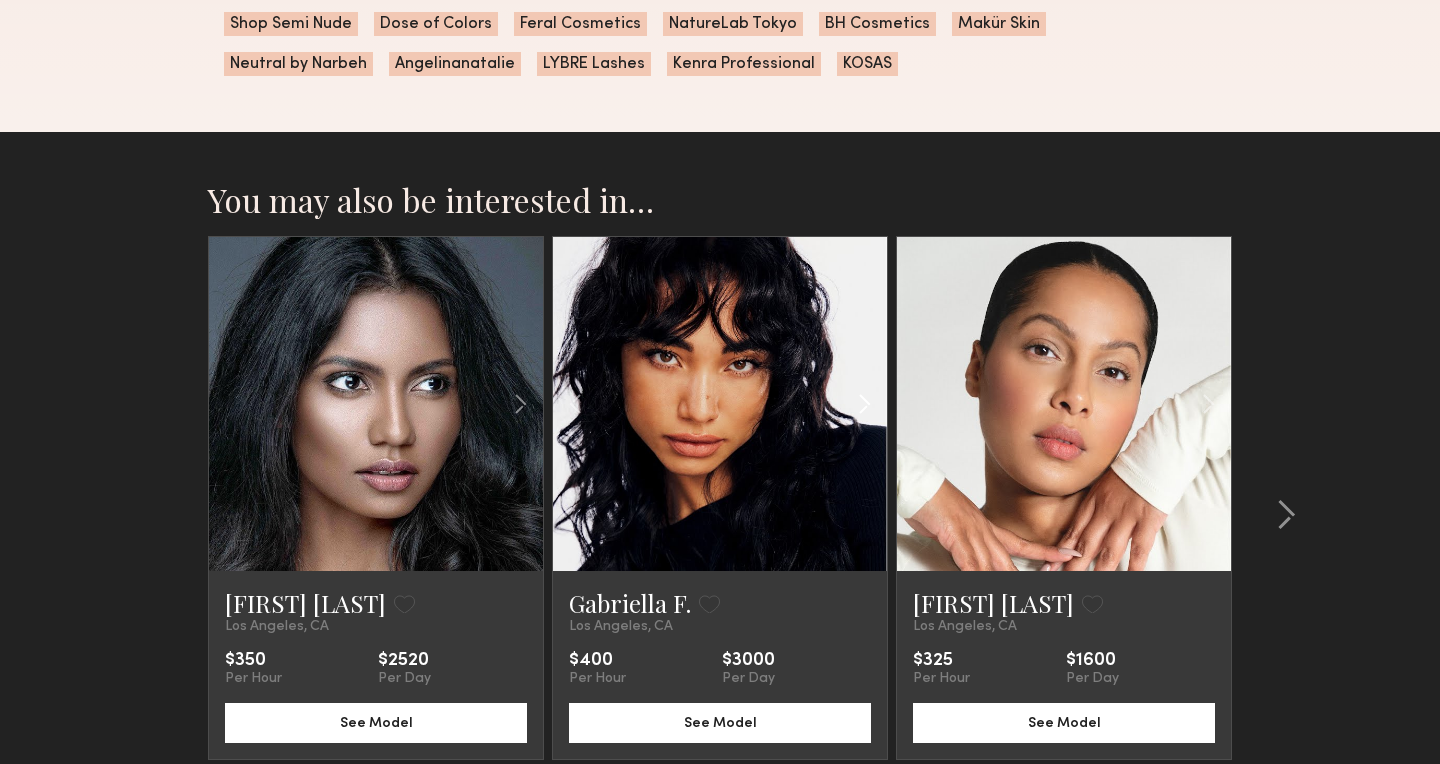 click 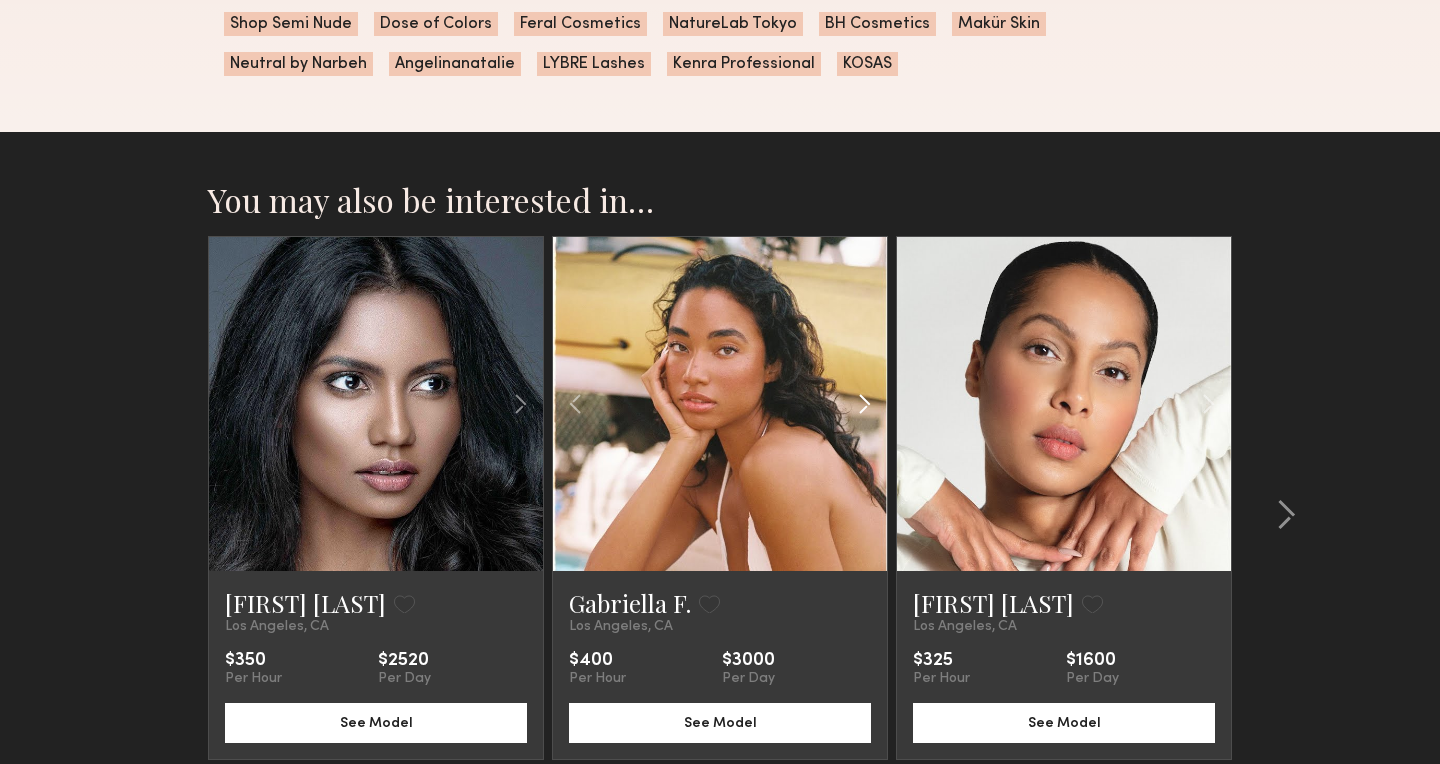 click 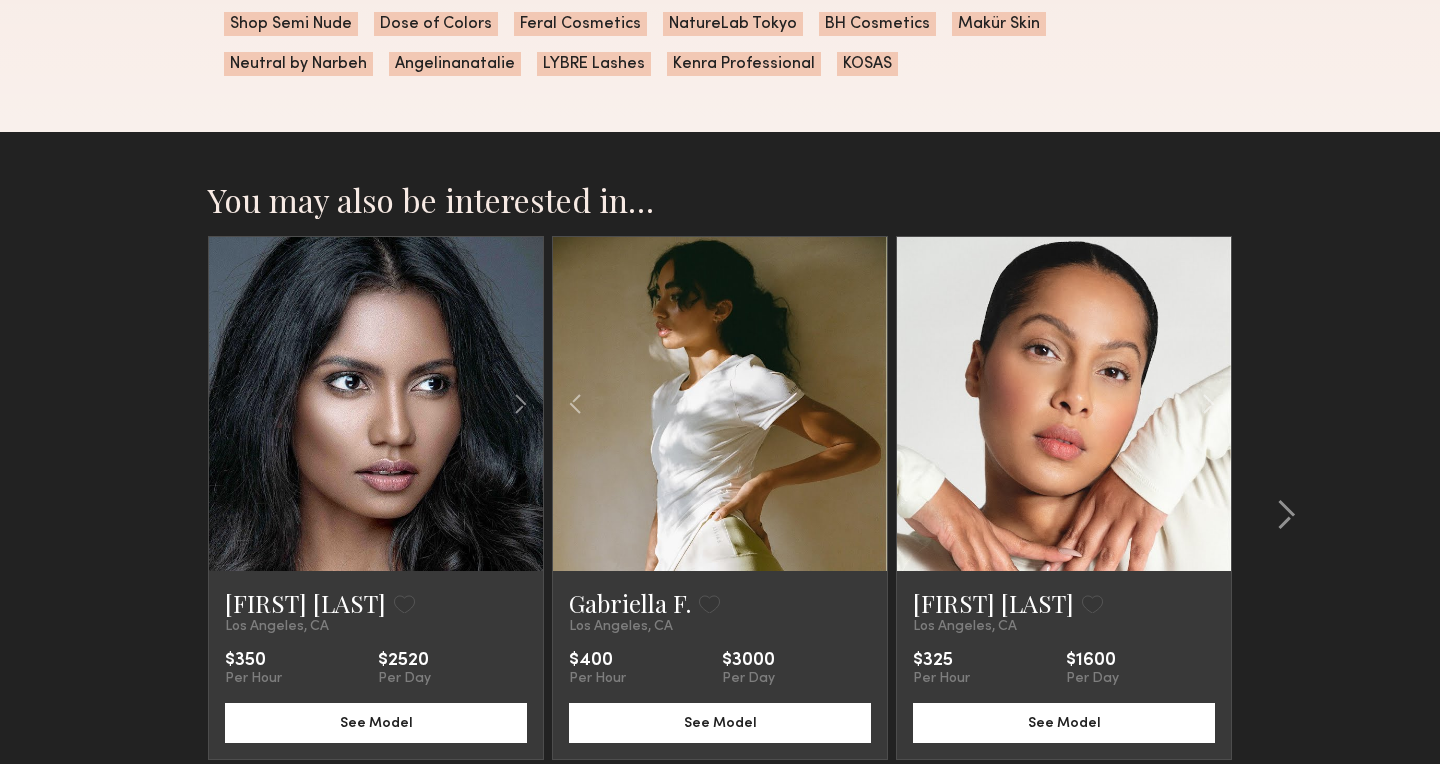 click 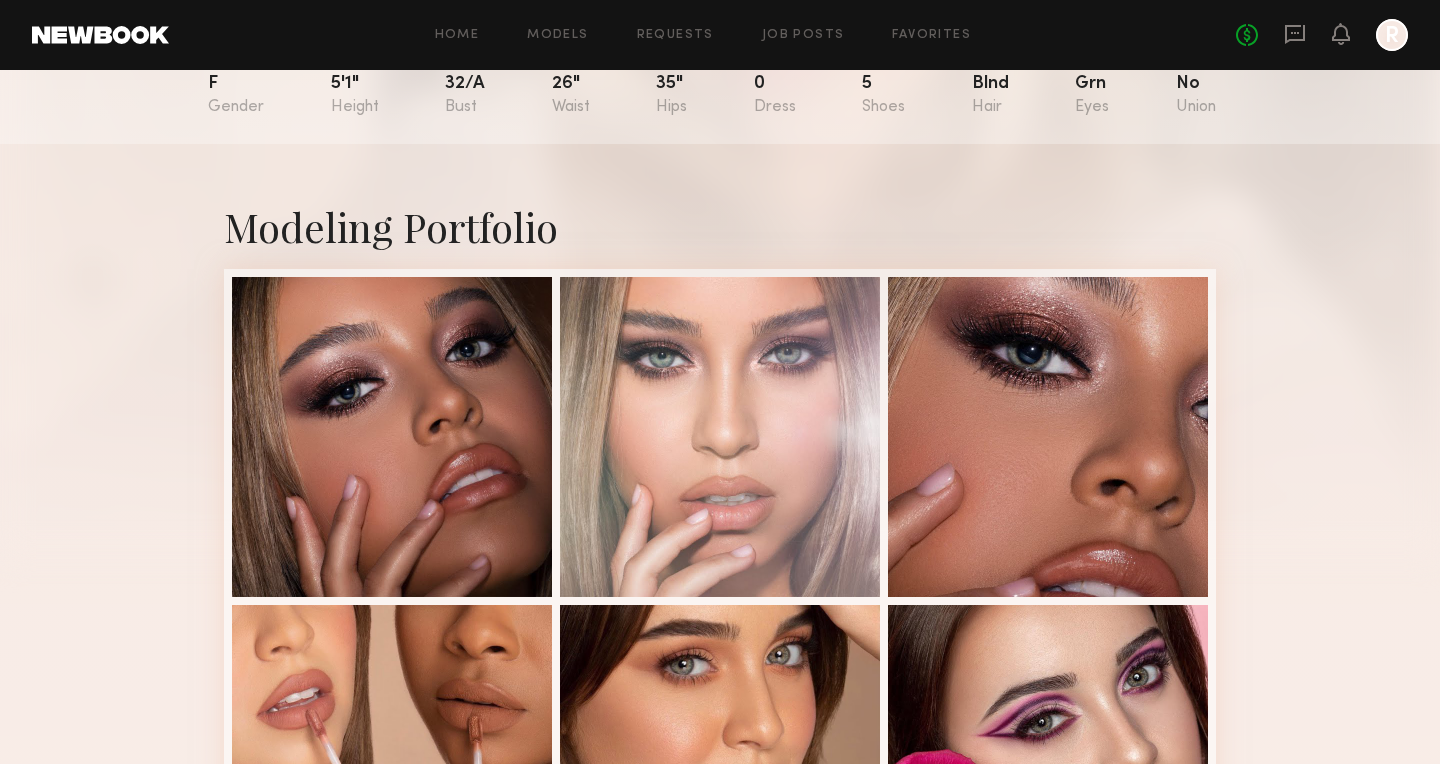 scroll, scrollTop: 0, scrollLeft: 0, axis: both 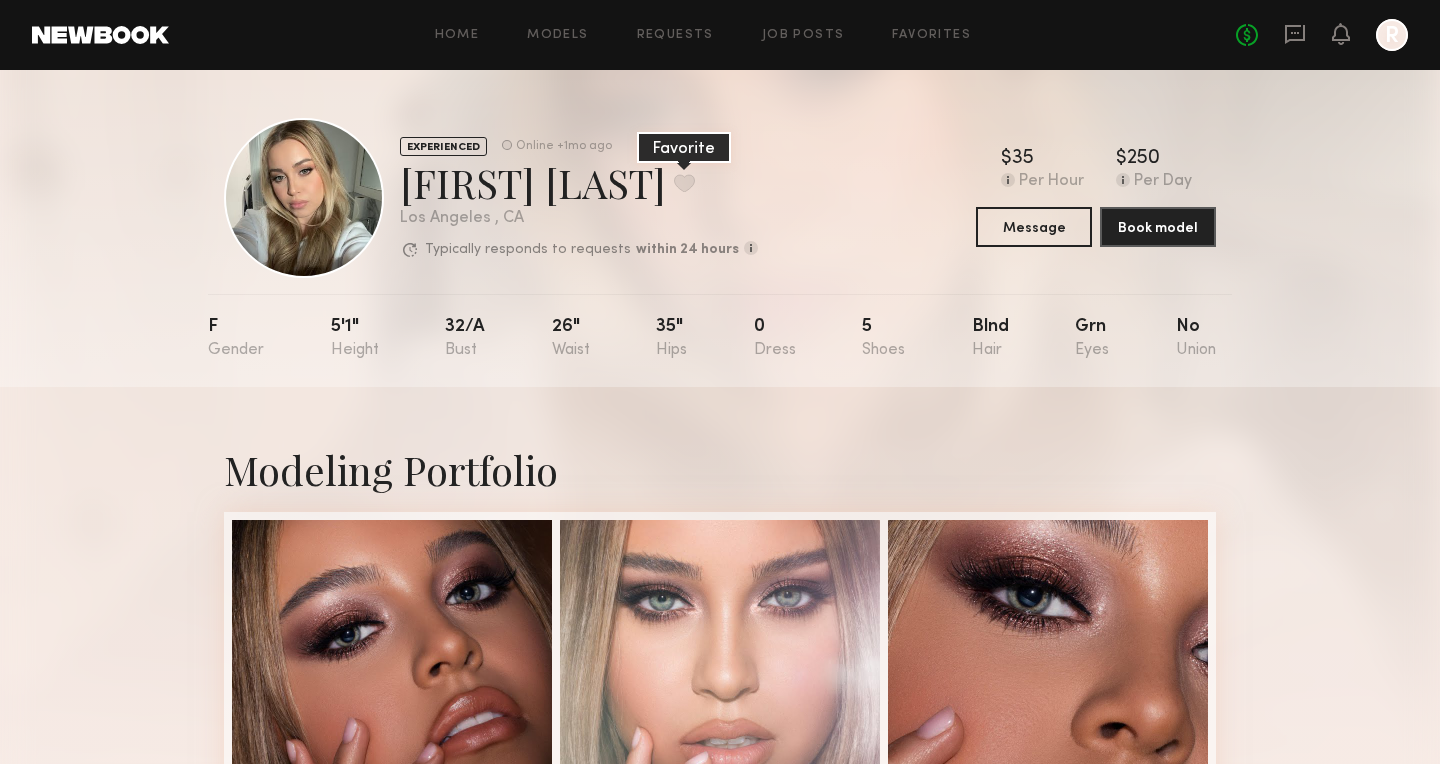 click 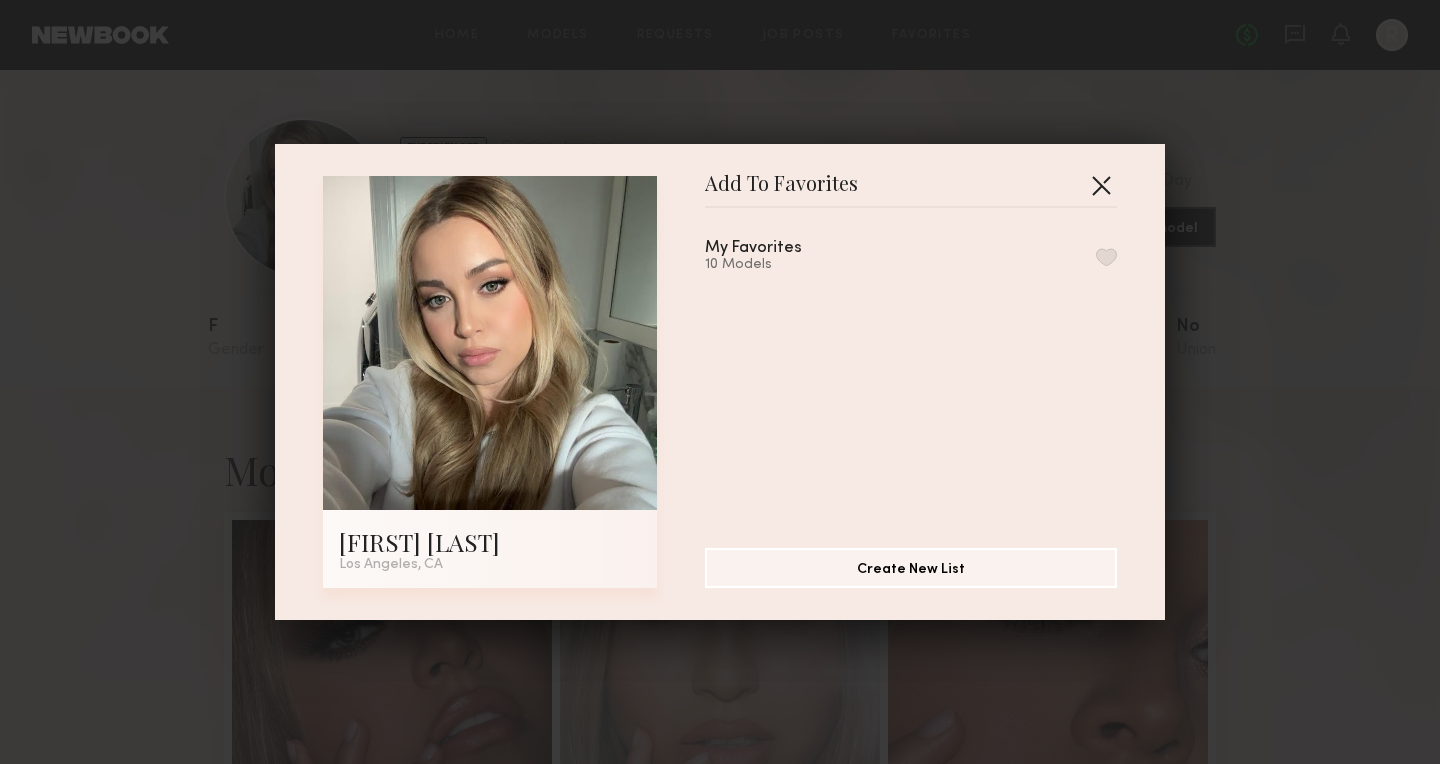 click at bounding box center [1101, 185] 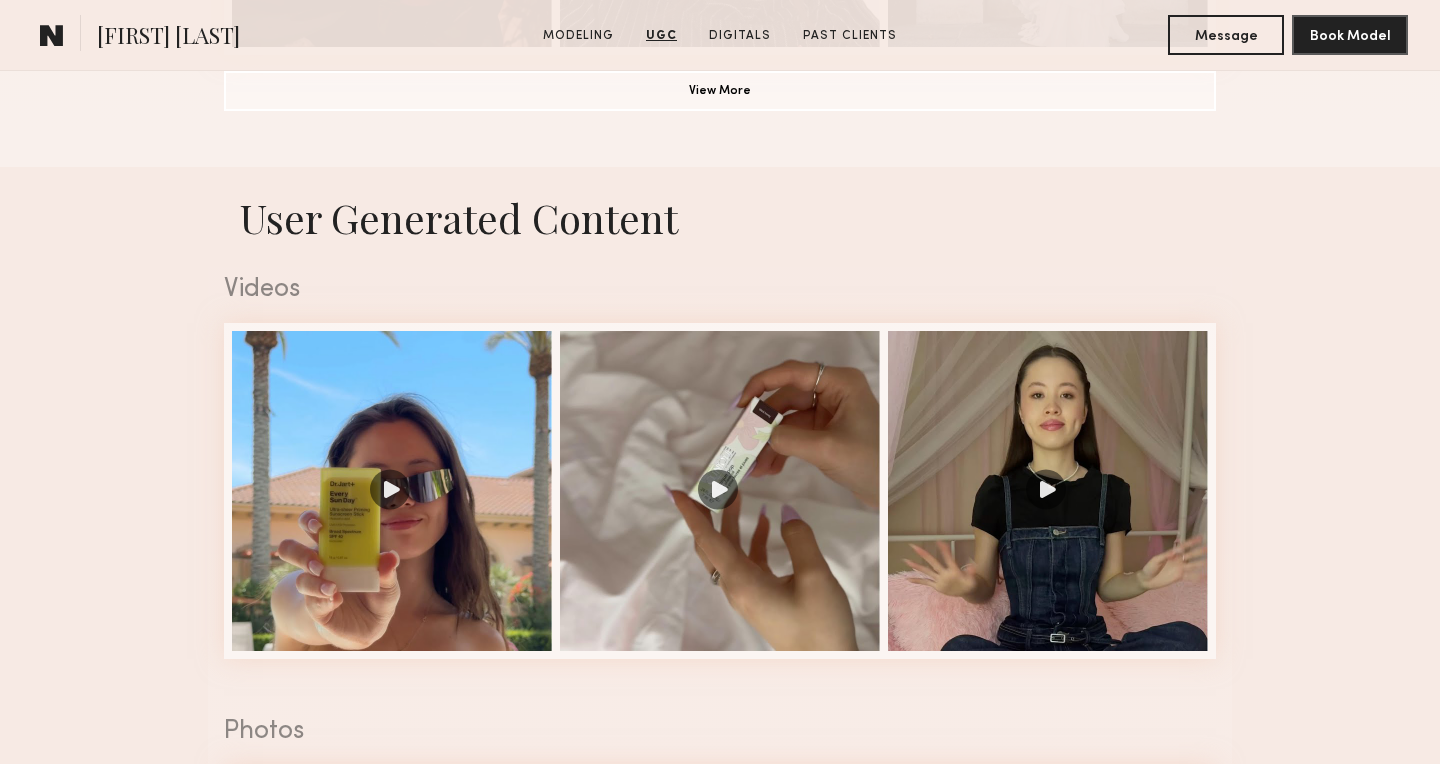 scroll, scrollTop: 1857, scrollLeft: 0, axis: vertical 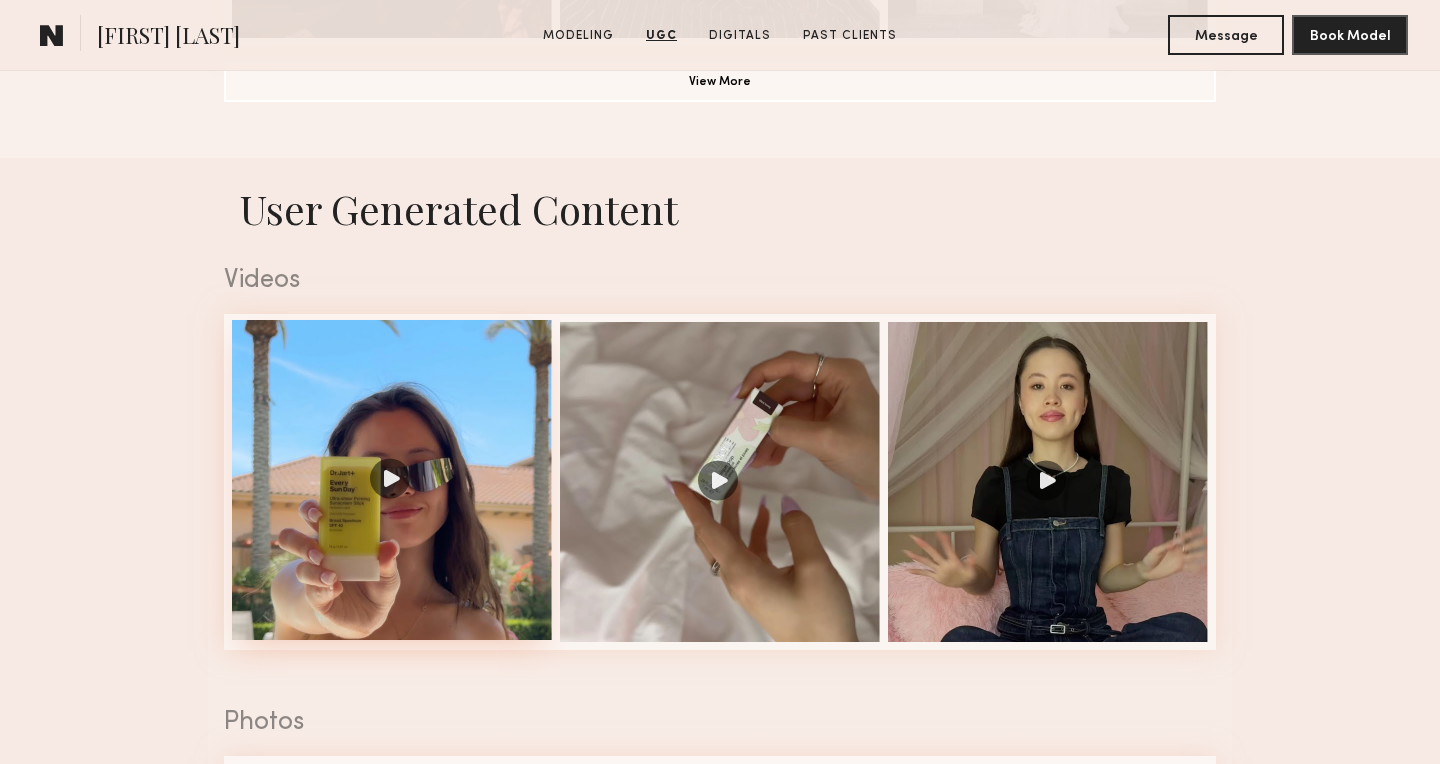 click at bounding box center (392, 480) 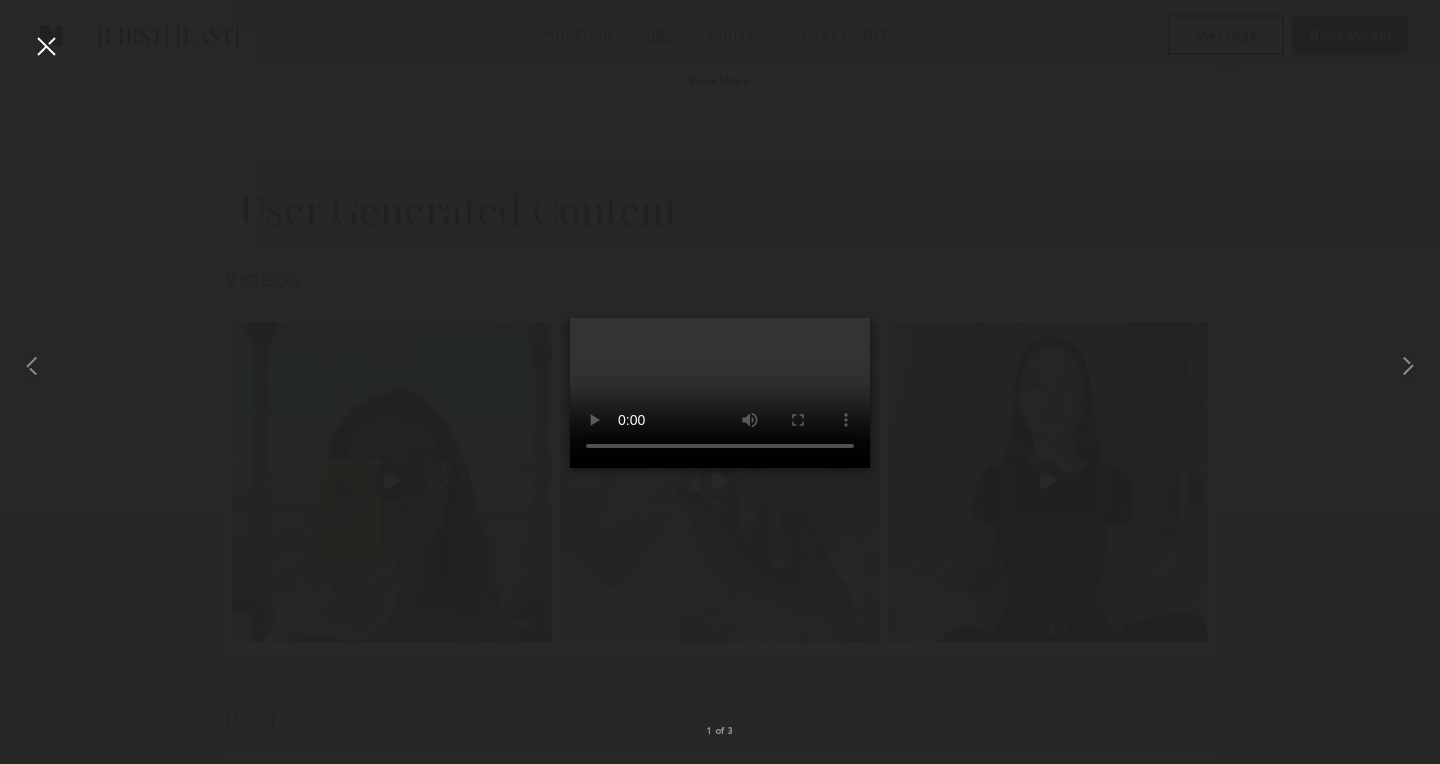 click at bounding box center (46, 46) 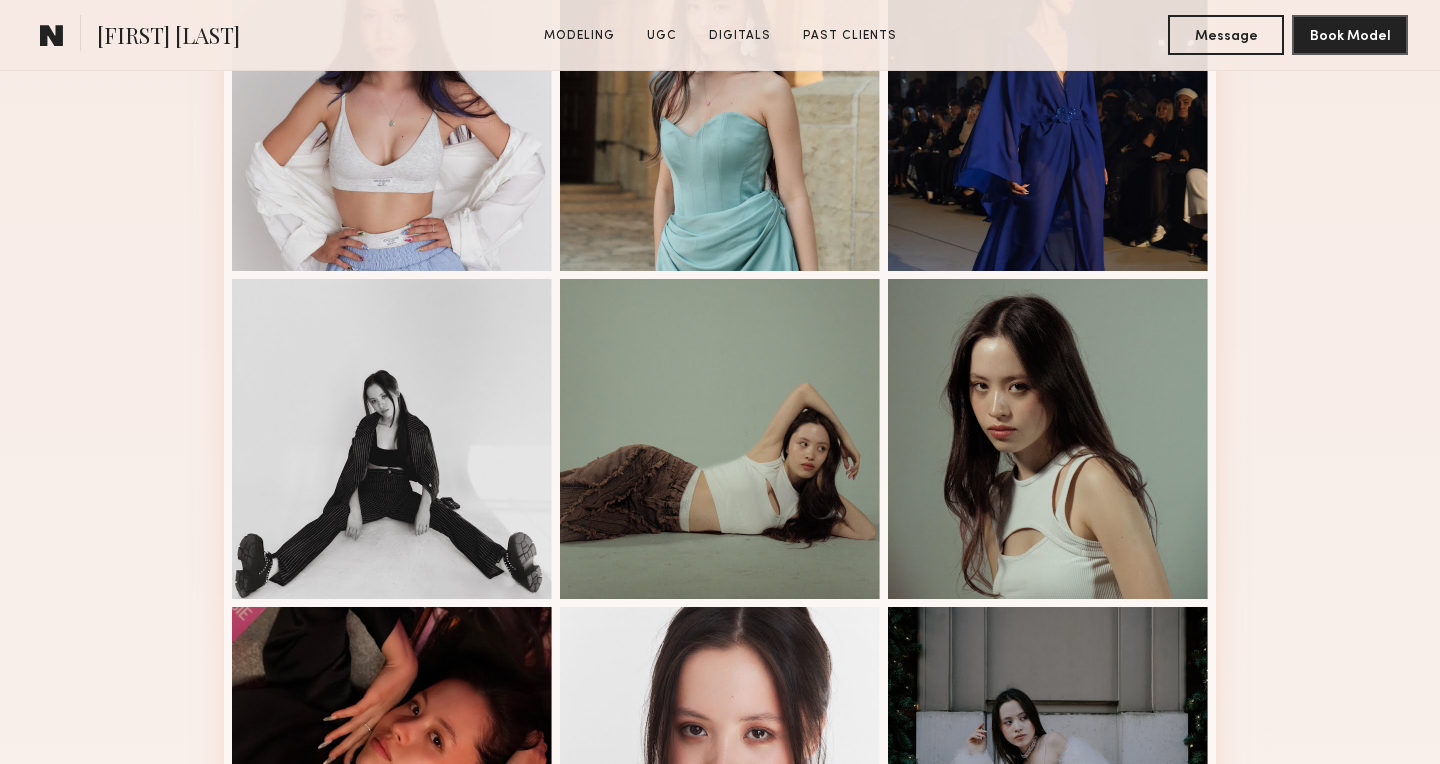scroll, scrollTop: 0, scrollLeft: 0, axis: both 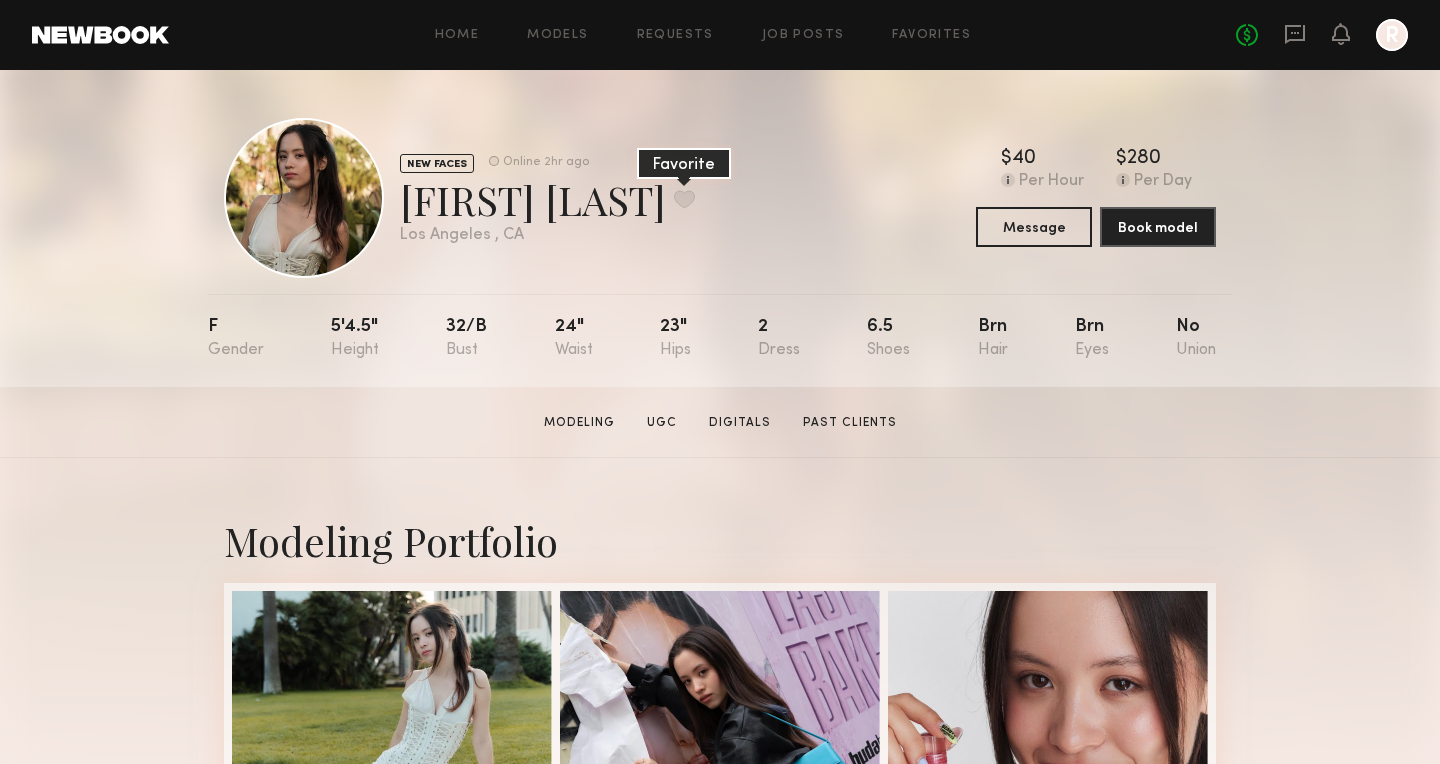 click 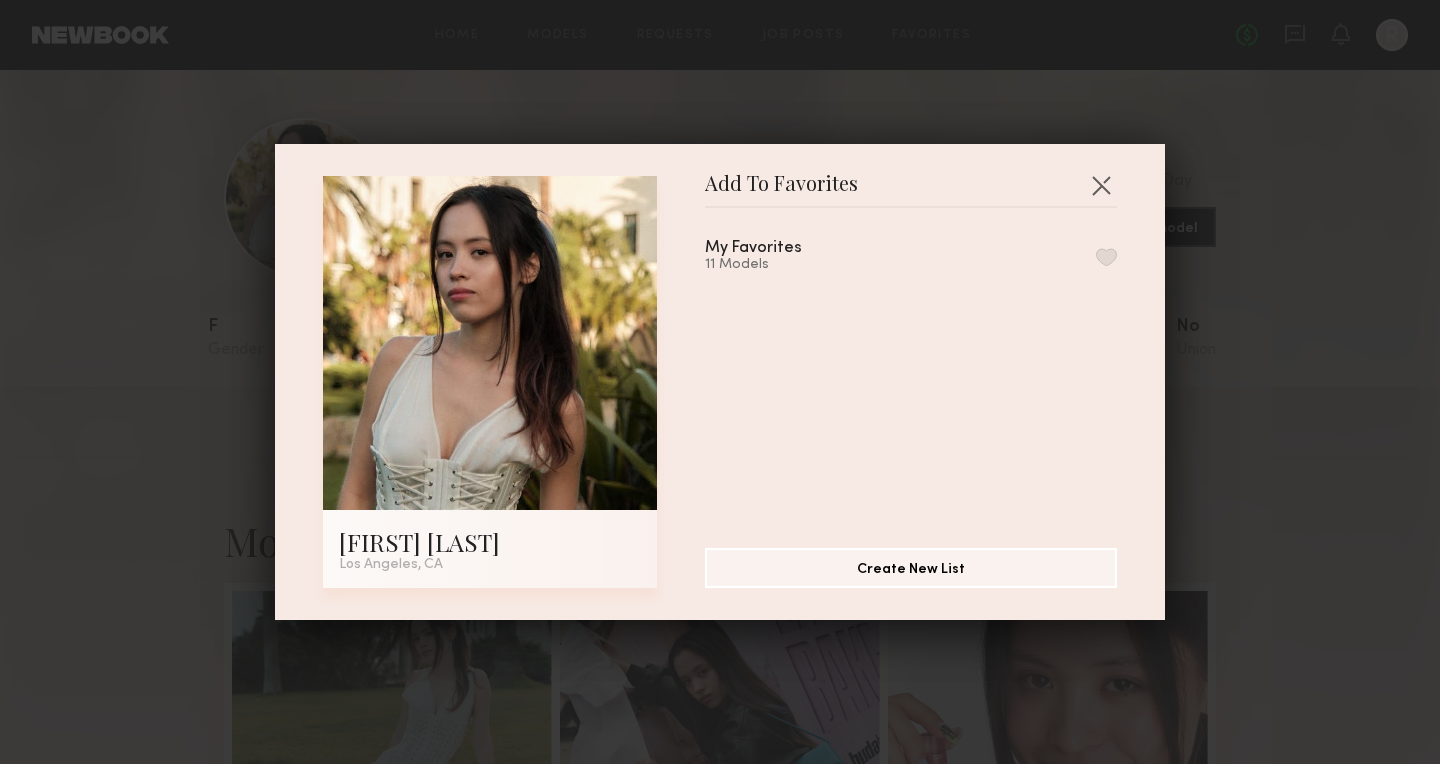 click at bounding box center (1106, 257) 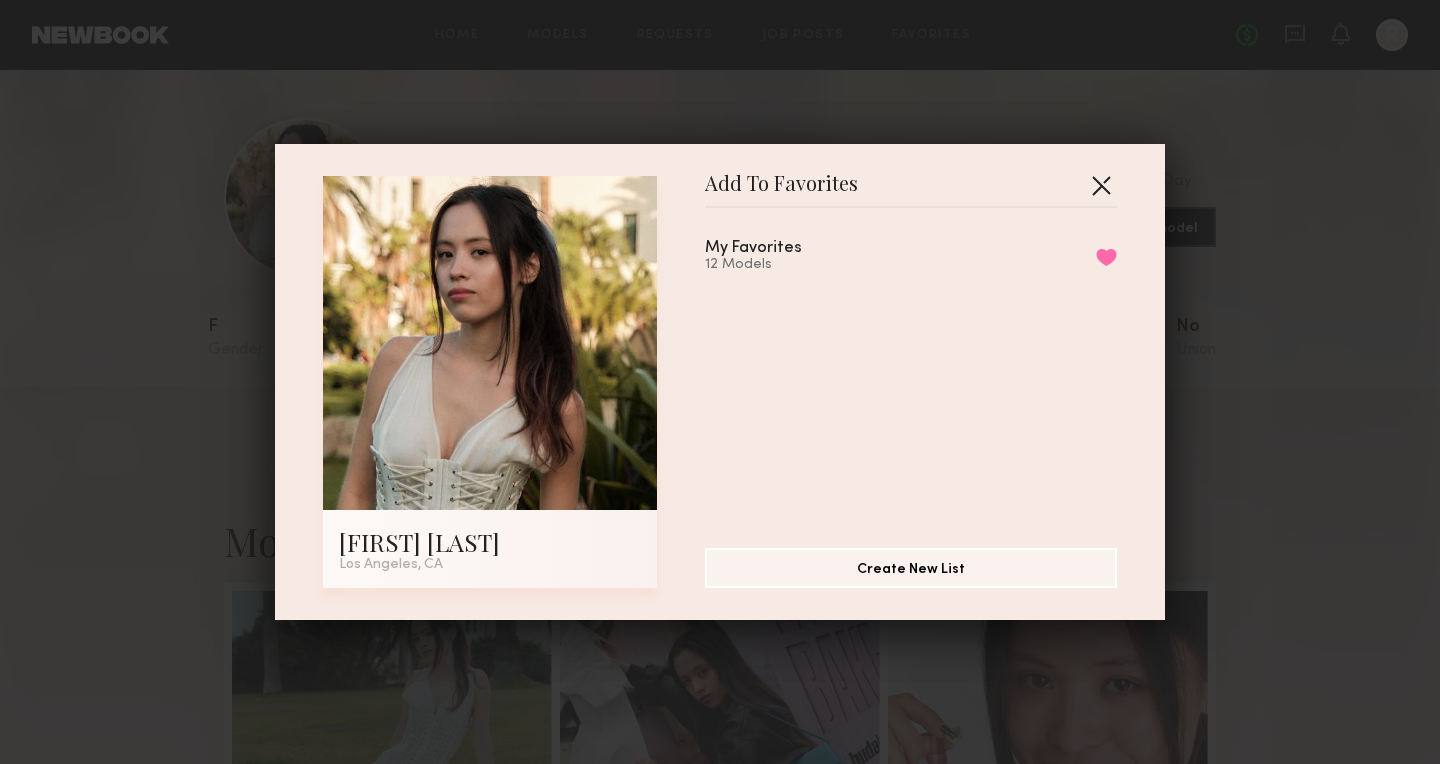 click at bounding box center [1101, 185] 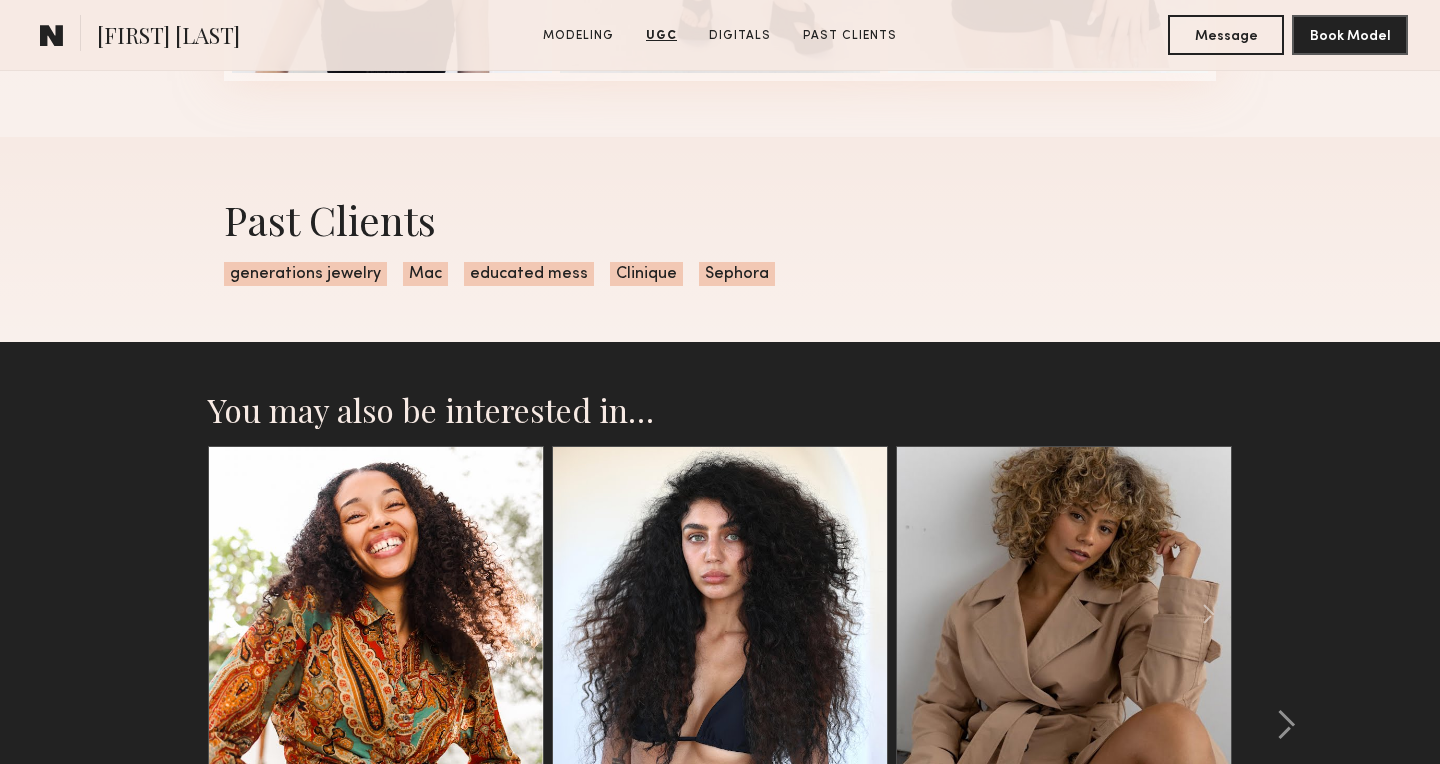 scroll, scrollTop: 4748, scrollLeft: 0, axis: vertical 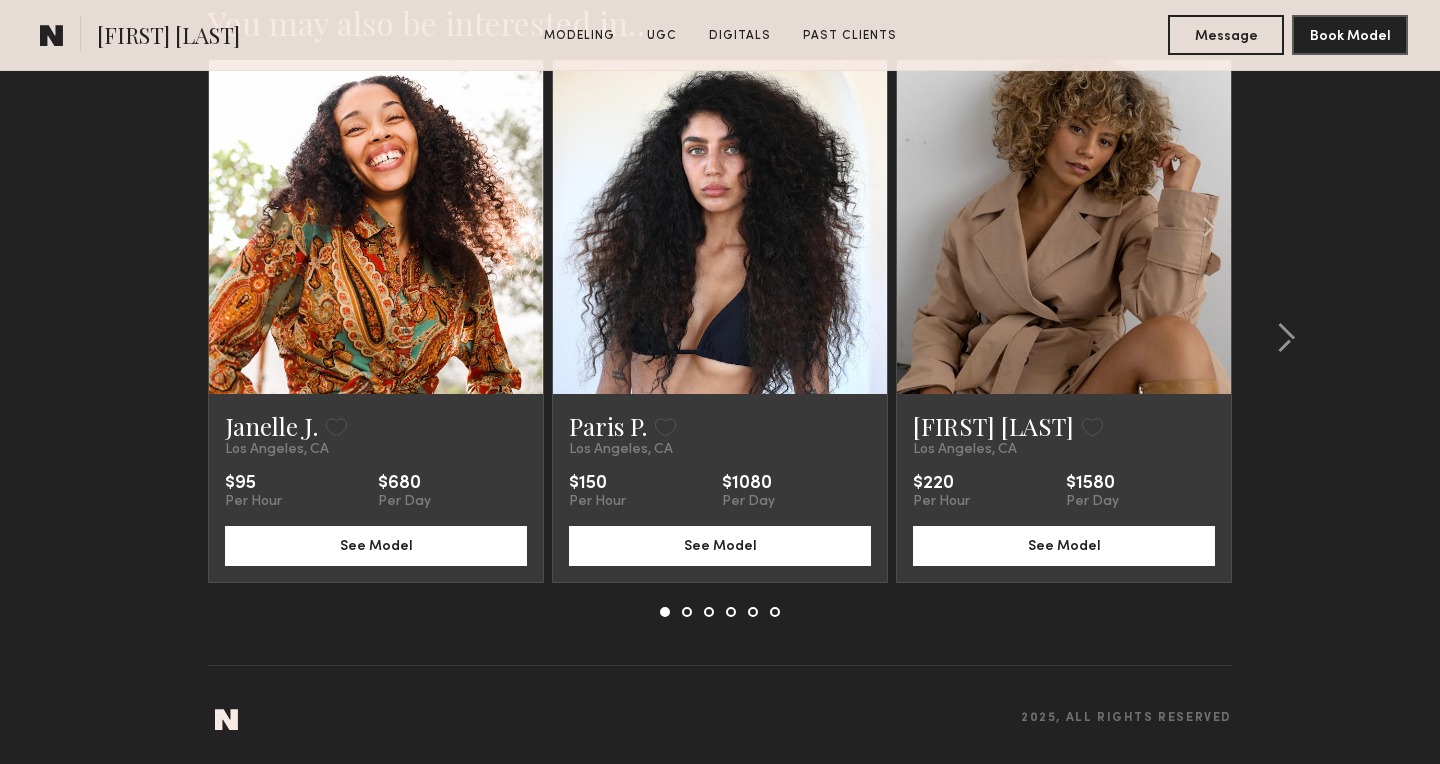 click 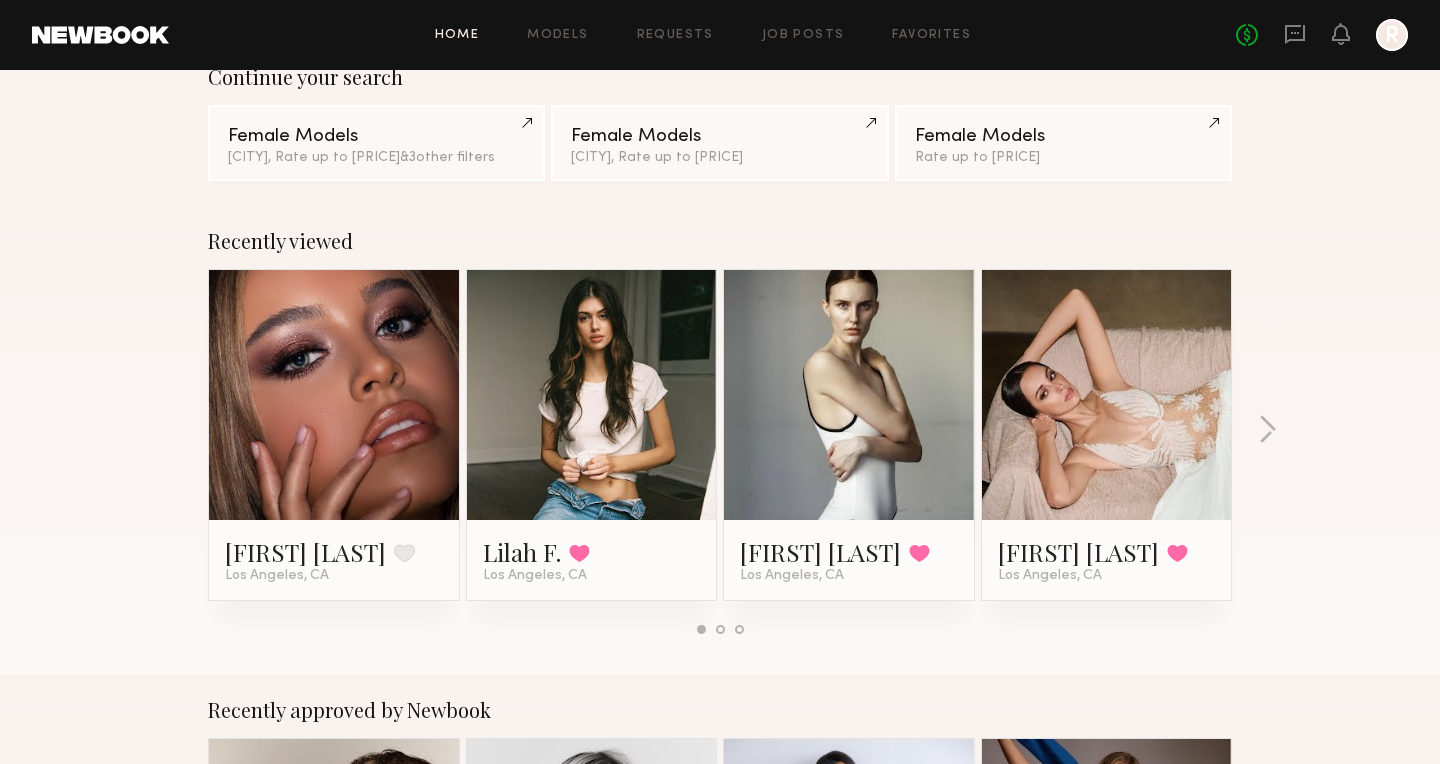 scroll, scrollTop: 0, scrollLeft: 0, axis: both 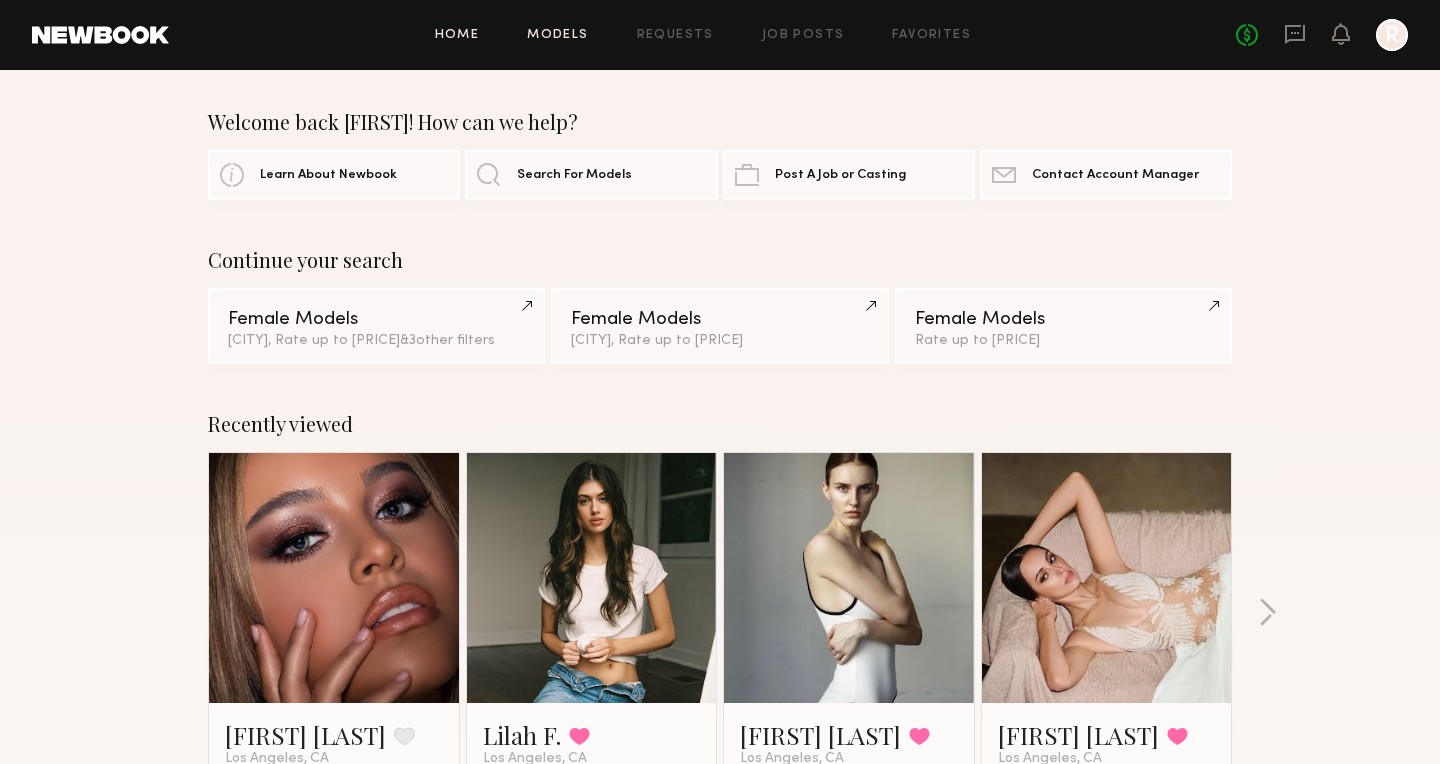 click on "Models" 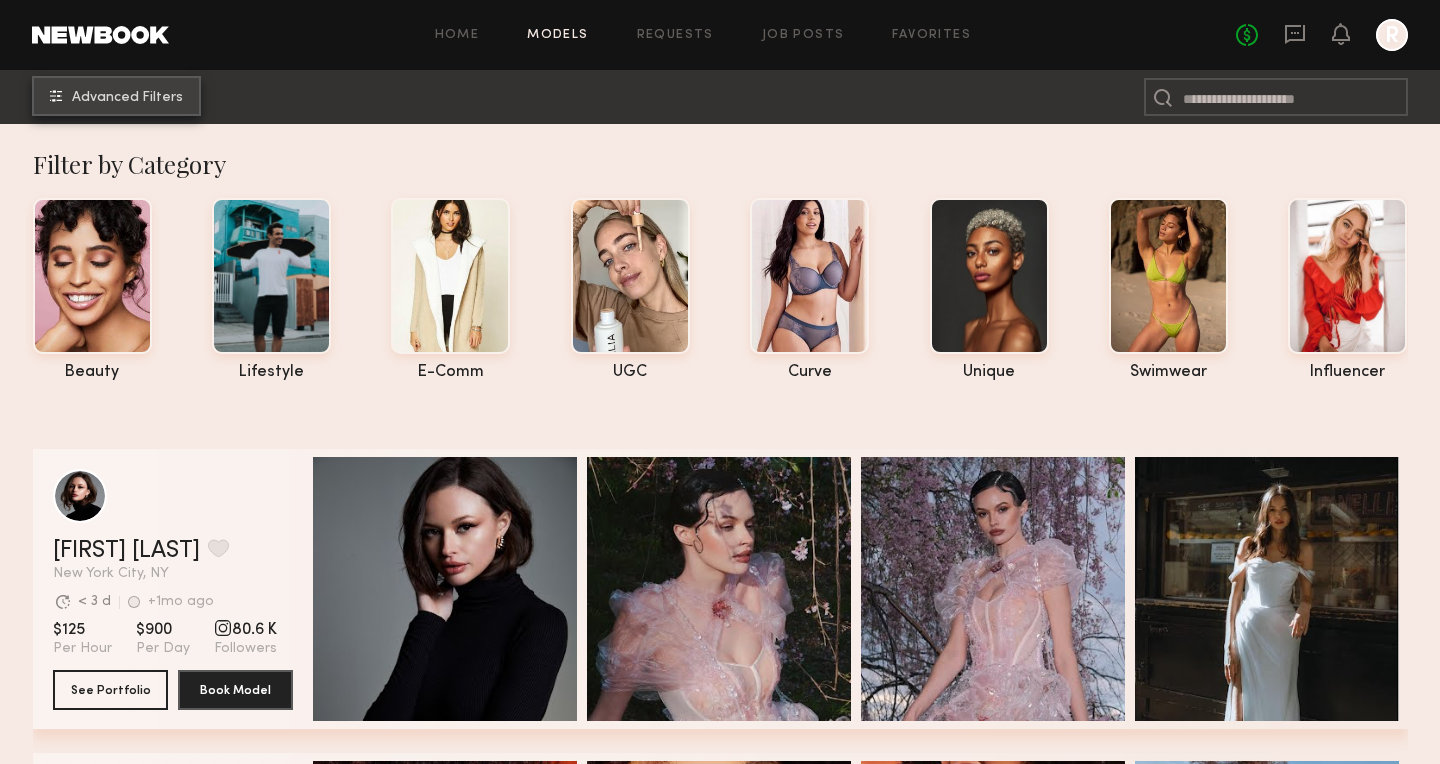 click on "Advanced Filters" 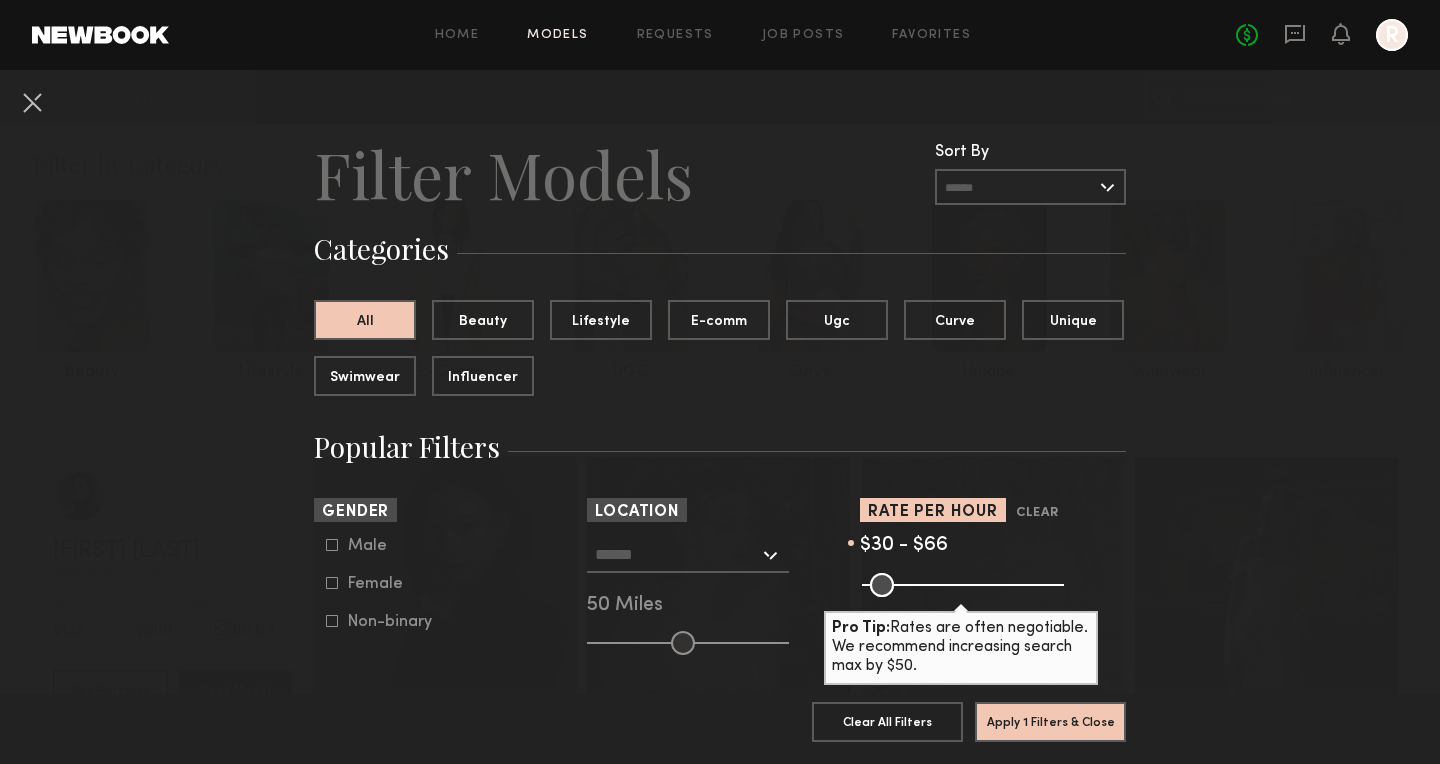 drag, startPoint x: 1047, startPoint y: 585, endPoint x: 887, endPoint y: 584, distance: 160.00313 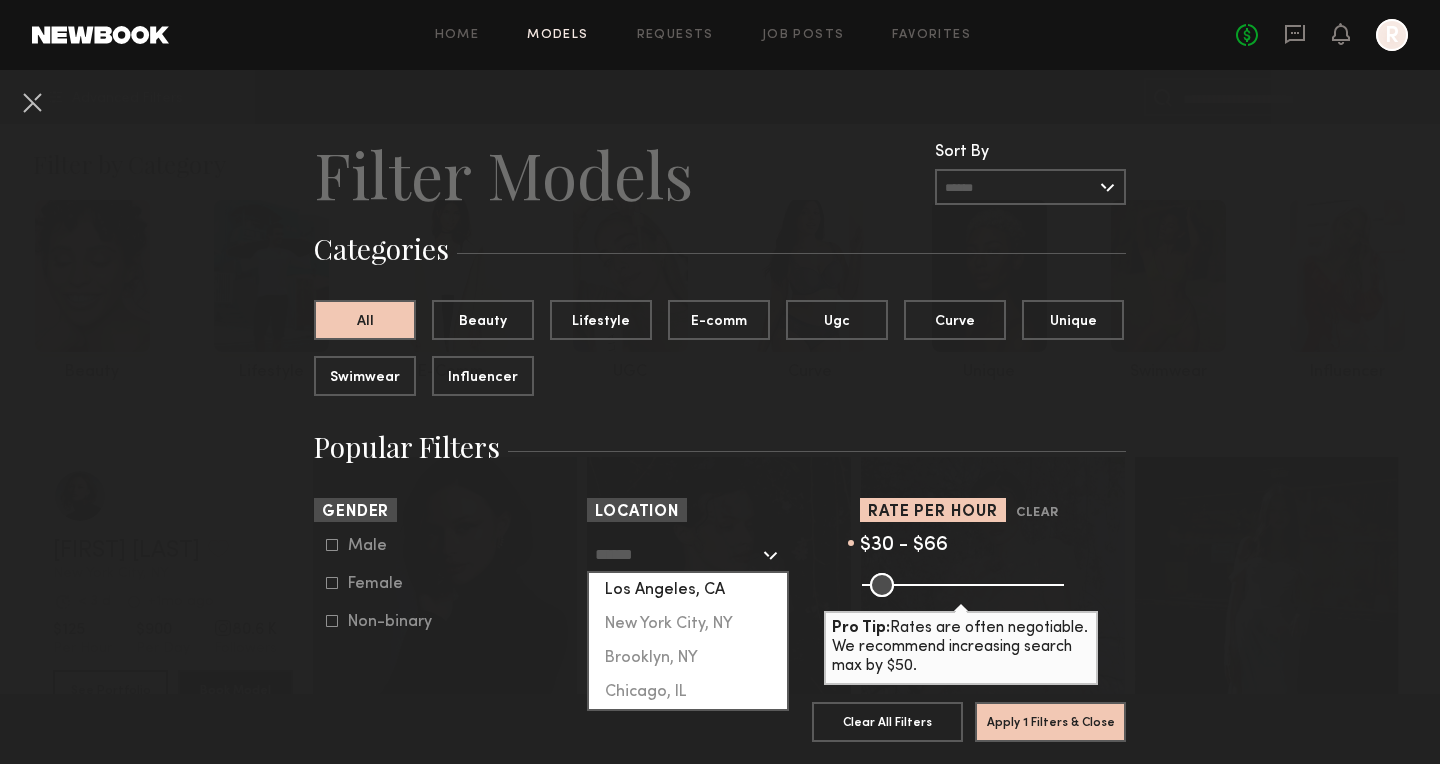 click on "Los Angeles, CA" 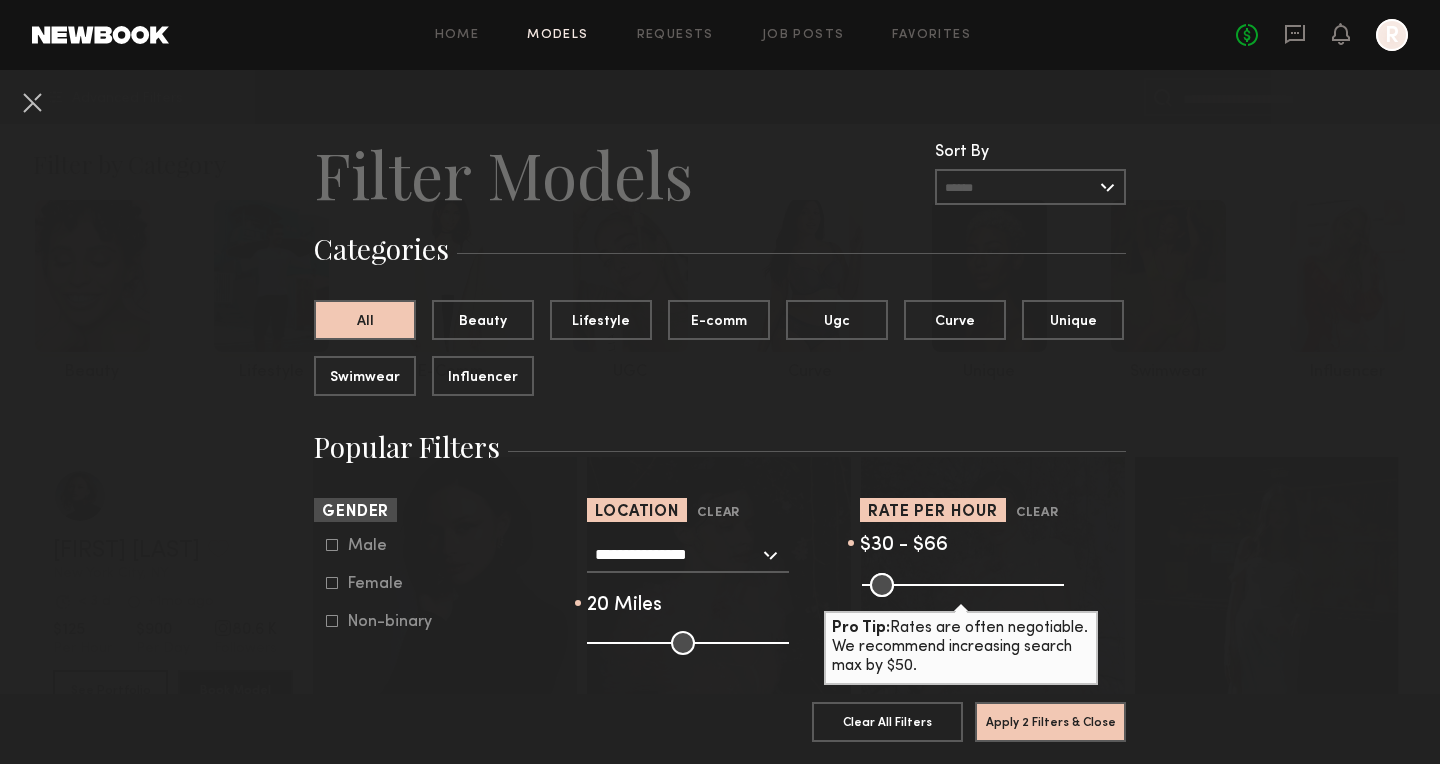 drag, startPoint x: 686, startPoint y: 641, endPoint x: 624, endPoint y: 642, distance: 62.008064 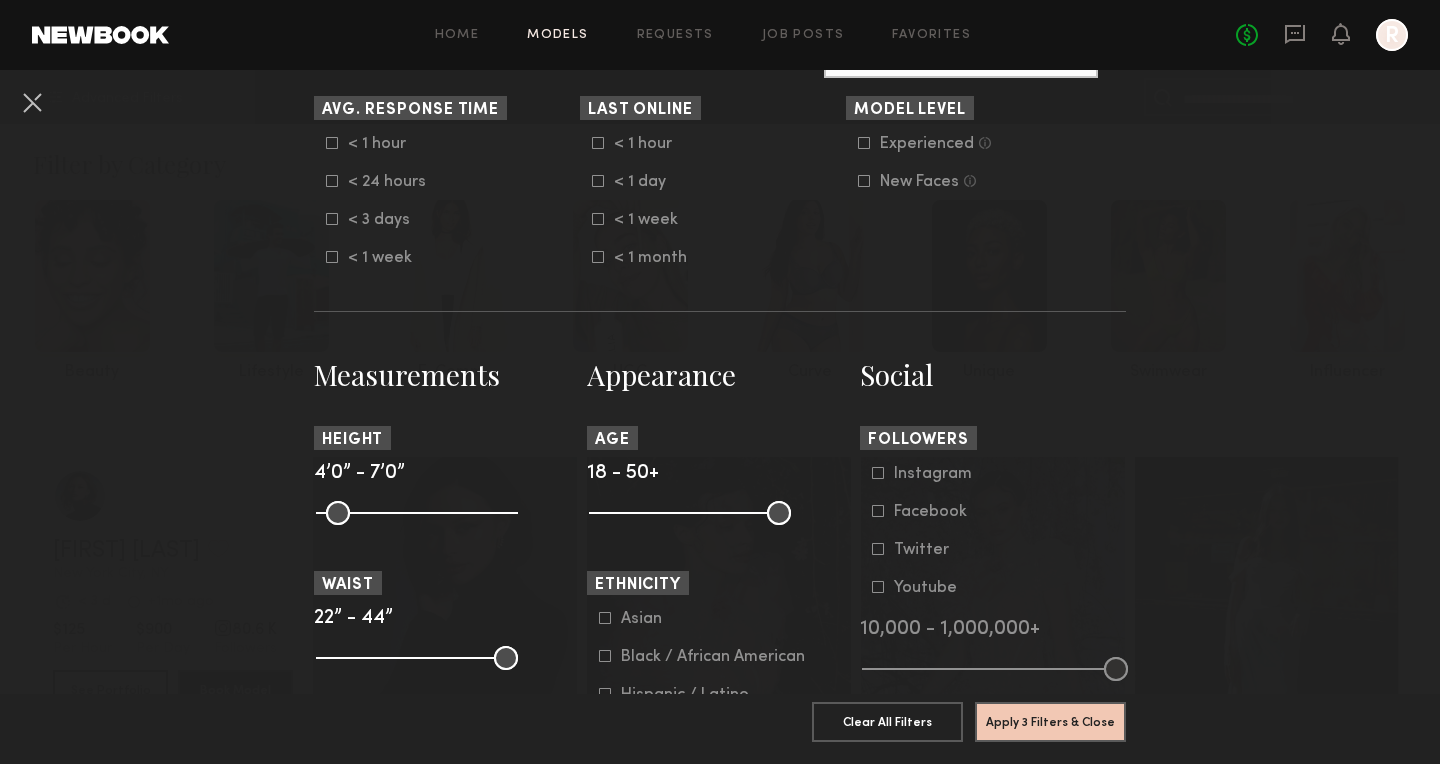 scroll, scrollTop: 610, scrollLeft: 0, axis: vertical 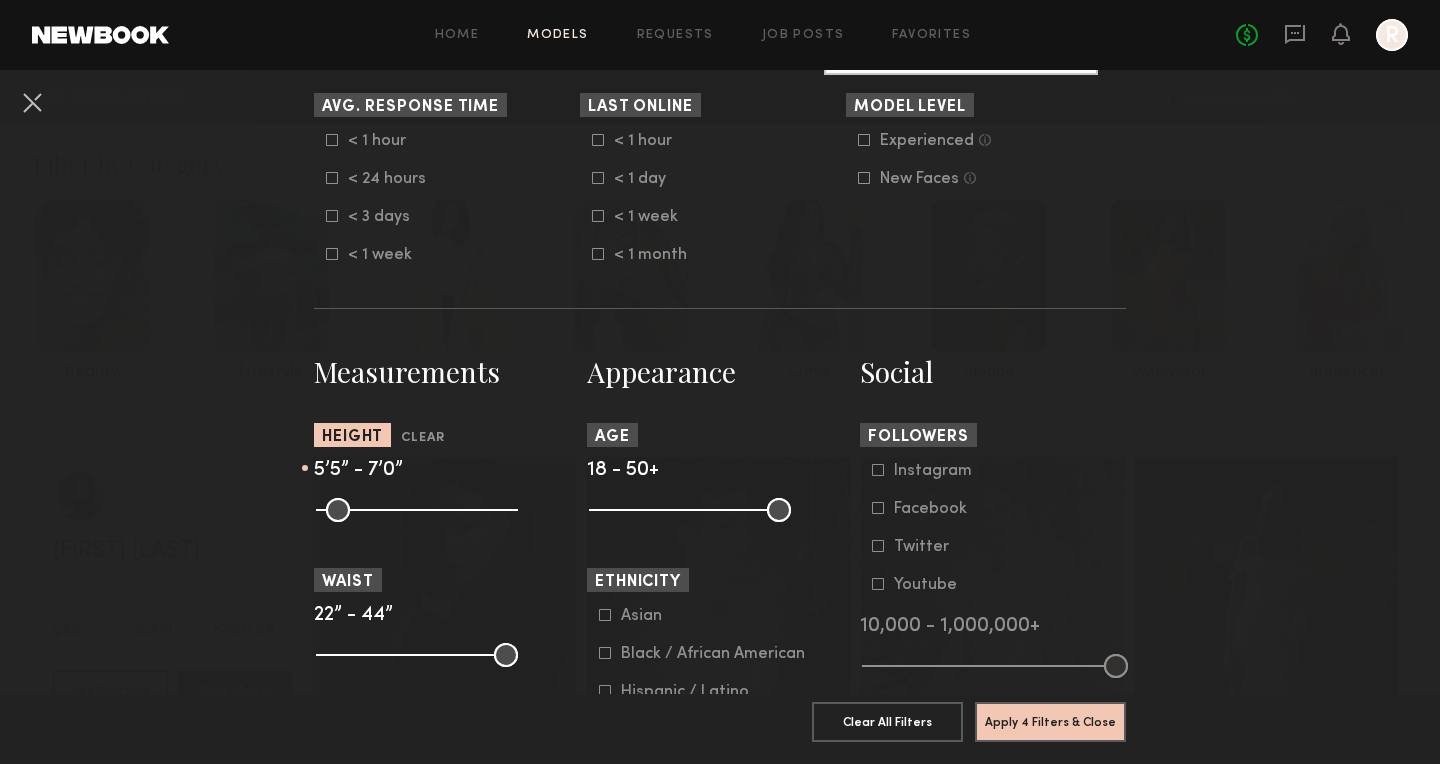 drag, startPoint x: 331, startPoint y: 514, endPoint x: 414, endPoint y: 519, distance: 83.15047 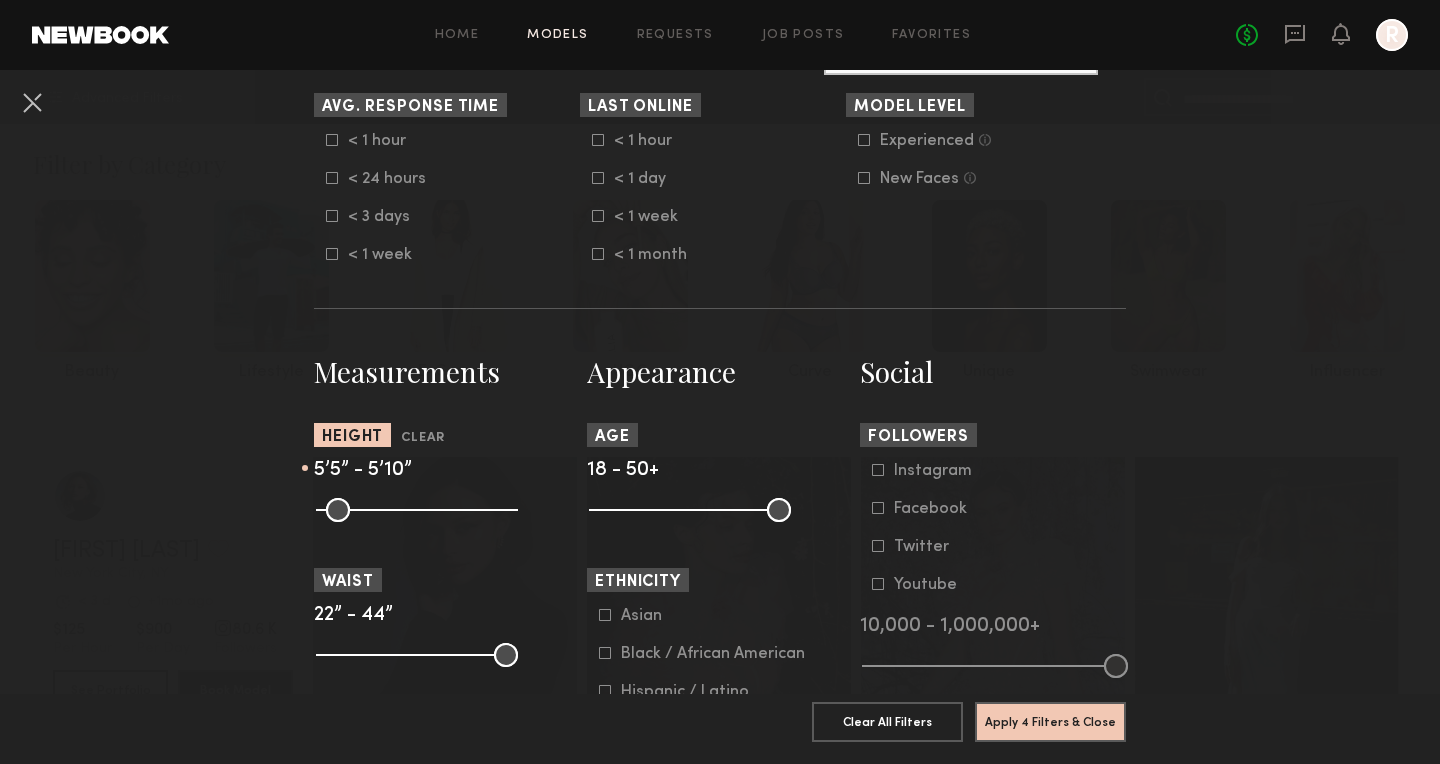 drag, startPoint x: 515, startPoint y: 512, endPoint x: 435, endPoint y: 514, distance: 80.024994 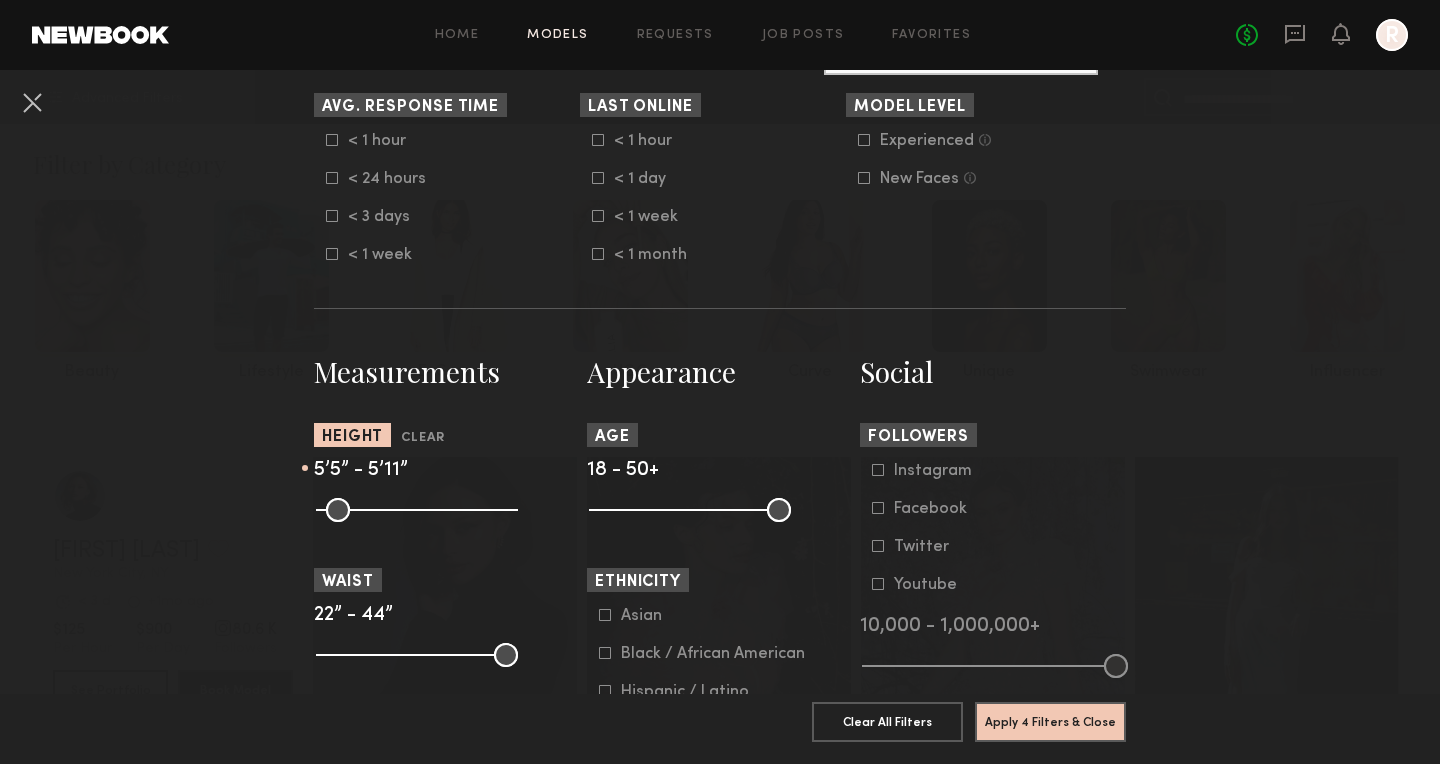 type on "**" 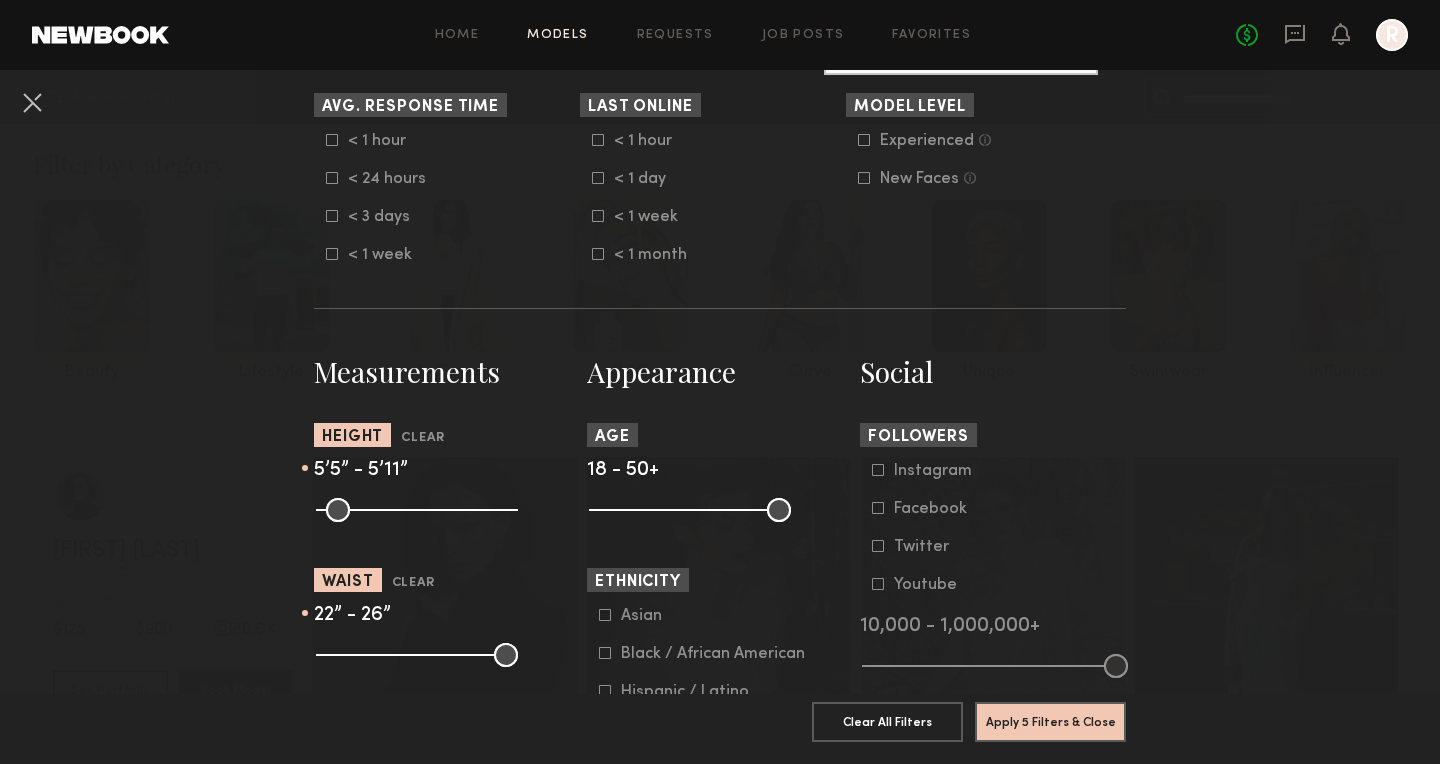 drag, startPoint x: 504, startPoint y: 652, endPoint x: 359, endPoint y: 650, distance: 145.0138 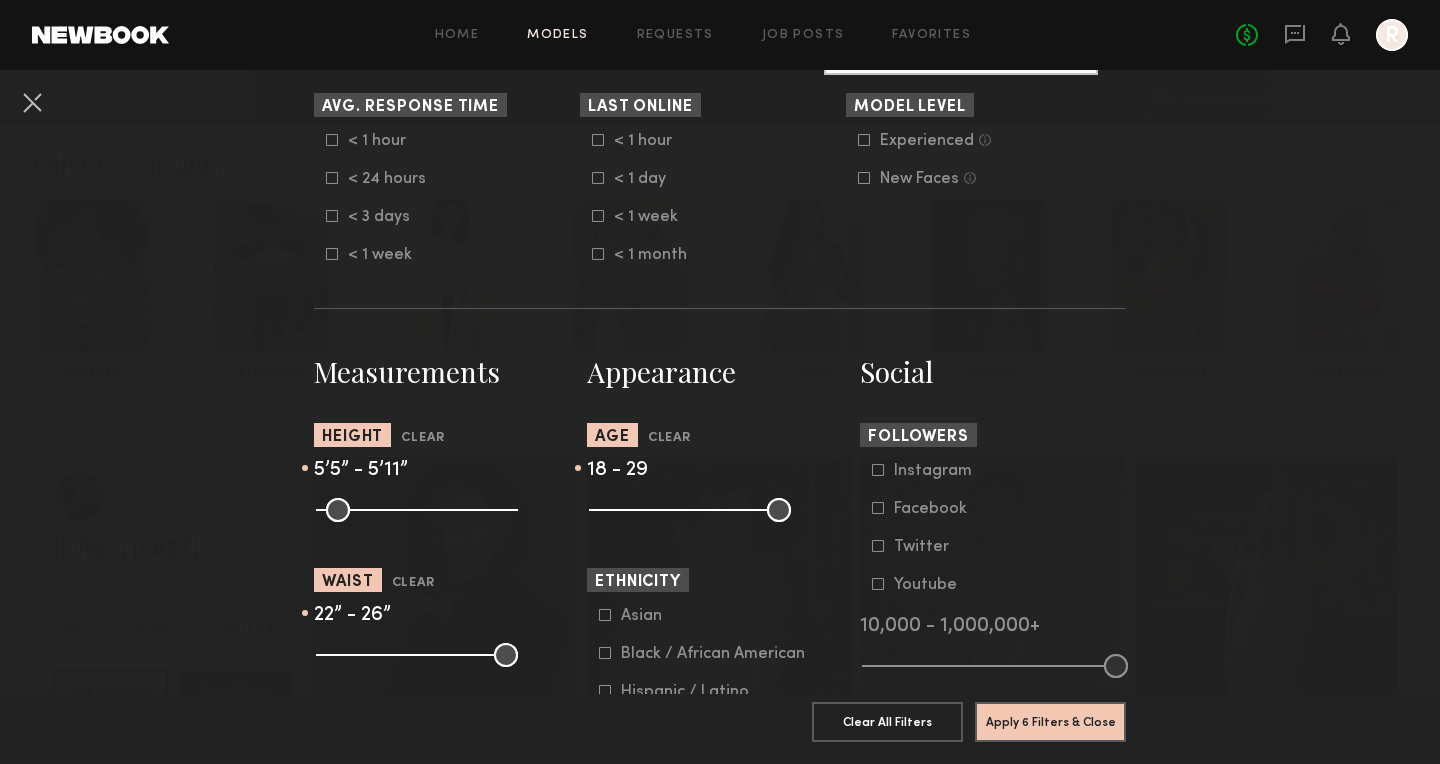 drag, startPoint x: 778, startPoint y: 505, endPoint x: 663, endPoint y: 504, distance: 115.00435 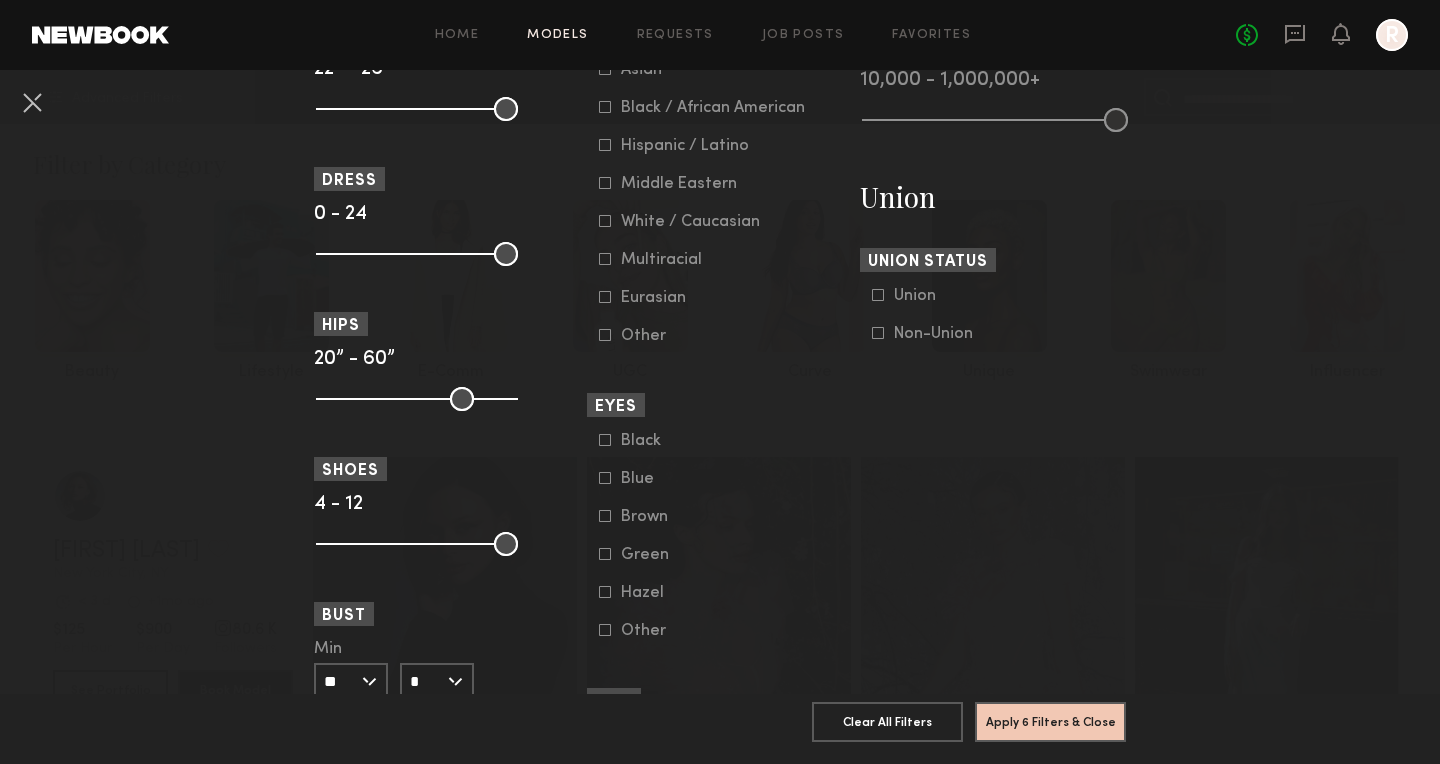 scroll, scrollTop: 1163, scrollLeft: 0, axis: vertical 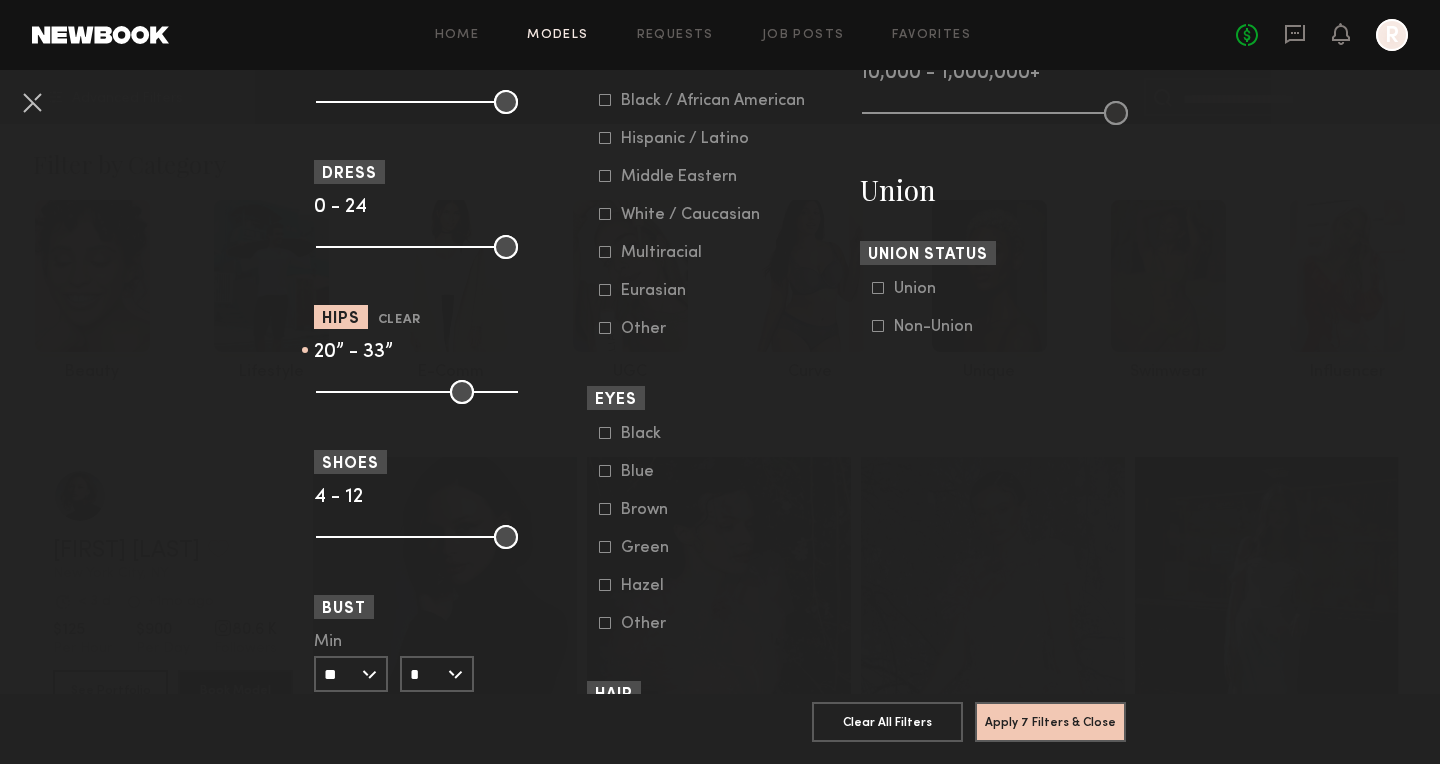 drag, startPoint x: 499, startPoint y: 393, endPoint x: 386, endPoint y: 405, distance: 113.63538 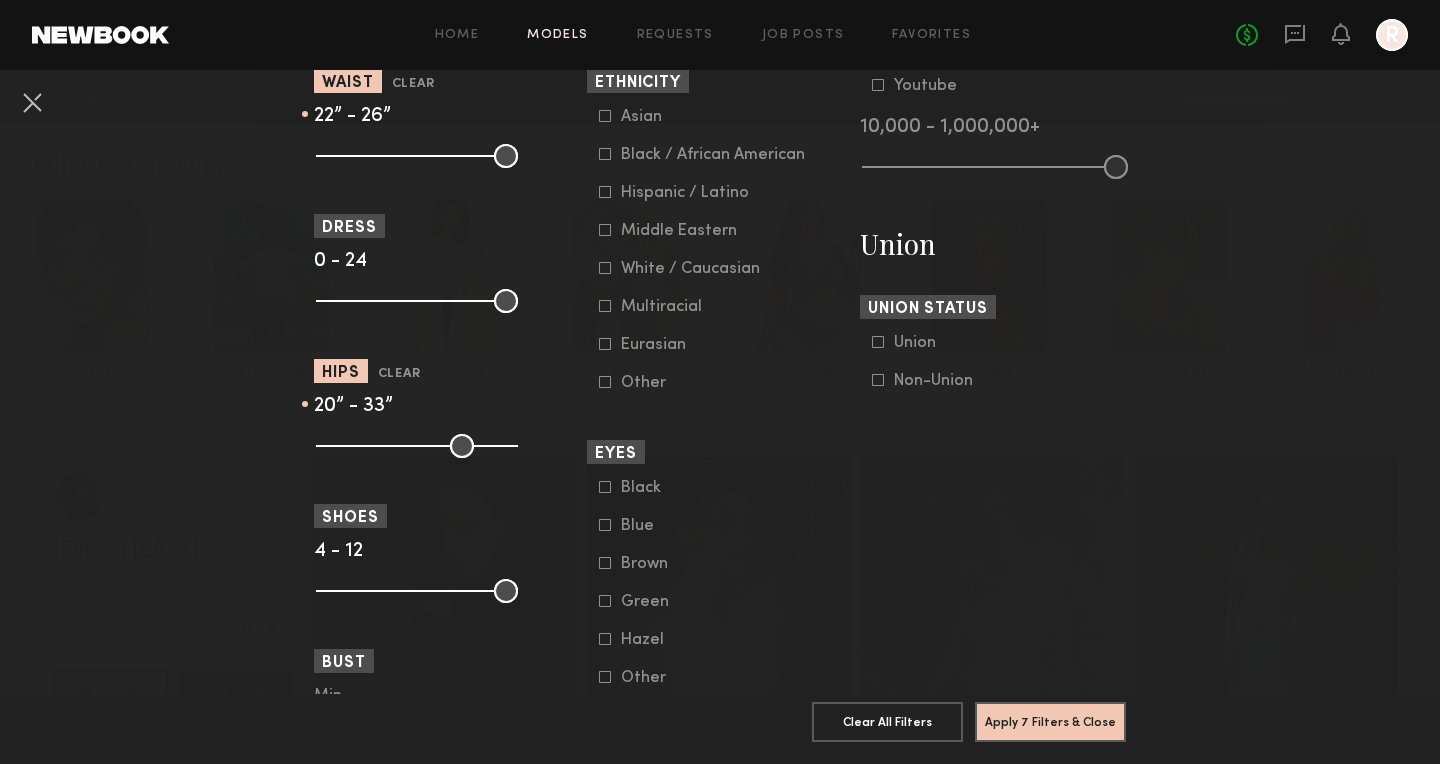 scroll, scrollTop: 1092, scrollLeft: 0, axis: vertical 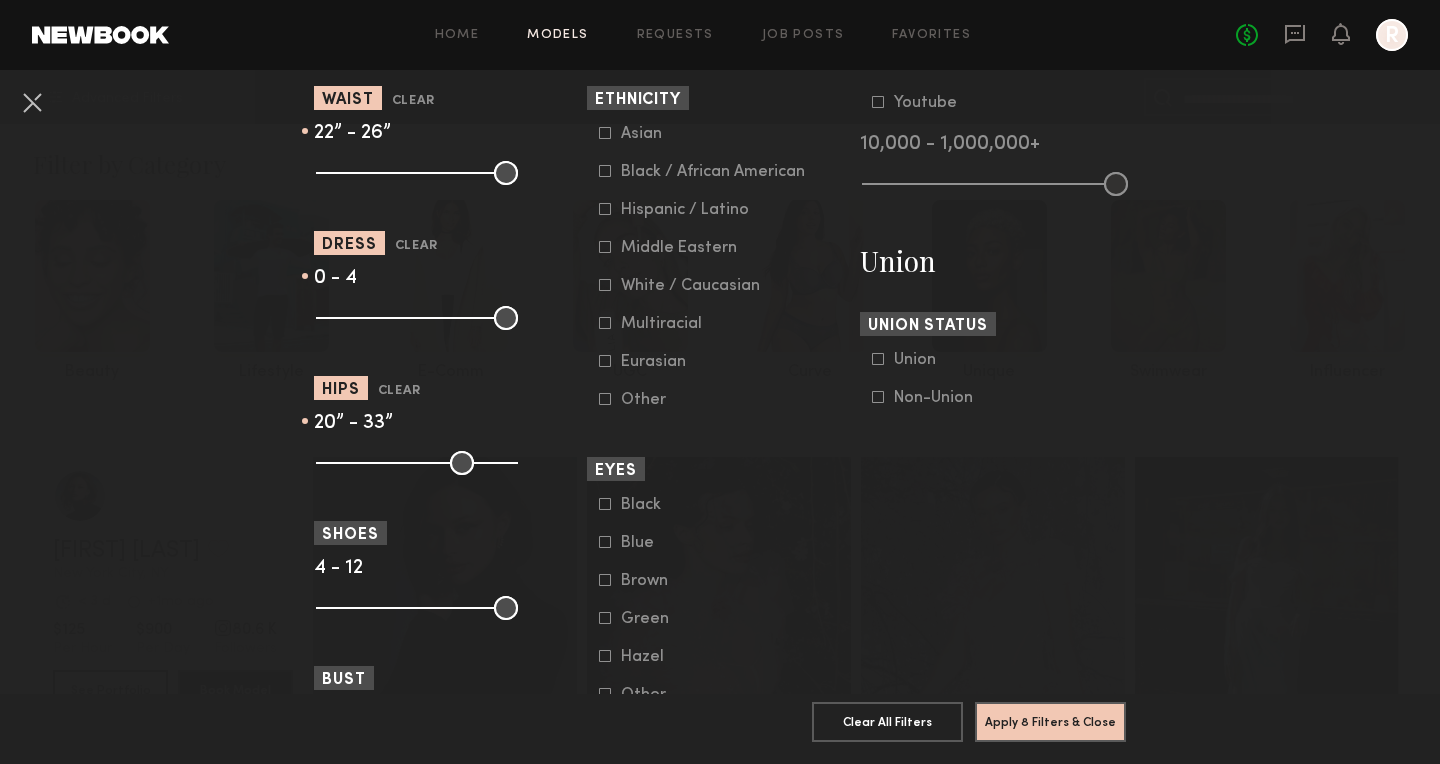 drag, startPoint x: 503, startPoint y: 319, endPoint x: 357, endPoint y: 327, distance: 146.21901 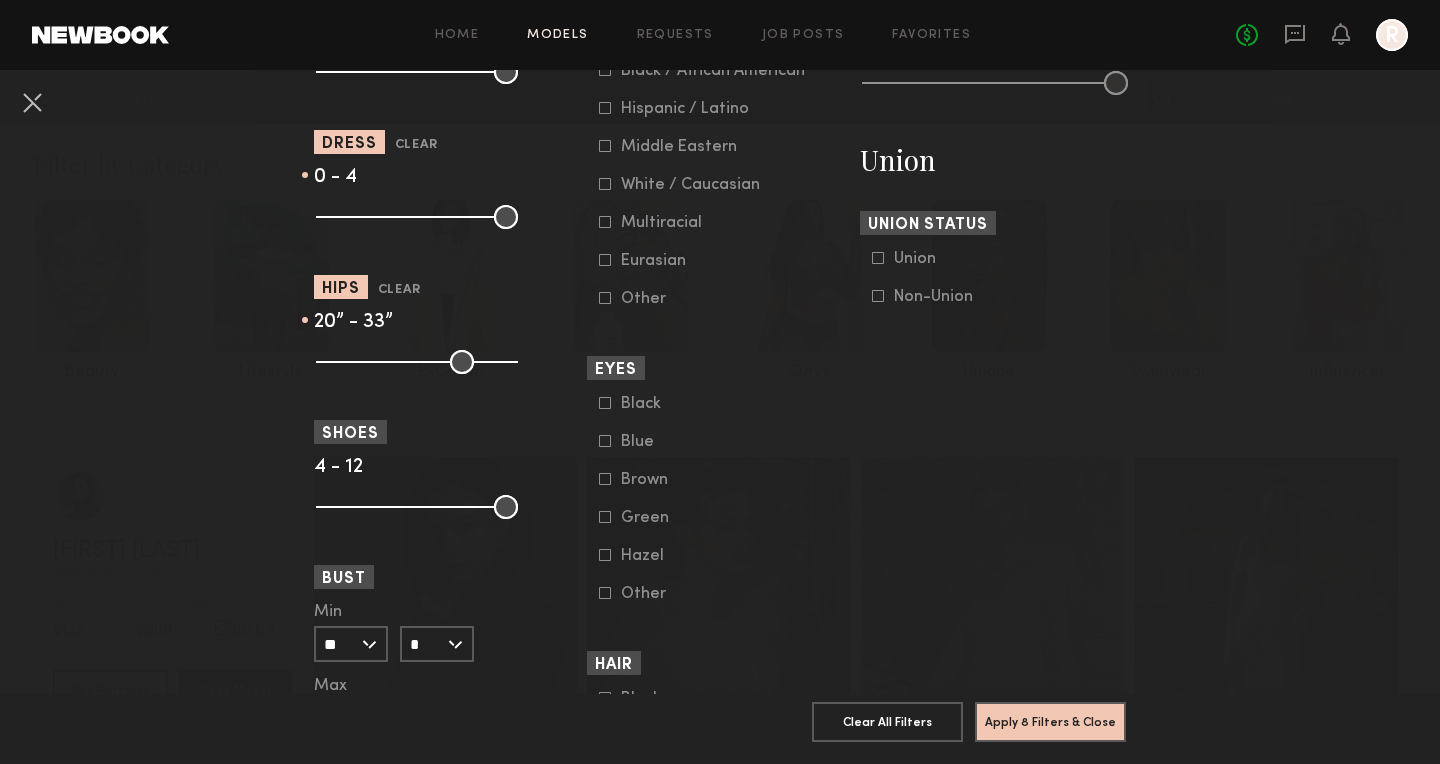 scroll, scrollTop: 1197, scrollLeft: 0, axis: vertical 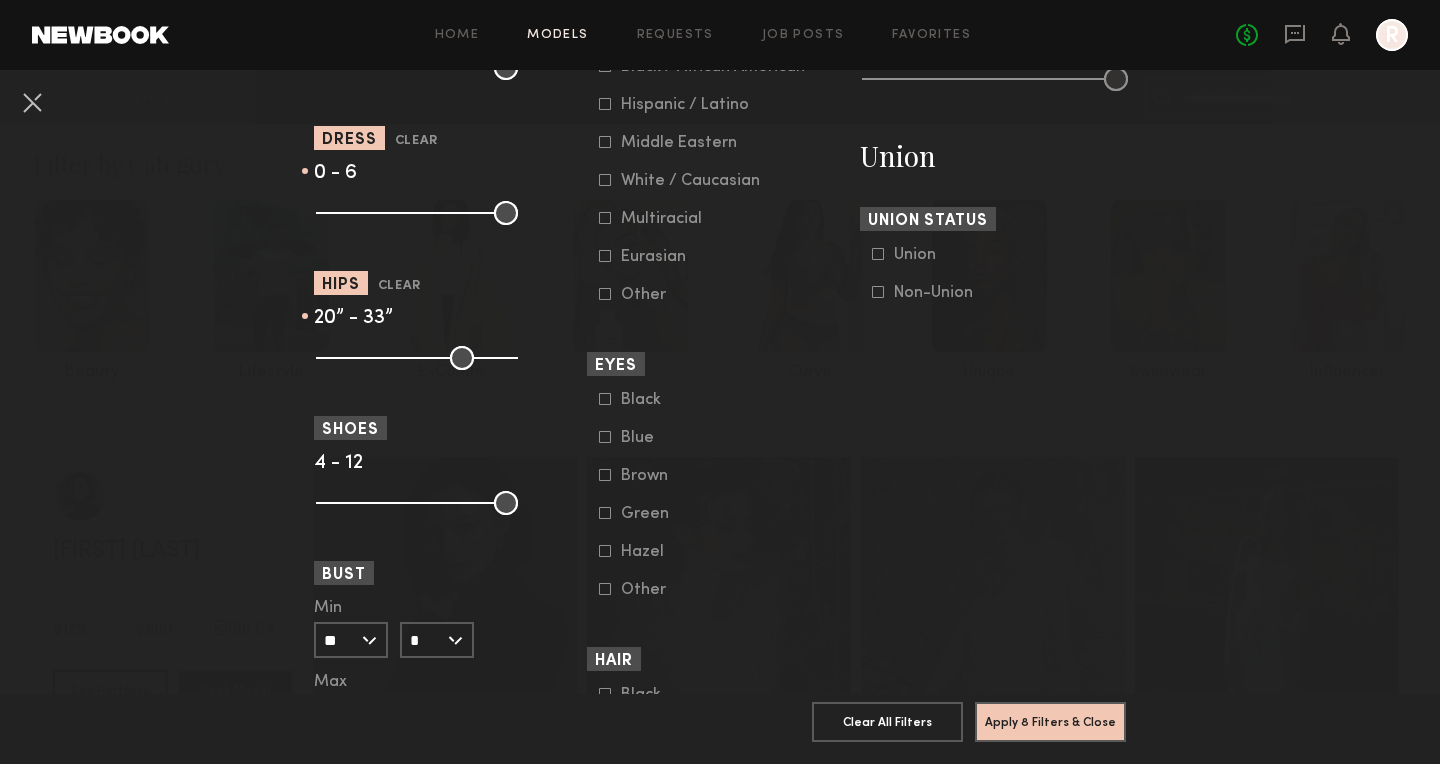 type on "*" 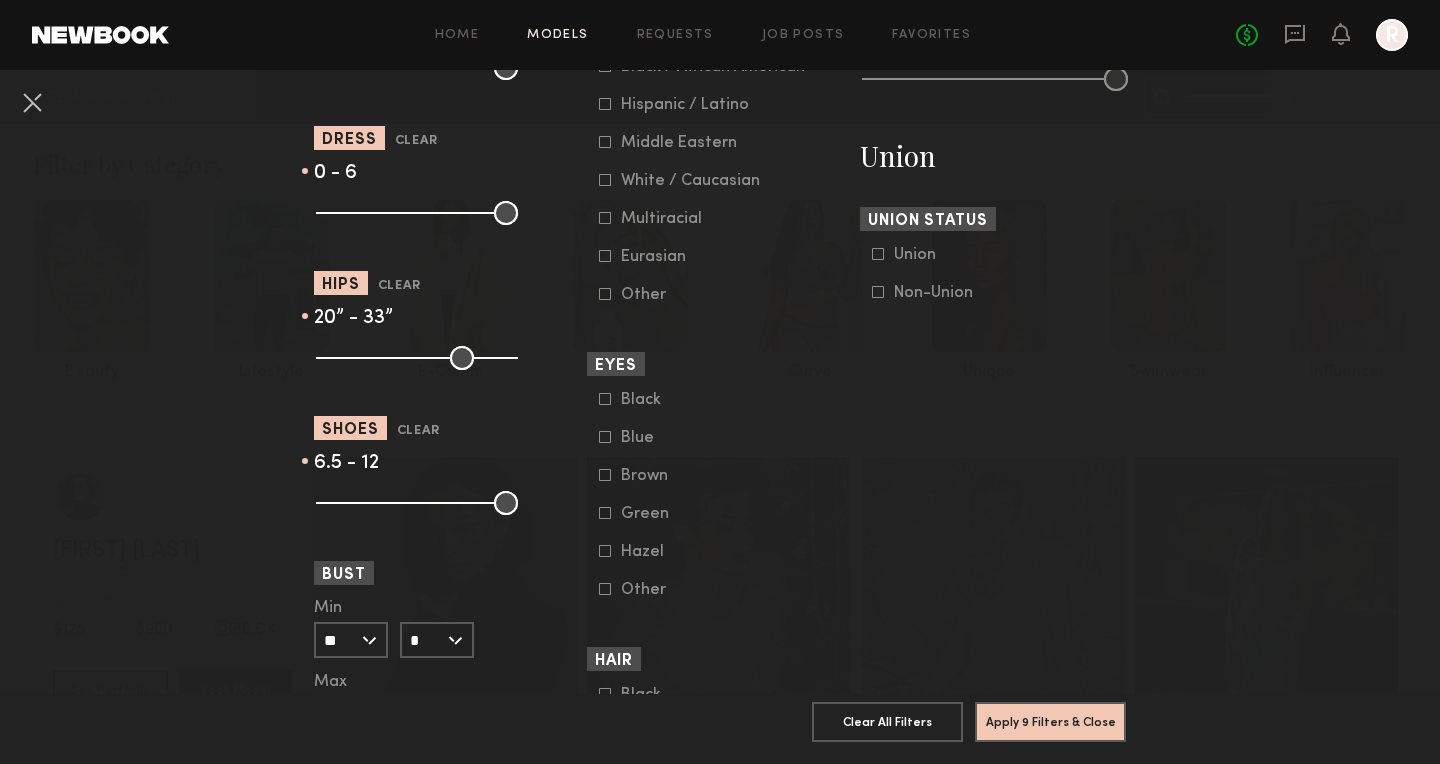 drag, startPoint x: 327, startPoint y: 511, endPoint x: 382, endPoint y: 509, distance: 55.03635 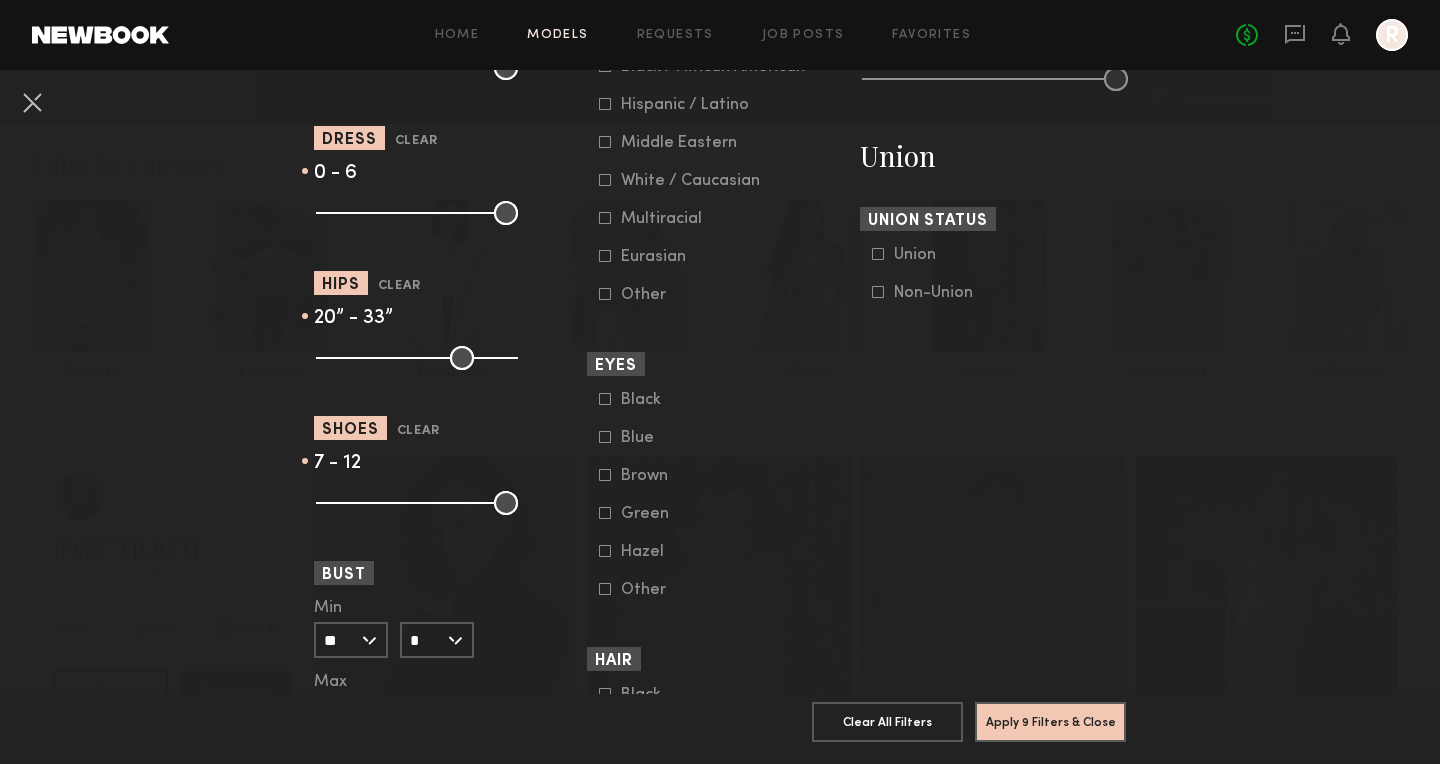type on "*" 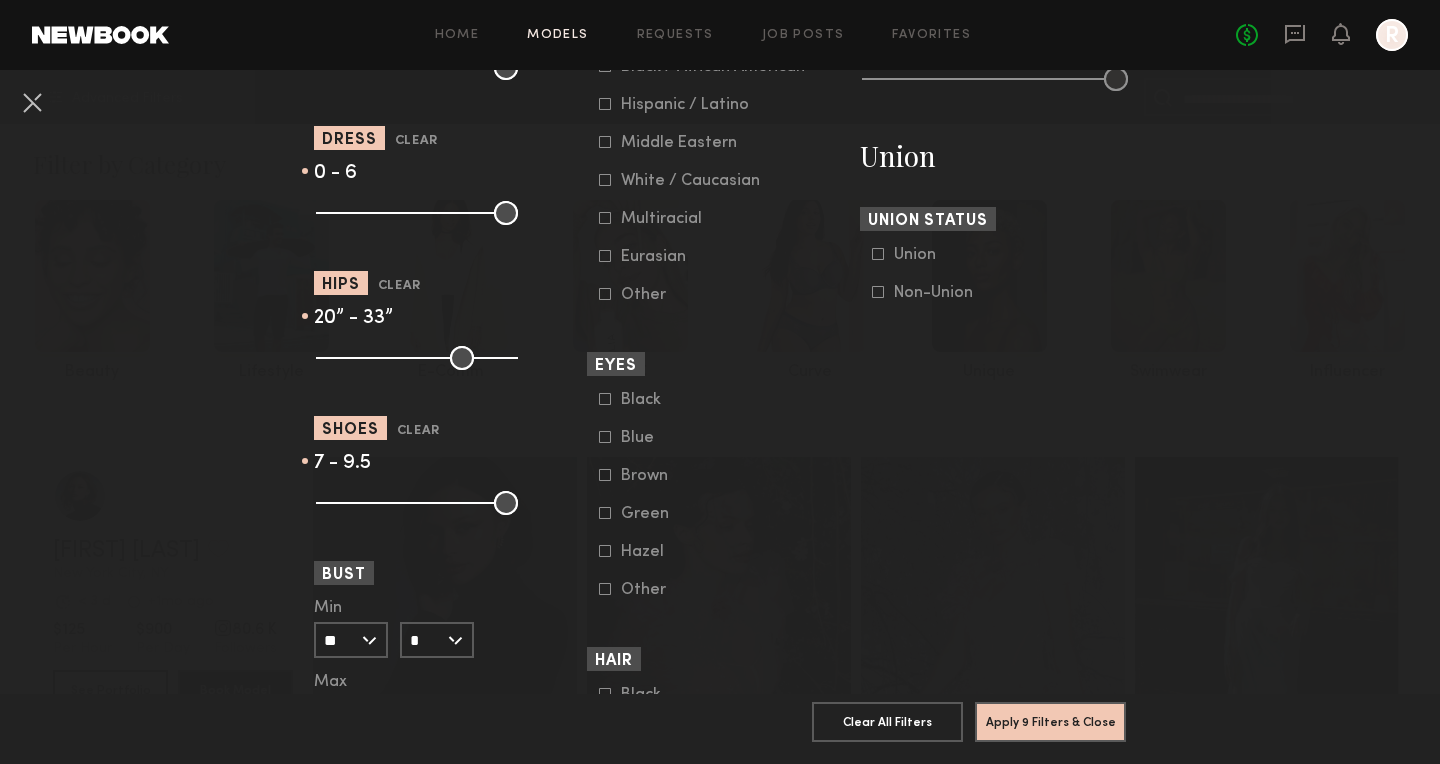 drag, startPoint x: 508, startPoint y: 504, endPoint x: 446, endPoint y: 511, distance: 62.39391 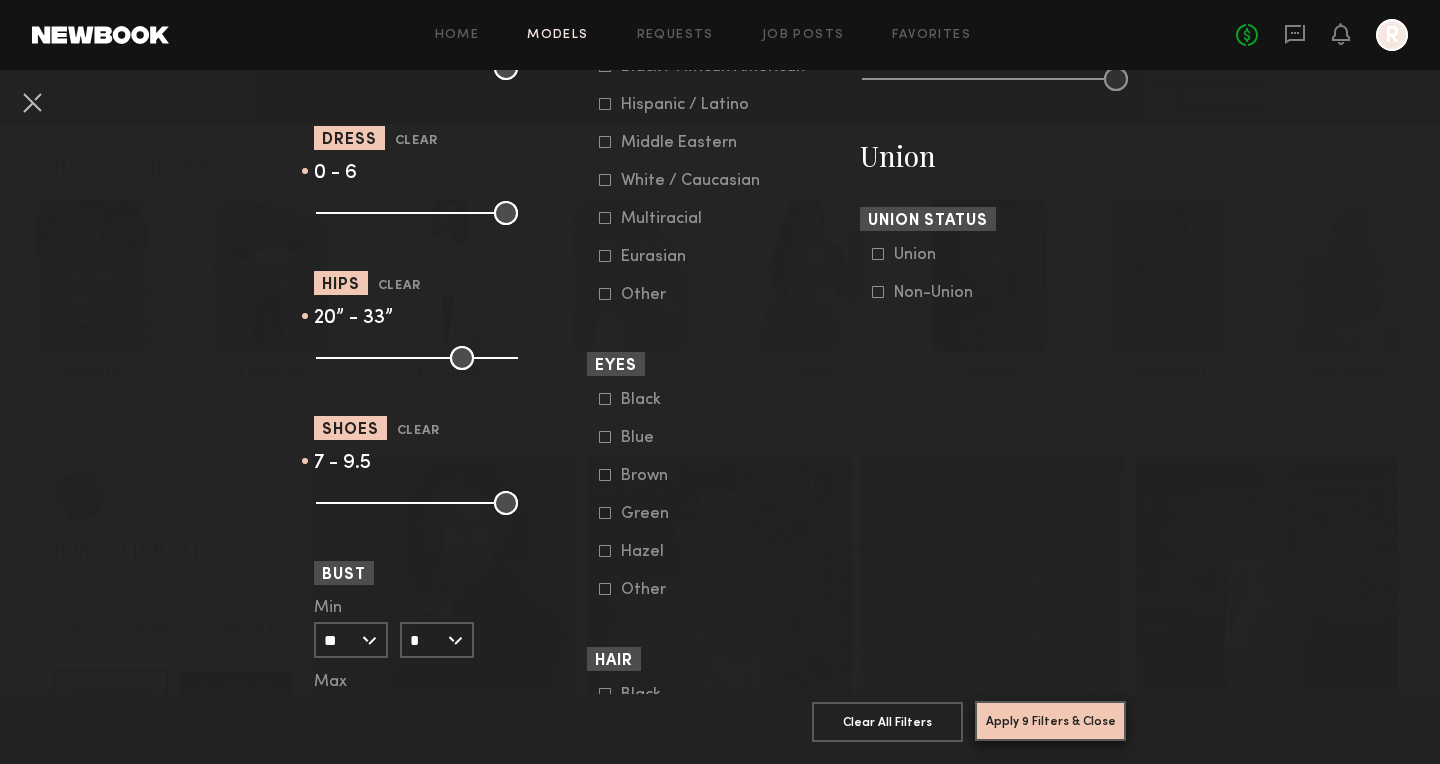 click on "Apply 9 Filters & Close" 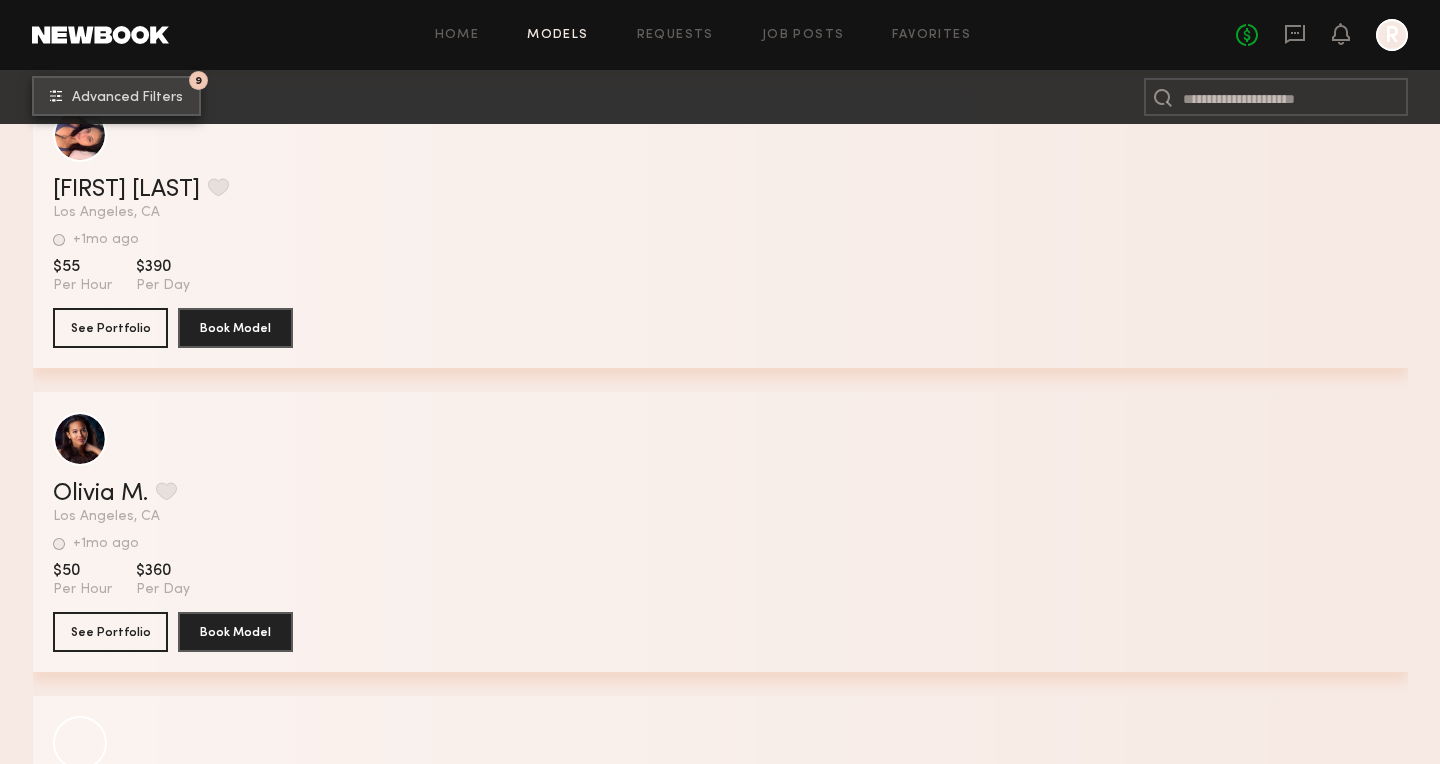 scroll, scrollTop: 1404, scrollLeft: 0, axis: vertical 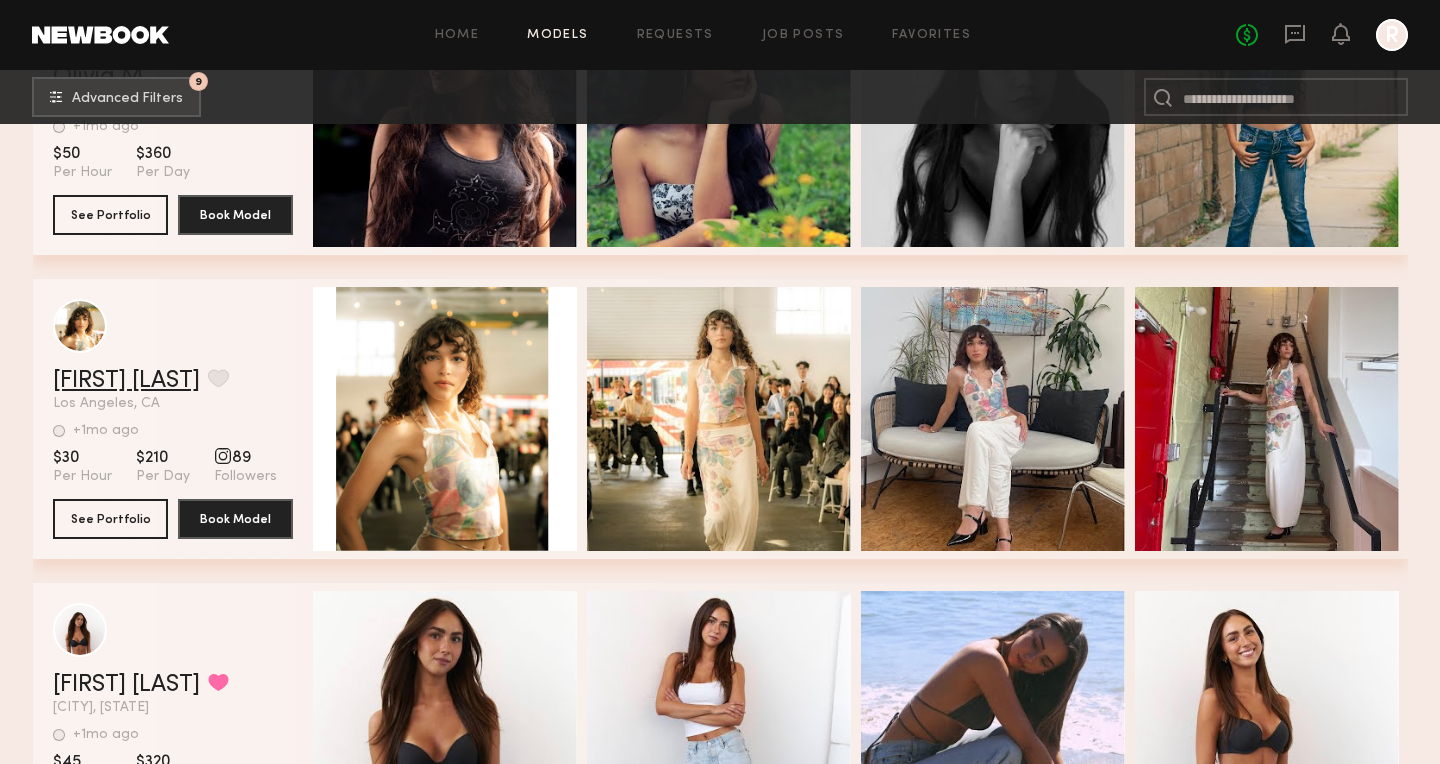 click on "Artemisia B." 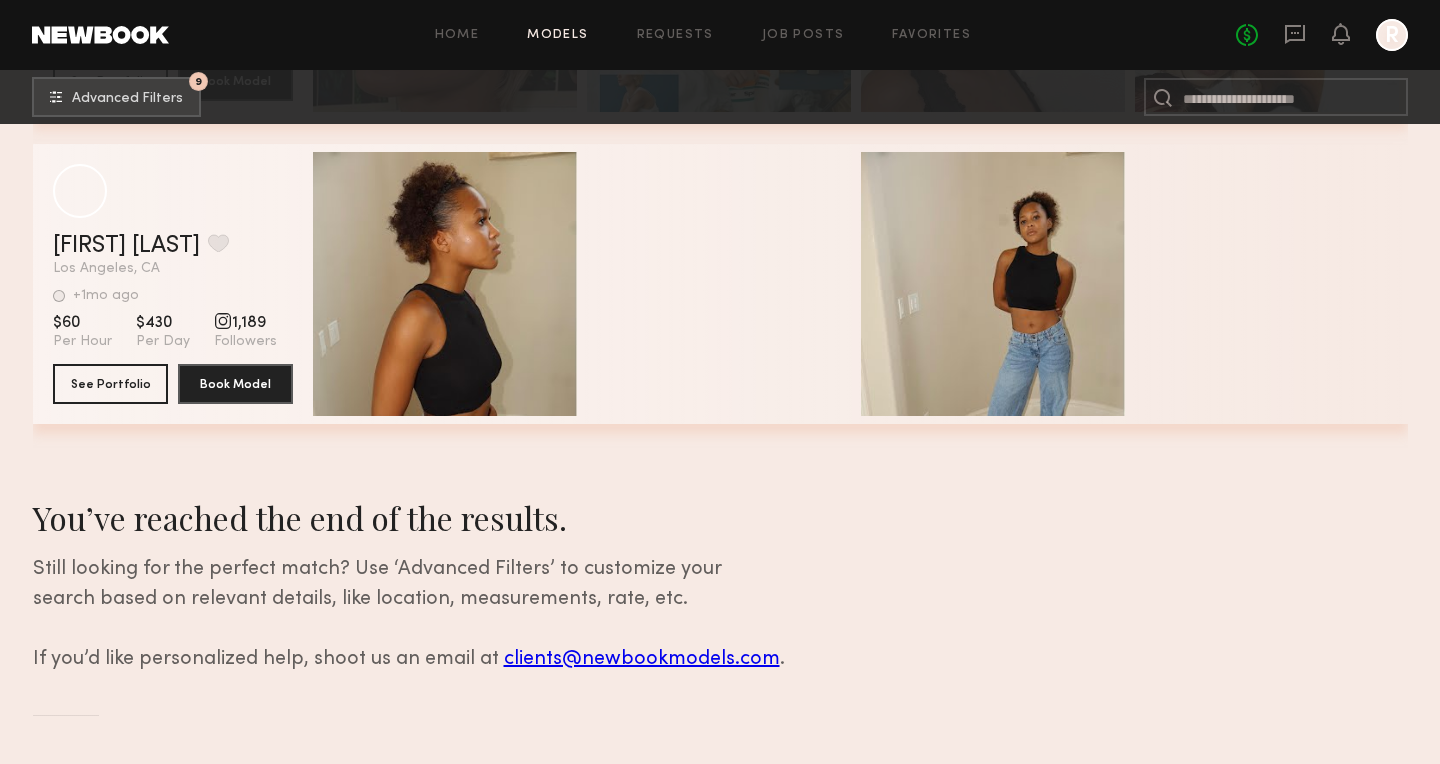 scroll, scrollTop: 0, scrollLeft: 0, axis: both 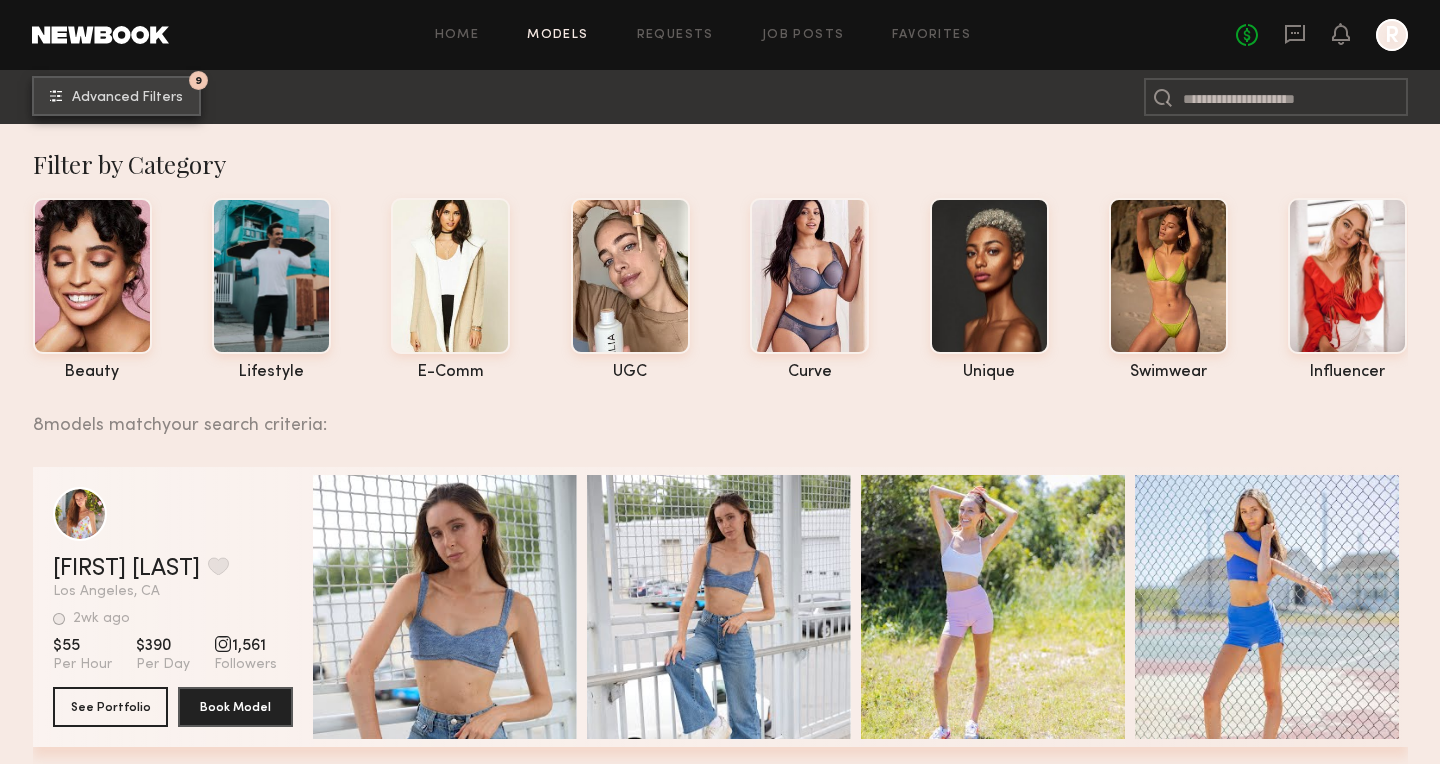 click on "Advanced Filters" 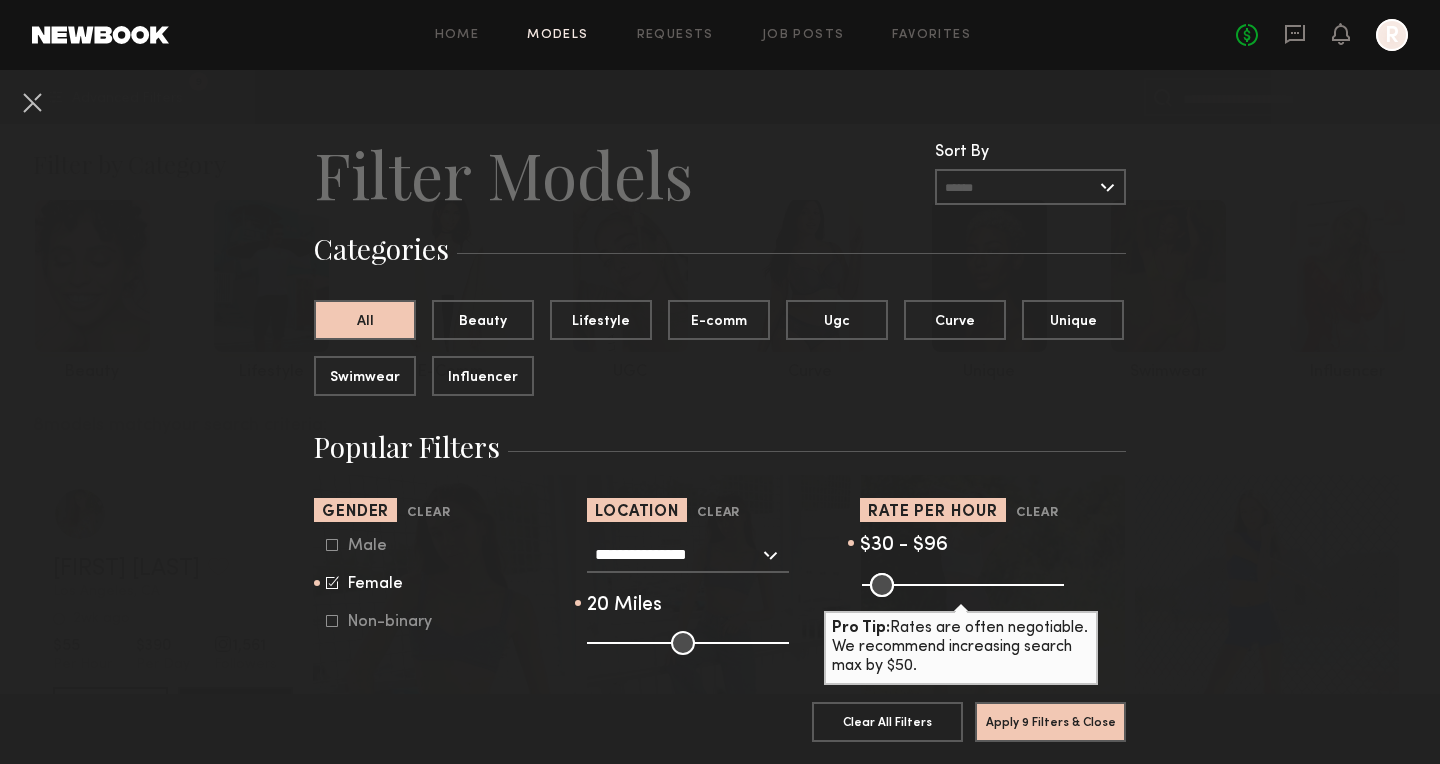 type on "**" 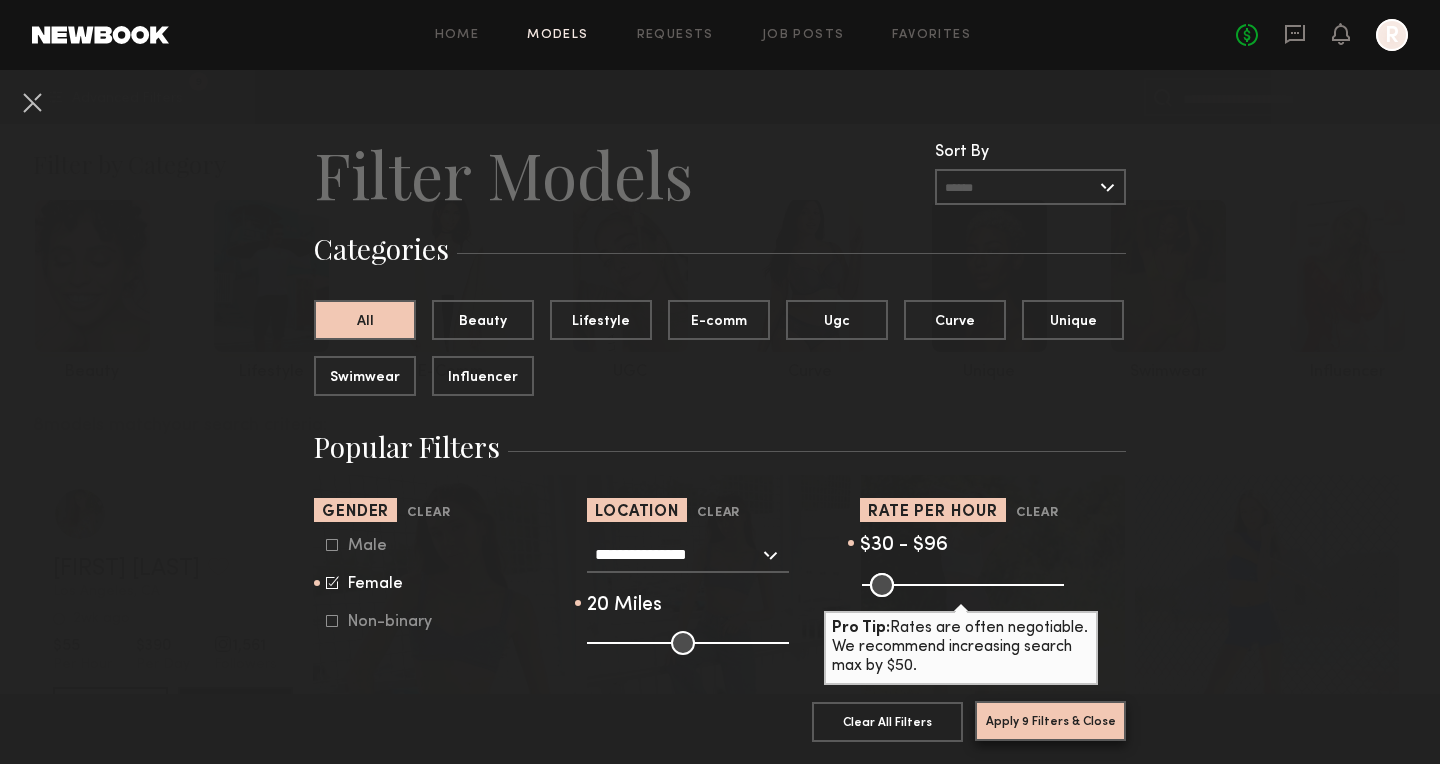 click on "Apply 9 Filters & Close" 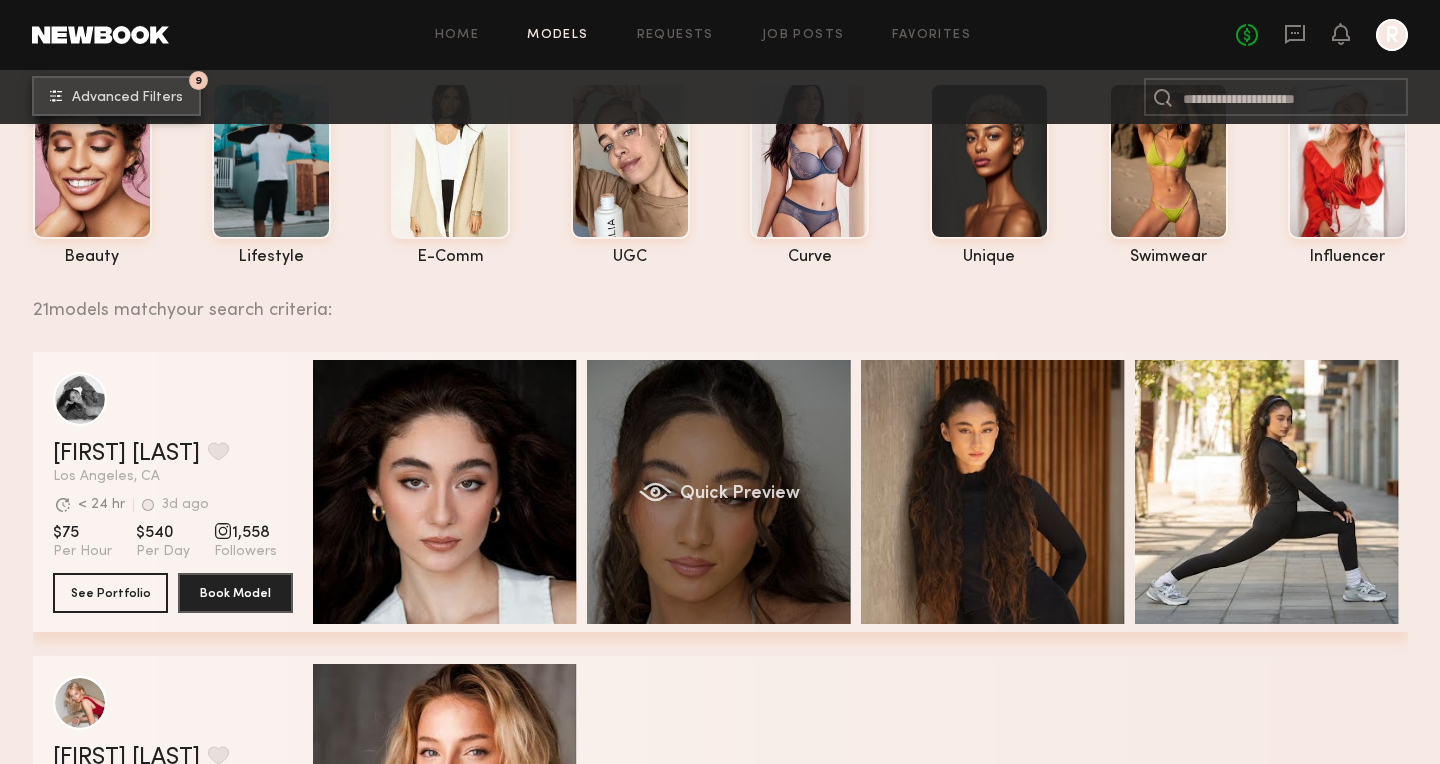 scroll, scrollTop: 116, scrollLeft: 0, axis: vertical 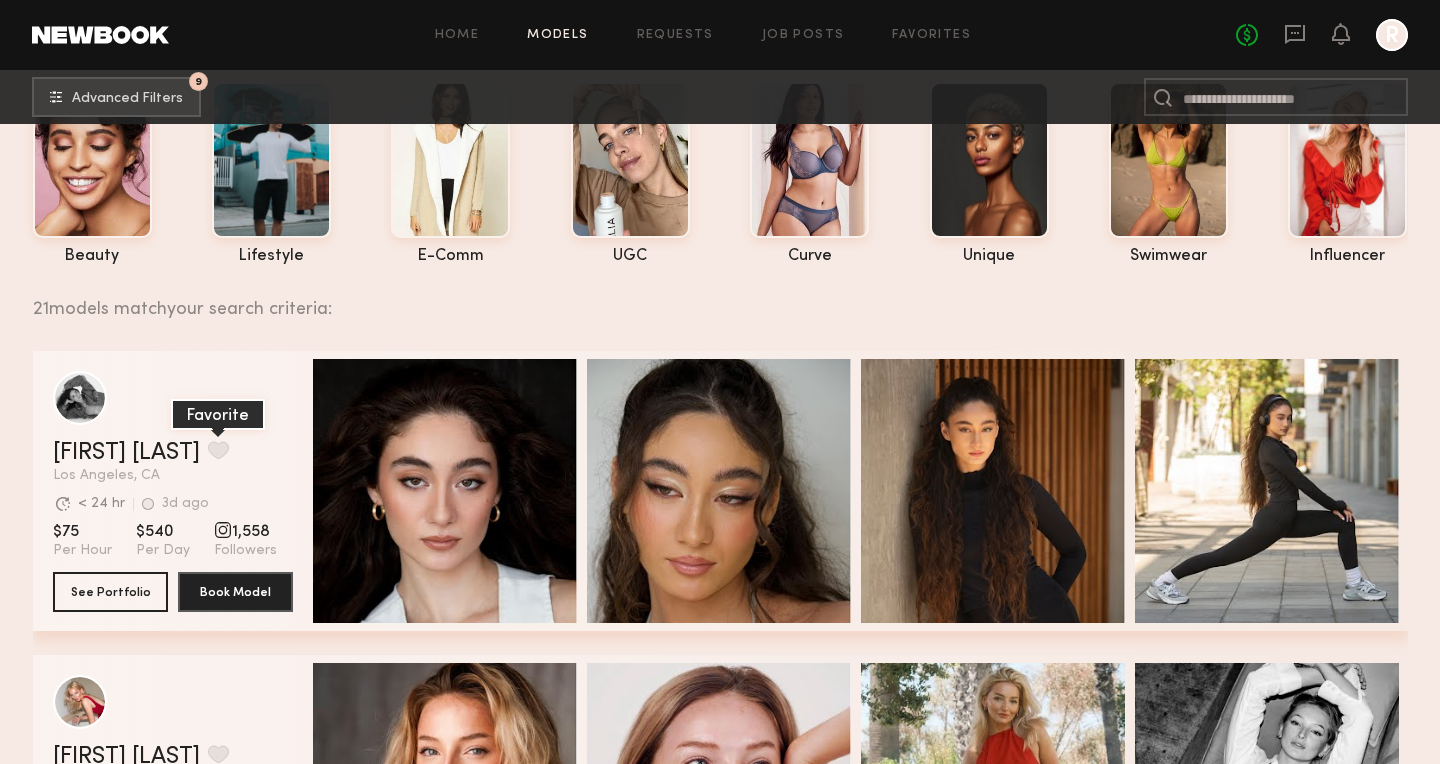 click 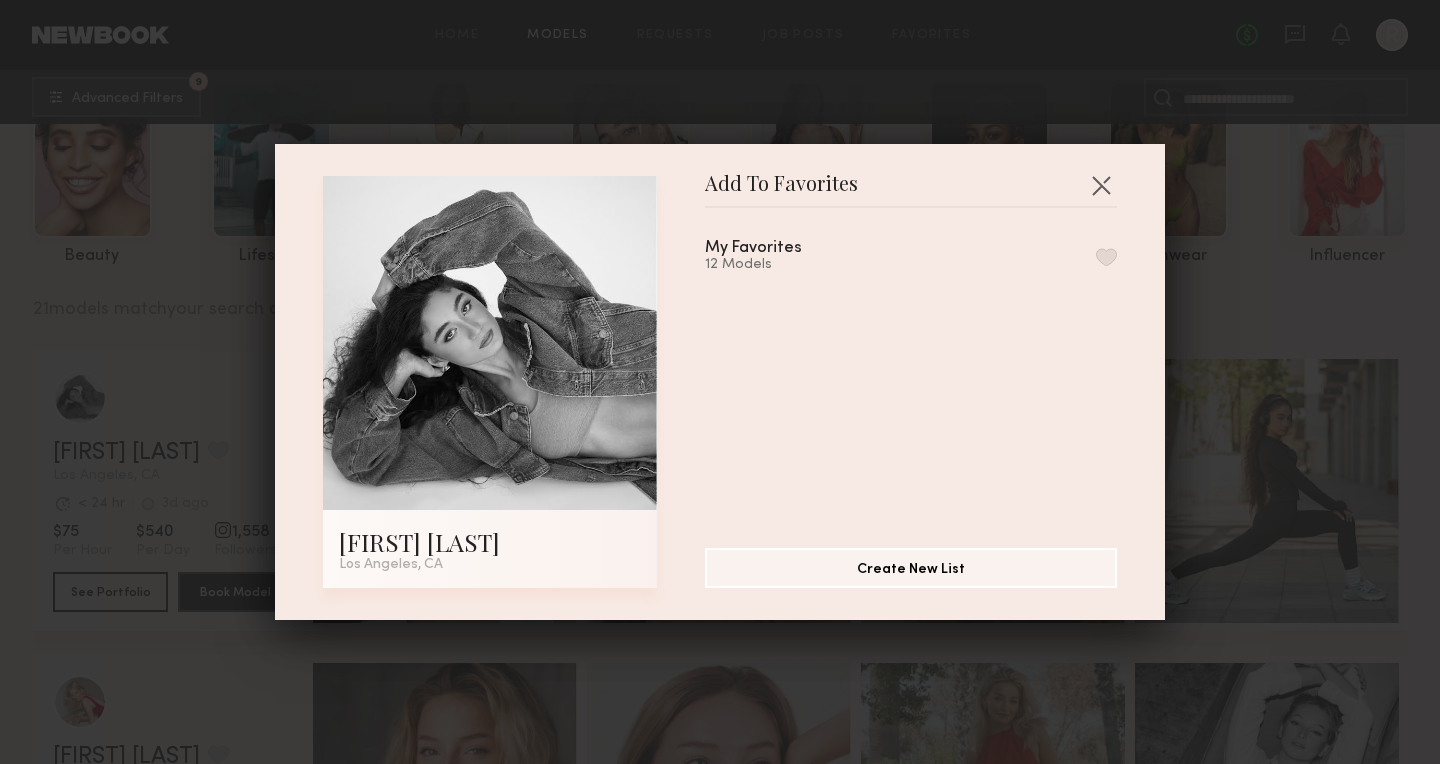 click at bounding box center [1106, 257] 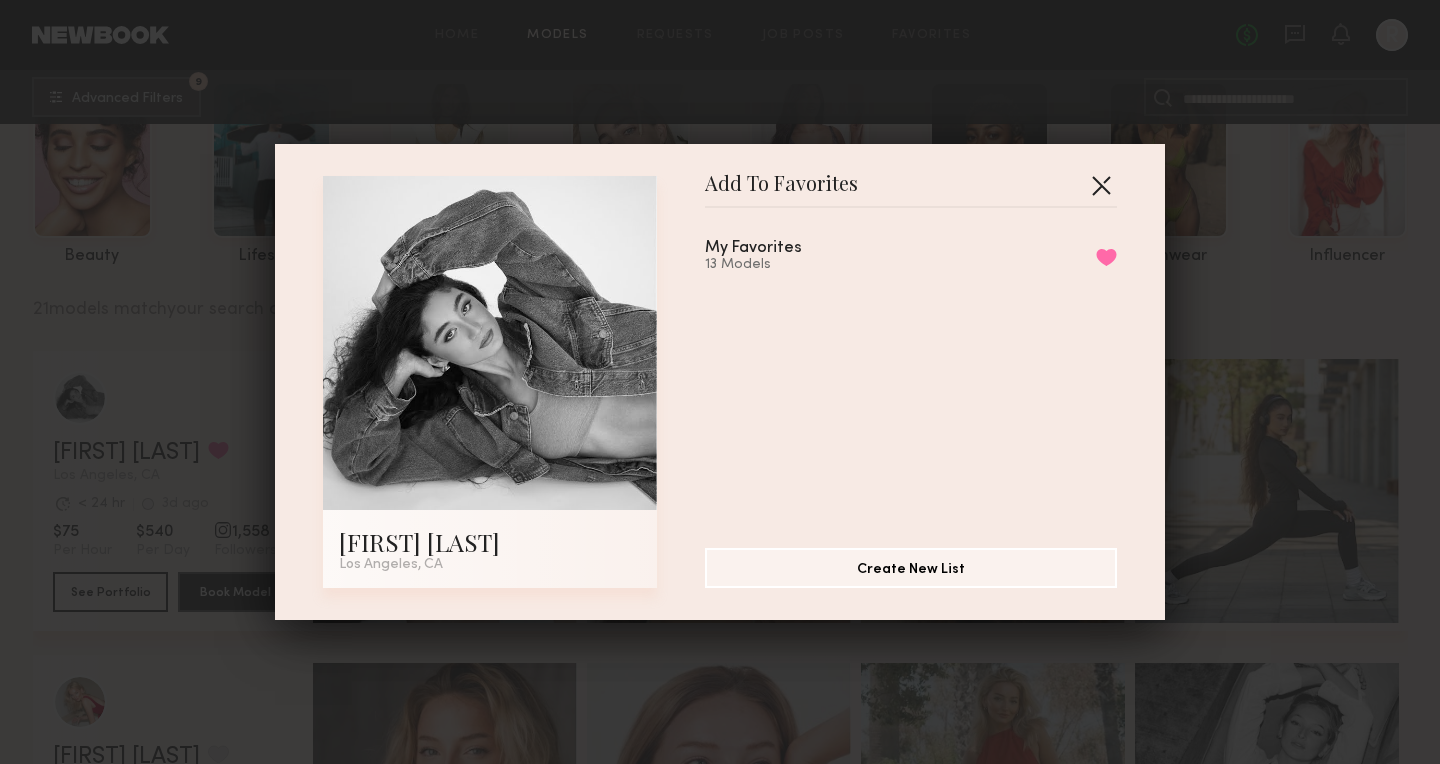 click at bounding box center (1101, 185) 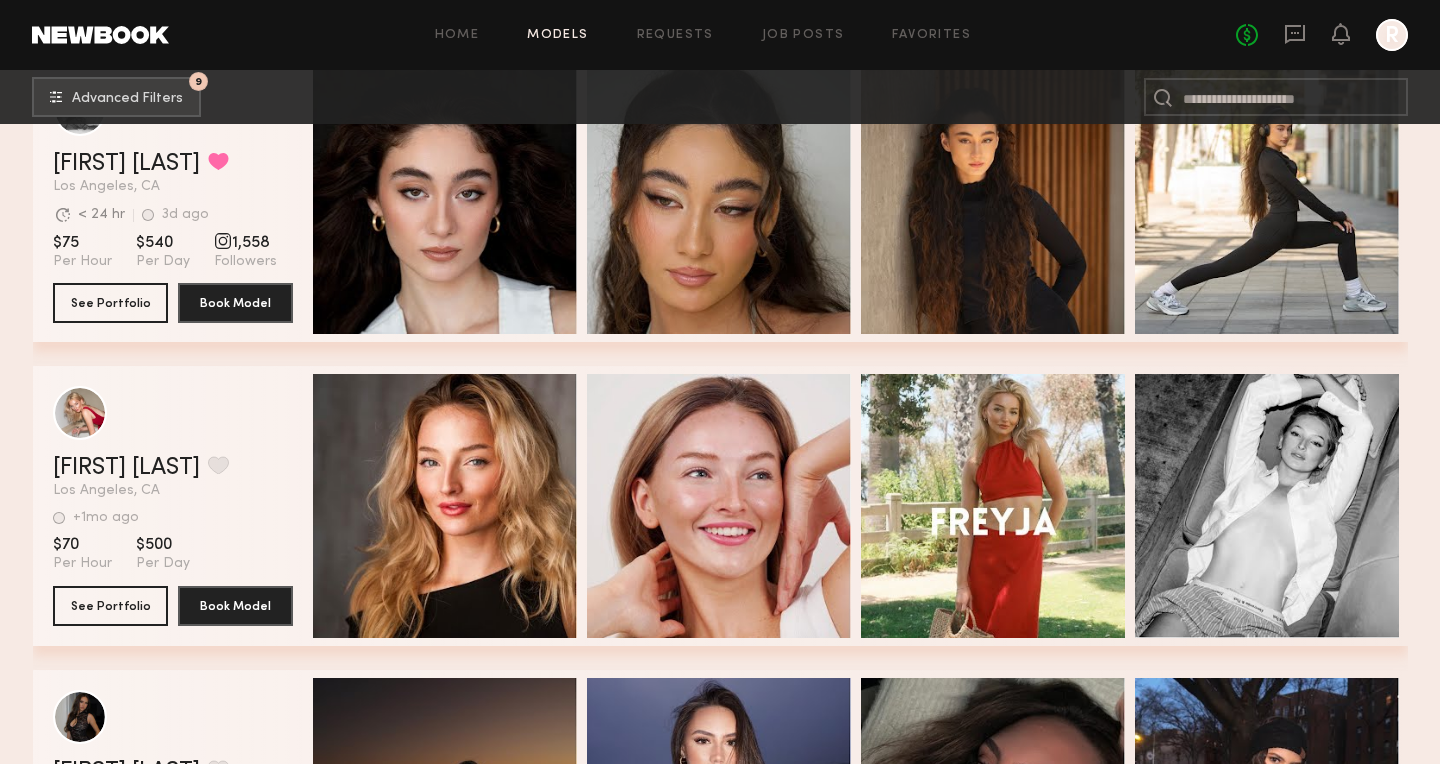 scroll, scrollTop: 731, scrollLeft: 0, axis: vertical 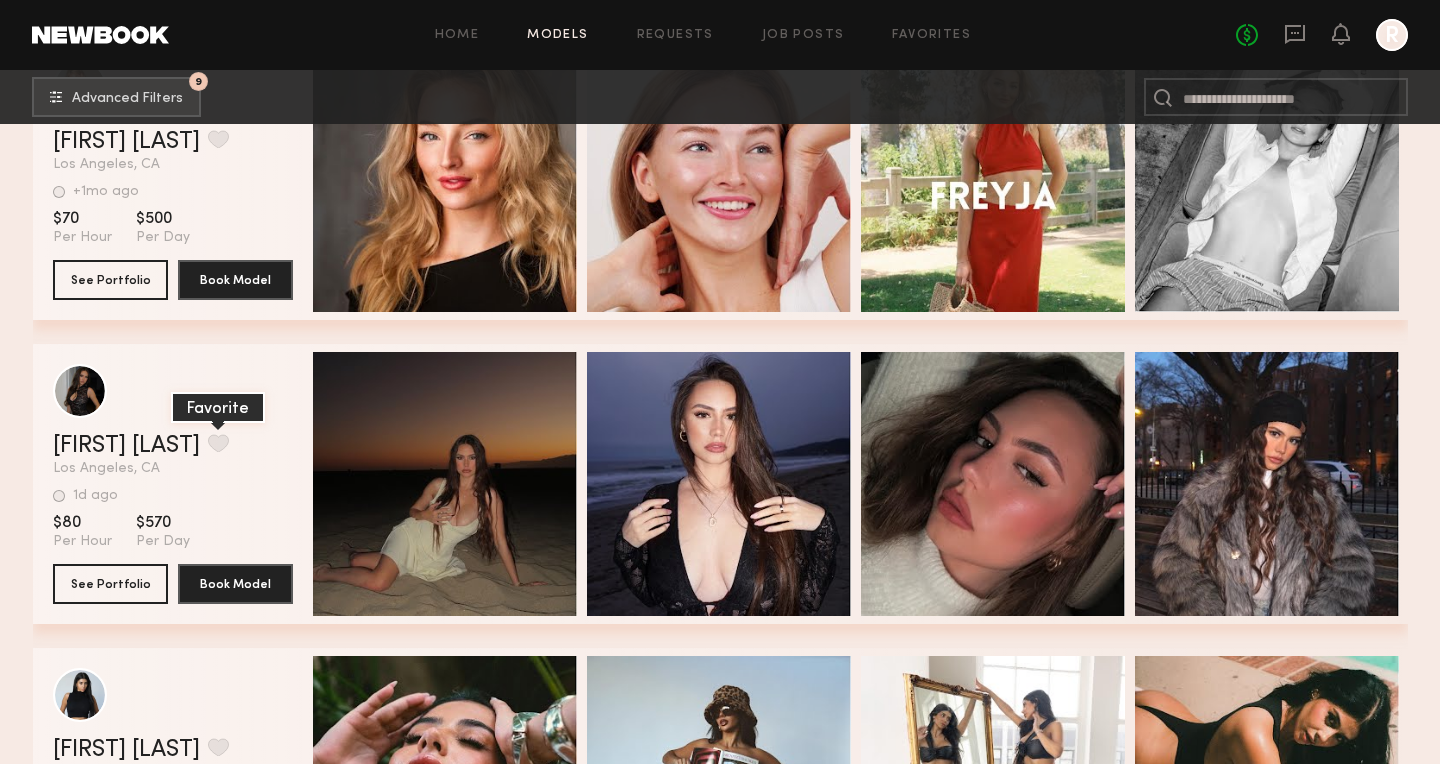 click 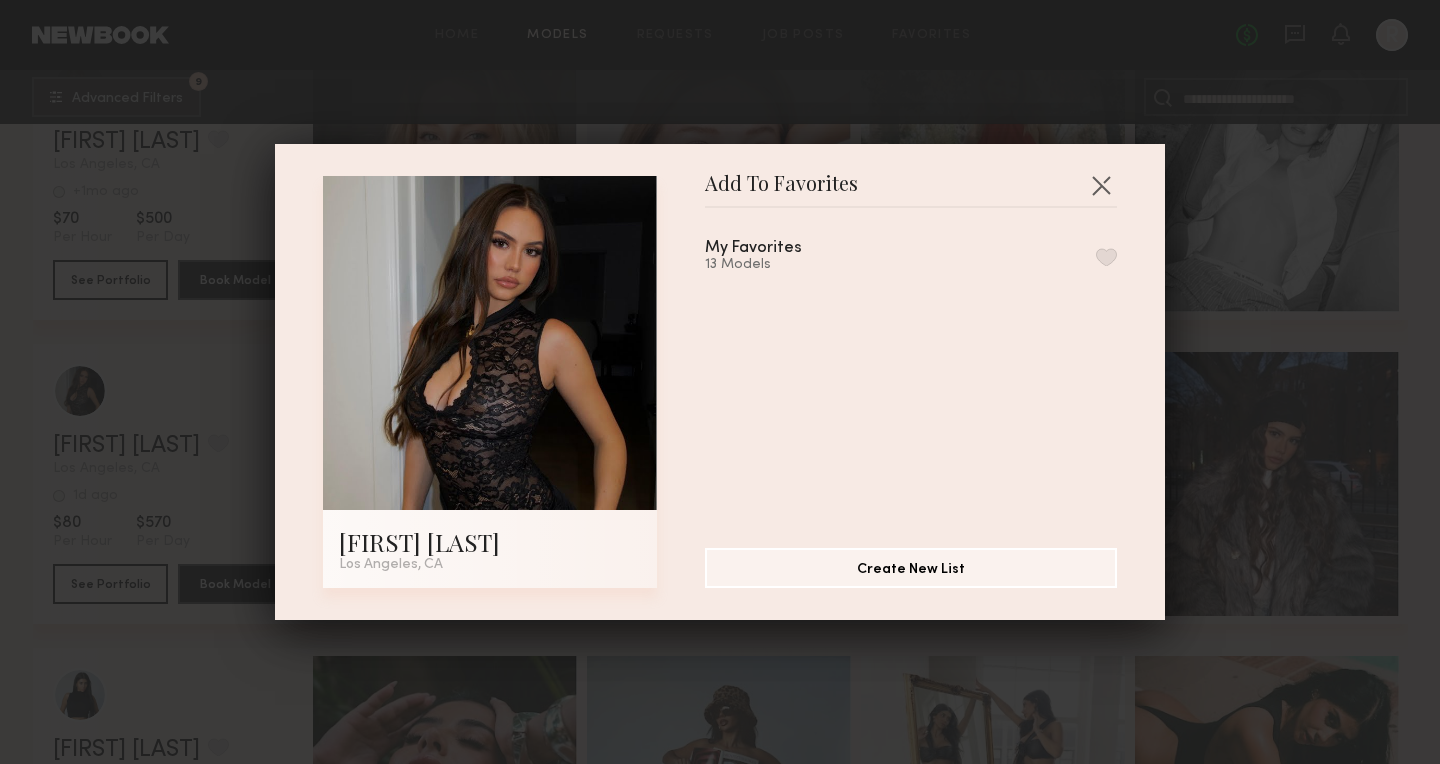 click at bounding box center (1106, 257) 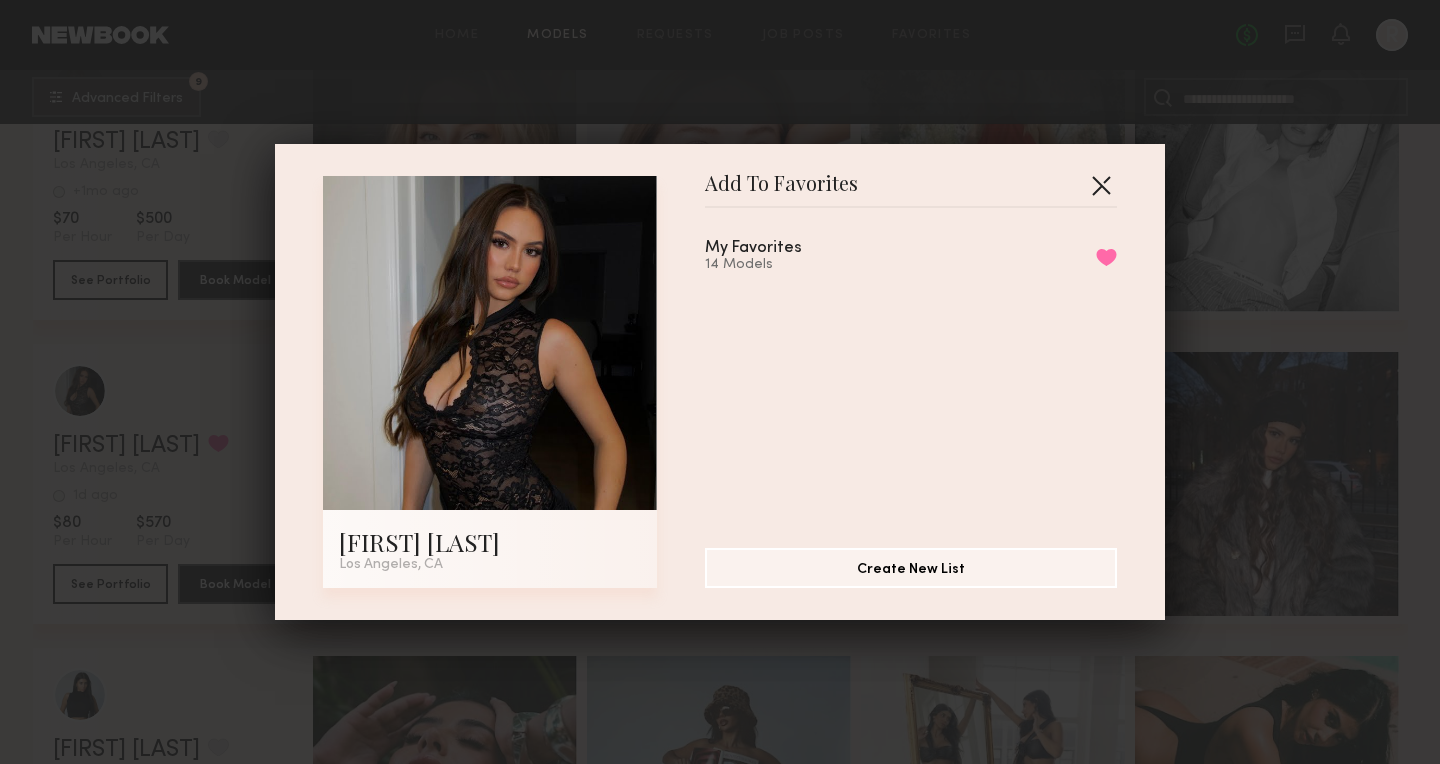 click at bounding box center (1101, 185) 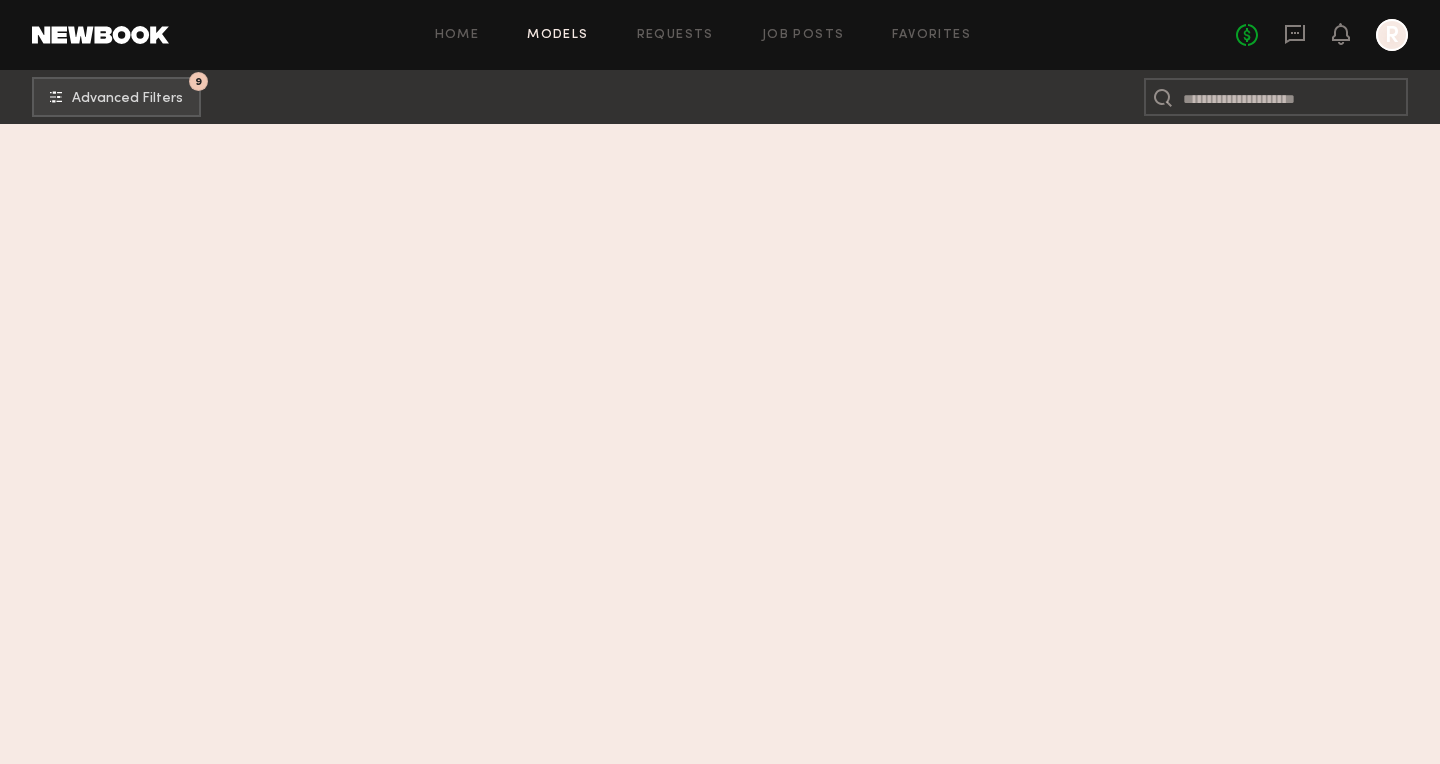 scroll, scrollTop: 6403, scrollLeft: 0, axis: vertical 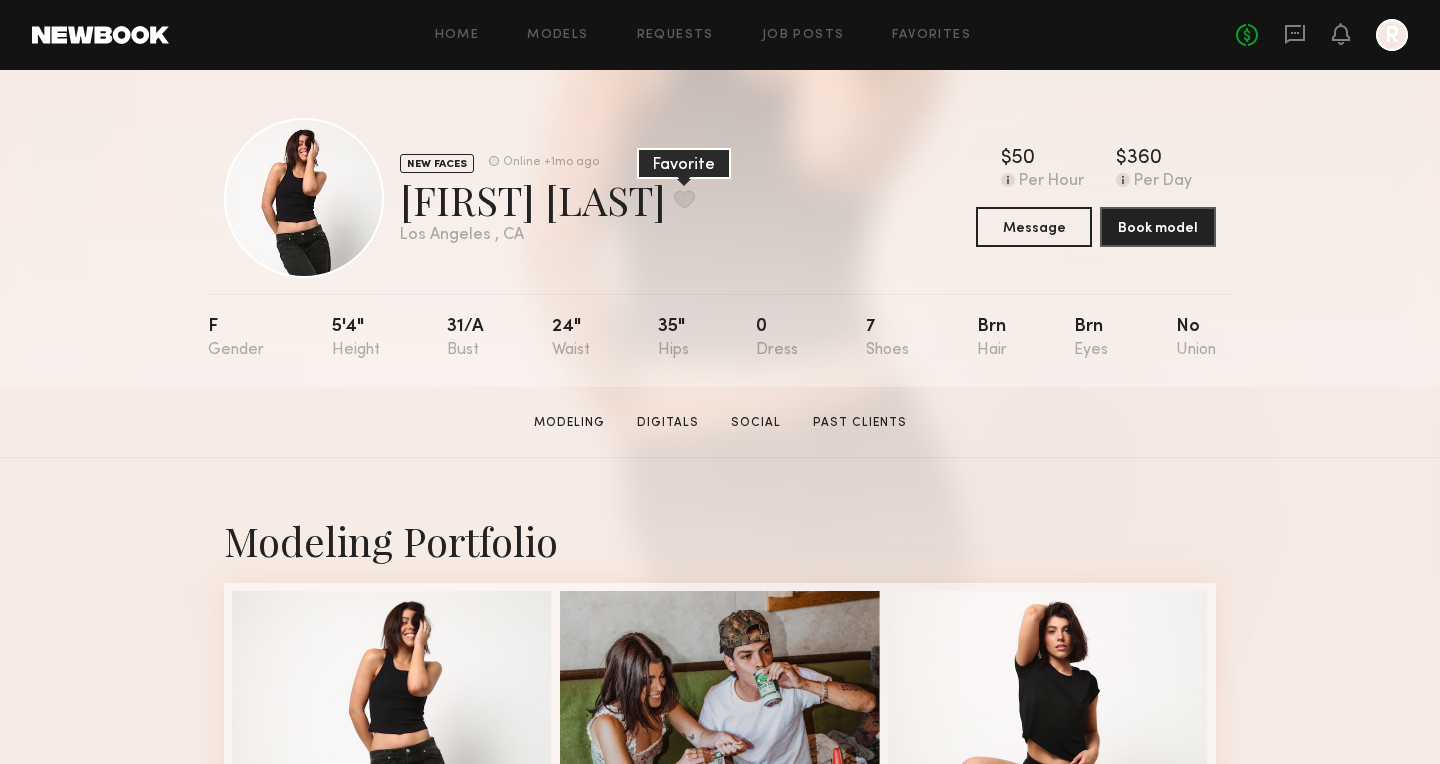 click 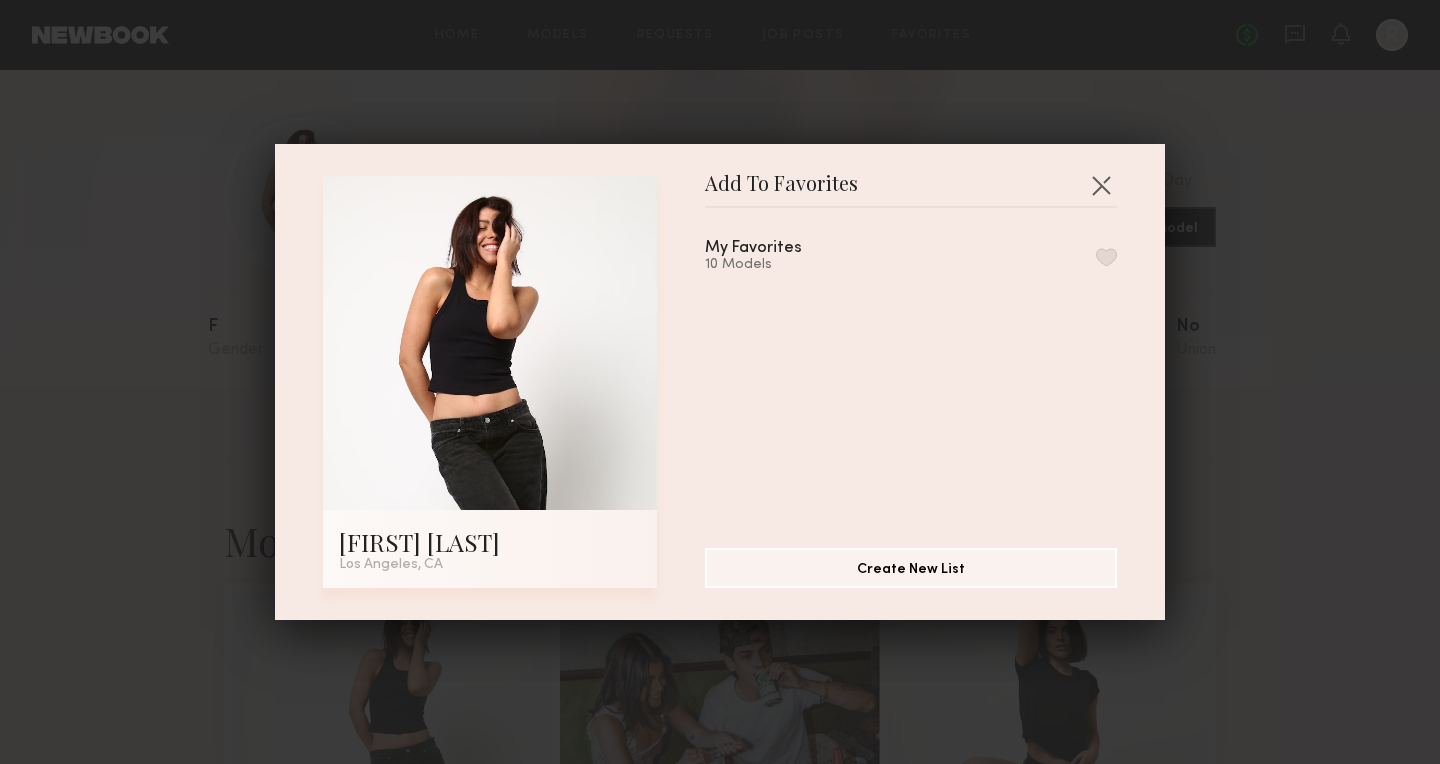 click at bounding box center [1106, 257] 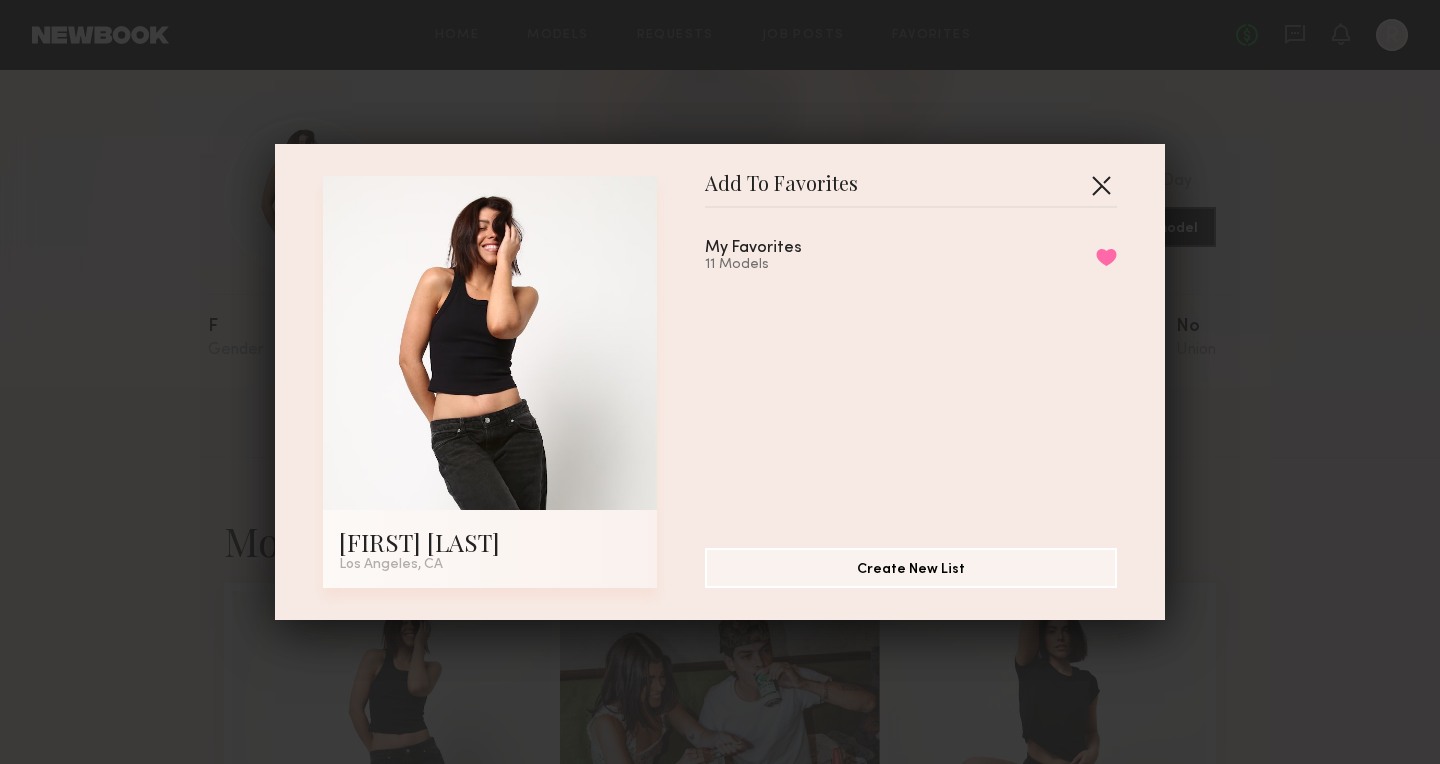 click at bounding box center (1101, 185) 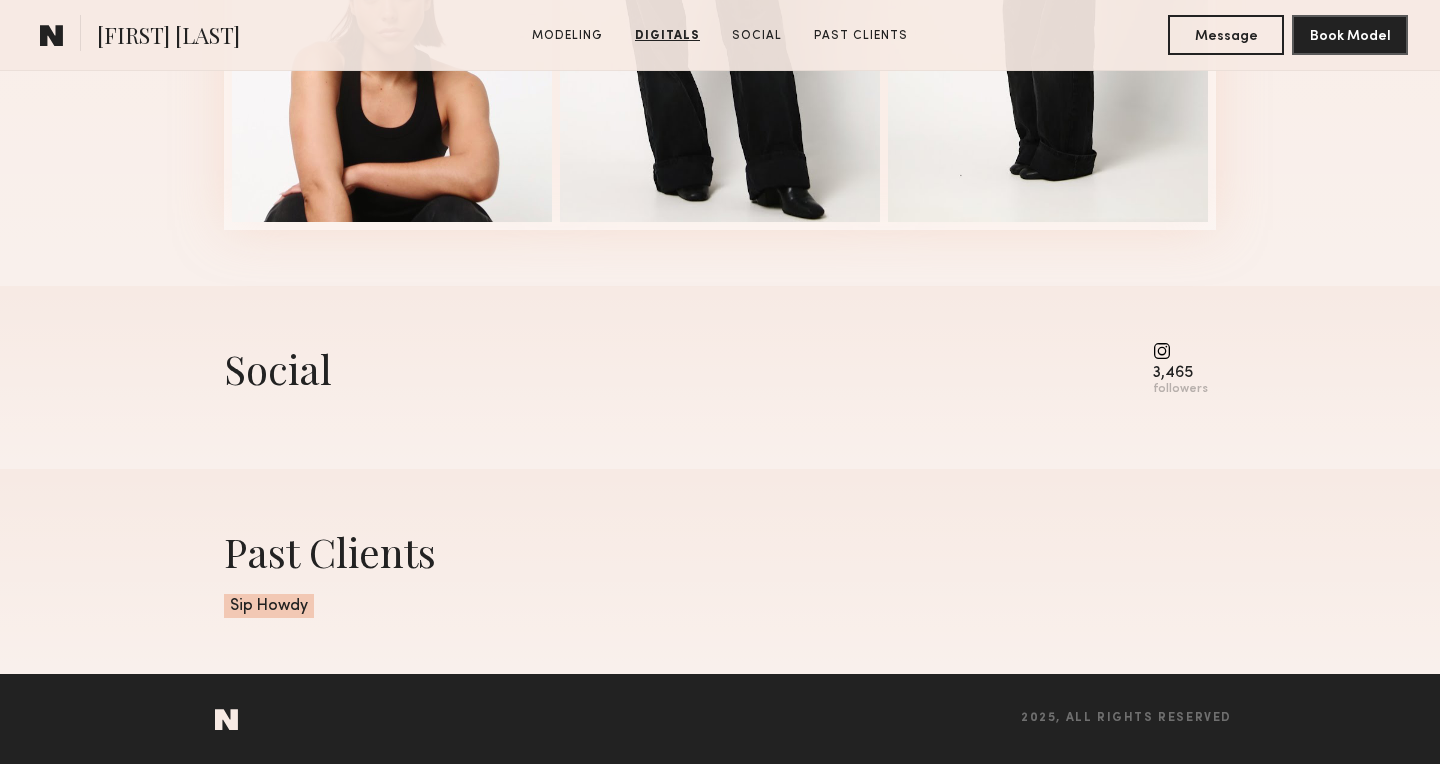 scroll, scrollTop: 2572, scrollLeft: 0, axis: vertical 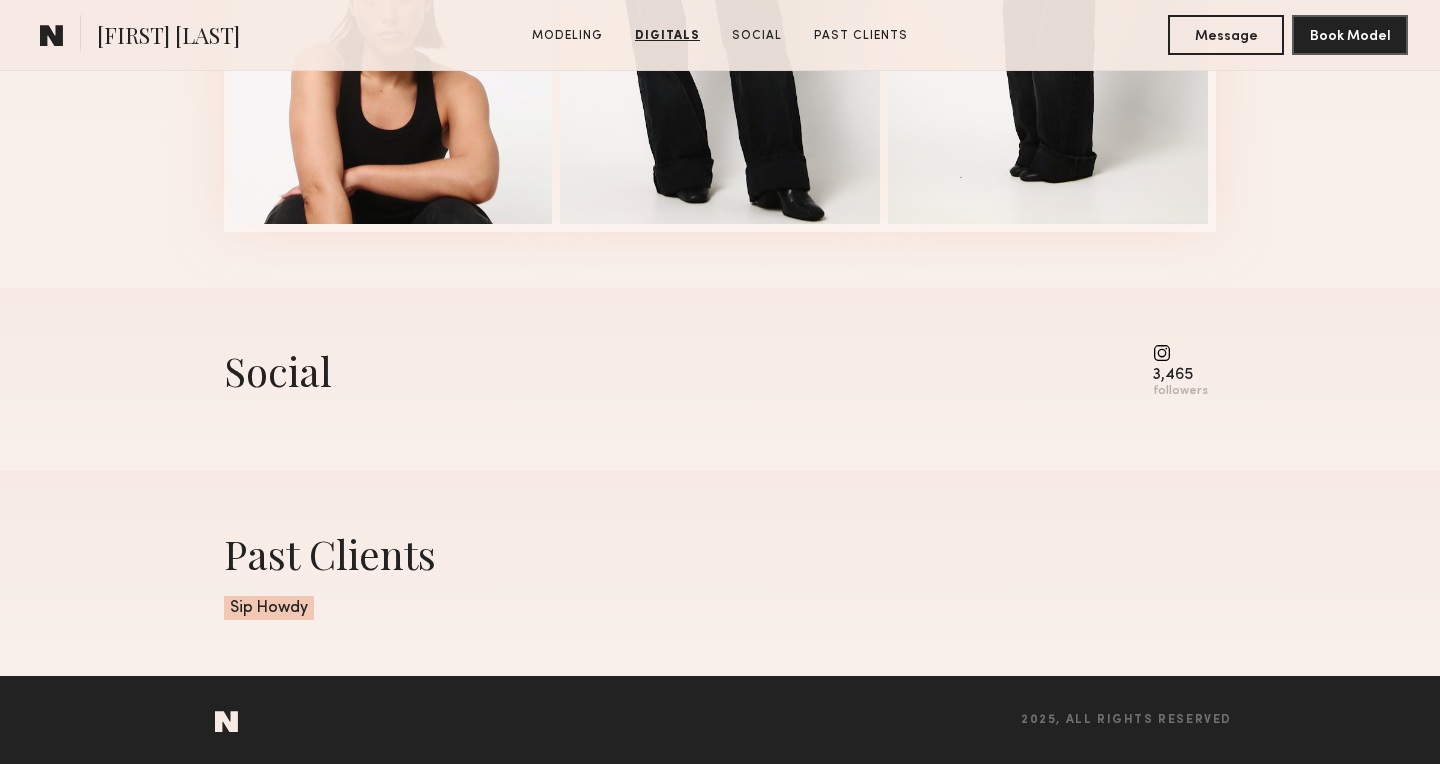 click at bounding box center (1180, 353) 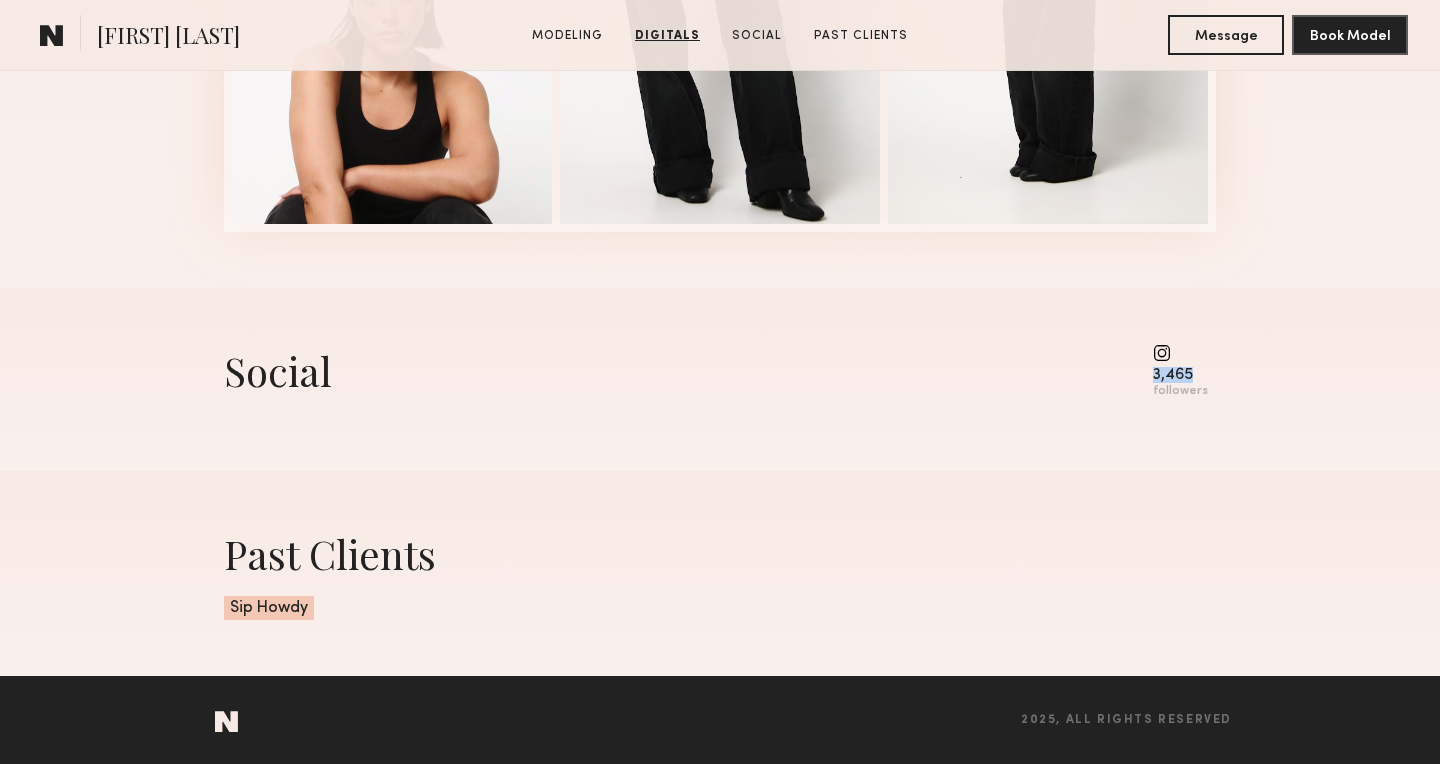 click on "Social" at bounding box center (278, 370) 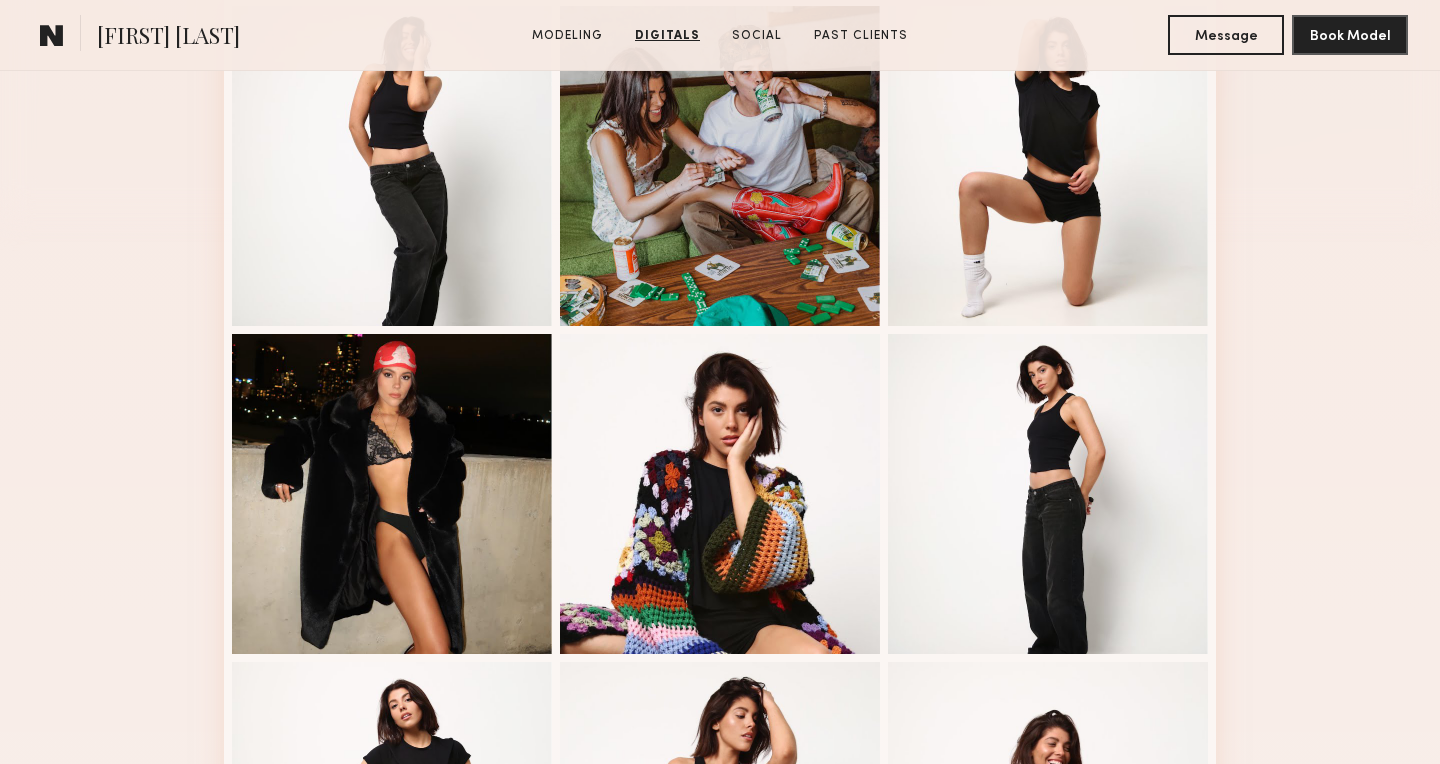 scroll, scrollTop: 0, scrollLeft: 0, axis: both 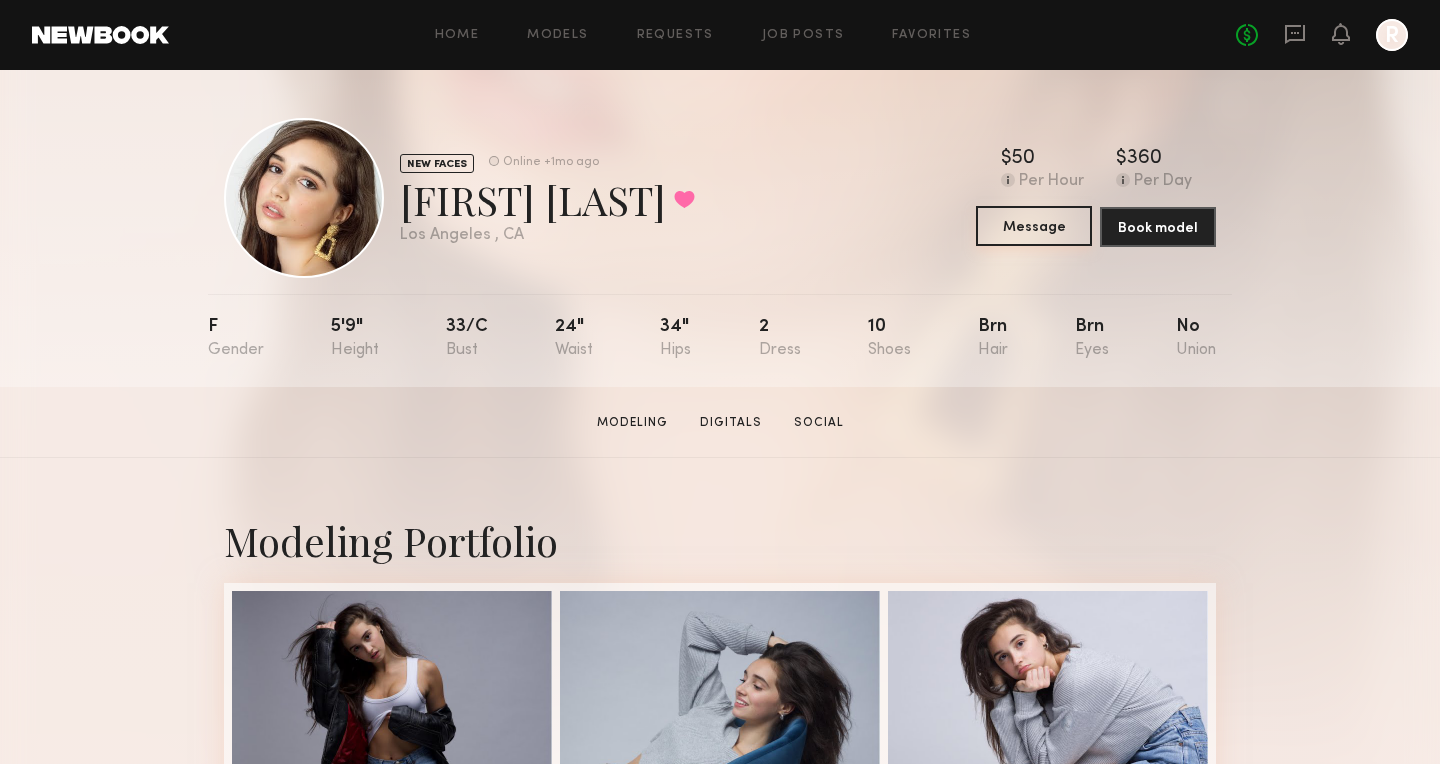 click on "Message" 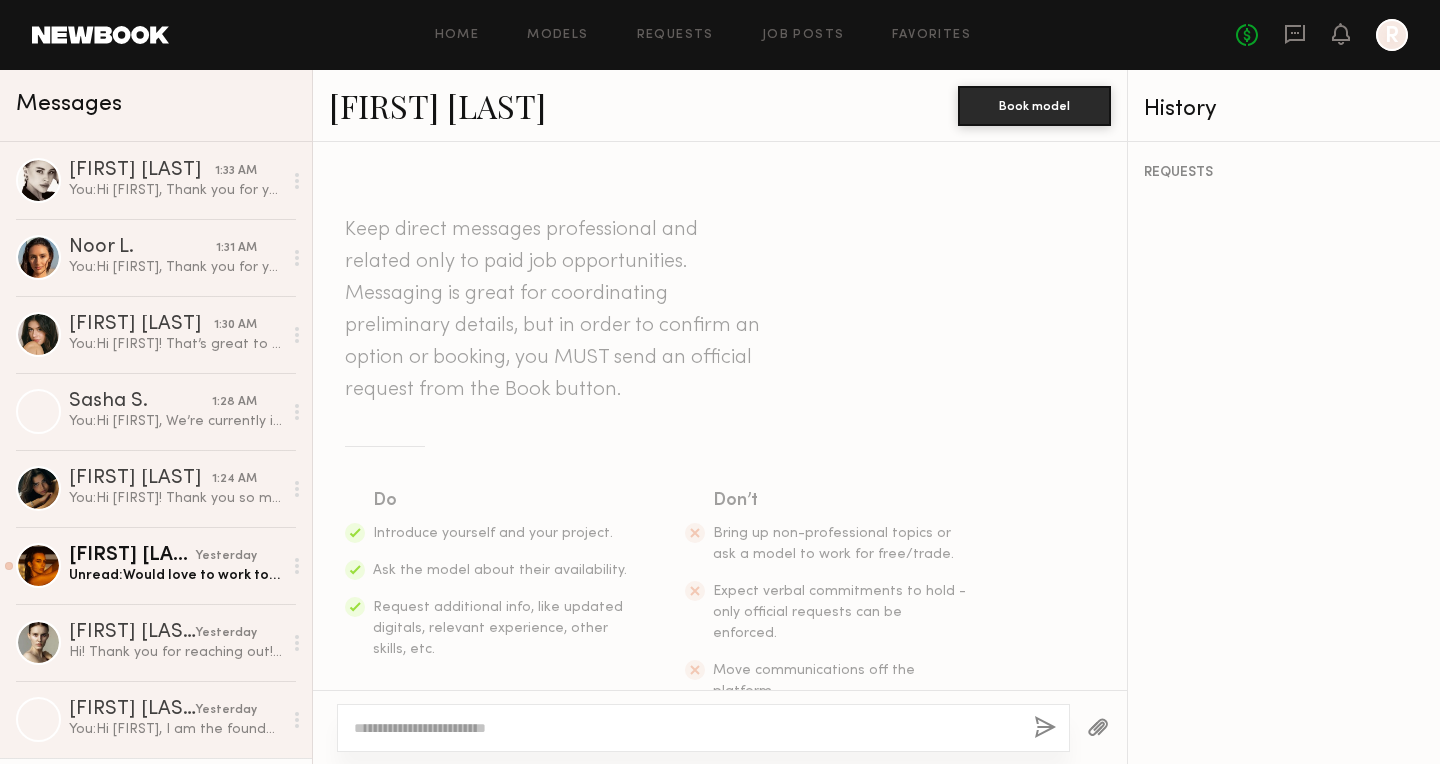 scroll, scrollTop: 42, scrollLeft: 0, axis: vertical 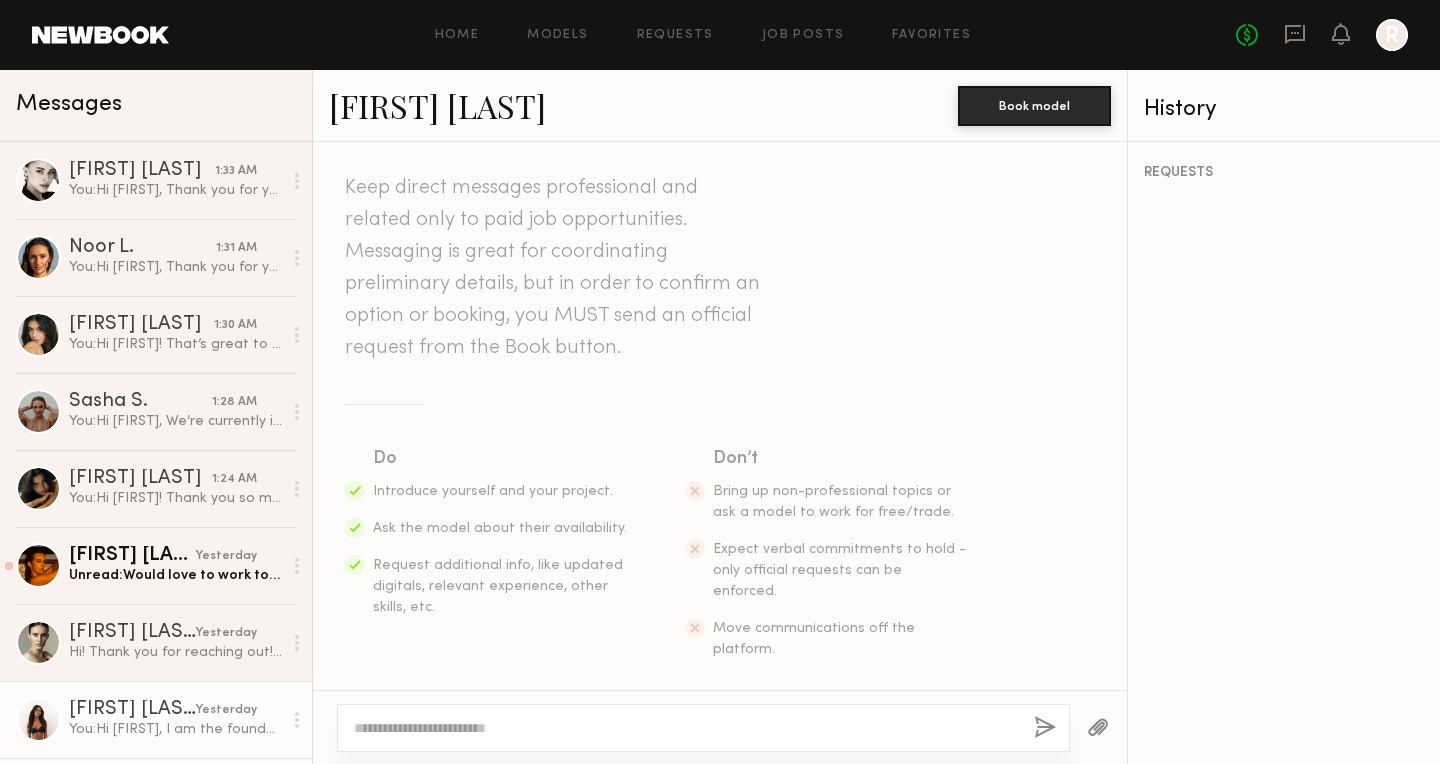 click on "You:  Hi [FIRST] [LAST], I am the founder of FOREN, @theforenshop. Love your look! Would love to work with you for content creation for some of our new pieces launching soon. Are you able to come to [CITY] to work? Also, are you comfortable creating reels/speaking to the camera?" 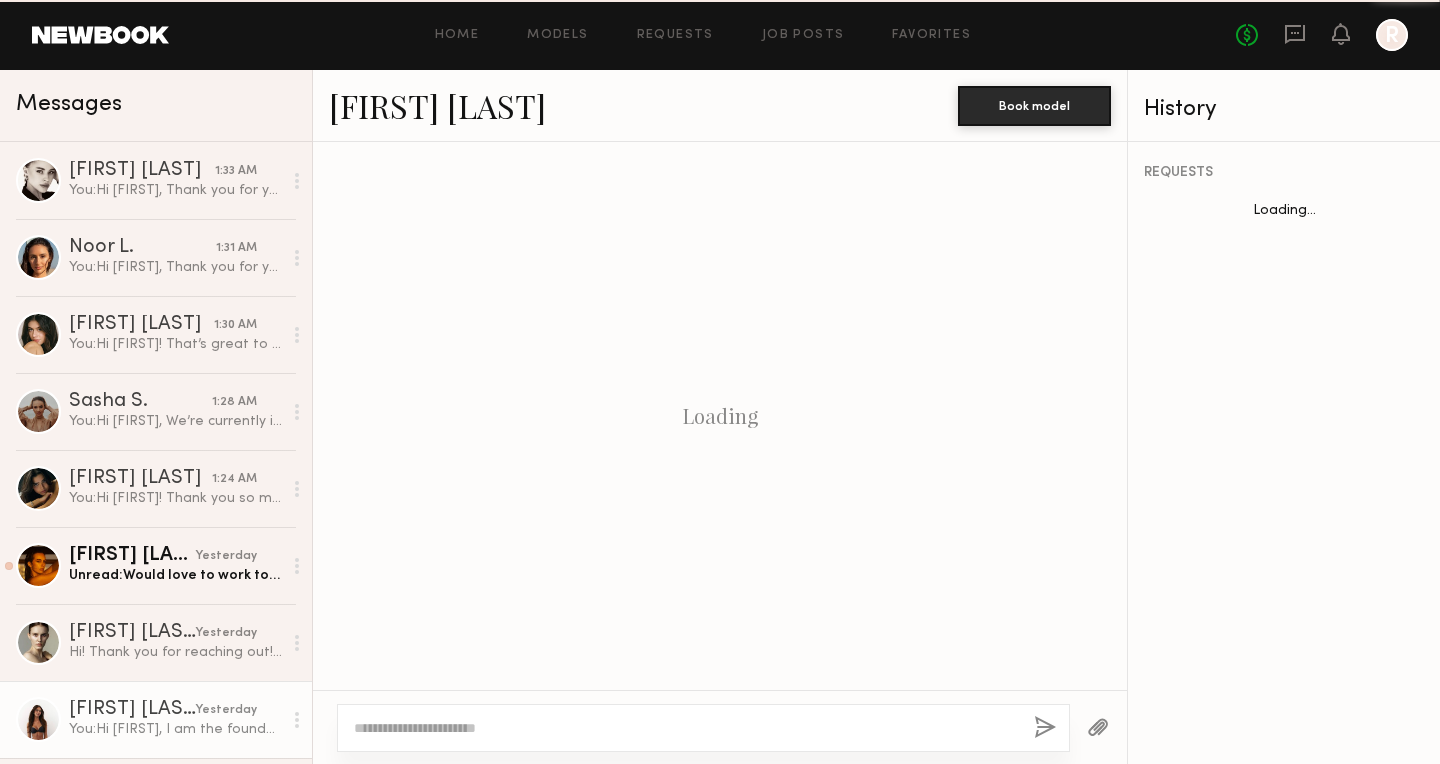 scroll, scrollTop: 508, scrollLeft: 0, axis: vertical 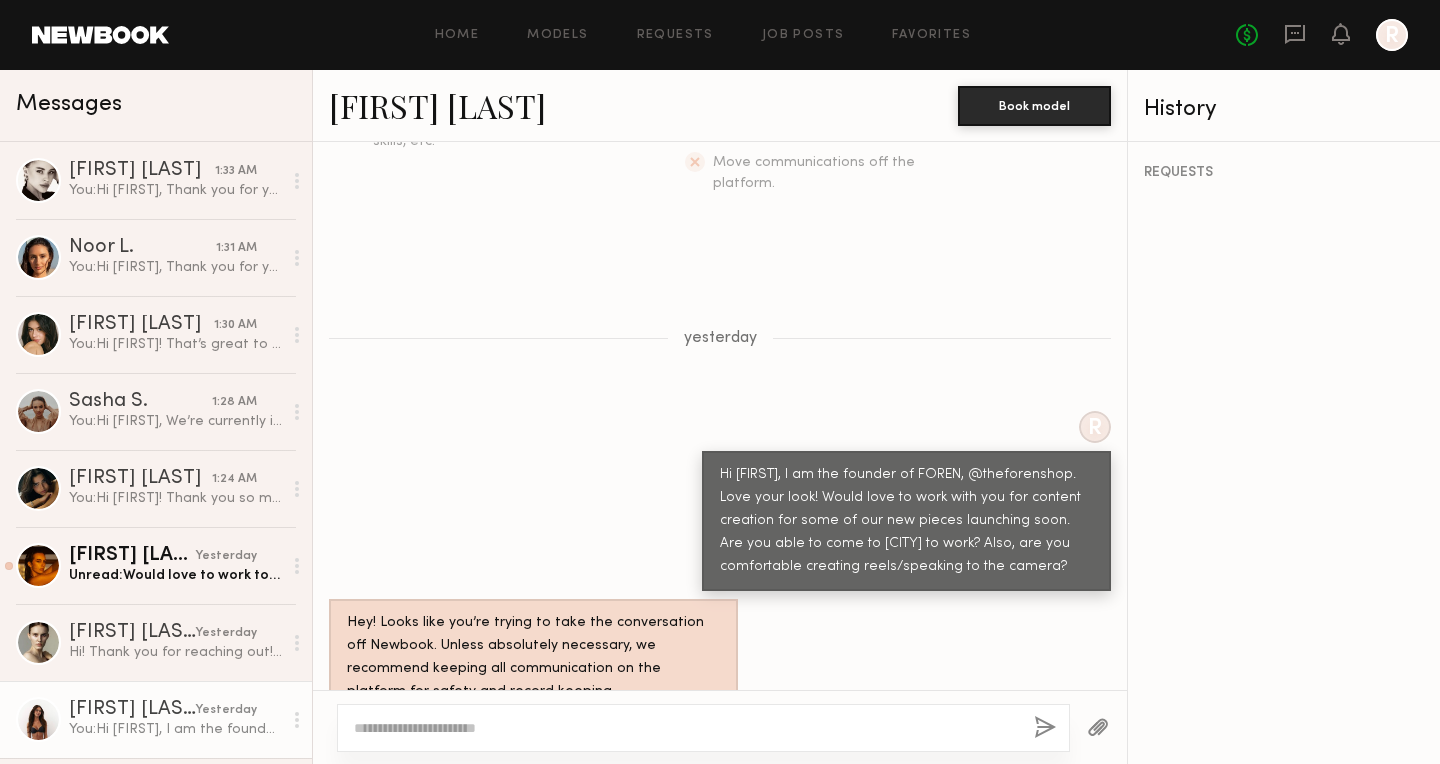 drag, startPoint x: 719, startPoint y: 432, endPoint x: 1015, endPoint y: 547, distance: 317.55472 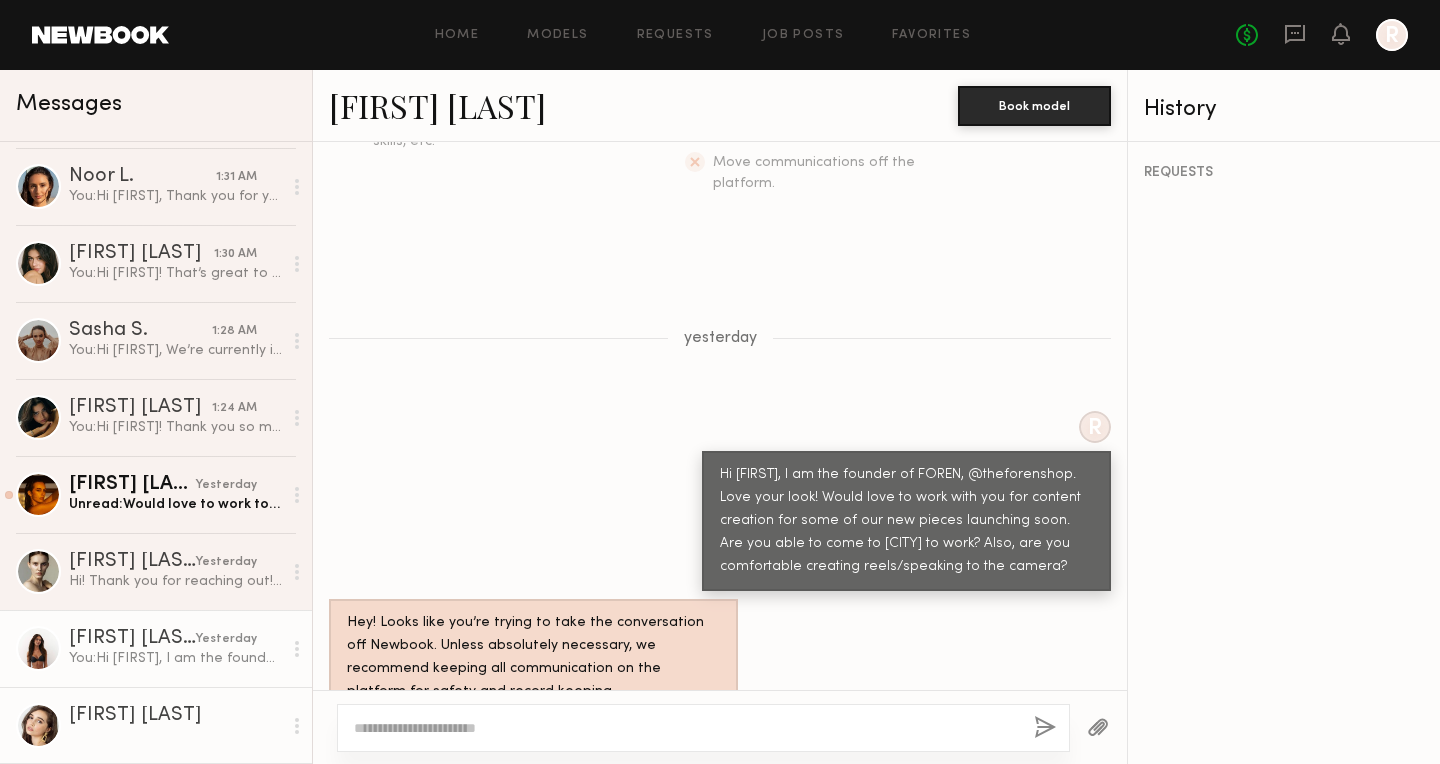 click on "[FIRST] [LAST]" 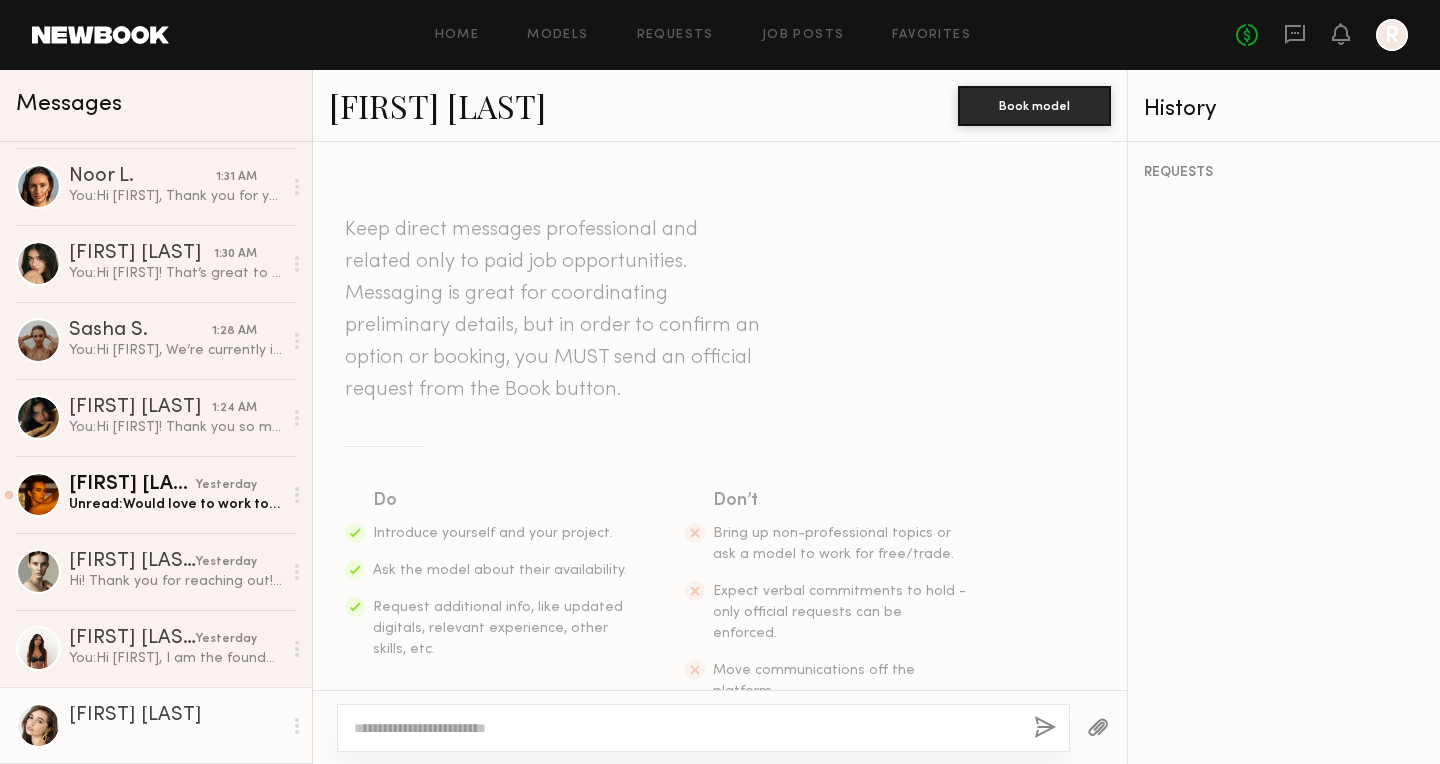 scroll, scrollTop: 42, scrollLeft: 0, axis: vertical 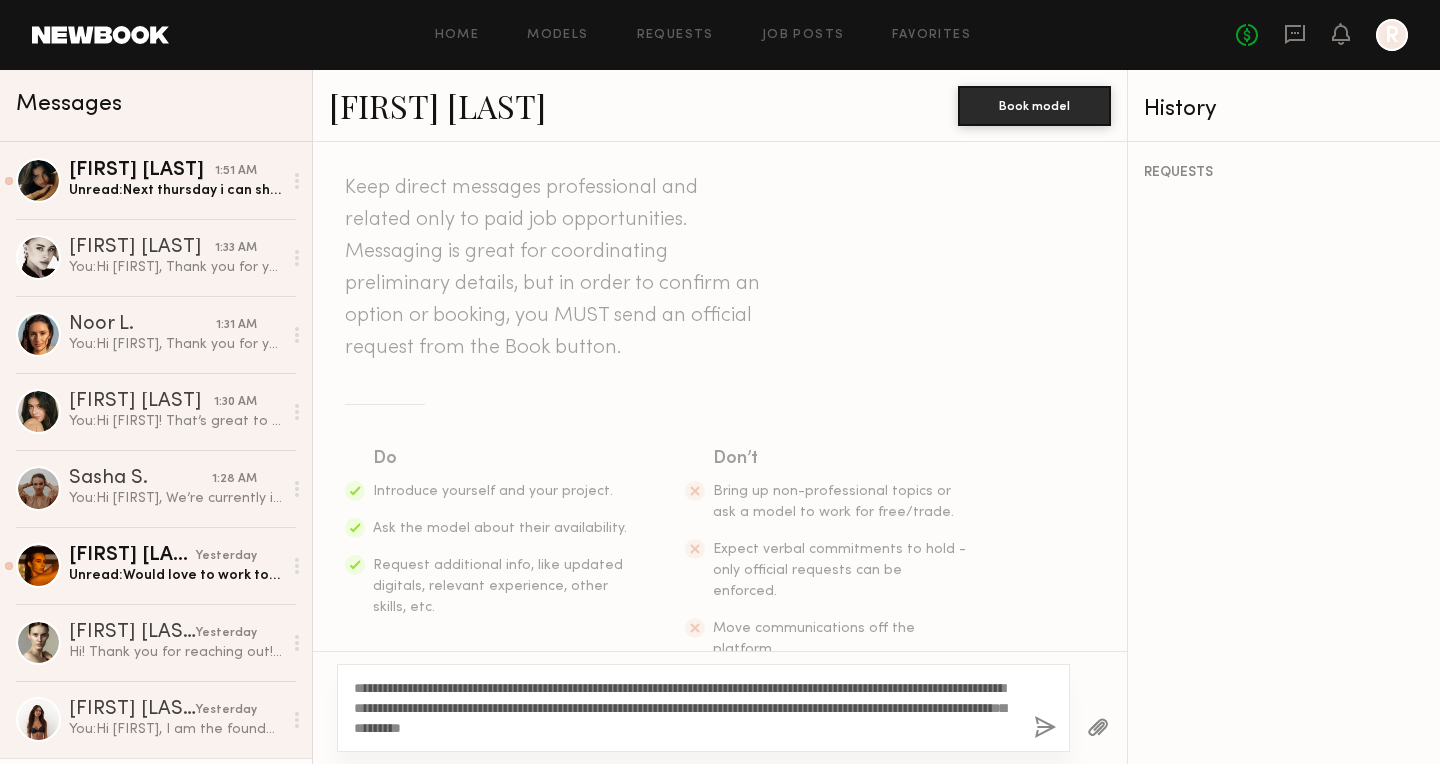 click on "**********" 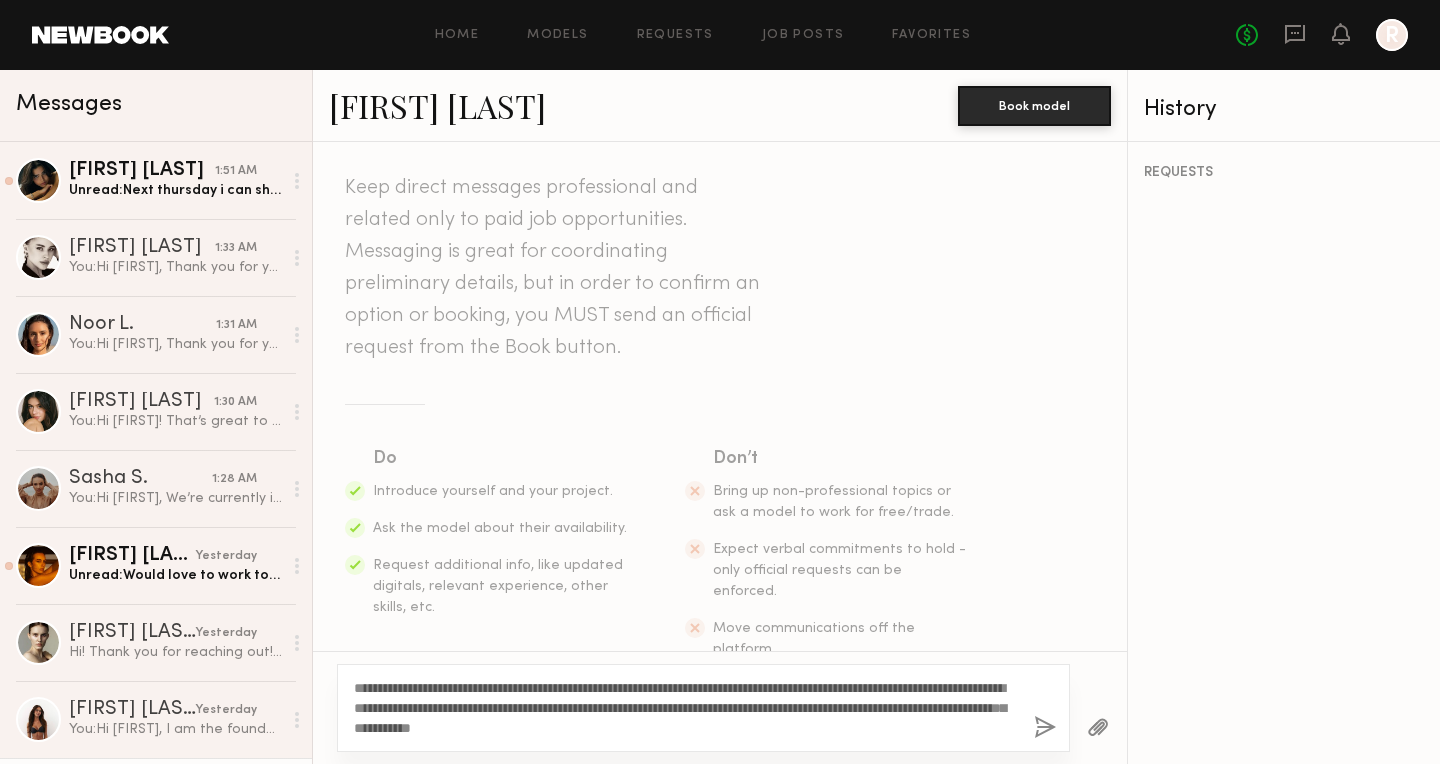 click on "**********" 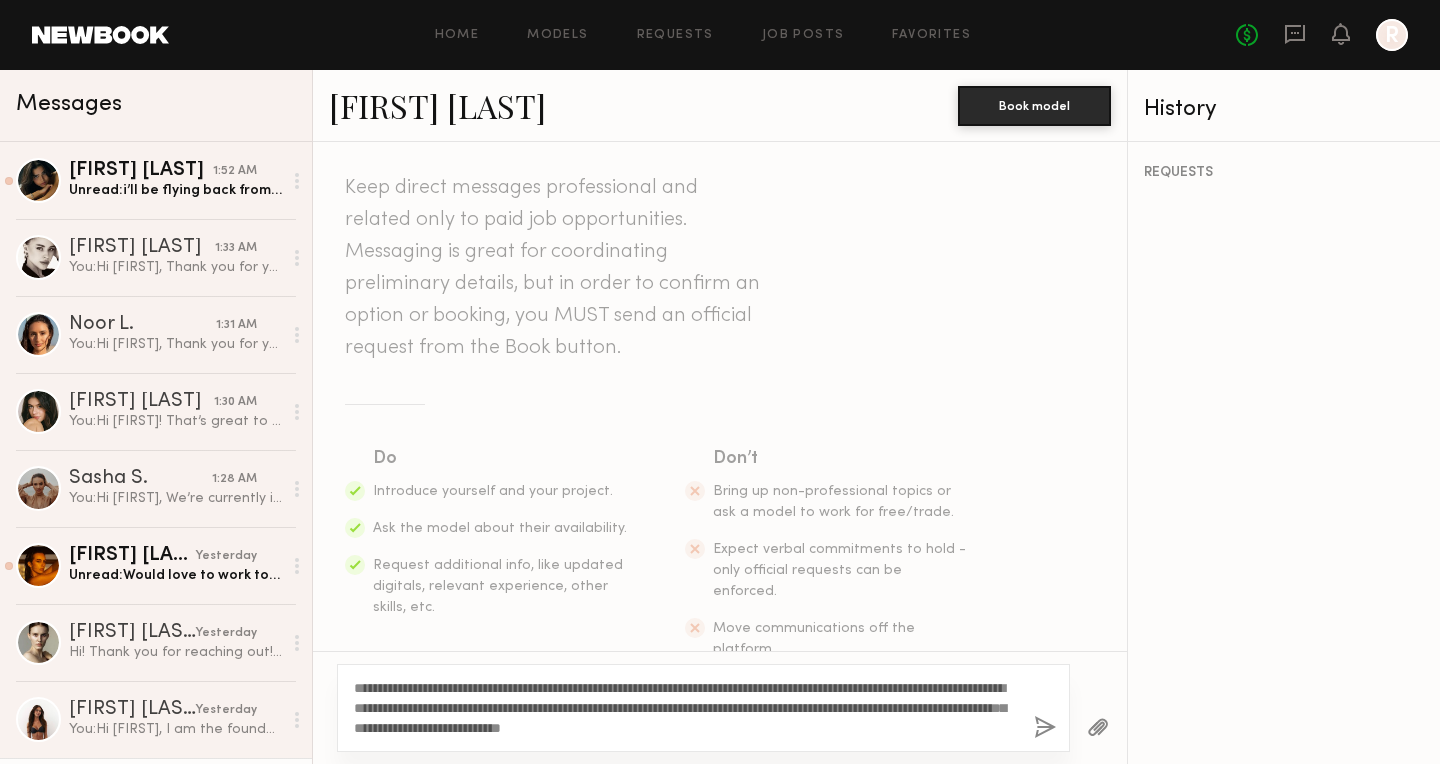 type on "**********" 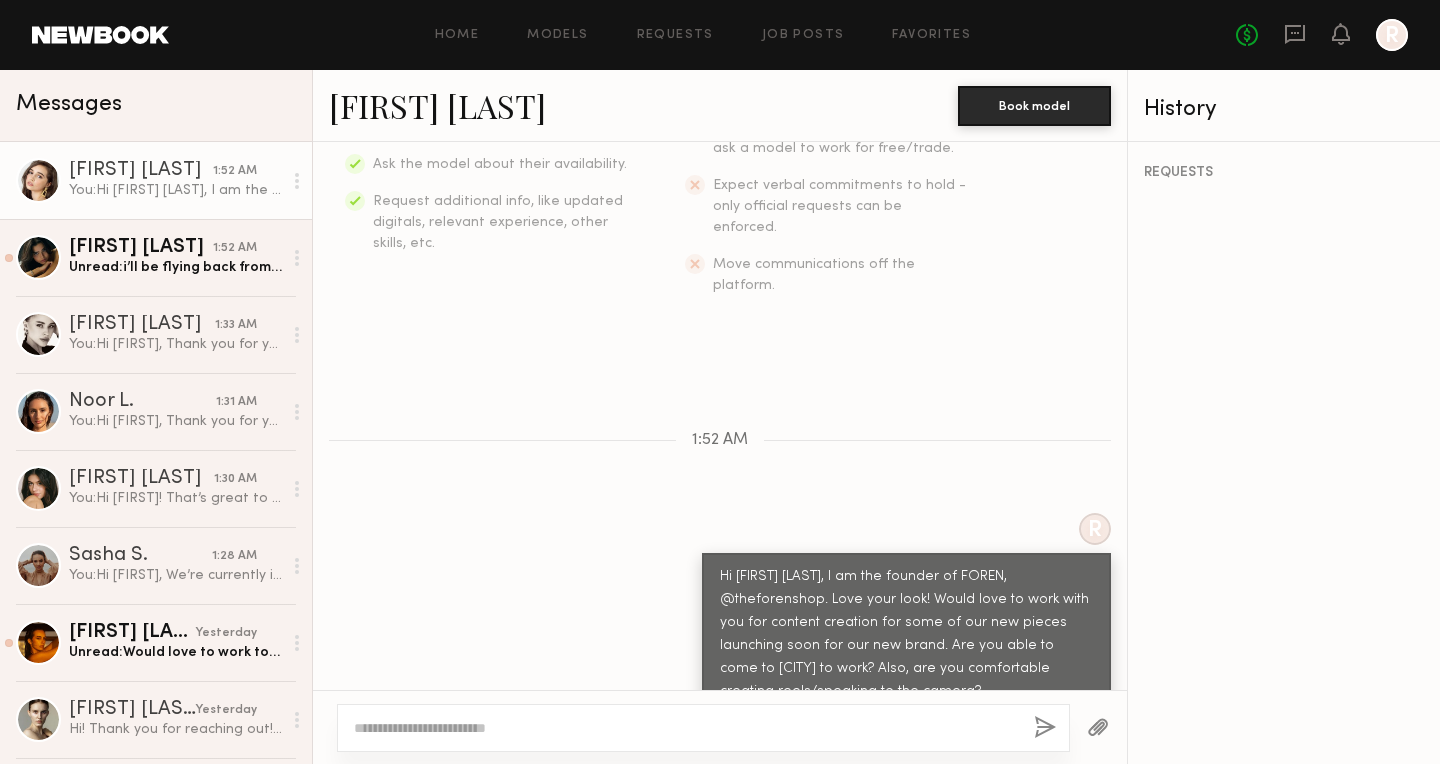 scroll, scrollTop: 531, scrollLeft: 0, axis: vertical 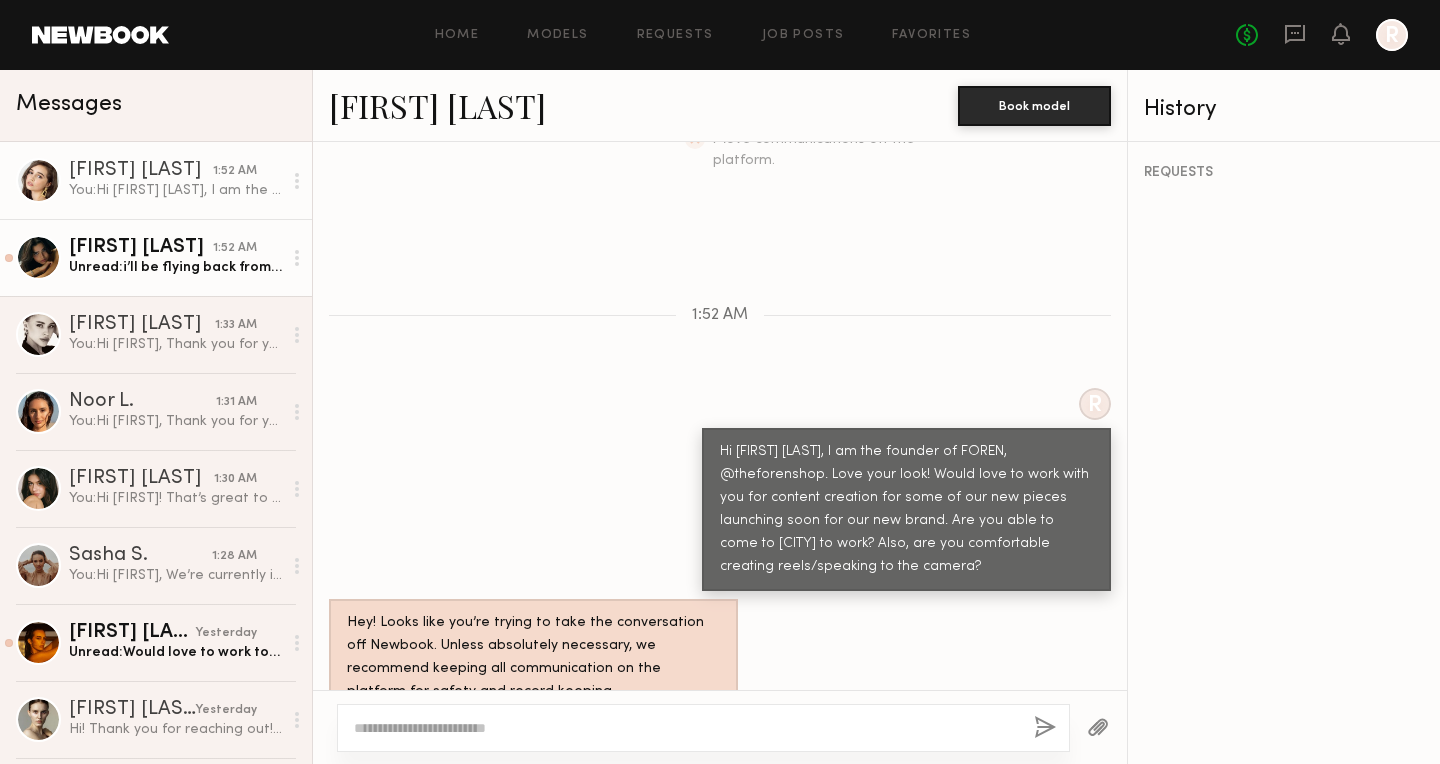 click on "Unread:  i’ll be flying back from a shoot in texas. I land at 11am so anytime after that will work :)" 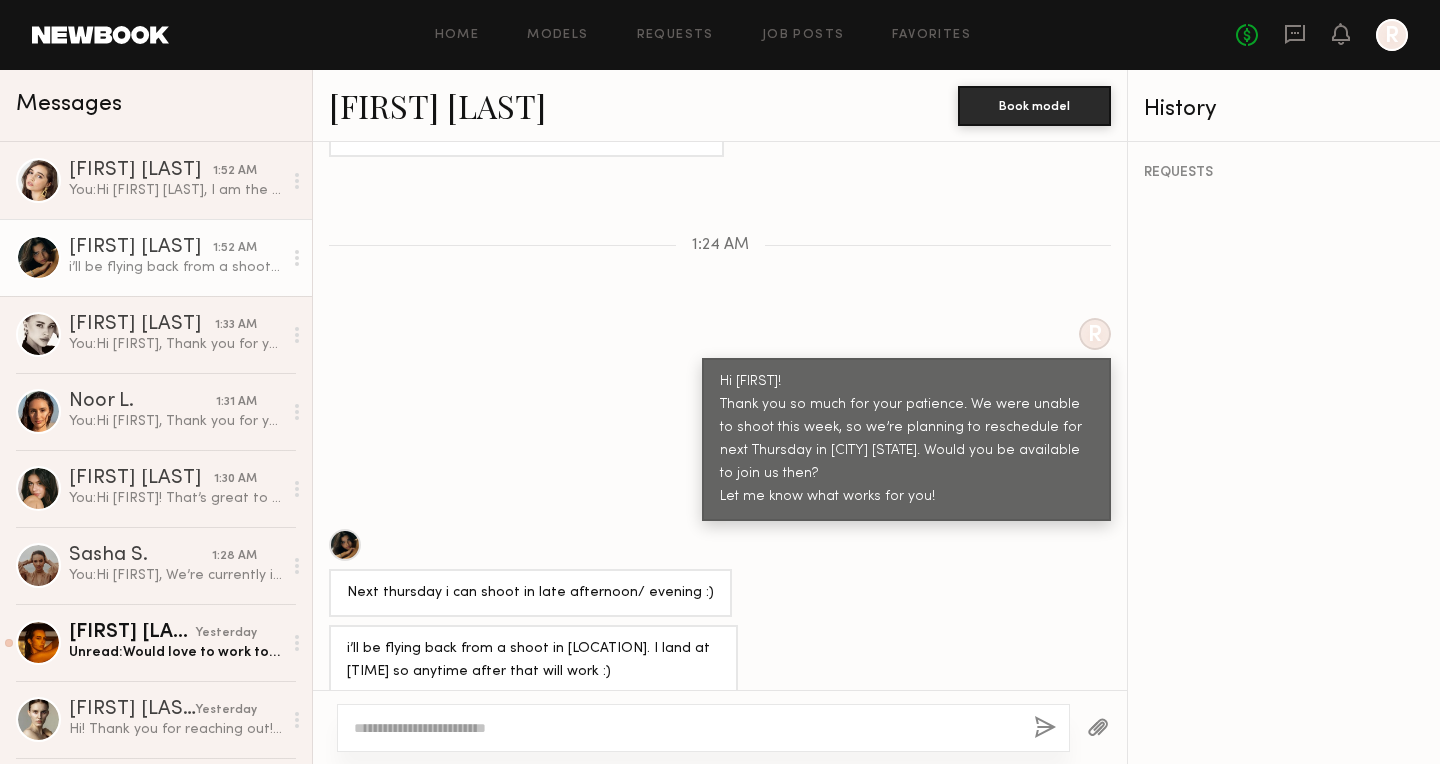 scroll, scrollTop: 1067, scrollLeft: 0, axis: vertical 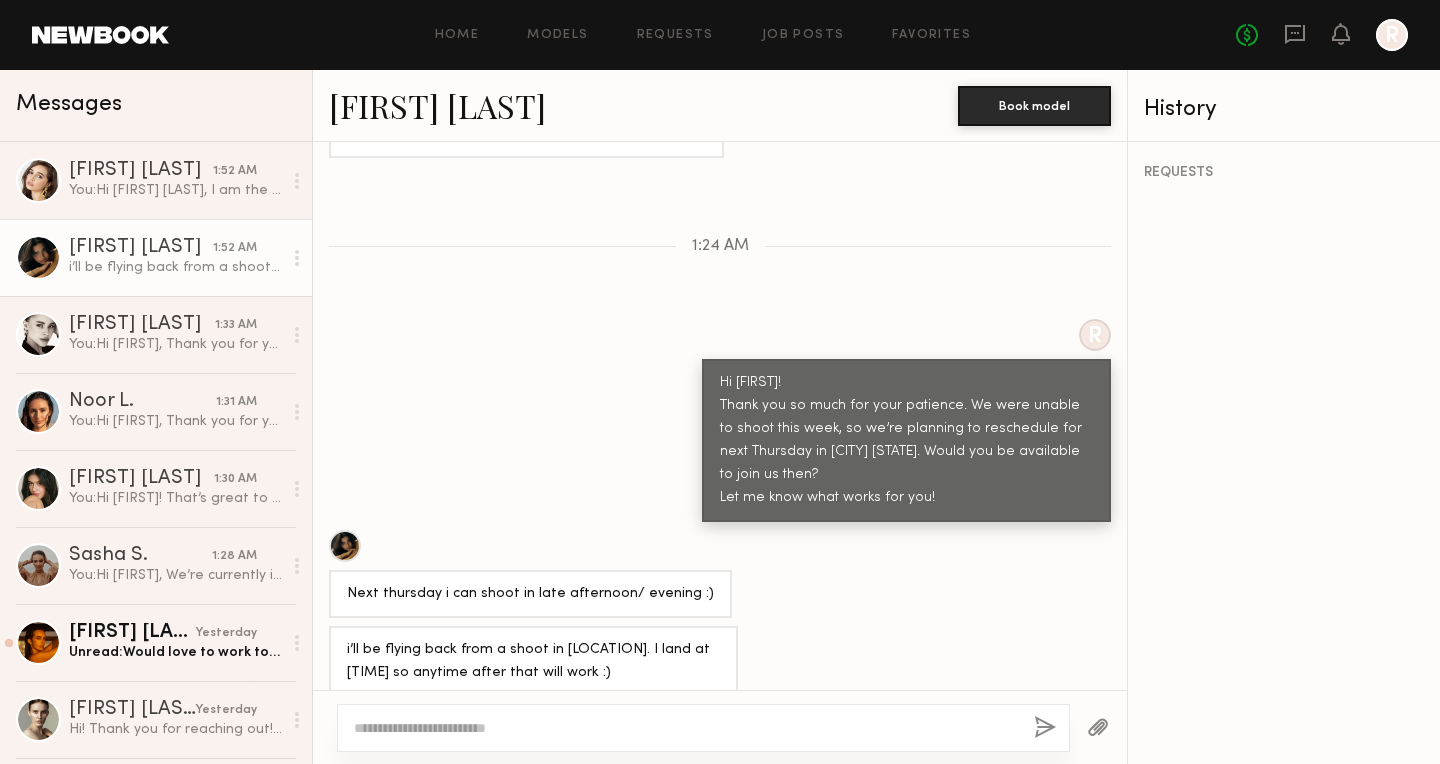 click 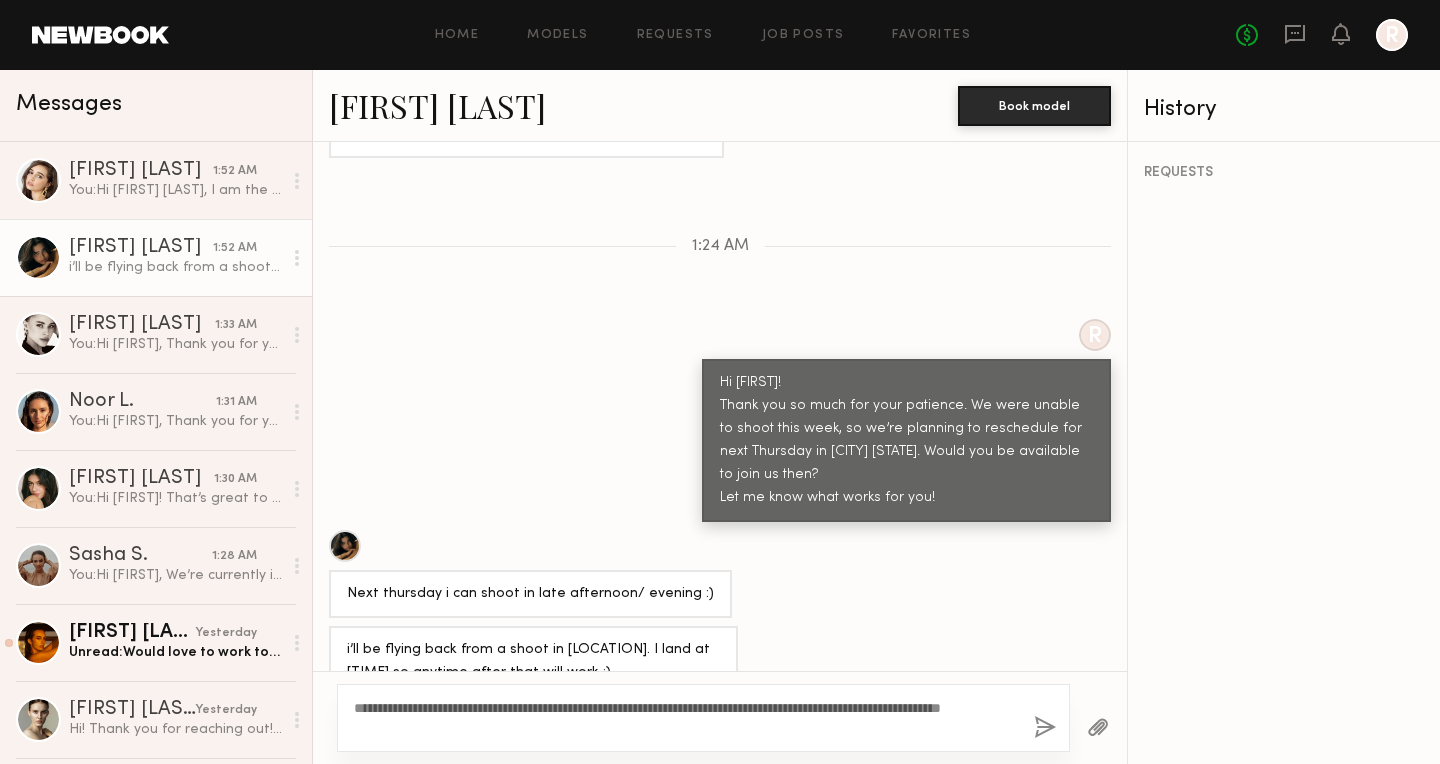 drag, startPoint x: 355, startPoint y: 705, endPoint x: 434, endPoint y: 736, distance: 84.8646 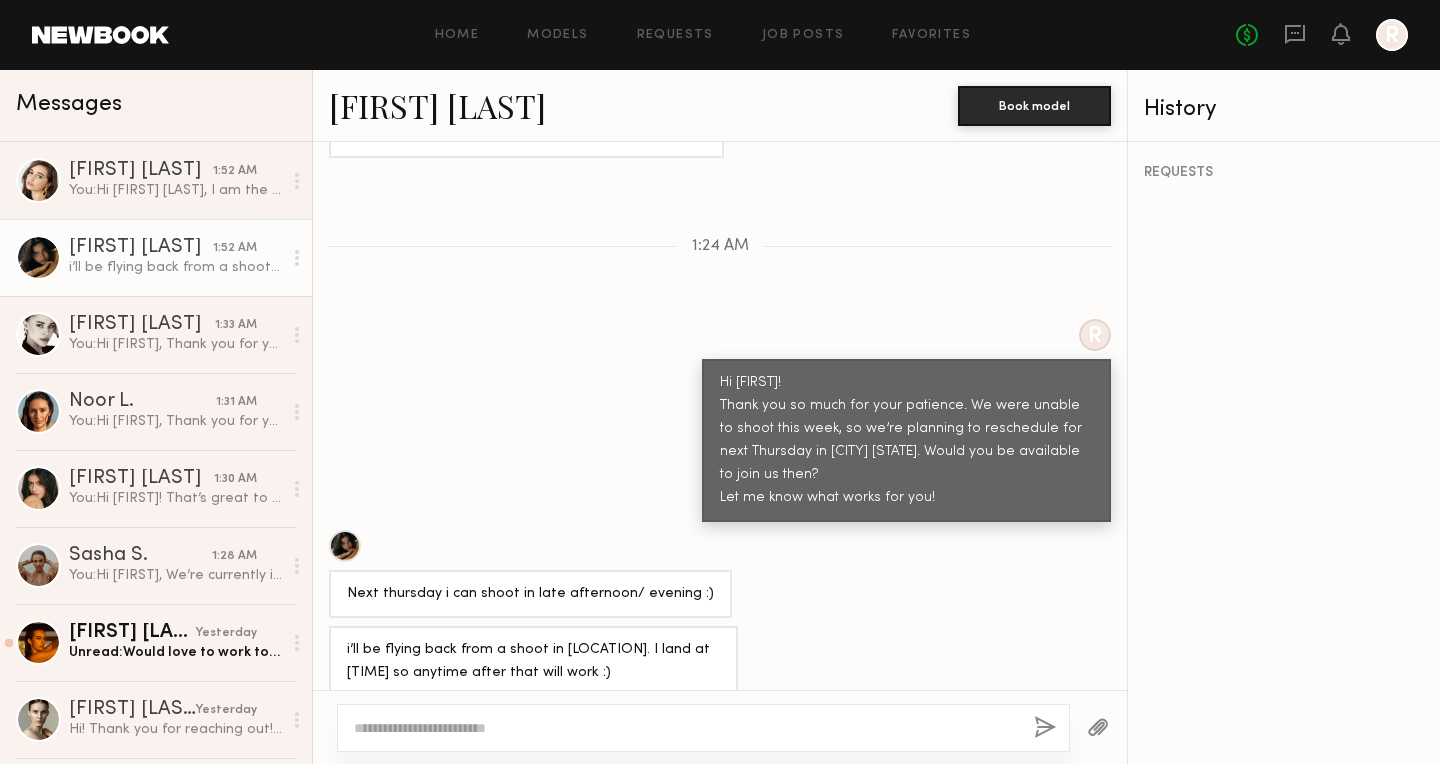 paste on "**********" 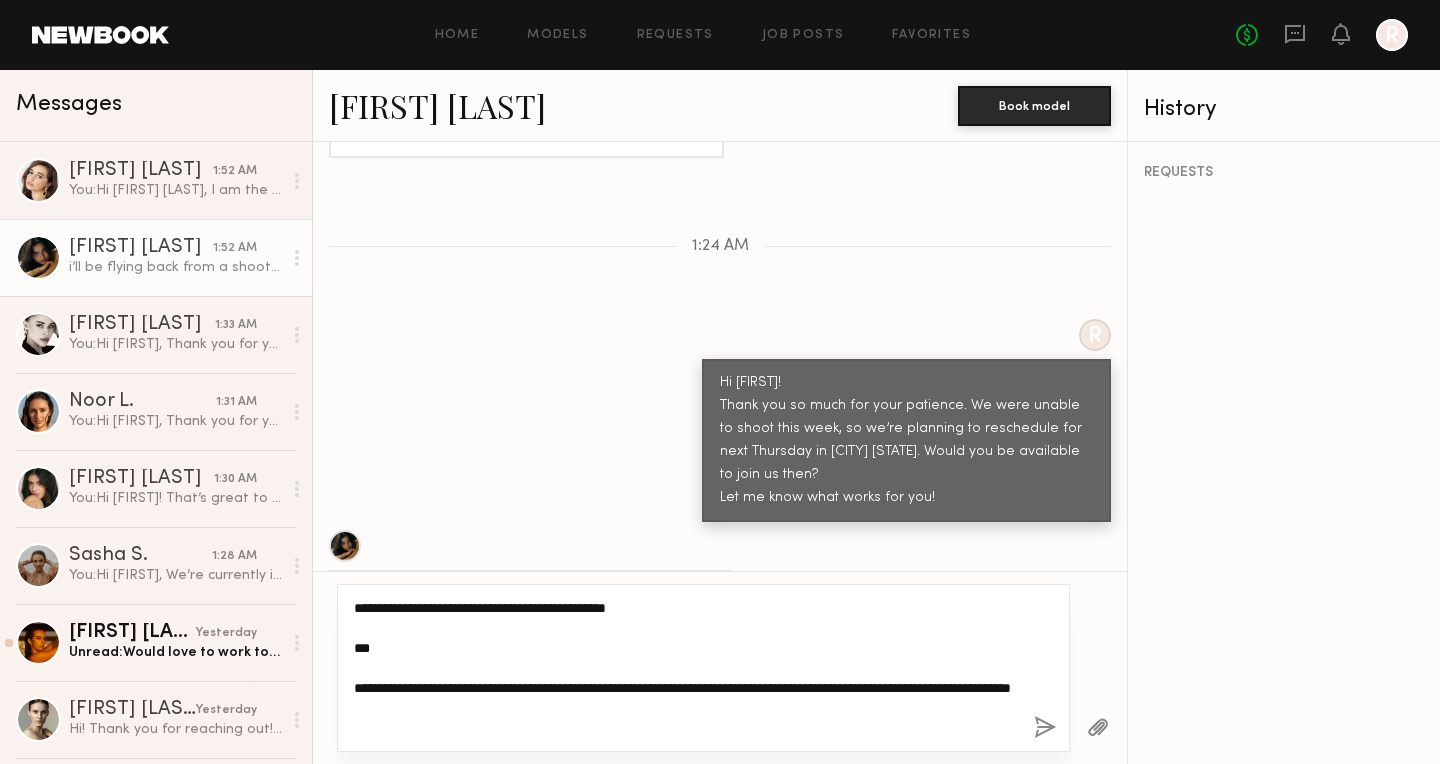 click on "**********" 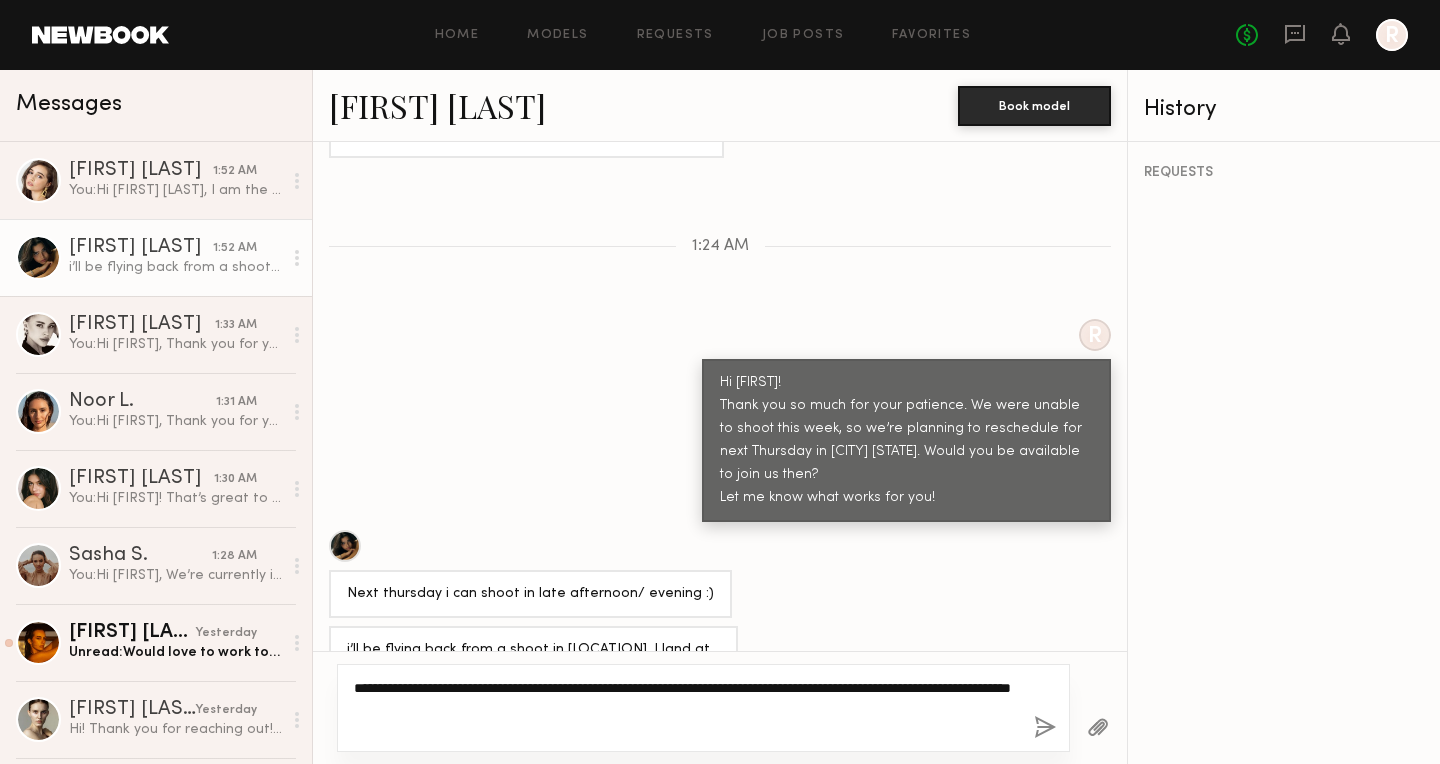 click on "**********" 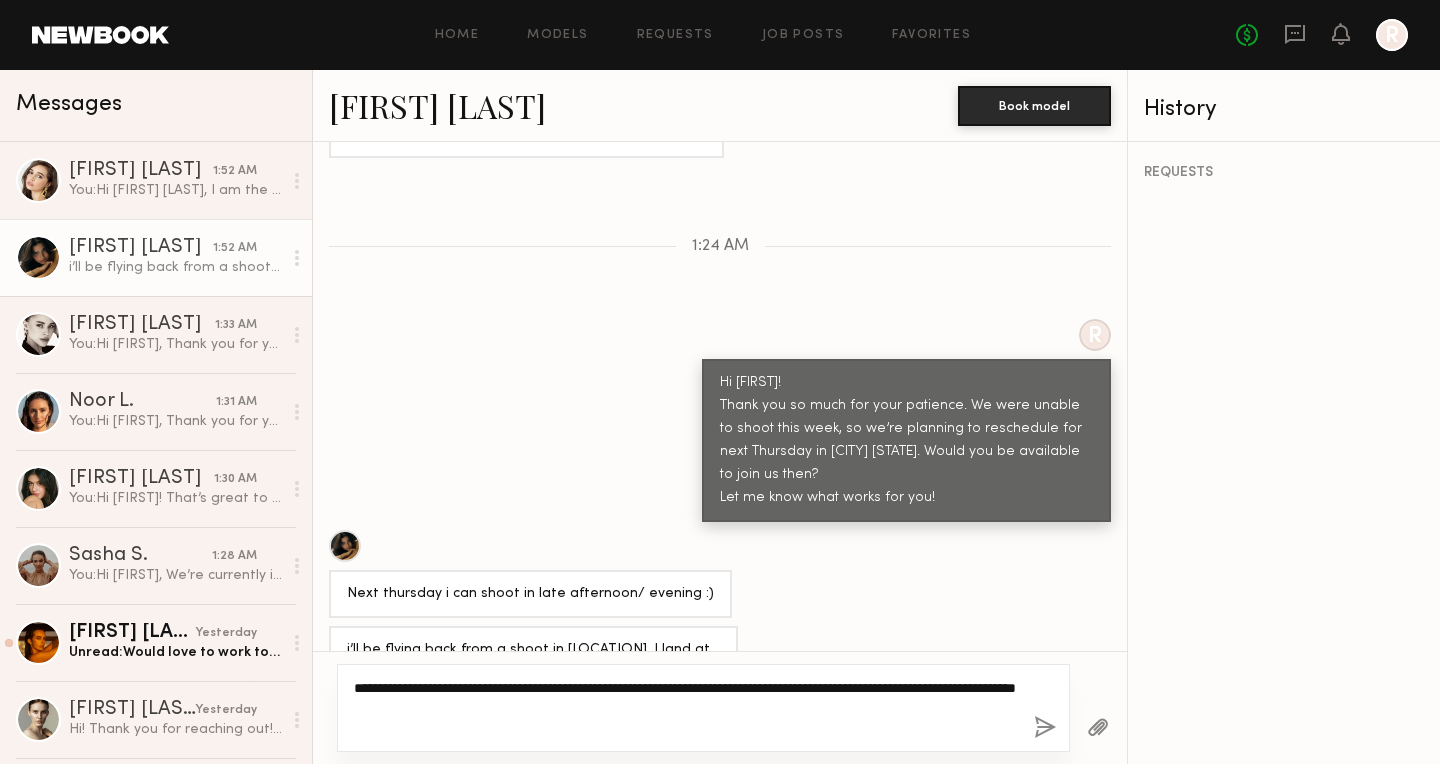 type on "**********" 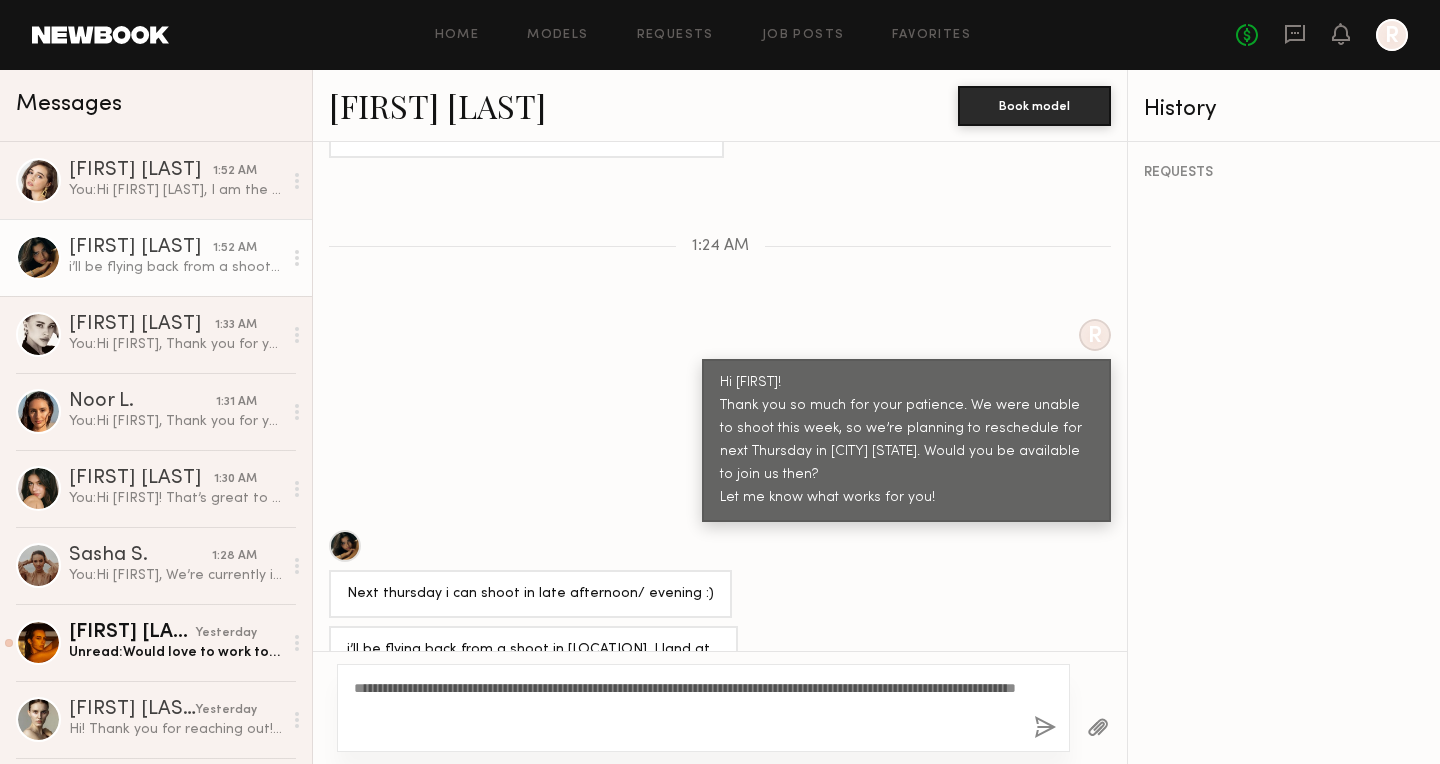 click 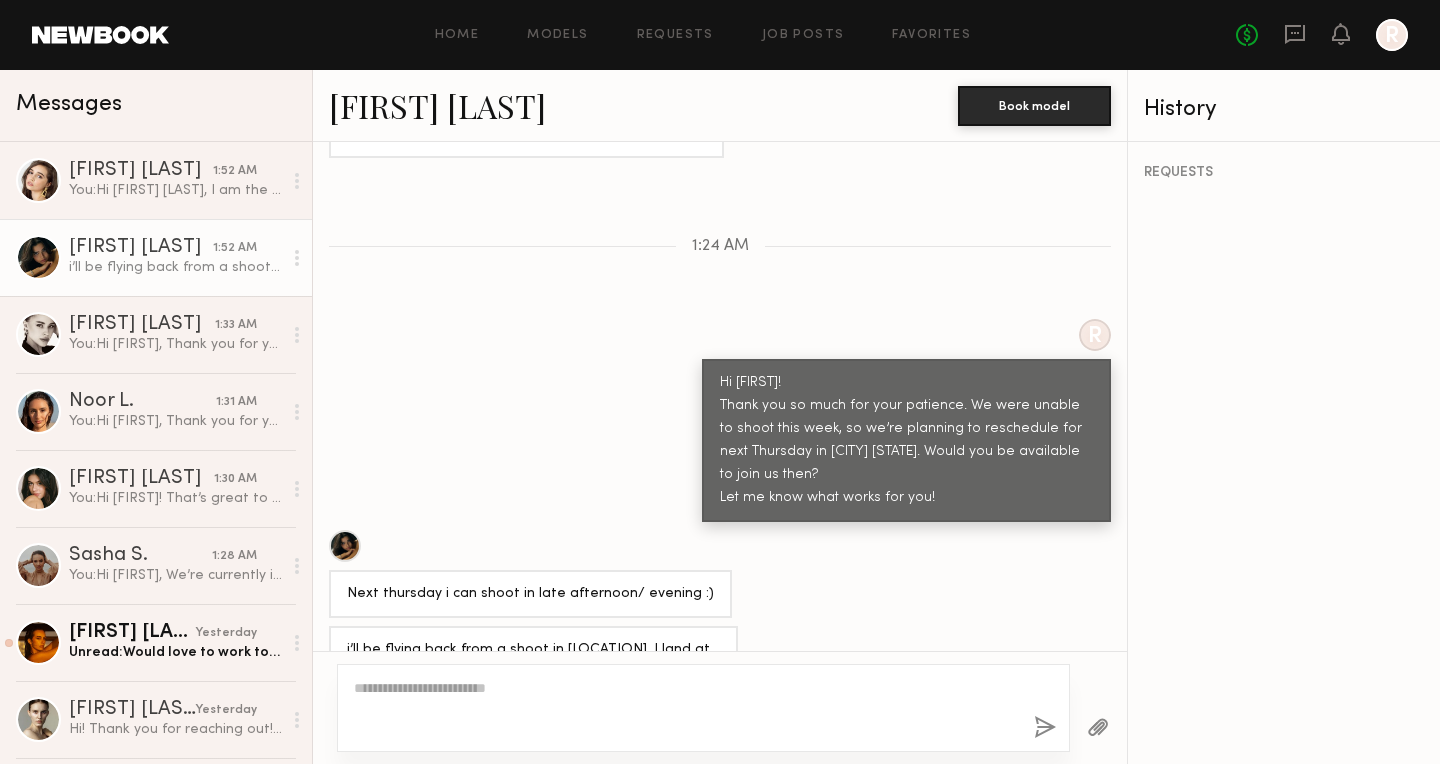 scroll, scrollTop: 1322, scrollLeft: 0, axis: vertical 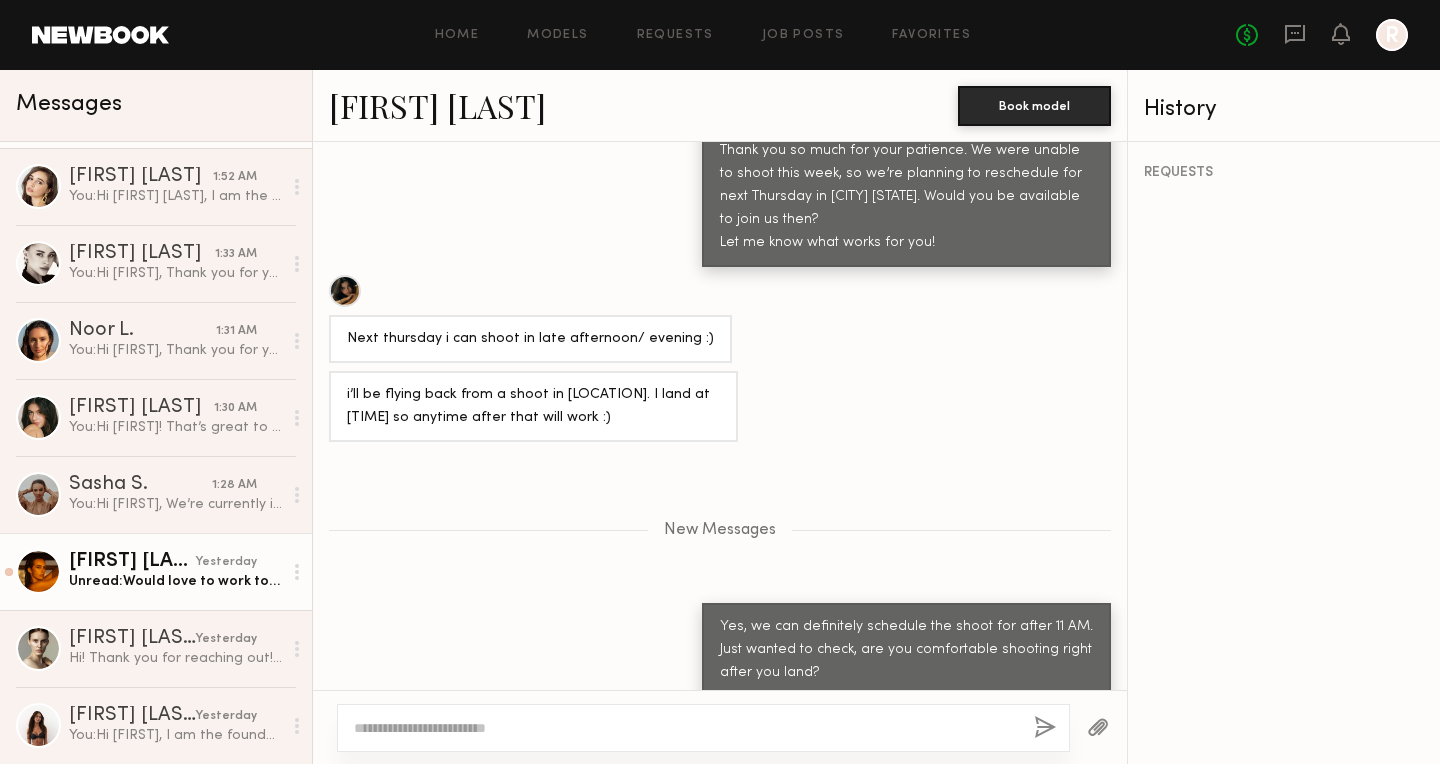 click on "[FIRST] [LAST]." 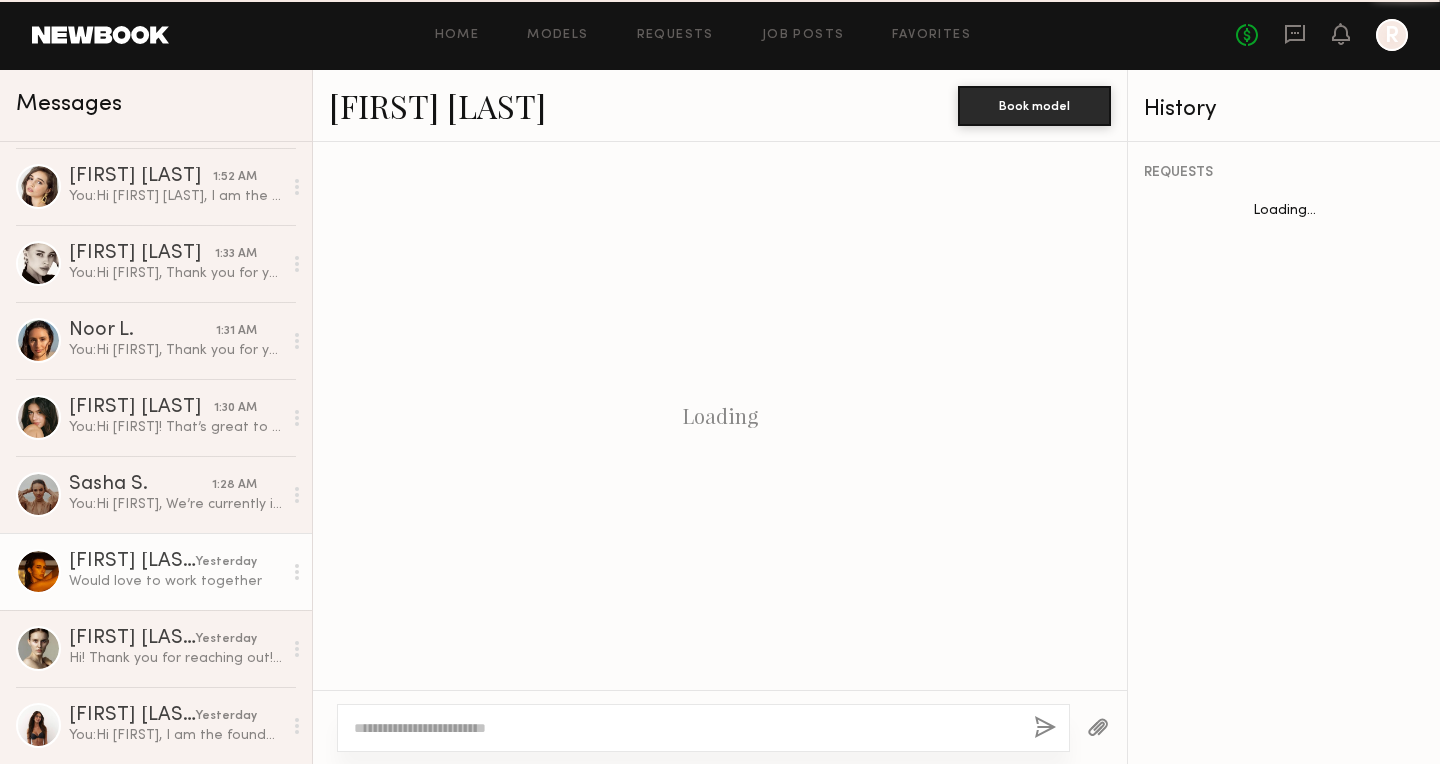 scroll, scrollTop: 797, scrollLeft: 0, axis: vertical 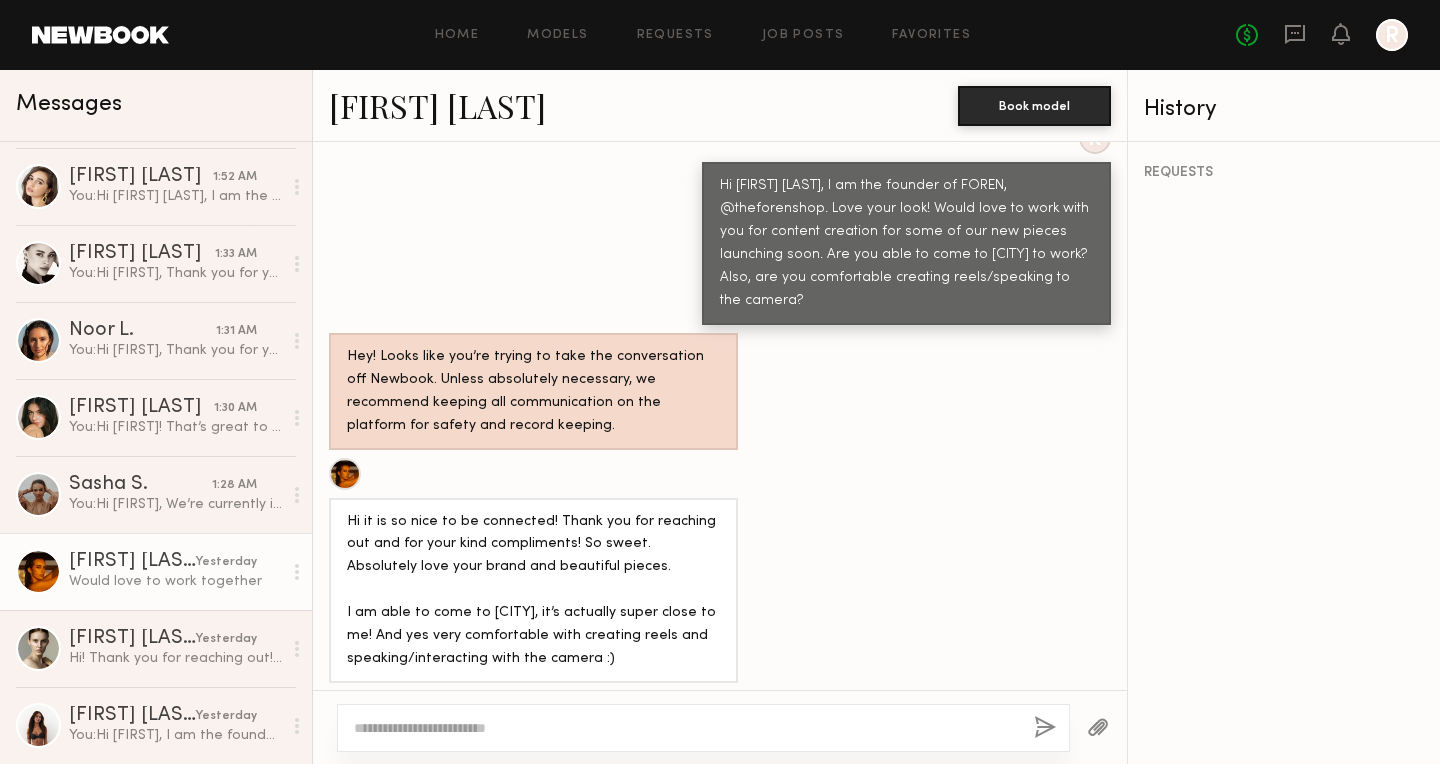click on "[FIRST] [LAST]." 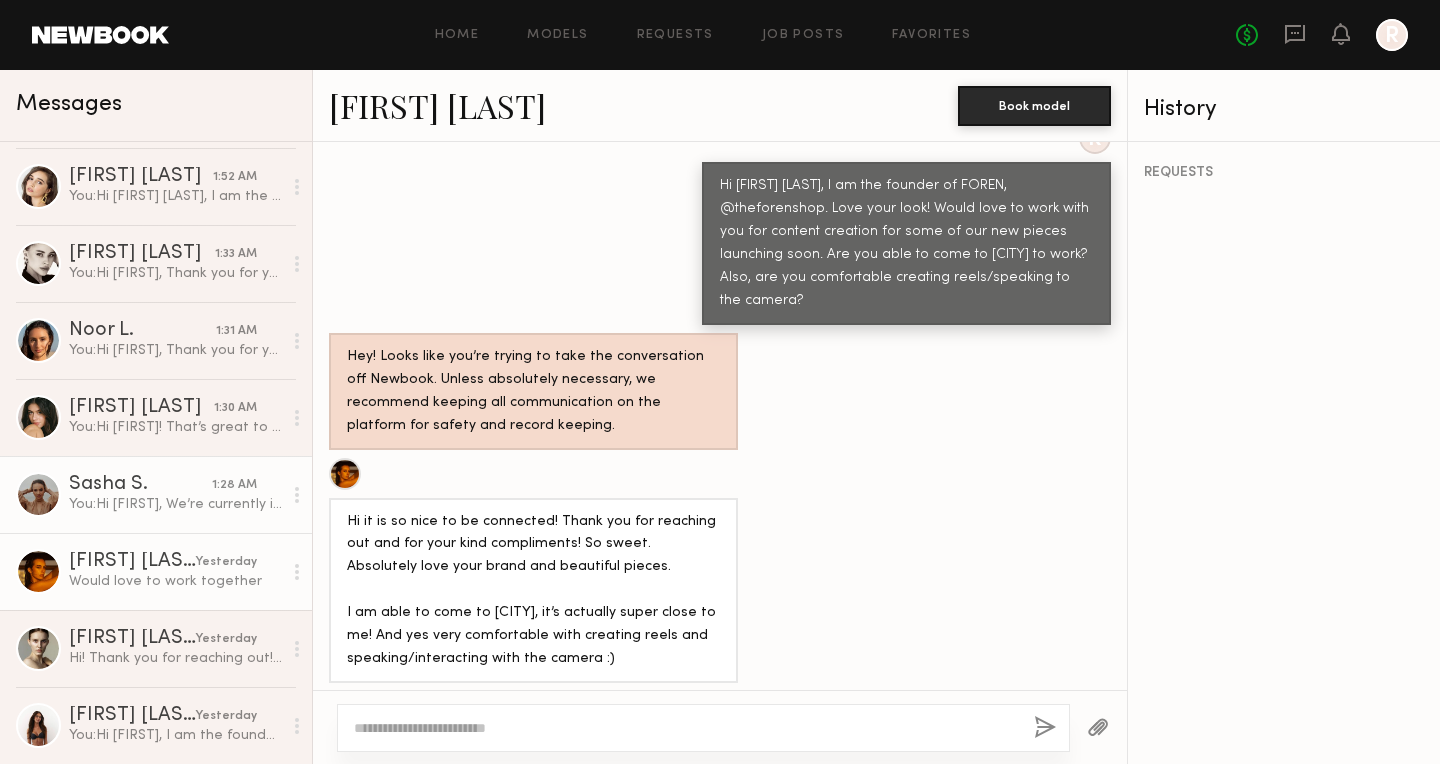 click on "[FIRST] [LAST] [TIME] You:  Hi [FIRST],
We’re currently in the process of rescheduling our shoot for this week and will definitely get back to you once the new dates are confirmed.
Thank you so much for your patience!" 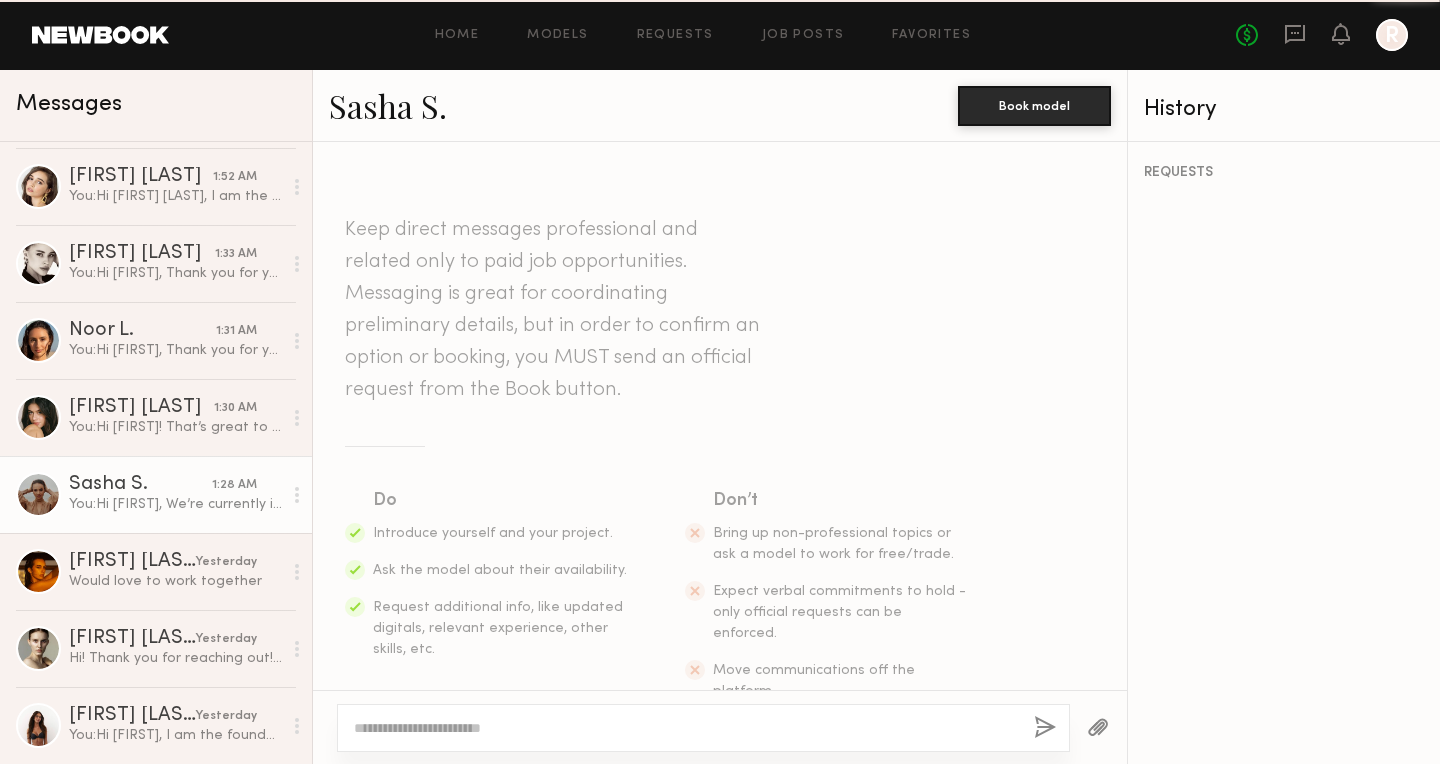 scroll, scrollTop: 1816, scrollLeft: 0, axis: vertical 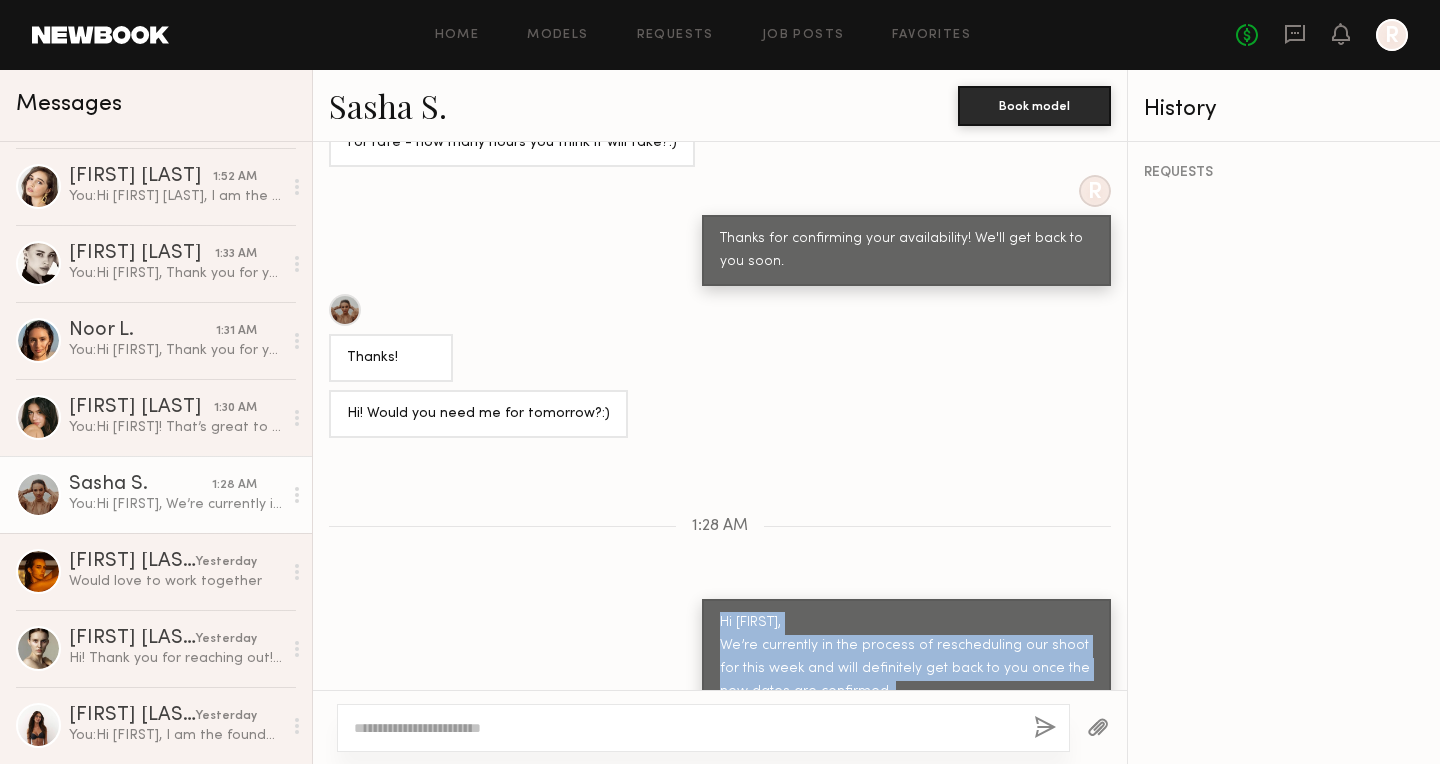 drag, startPoint x: 967, startPoint y: 652, endPoint x: 706, endPoint y: 554, distance: 278.79202 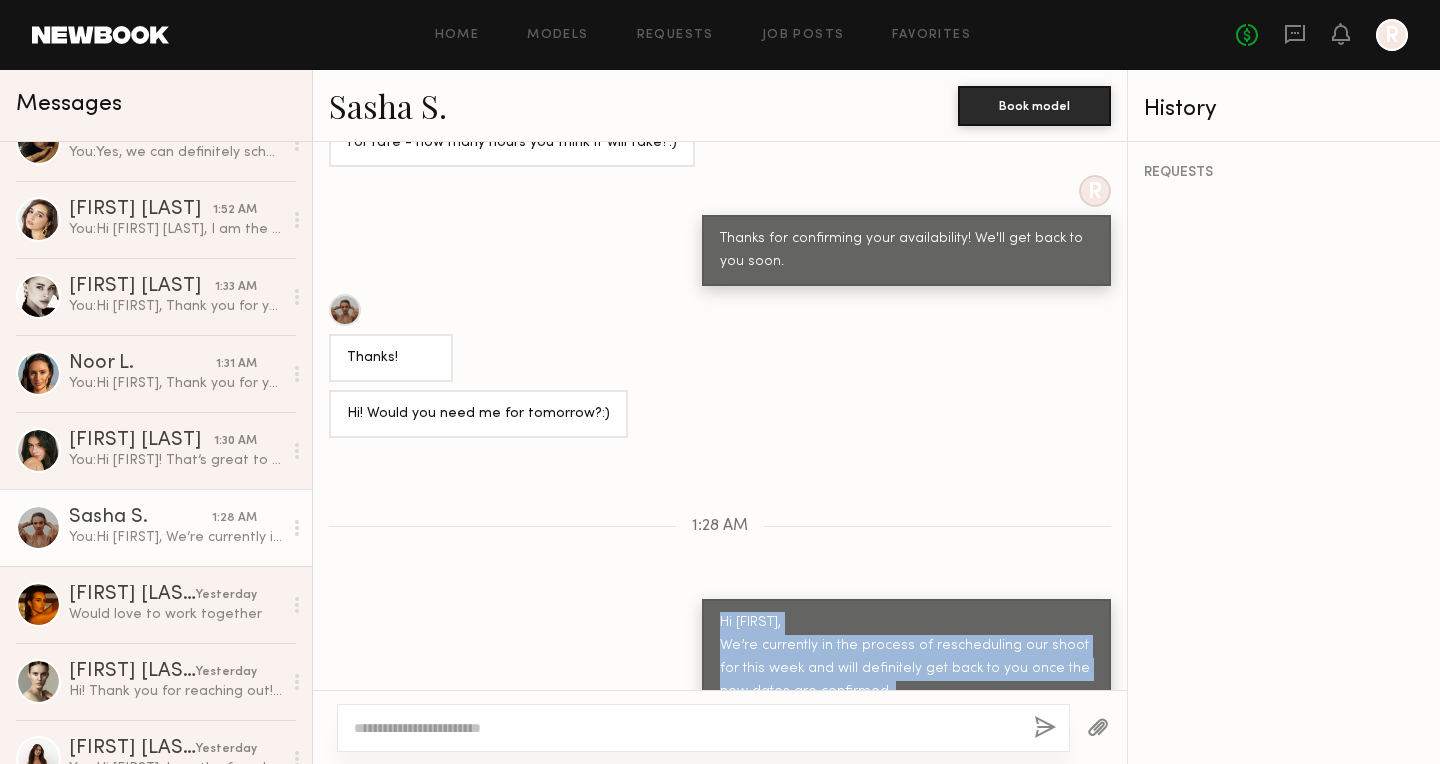 scroll, scrollTop: 41, scrollLeft: 0, axis: vertical 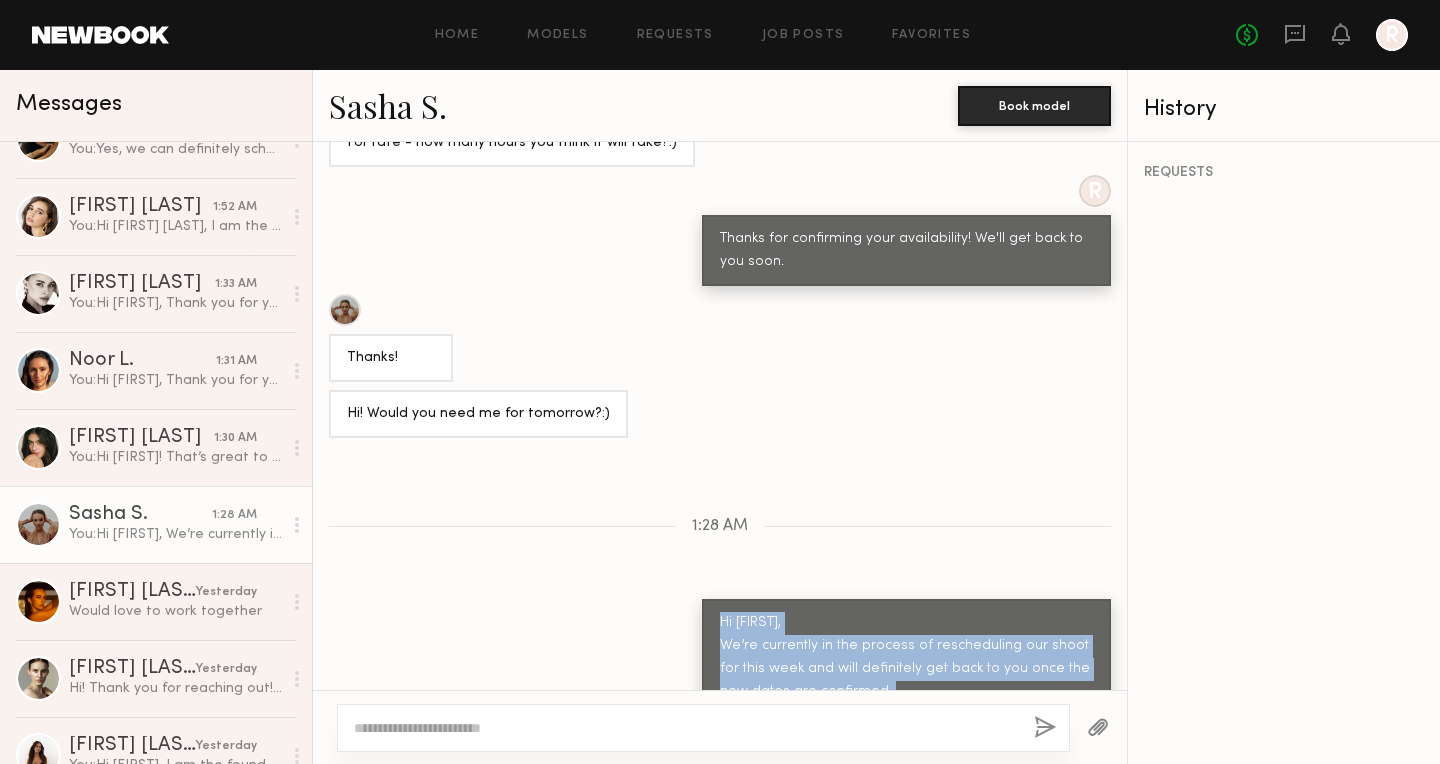 click on "Austyn V. yesterday Would love to work together" 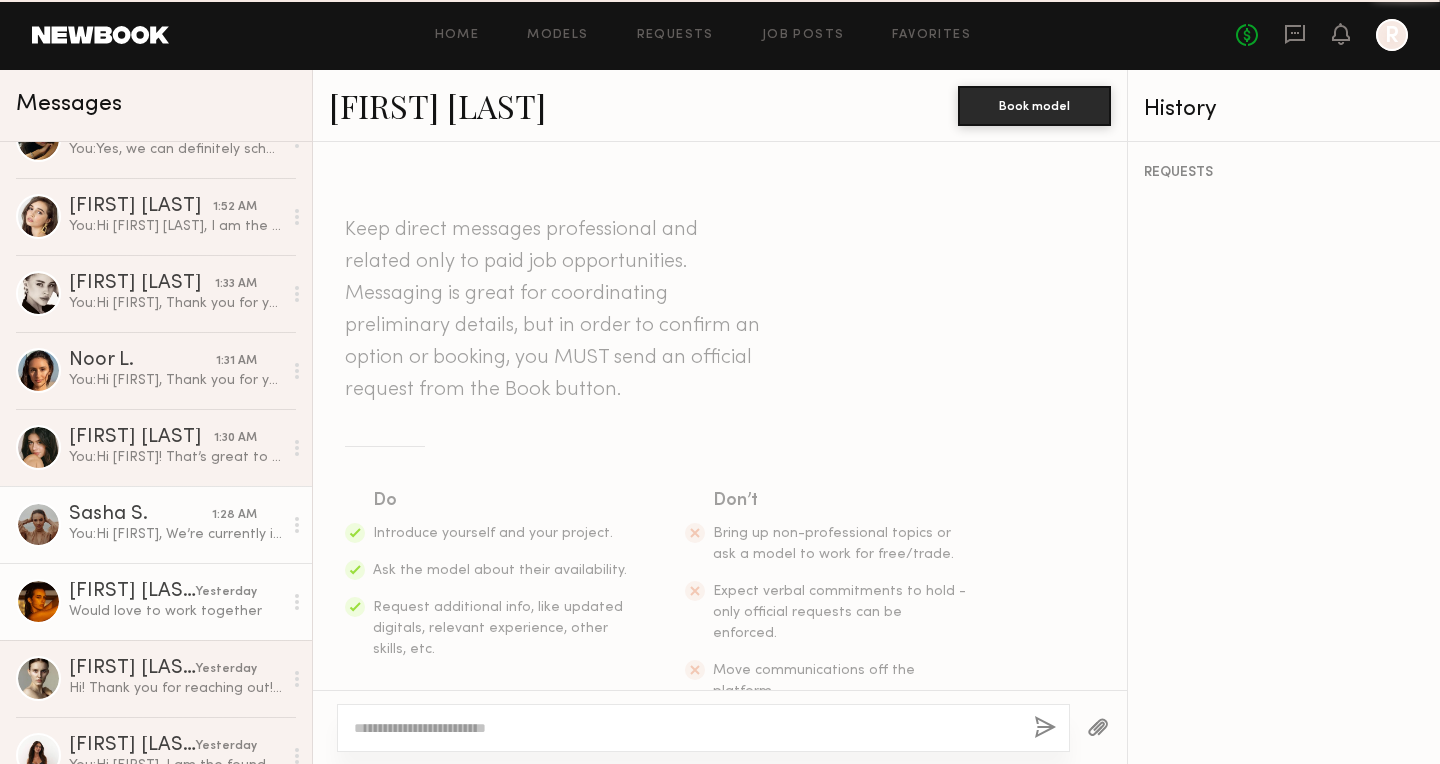 scroll, scrollTop: 797, scrollLeft: 0, axis: vertical 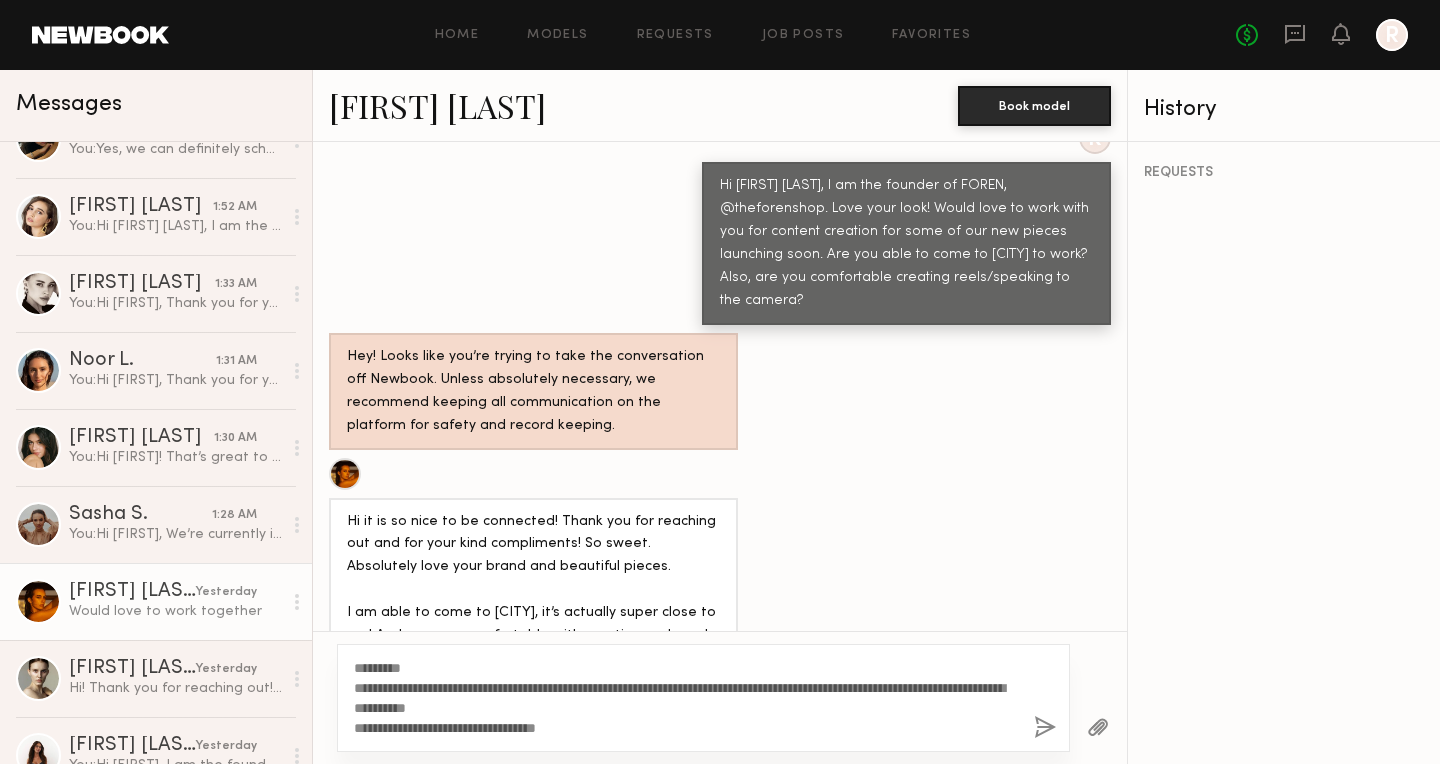 drag, startPoint x: 423, startPoint y: 672, endPoint x: 341, endPoint y: 667, distance: 82.1523 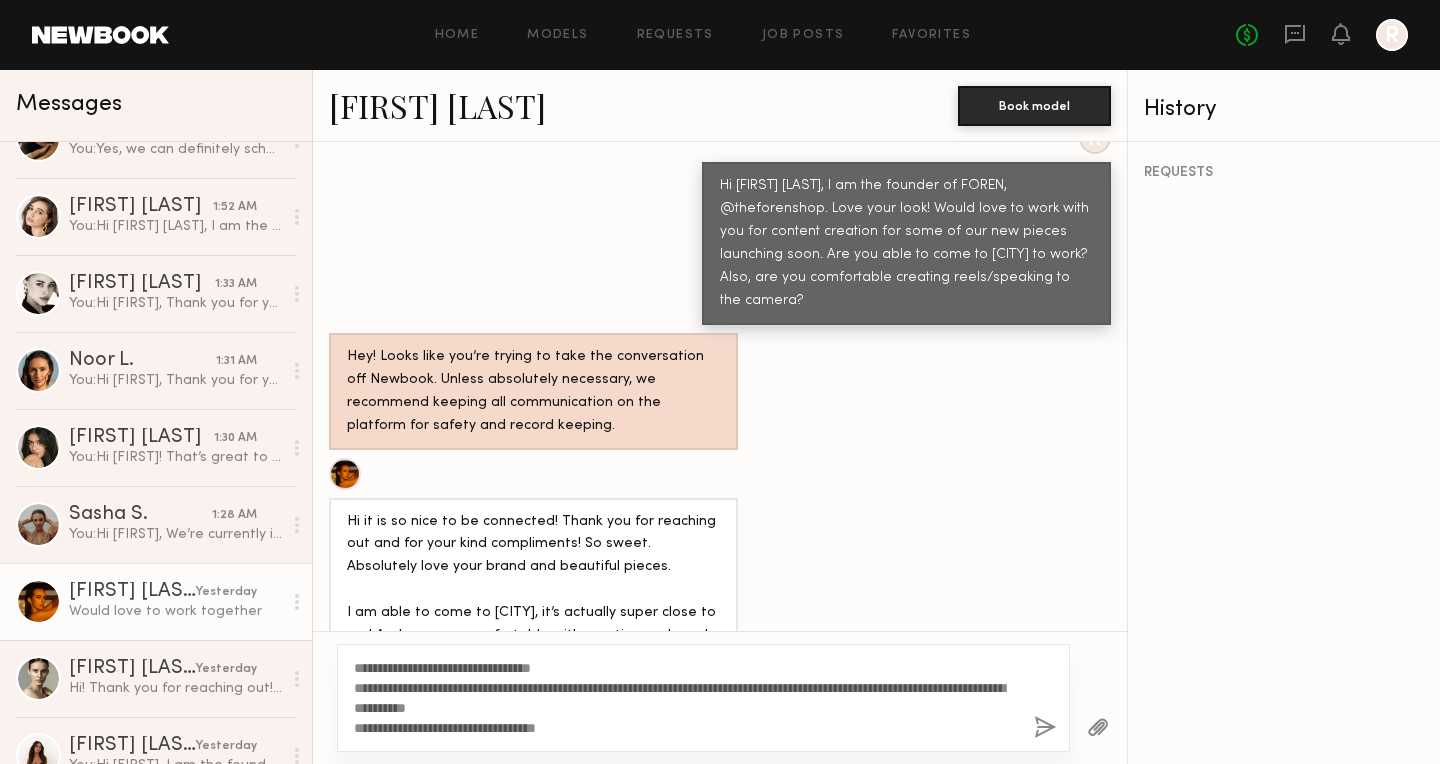 click on "**********" 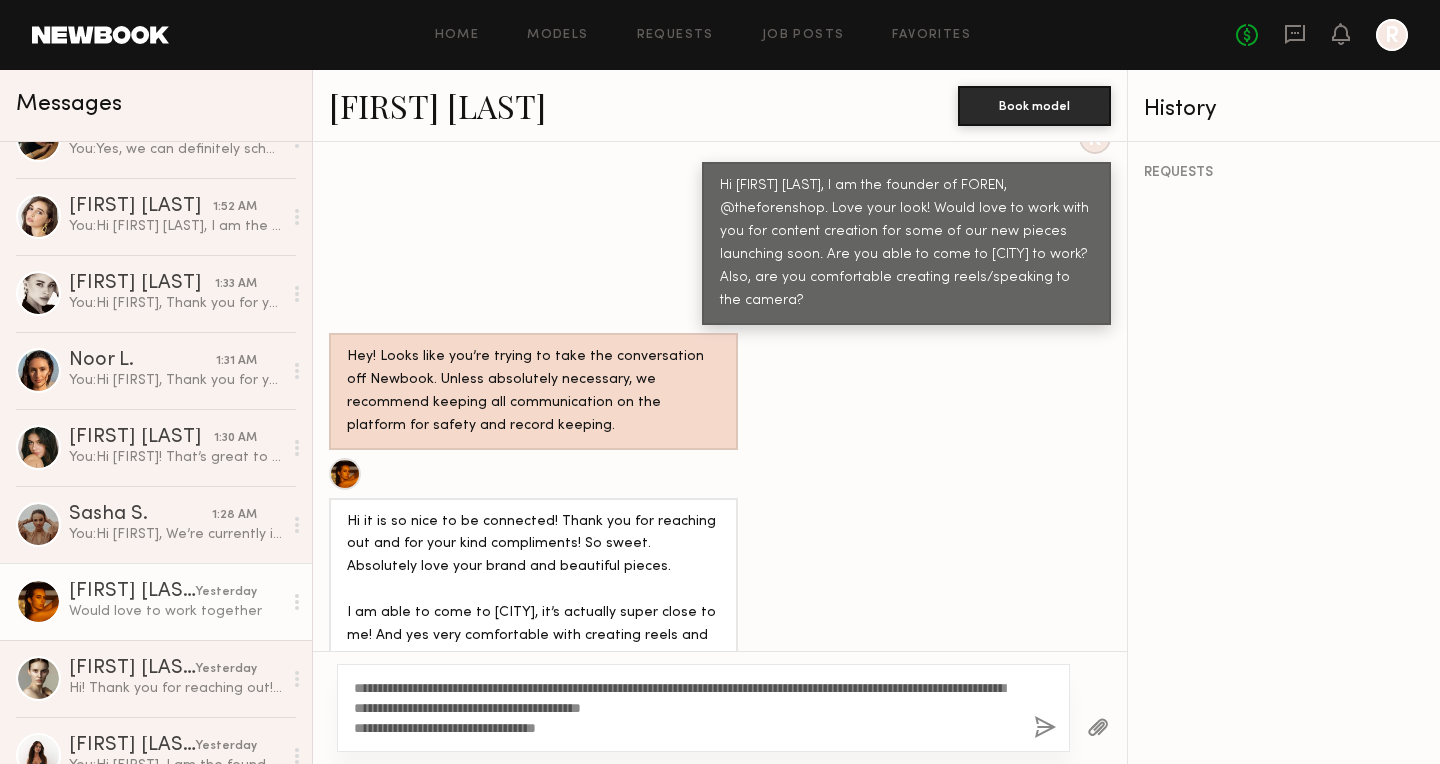 click on "**********" 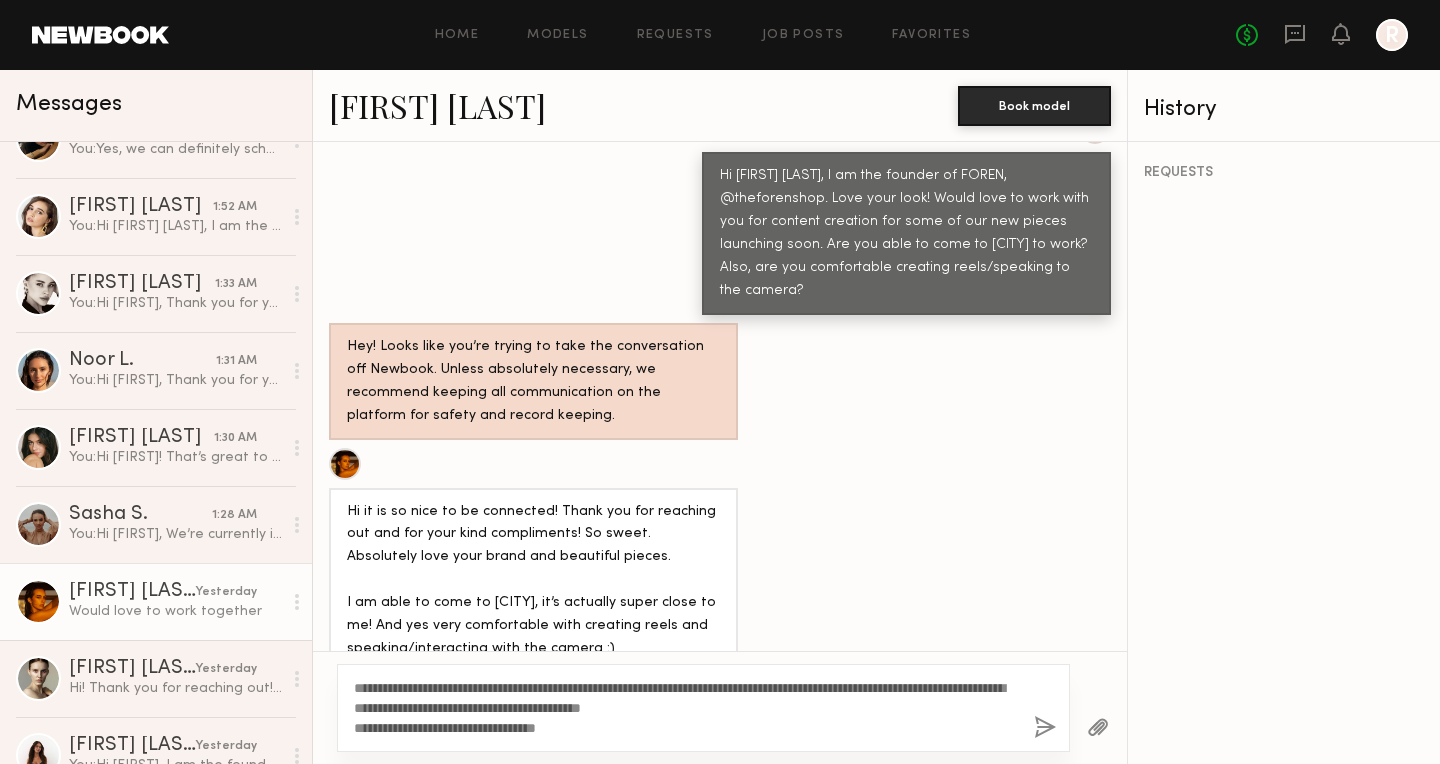 scroll, scrollTop: 836, scrollLeft: 0, axis: vertical 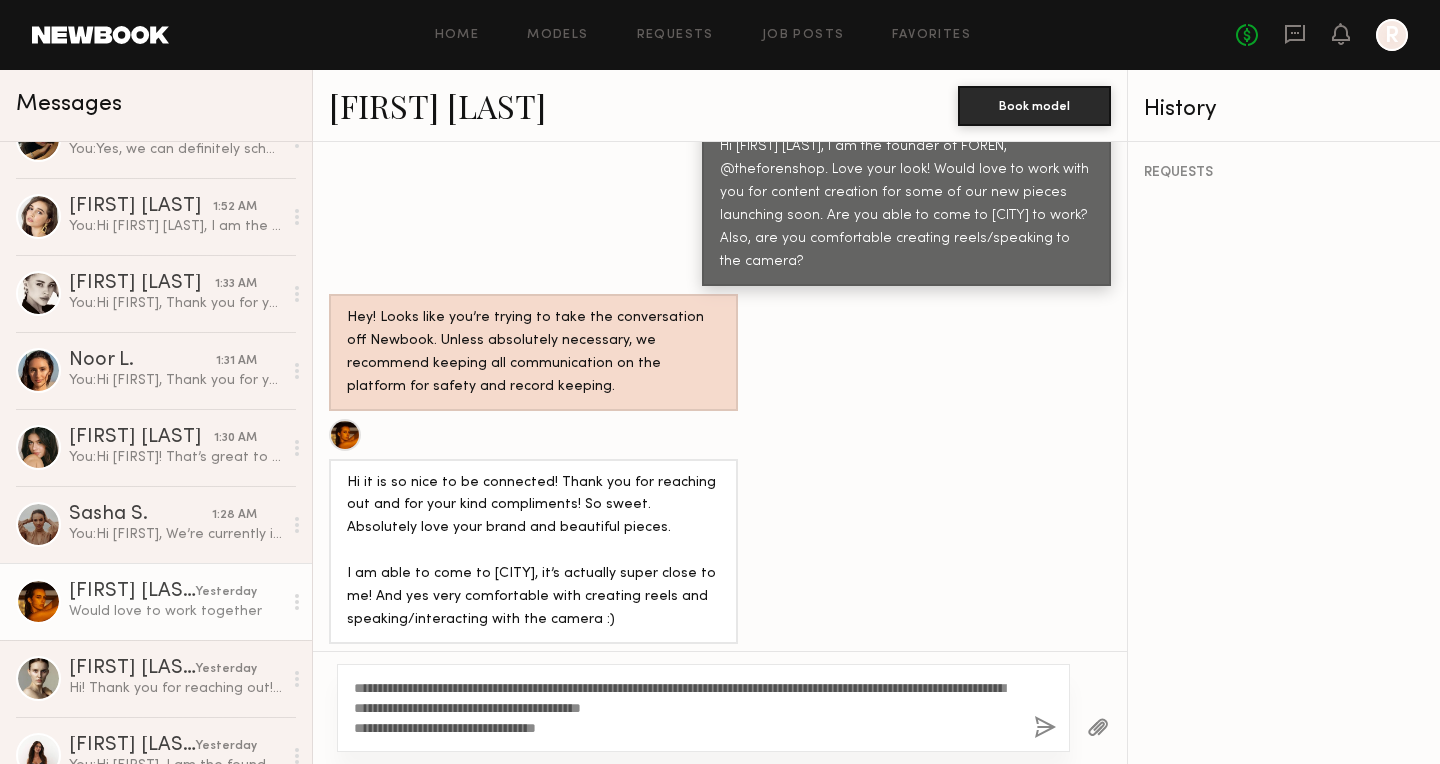 click on "**********" 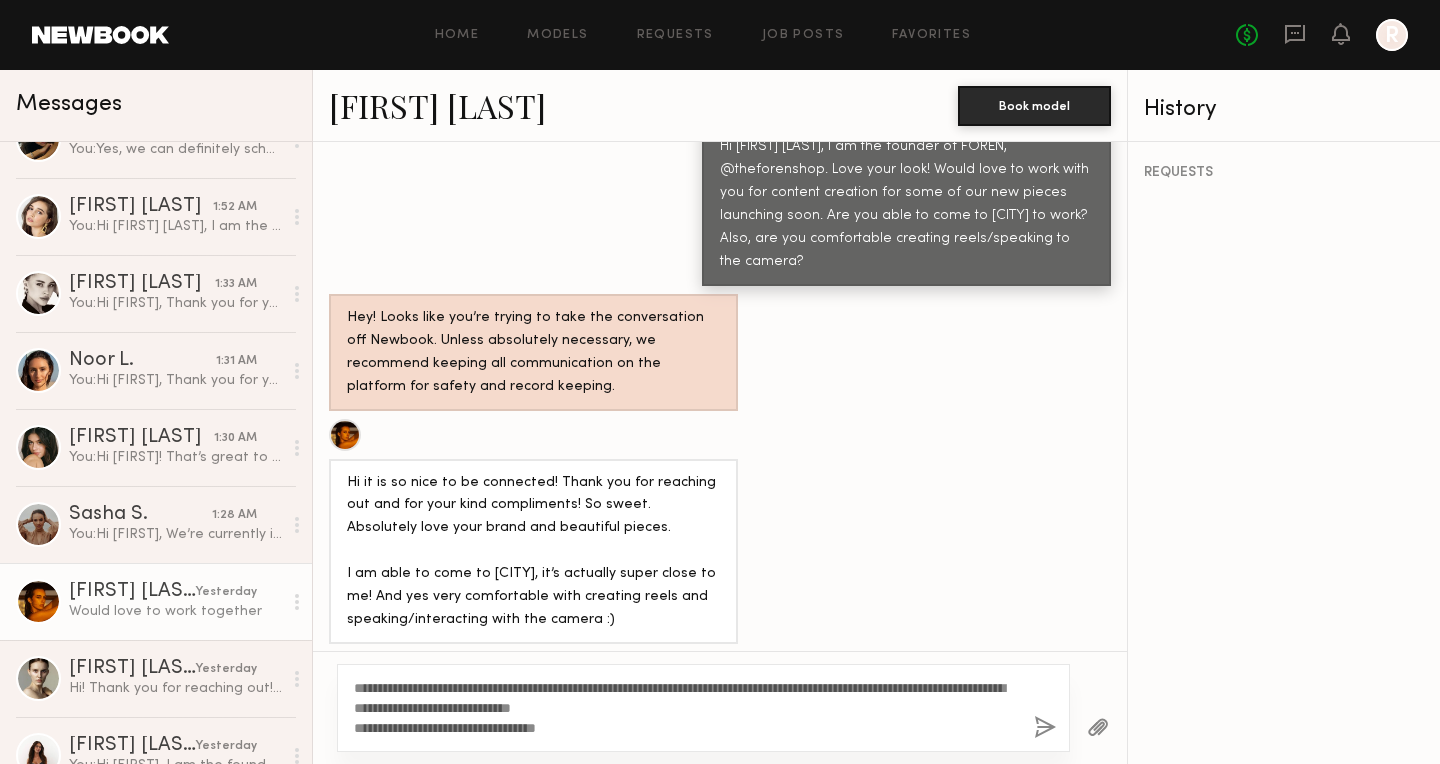click on "**********" 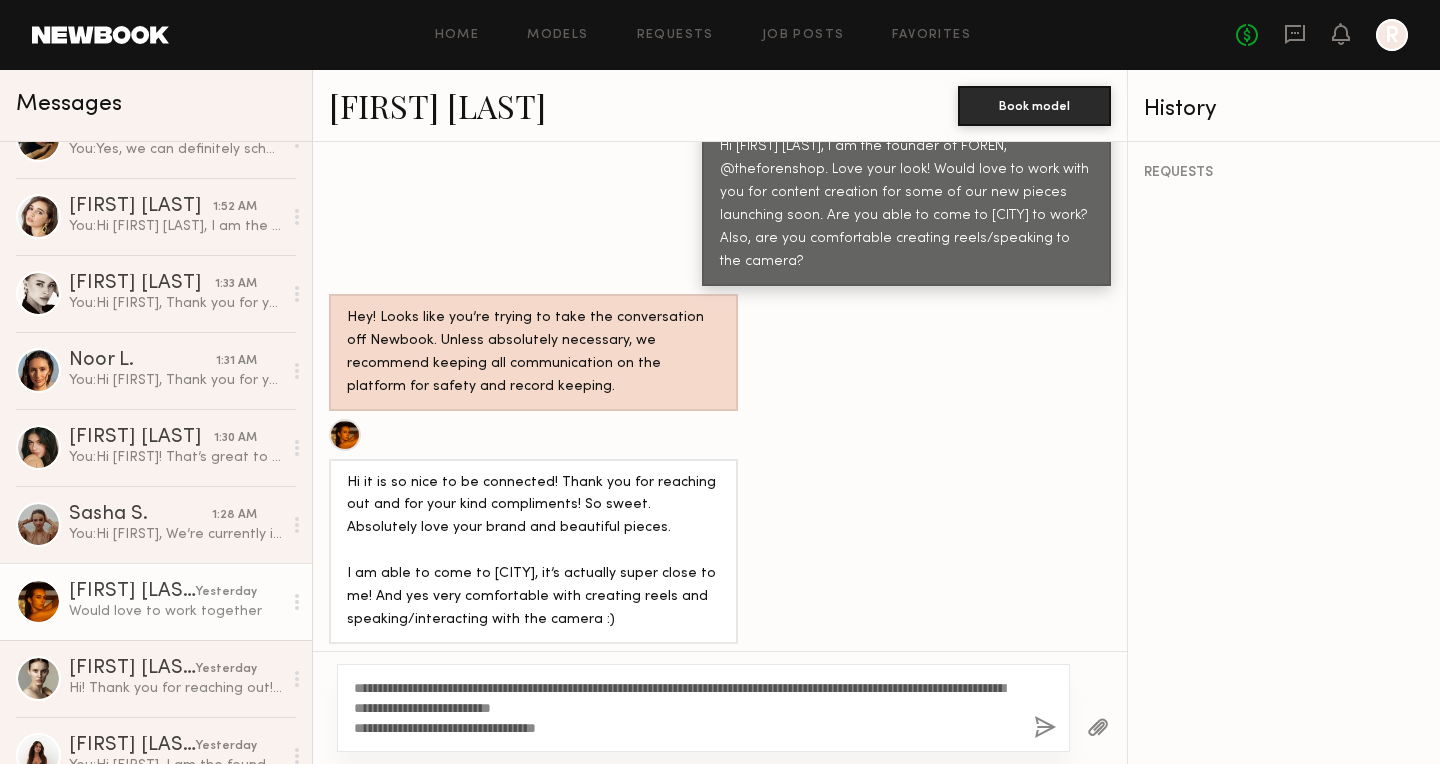 drag, startPoint x: 605, startPoint y: 725, endPoint x: 335, endPoint y: 680, distance: 273.7243 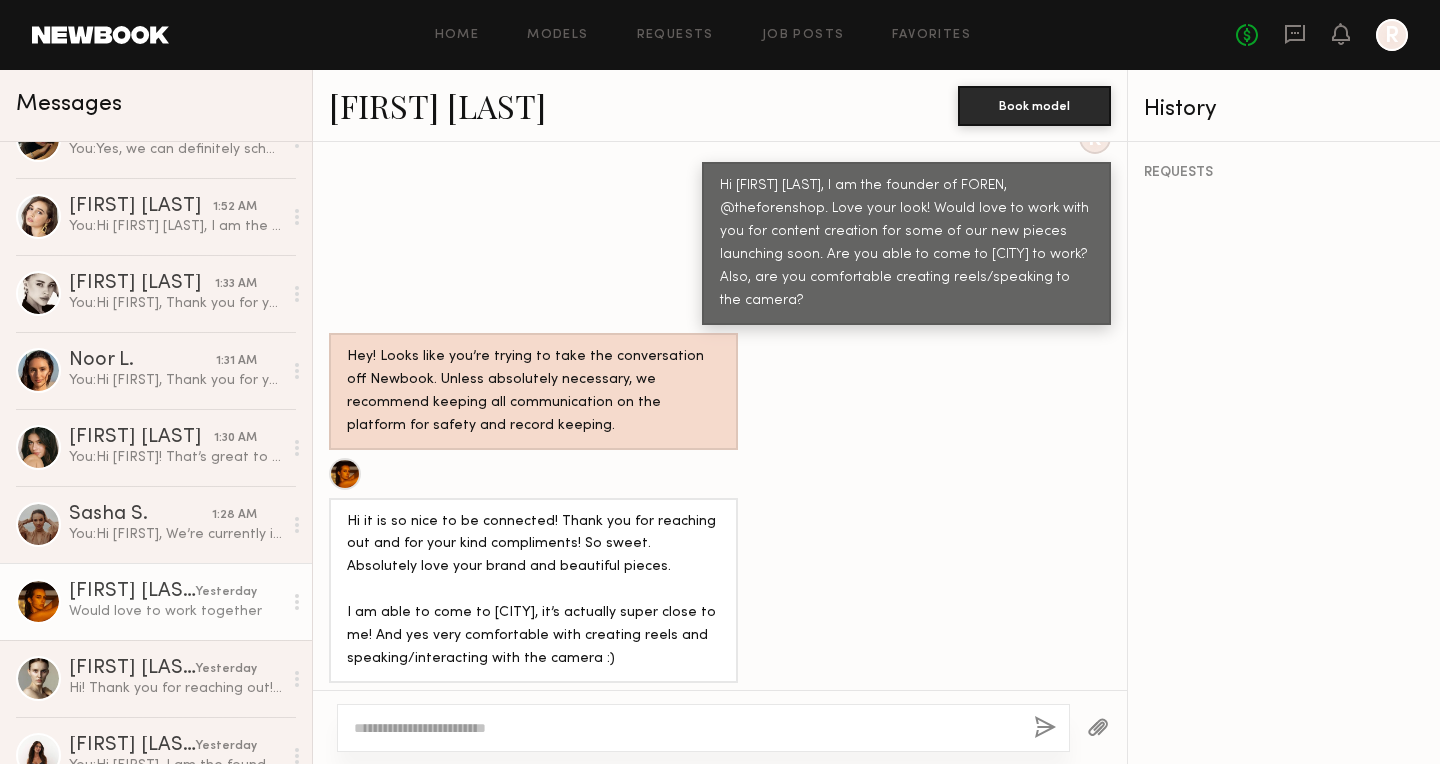 paste on "**********" 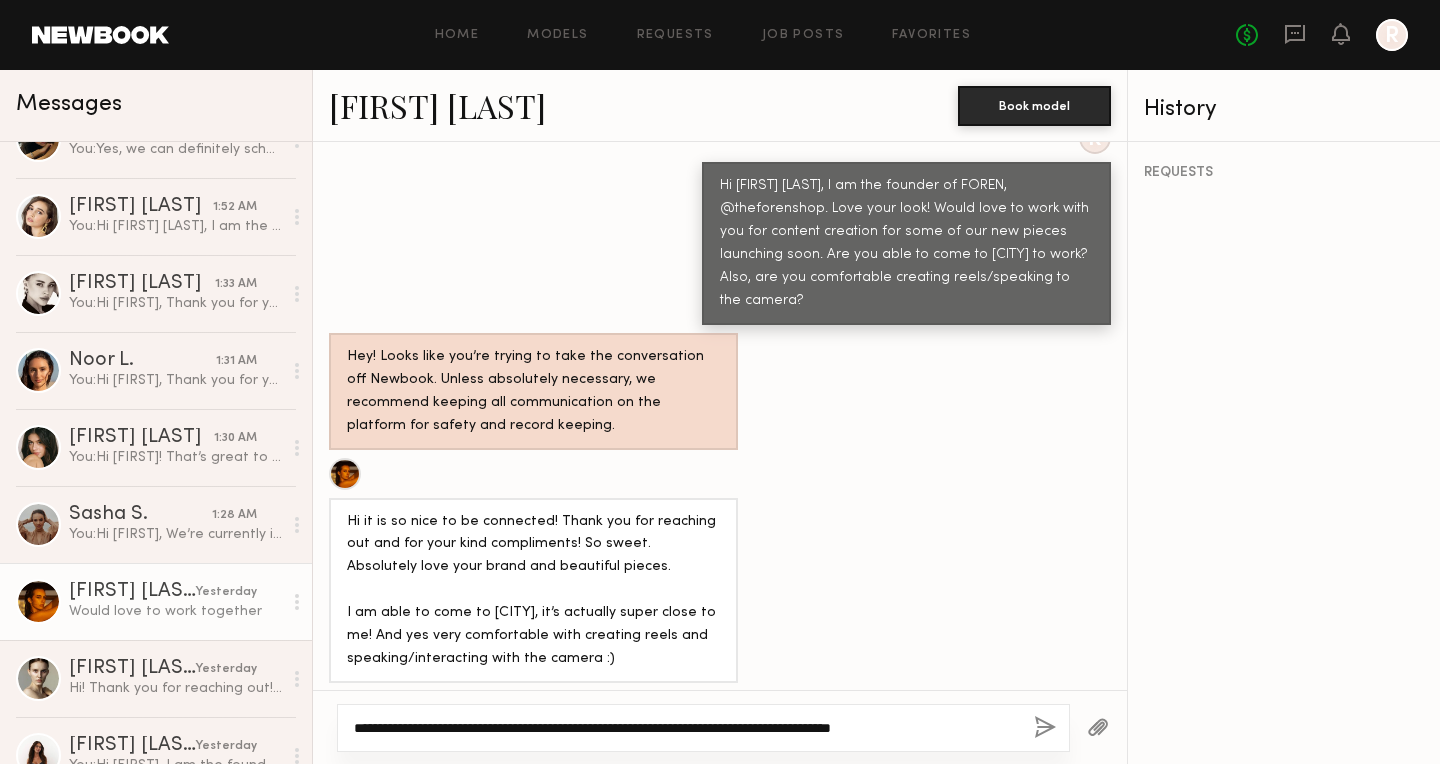 scroll, scrollTop: 836, scrollLeft: 0, axis: vertical 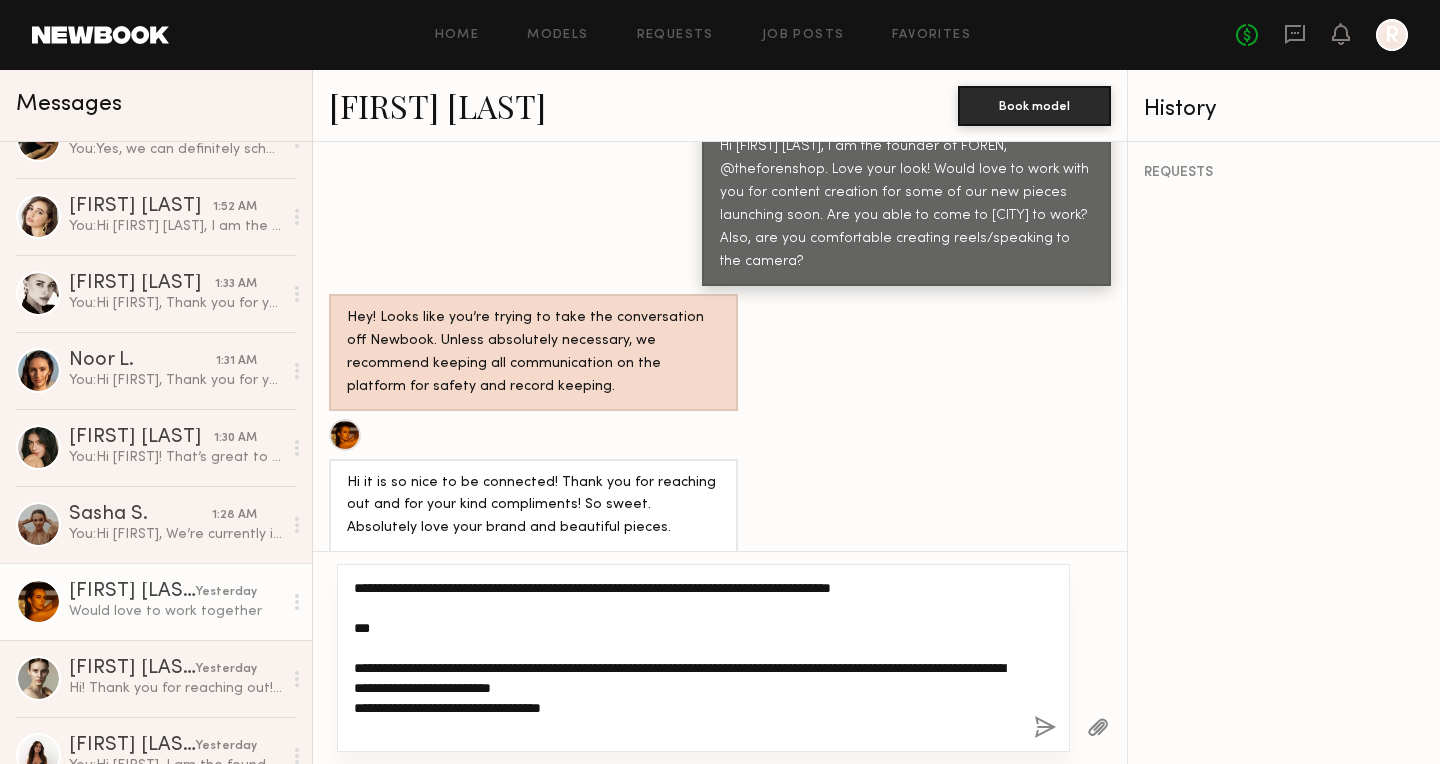drag, startPoint x: 361, startPoint y: 651, endPoint x: 351, endPoint y: 581, distance: 70.71068 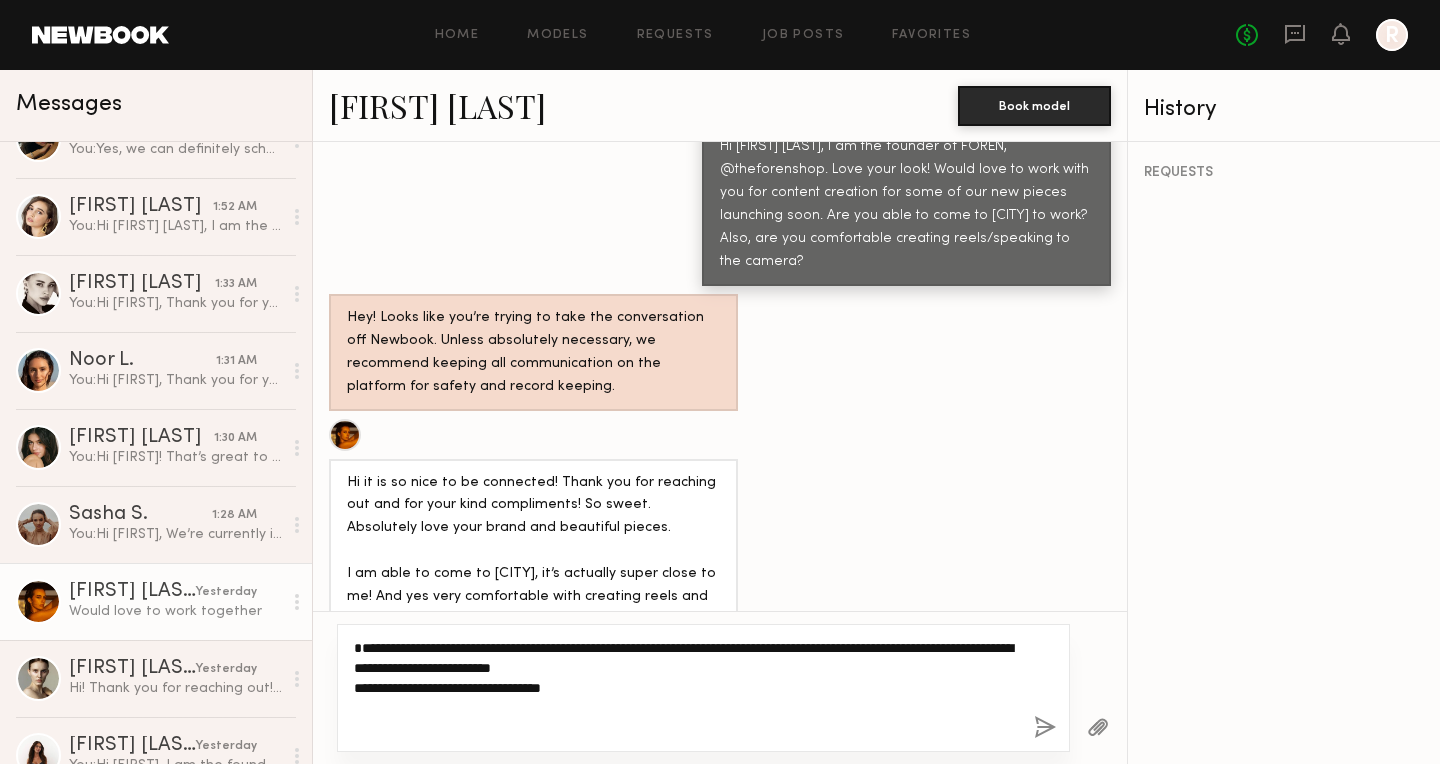 click on "**********" 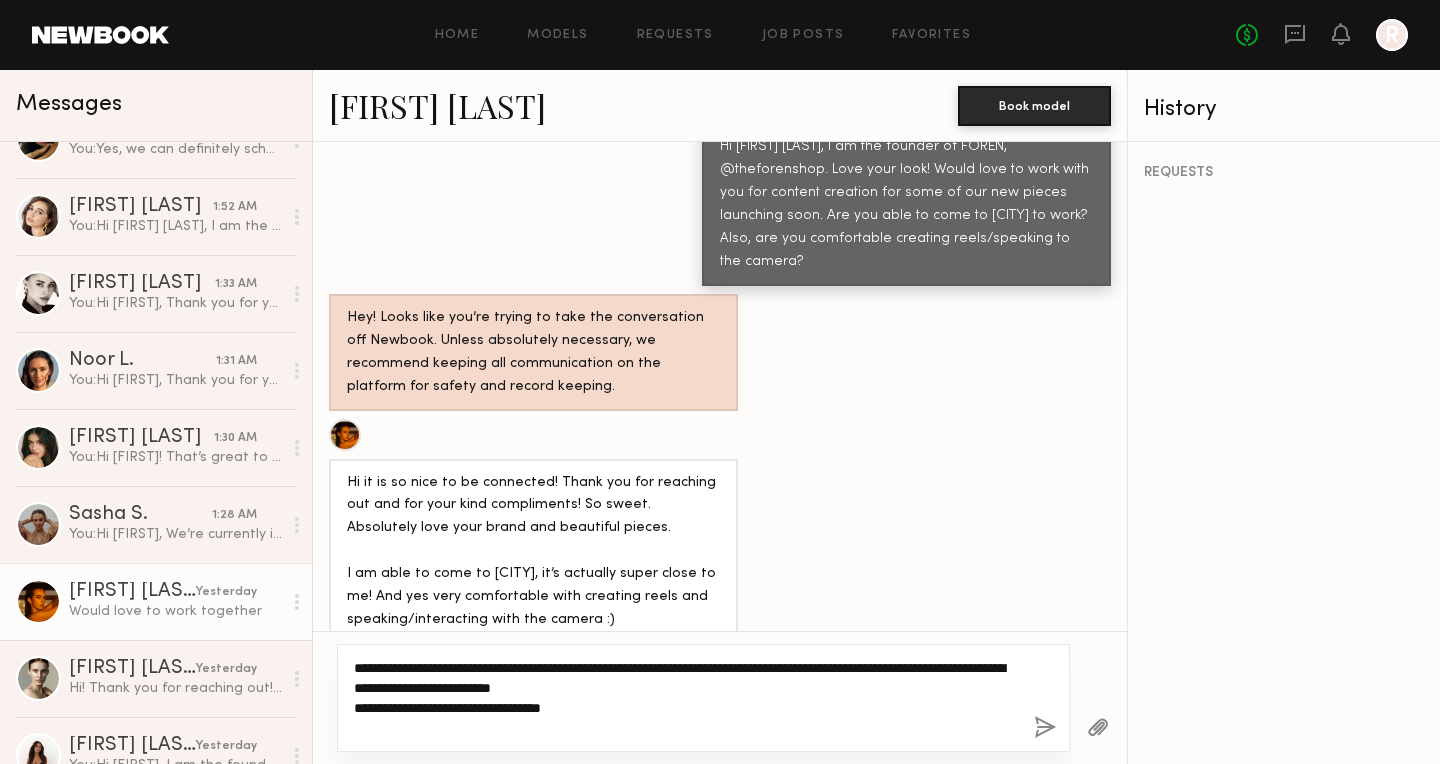 click on "**********" 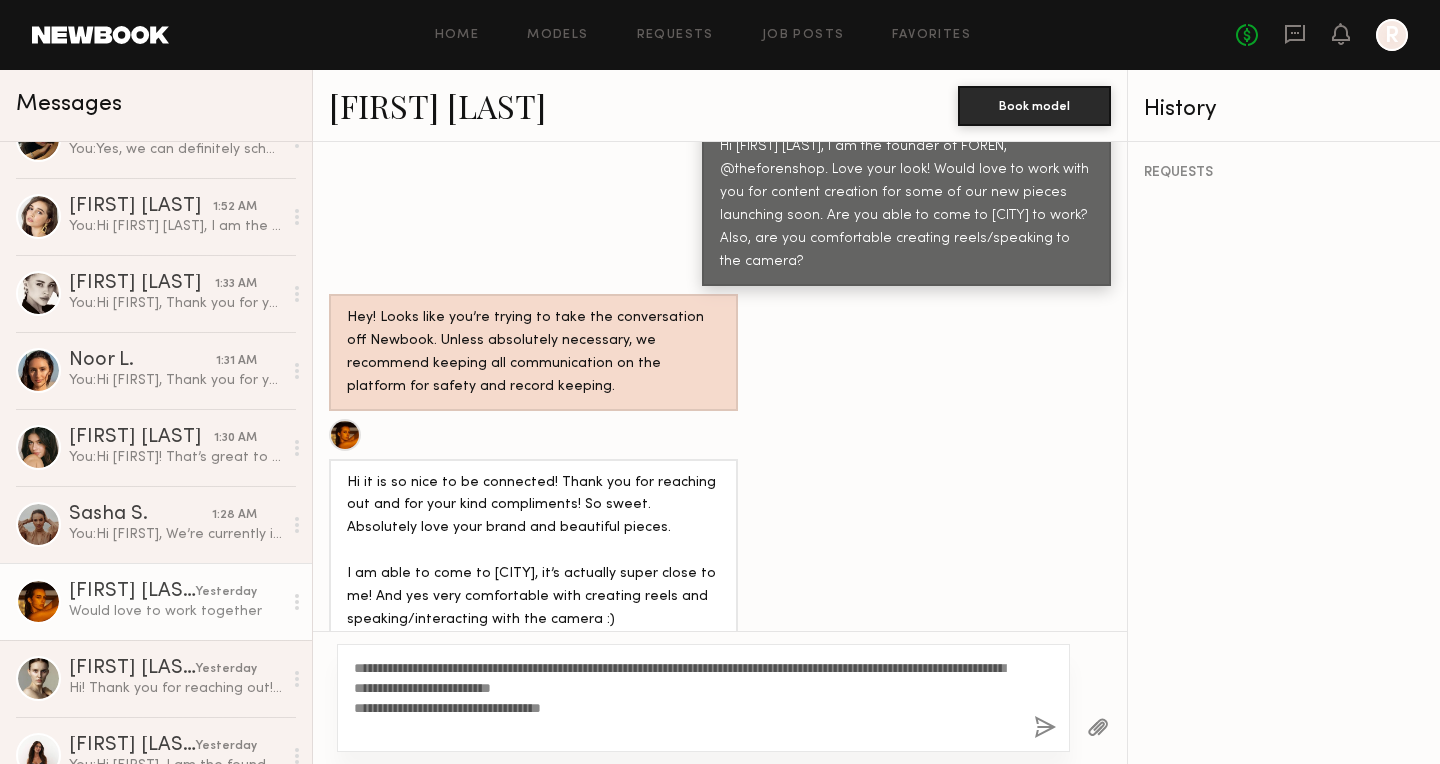 click 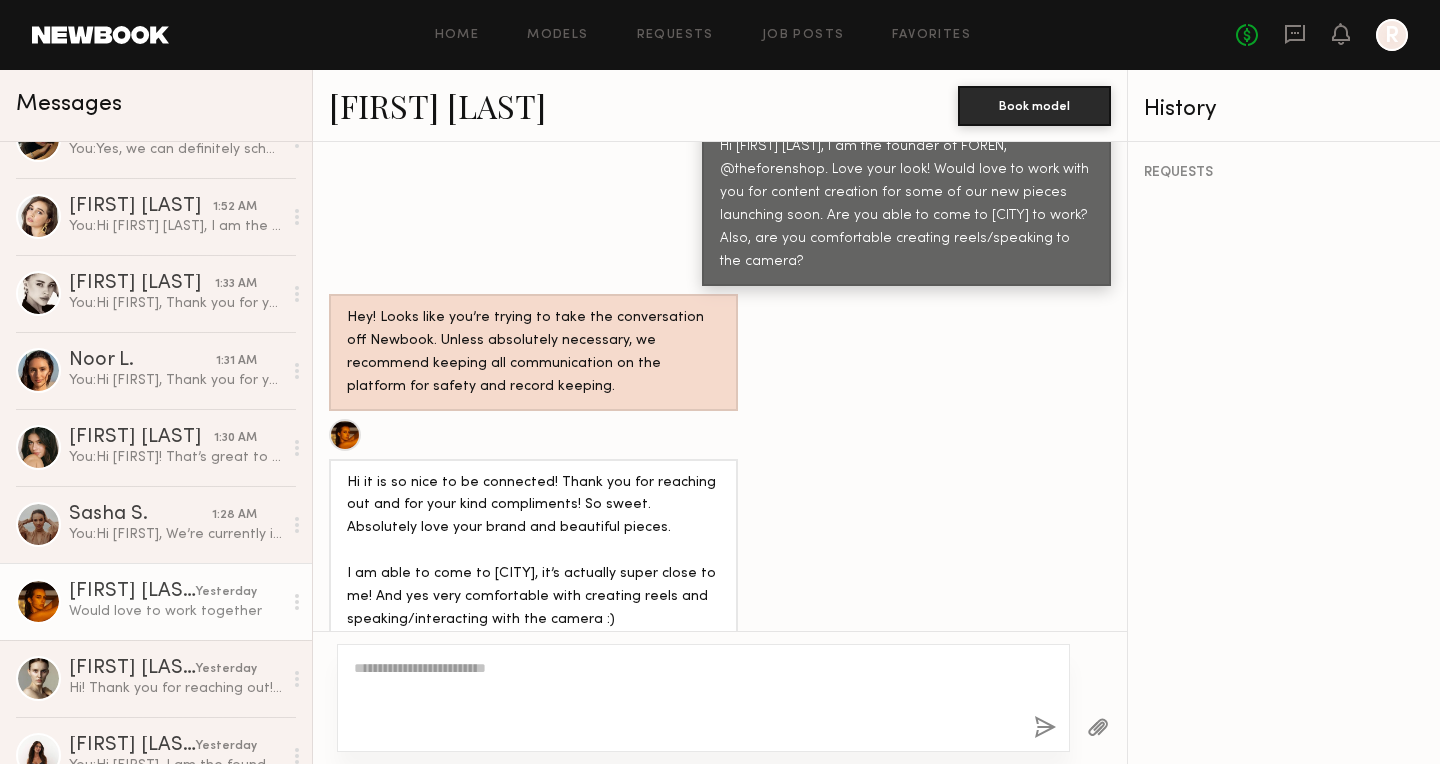 scroll, scrollTop: 1228, scrollLeft: 0, axis: vertical 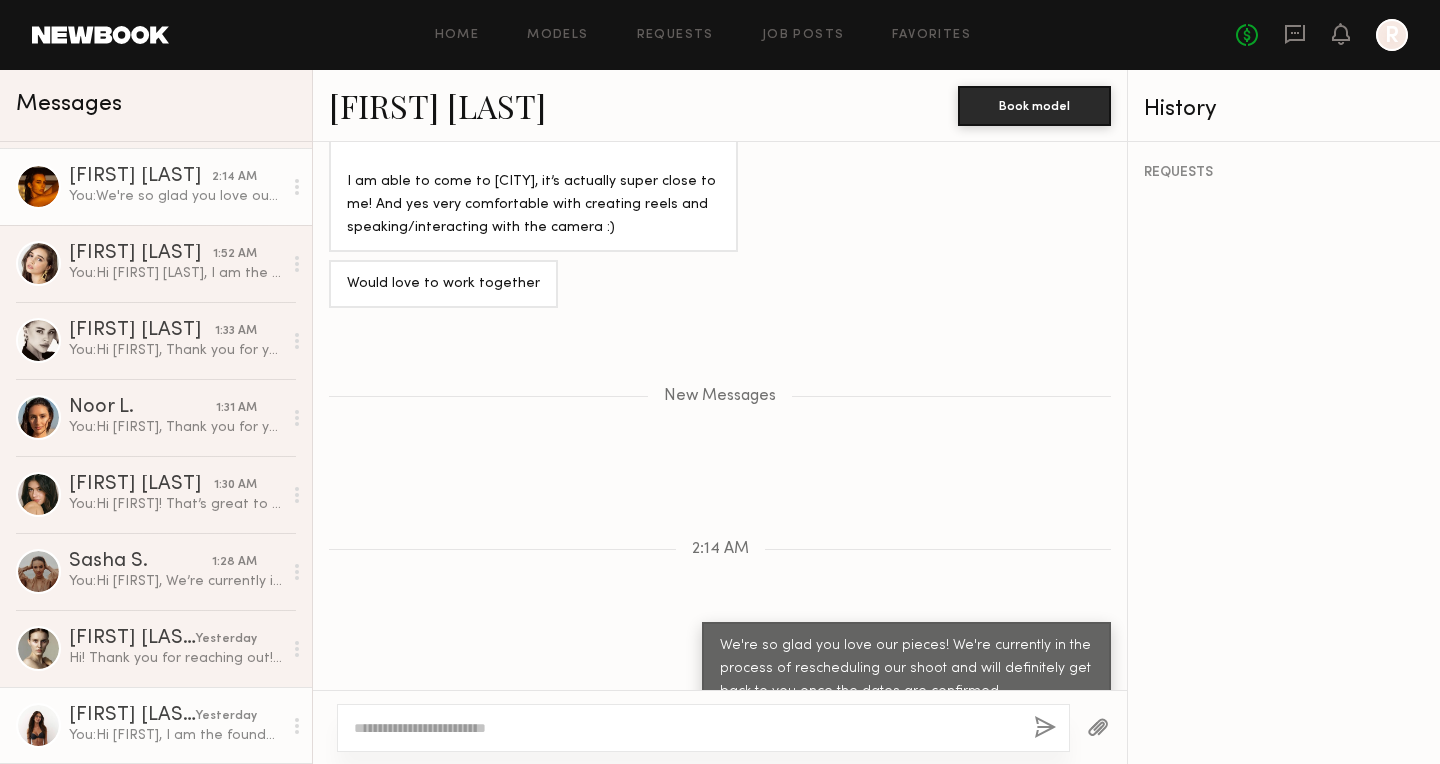 click on "You:  Hi [FIRST], I am the founder of FOREN, @theforenshop. Love your look! Would love to work with you for content creation for some of our new pieces launching soon. Are you able to come to [CITY] to work? Also, are you comfortable creating reels/speaking to the camera?" 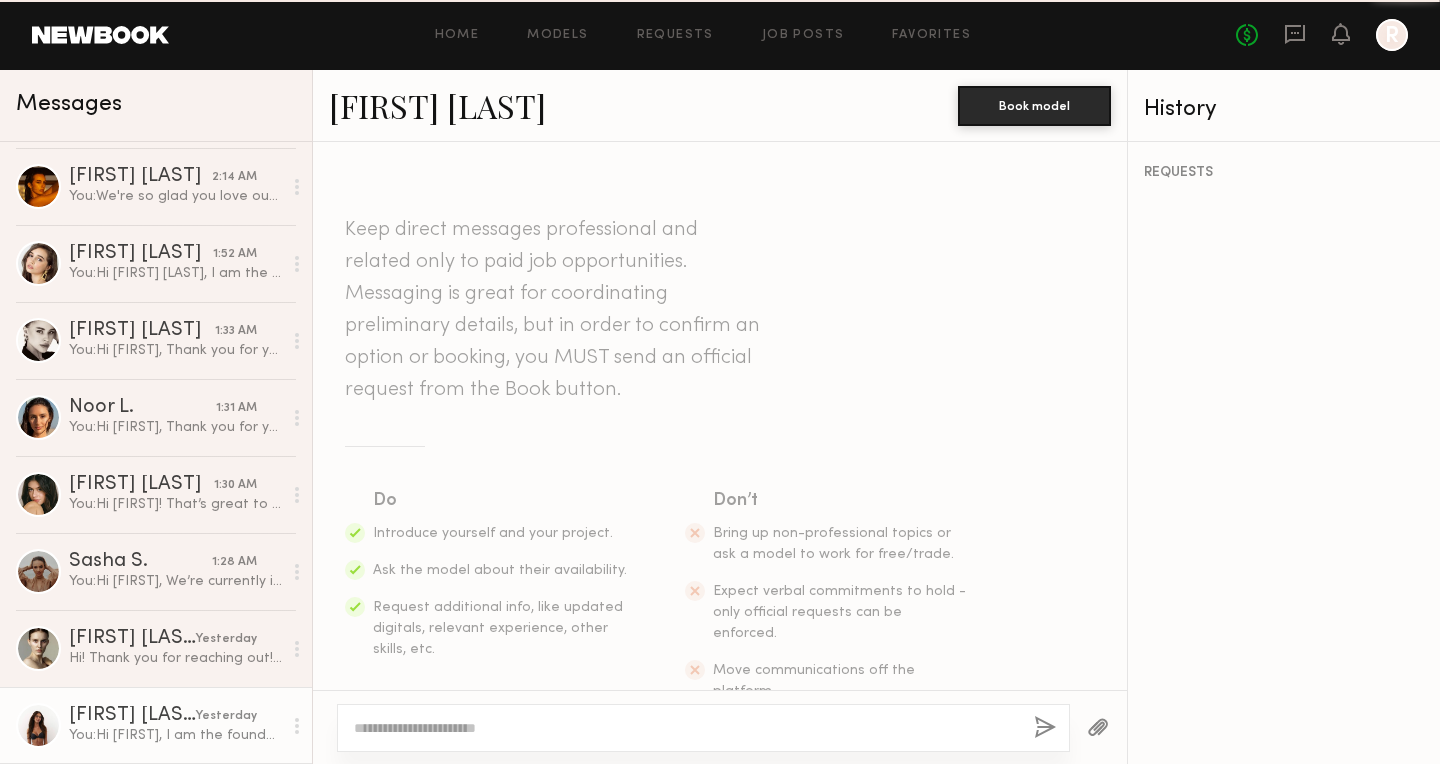 scroll, scrollTop: 508, scrollLeft: 0, axis: vertical 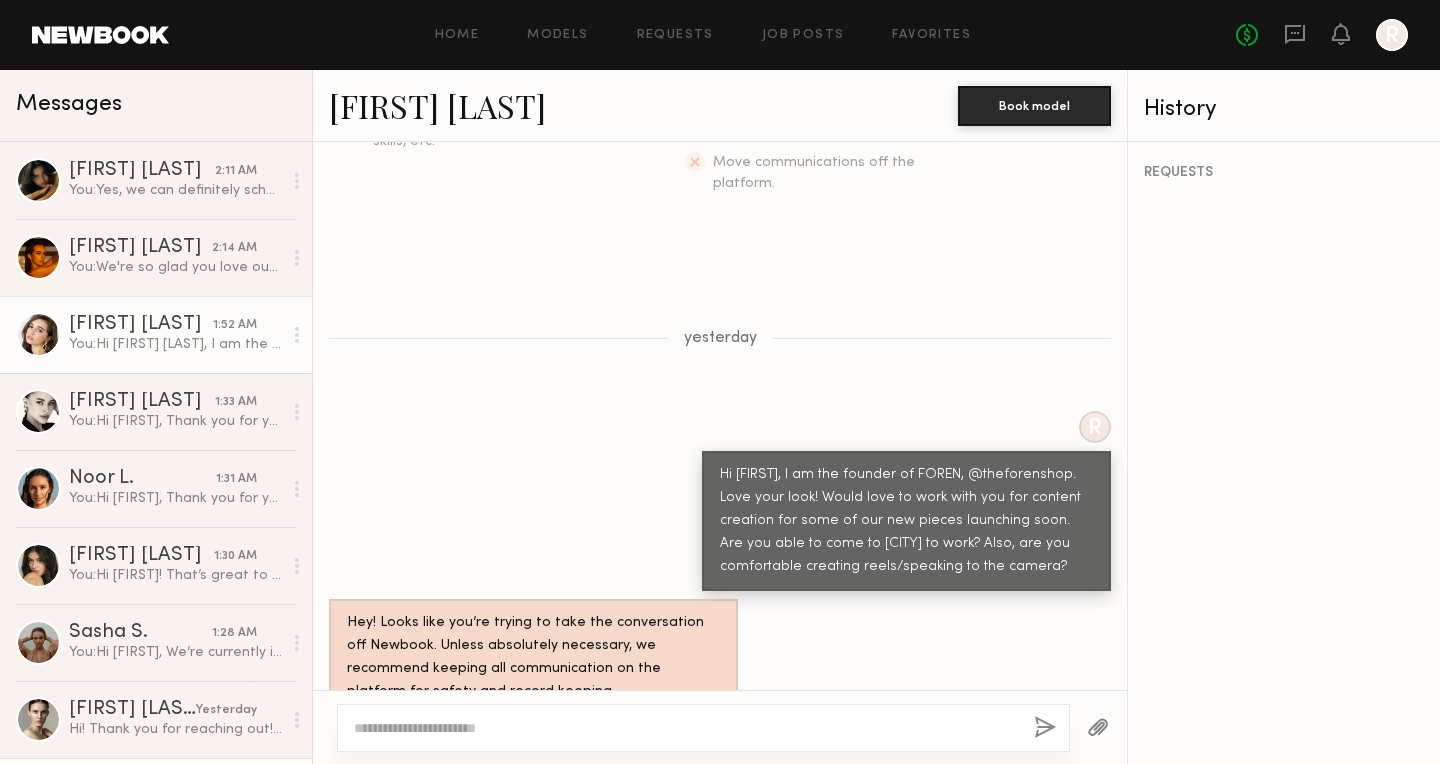 click on "You:  Hi Kendal, I am the founder of FOREN, @theforenshop. Love your look! Would love to work with you for content creation for some of our new pieces launching soon for our new brand. Are you able to come to Sherman Oaks to work? Also, are you comfortable creating reels/speaking to the camera?" 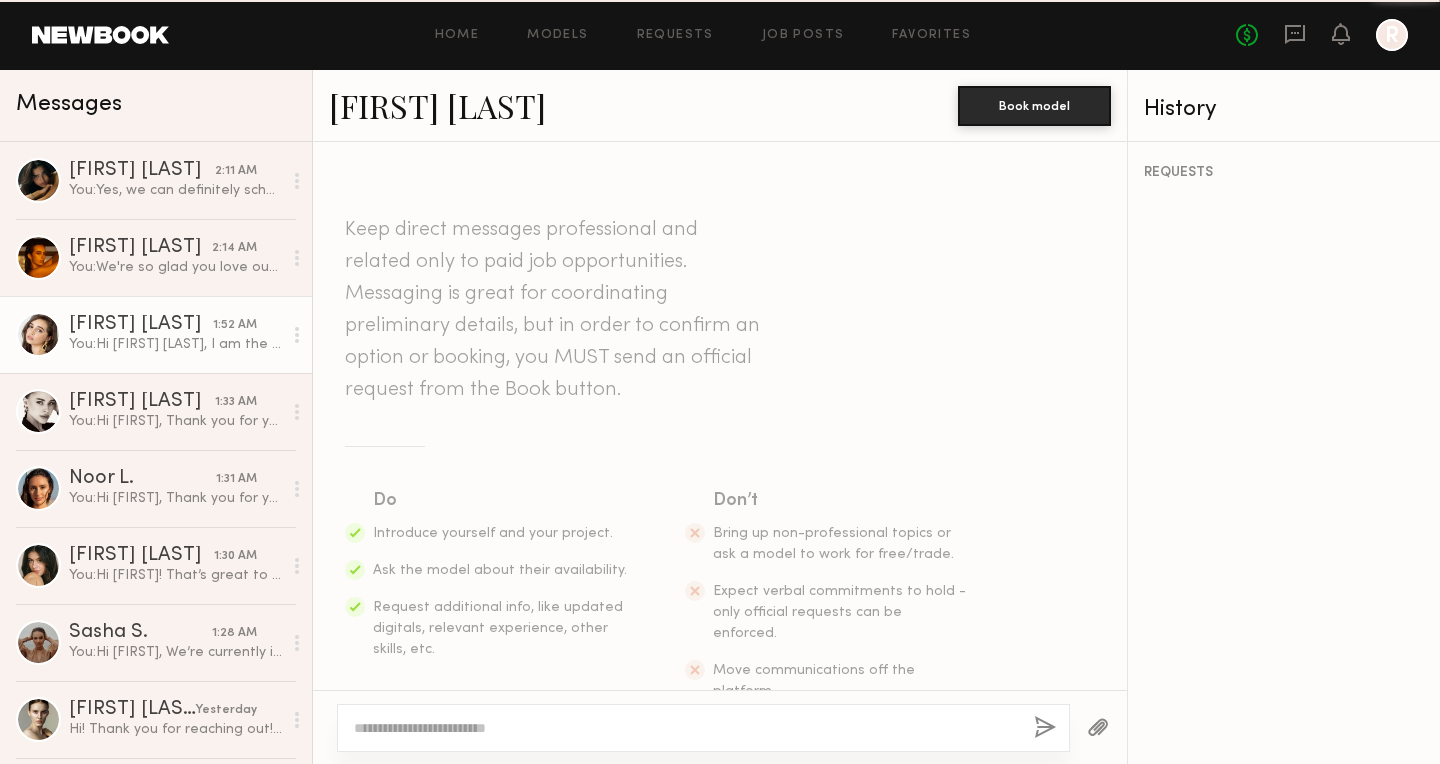 scroll, scrollTop: 531, scrollLeft: 0, axis: vertical 